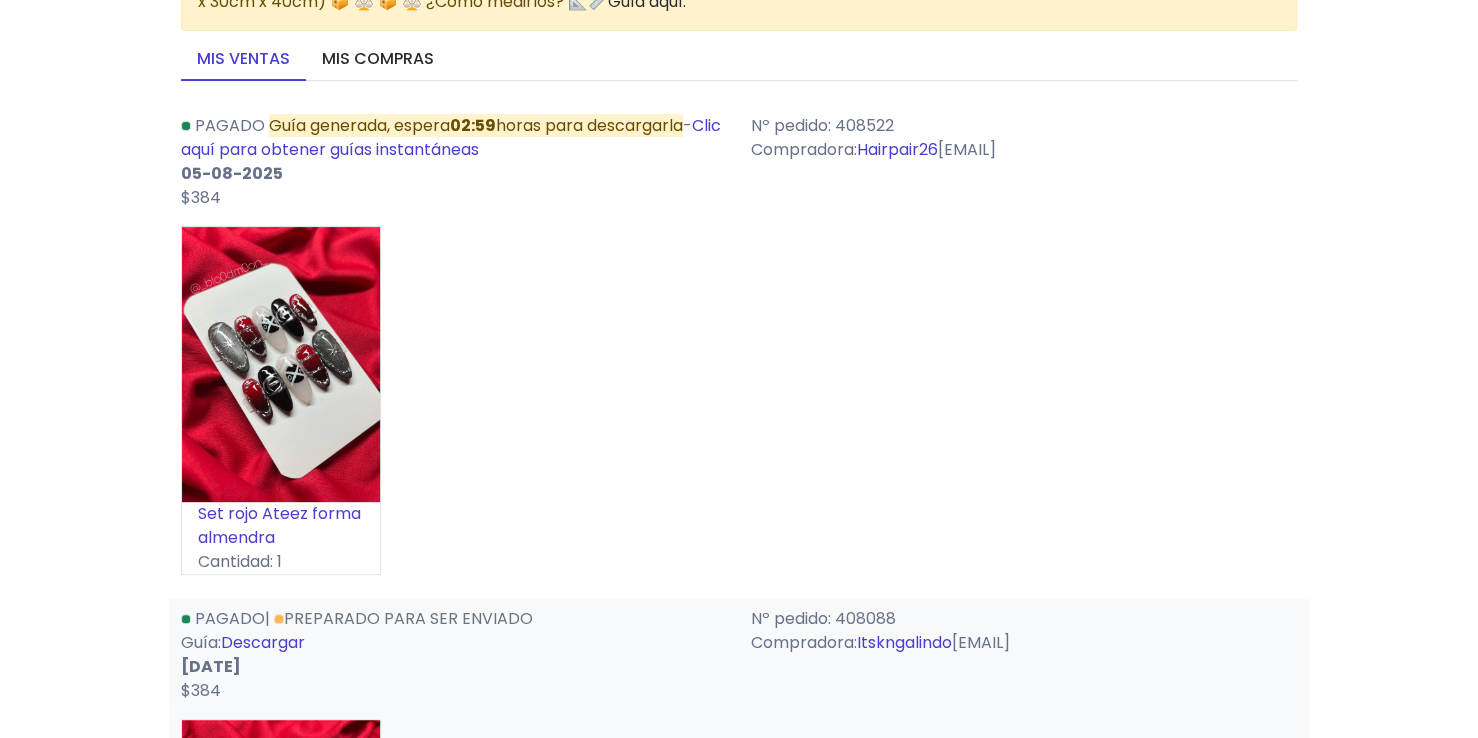 scroll, scrollTop: 0, scrollLeft: 0, axis: both 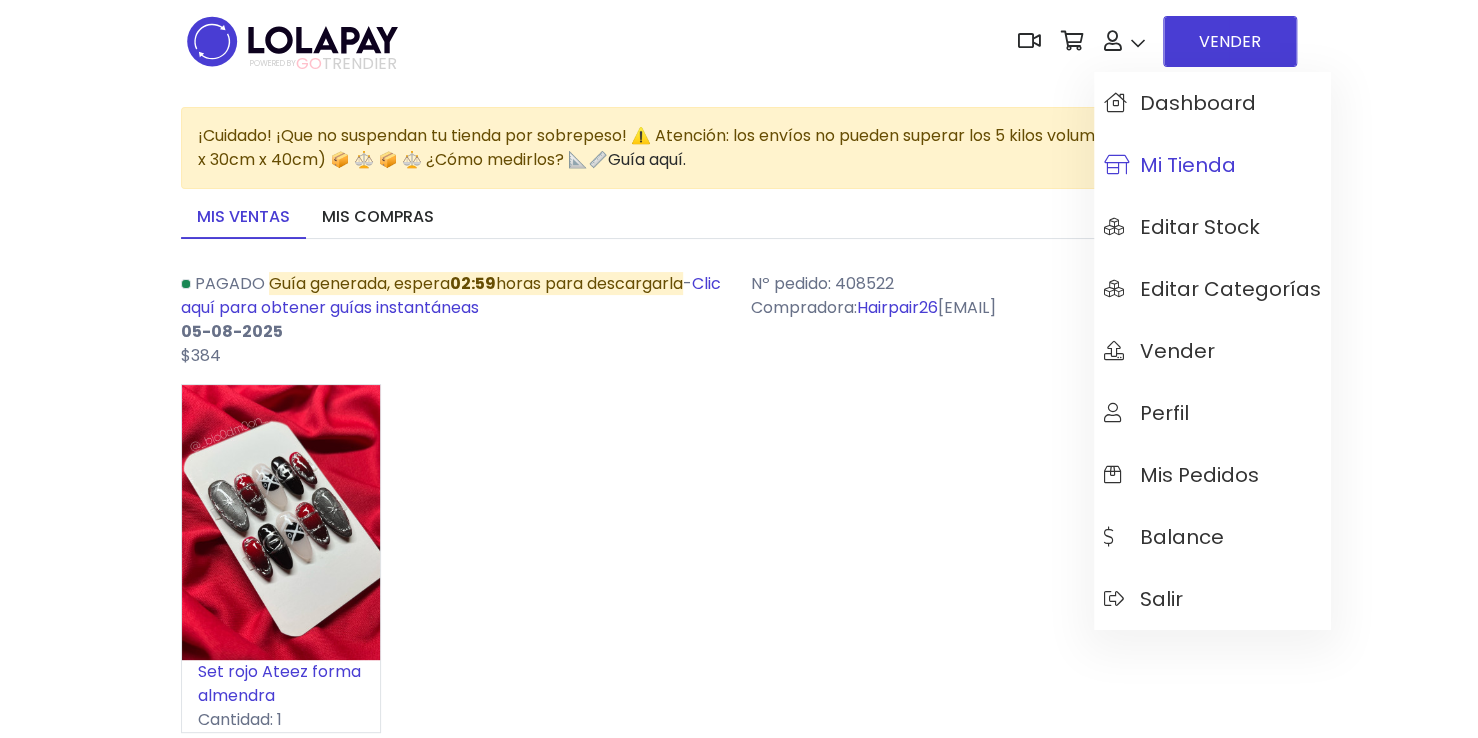 click on "Mi tienda" at bounding box center (1170, 165) 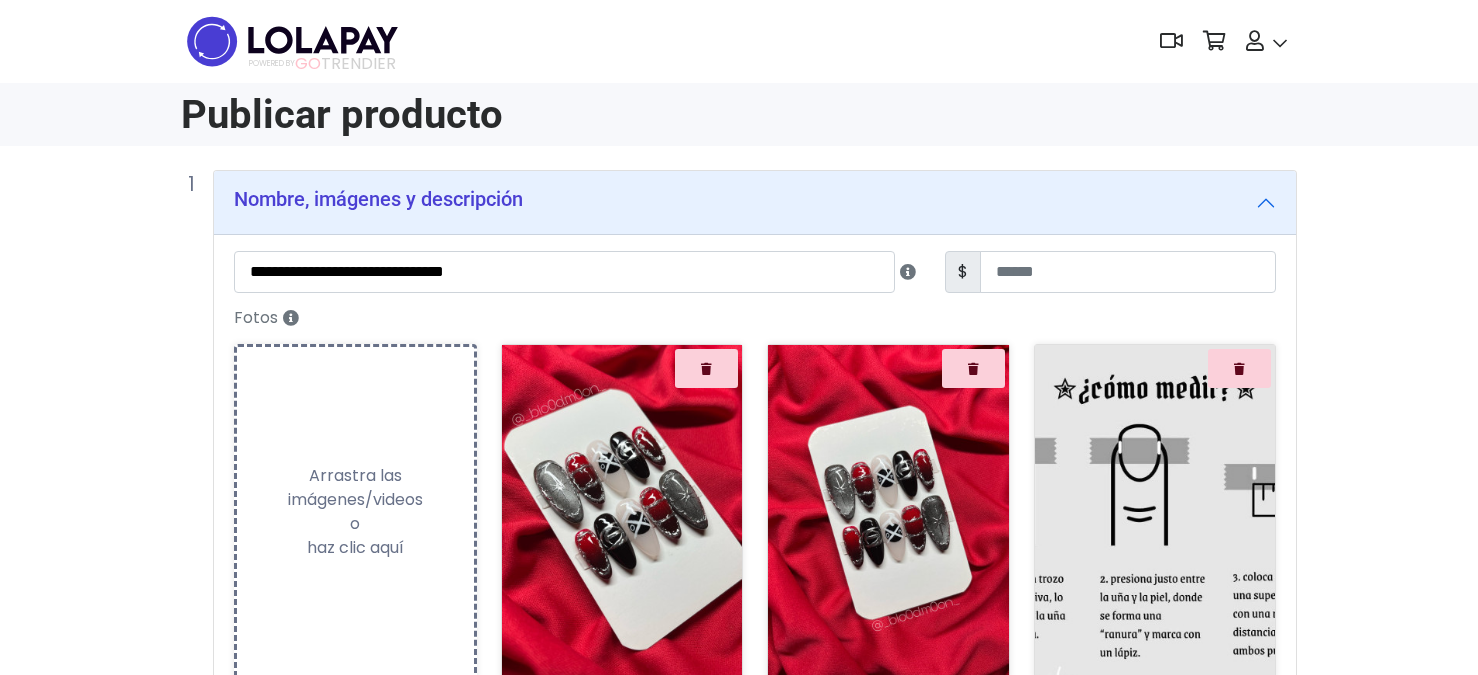 scroll, scrollTop: 0, scrollLeft: 0, axis: both 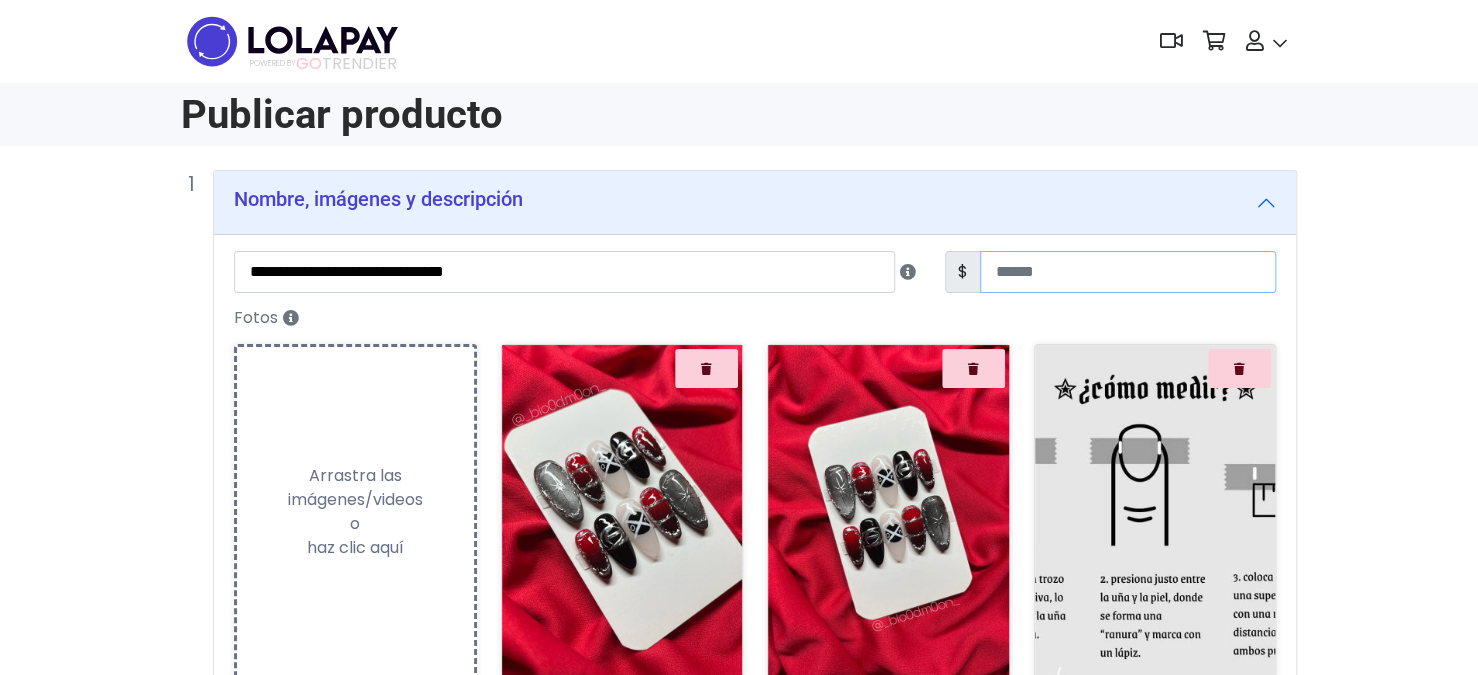 click on "**********" at bounding box center (739, 649) 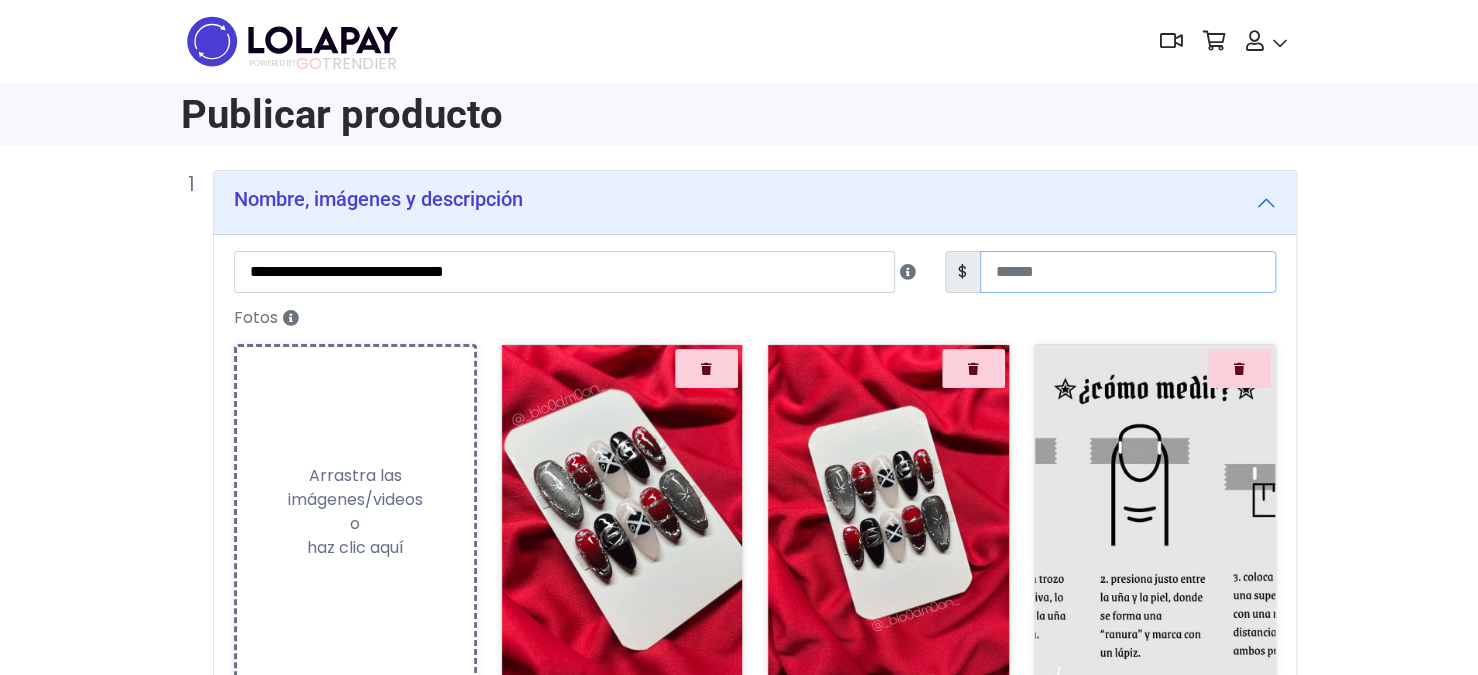 type on "*" 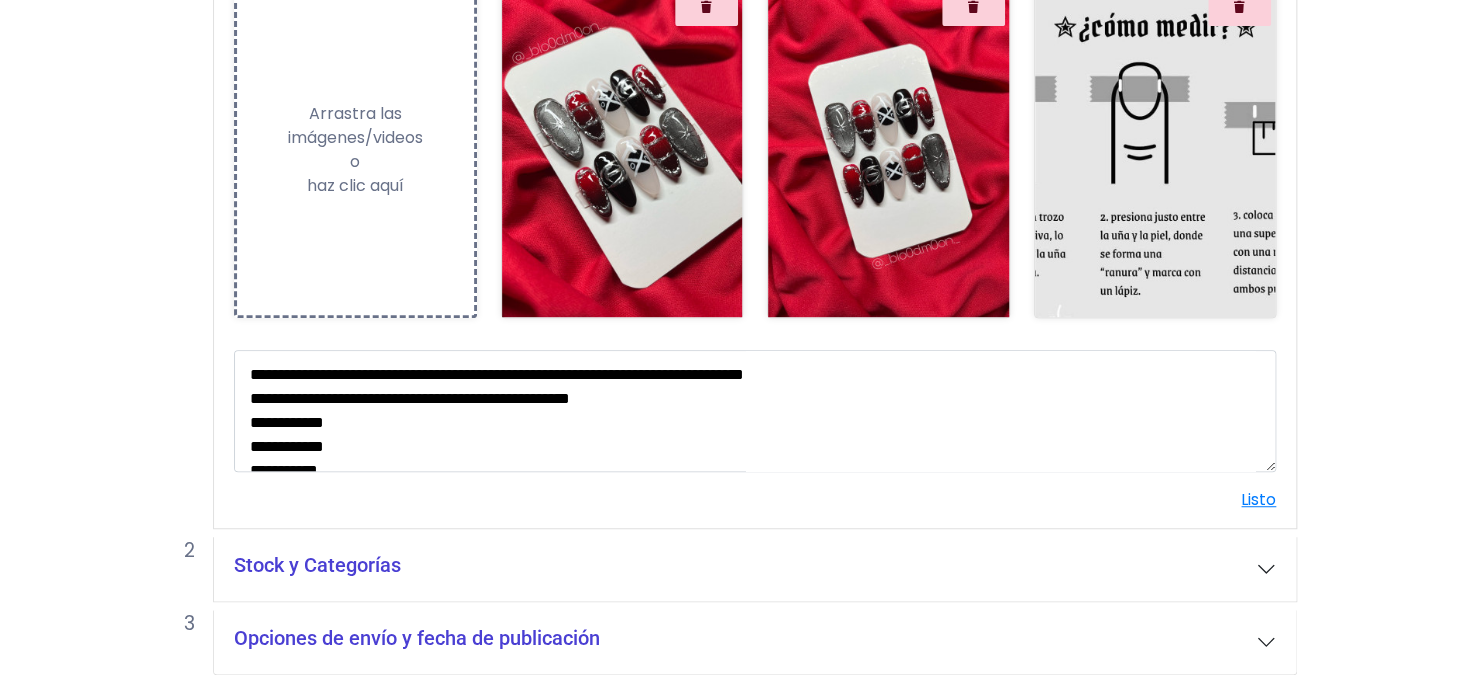 scroll, scrollTop: 450, scrollLeft: 0, axis: vertical 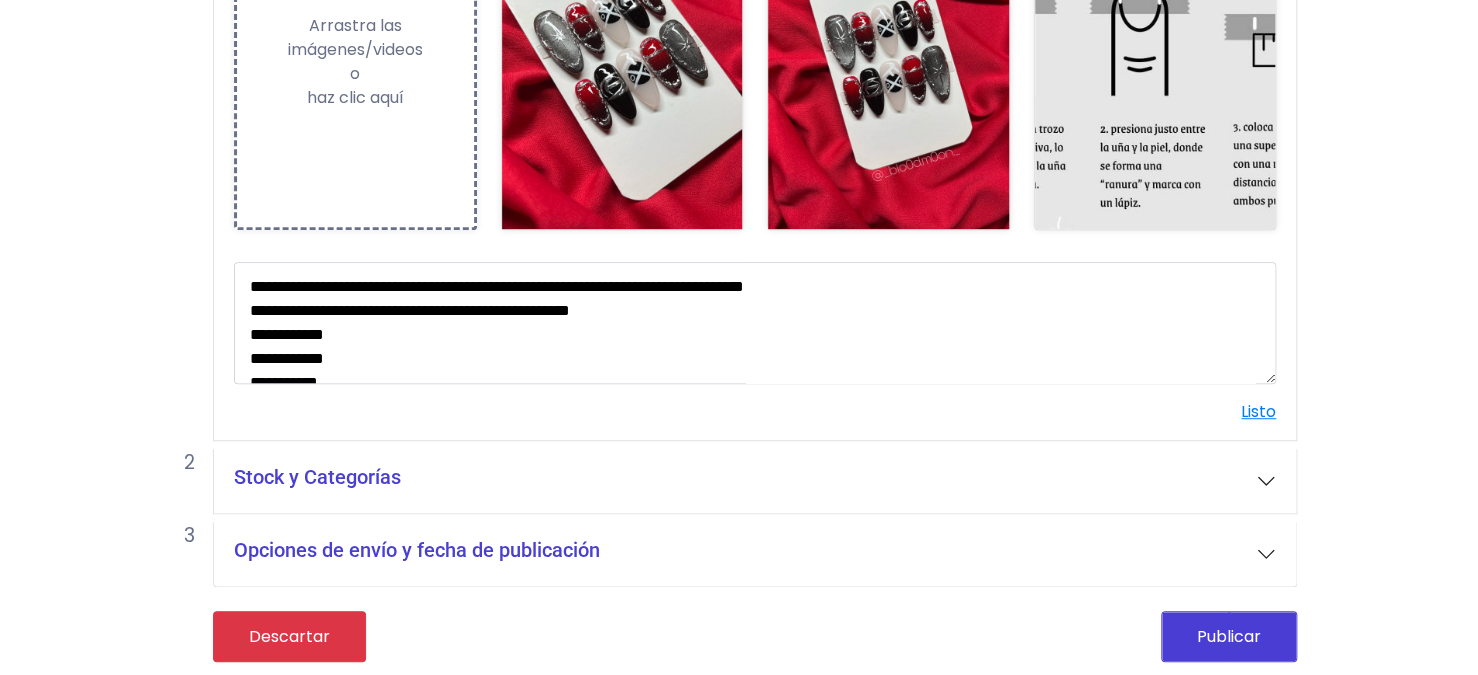 type on "****" 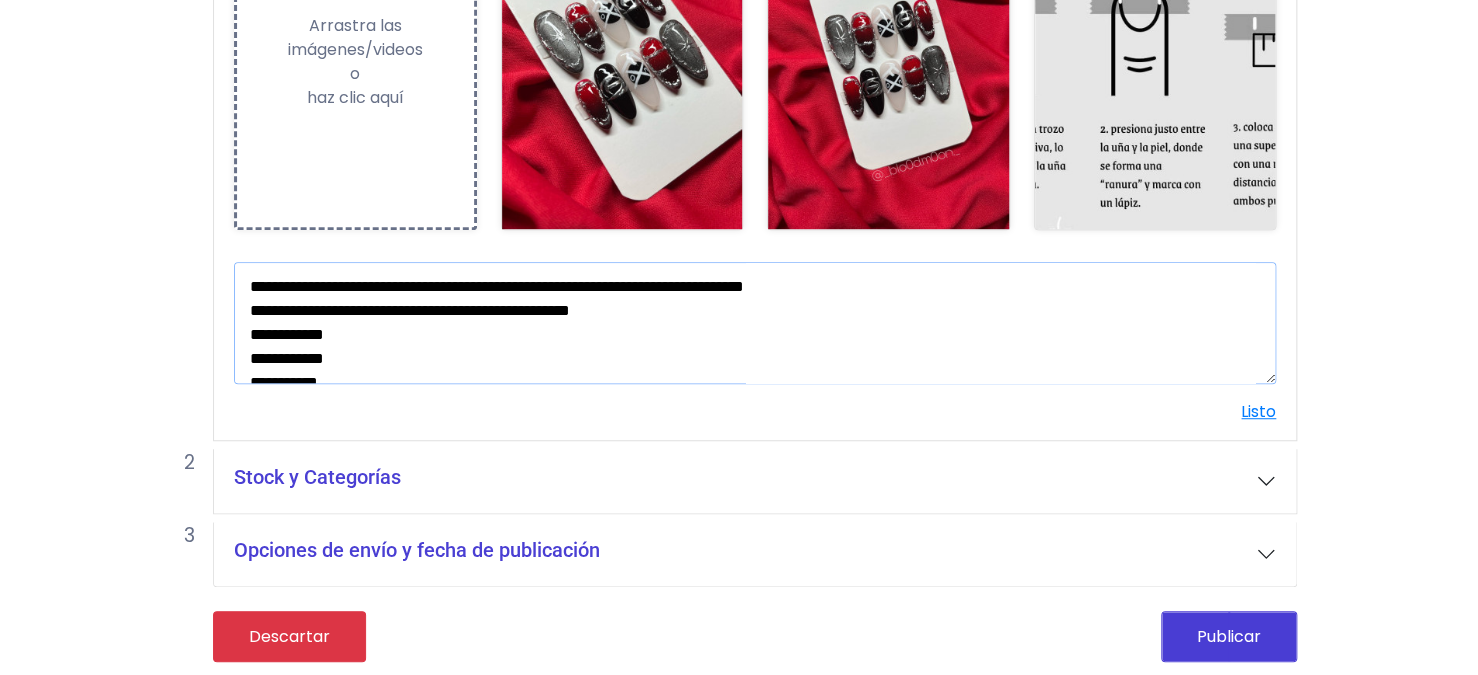 click on "**********" at bounding box center [755, 323] 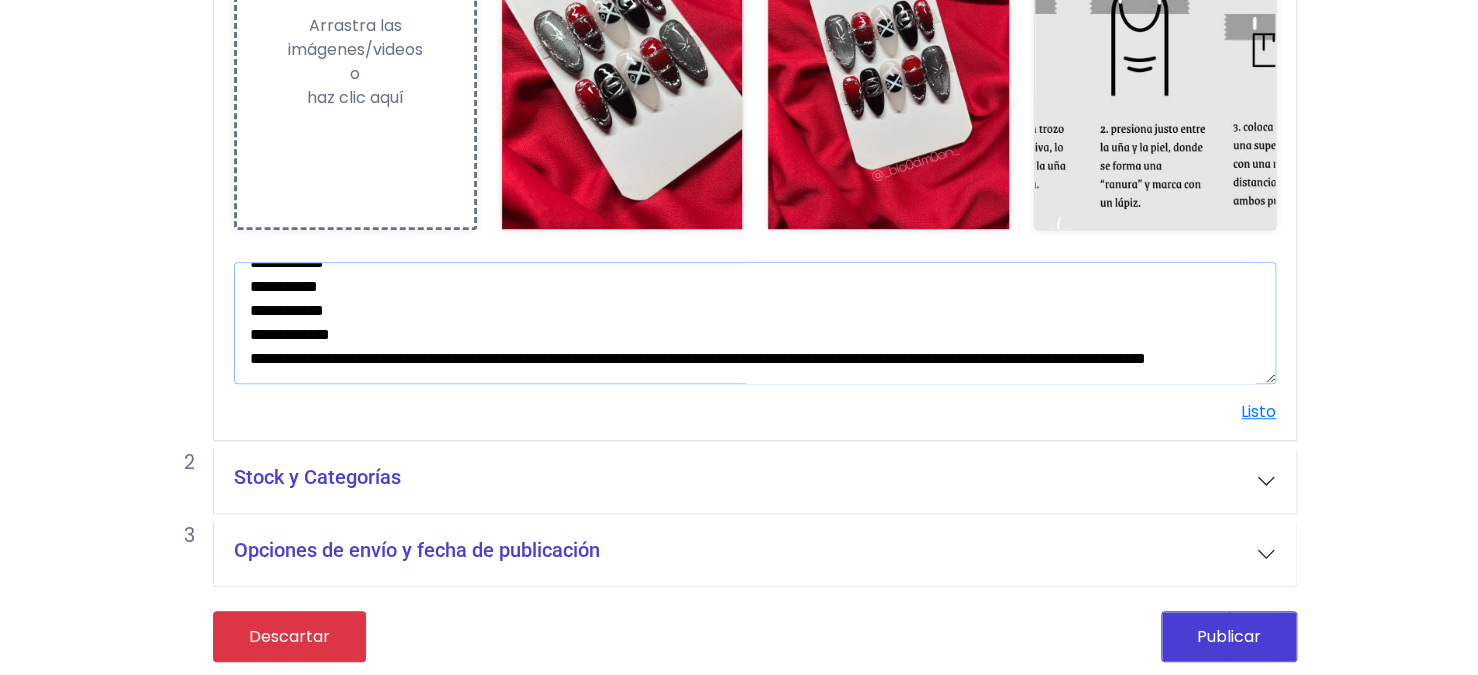 scroll, scrollTop: 0, scrollLeft: 0, axis: both 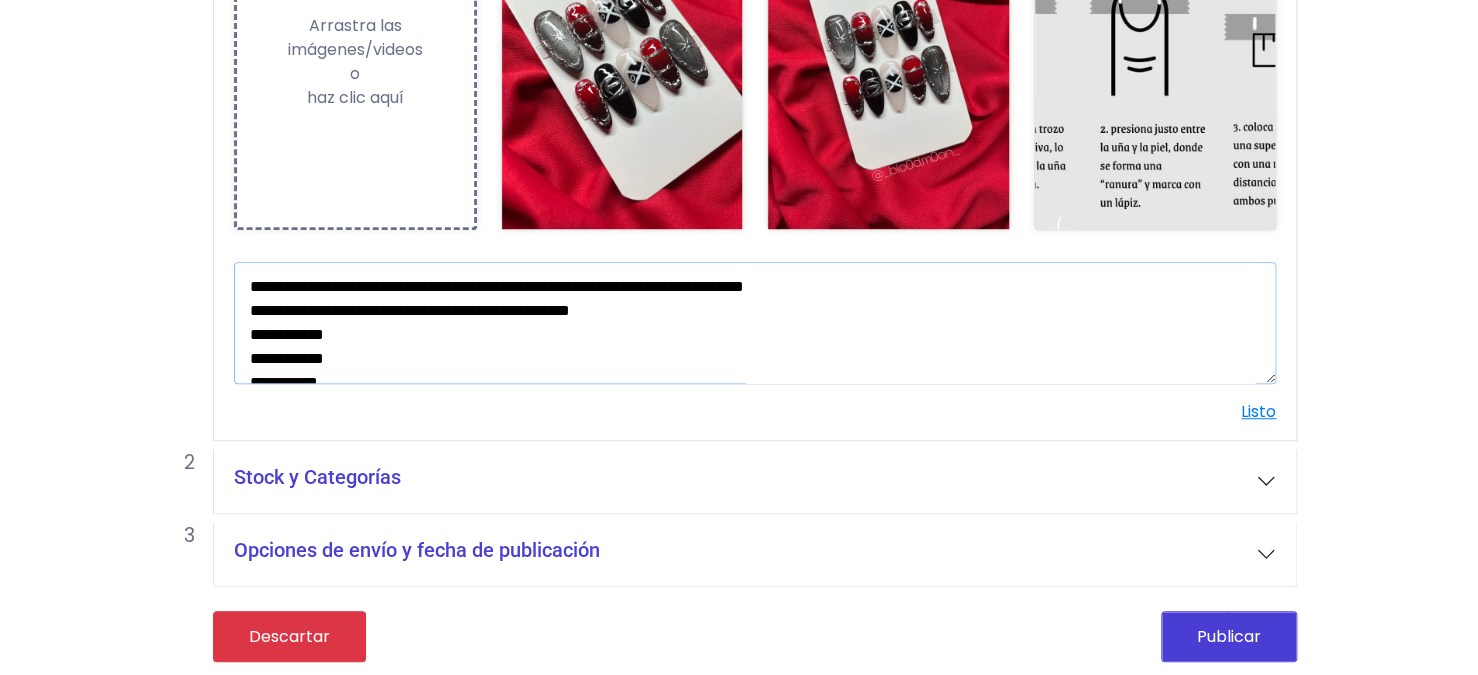 type on "**********" 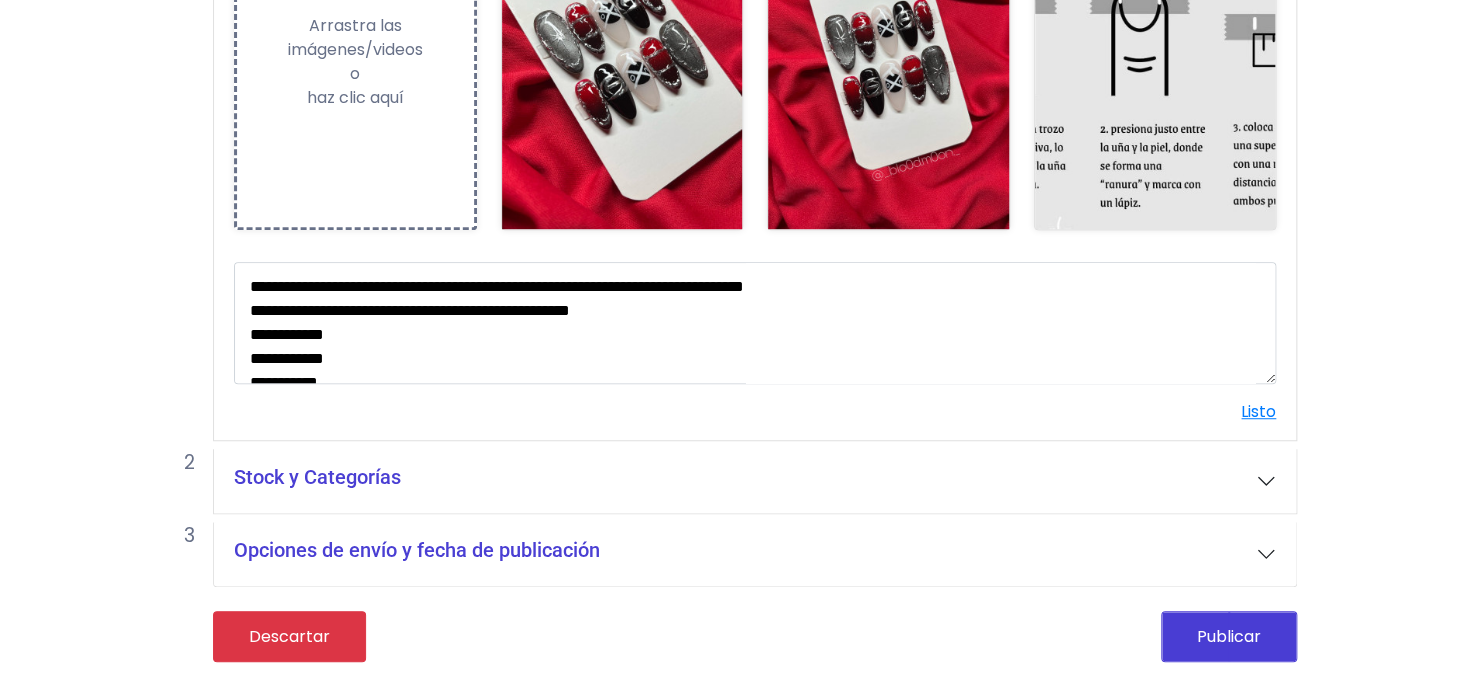 click on "Stock y Categorías" at bounding box center (755, 481) 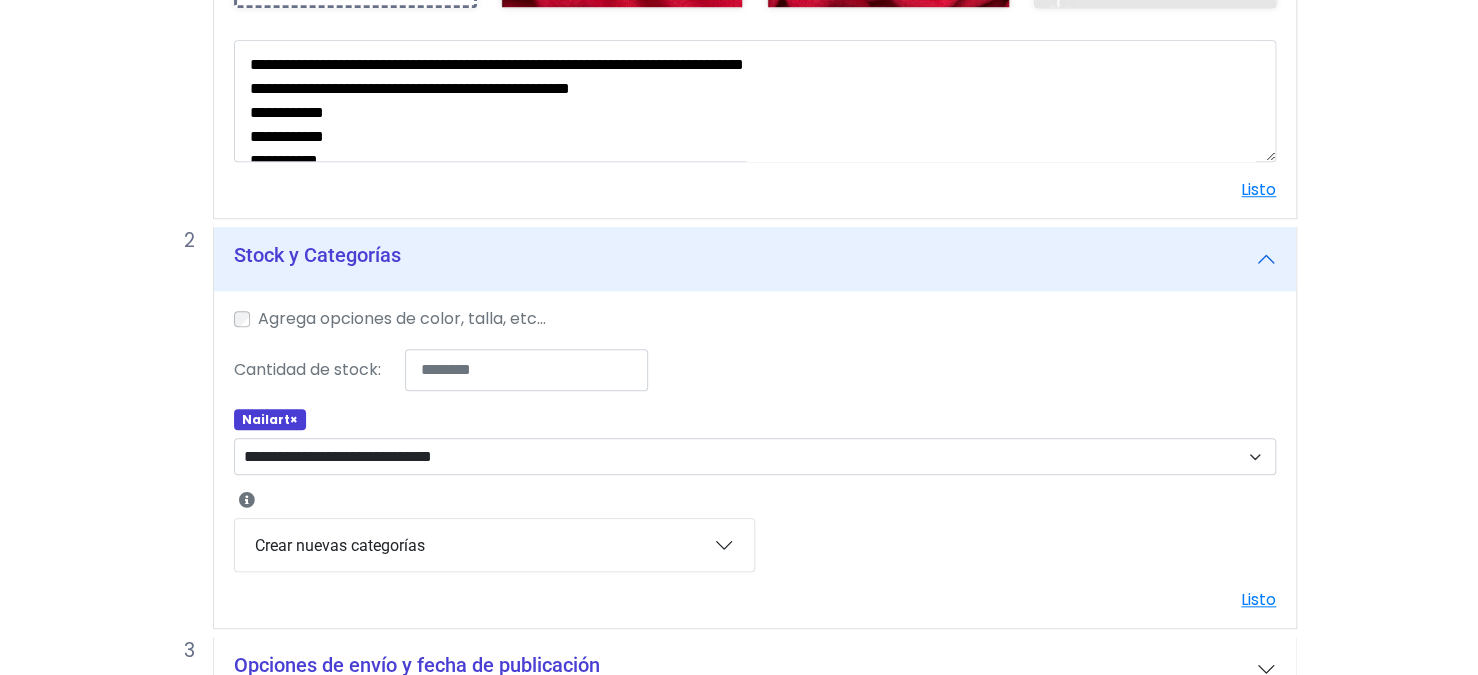 scroll, scrollTop: 702, scrollLeft: 0, axis: vertical 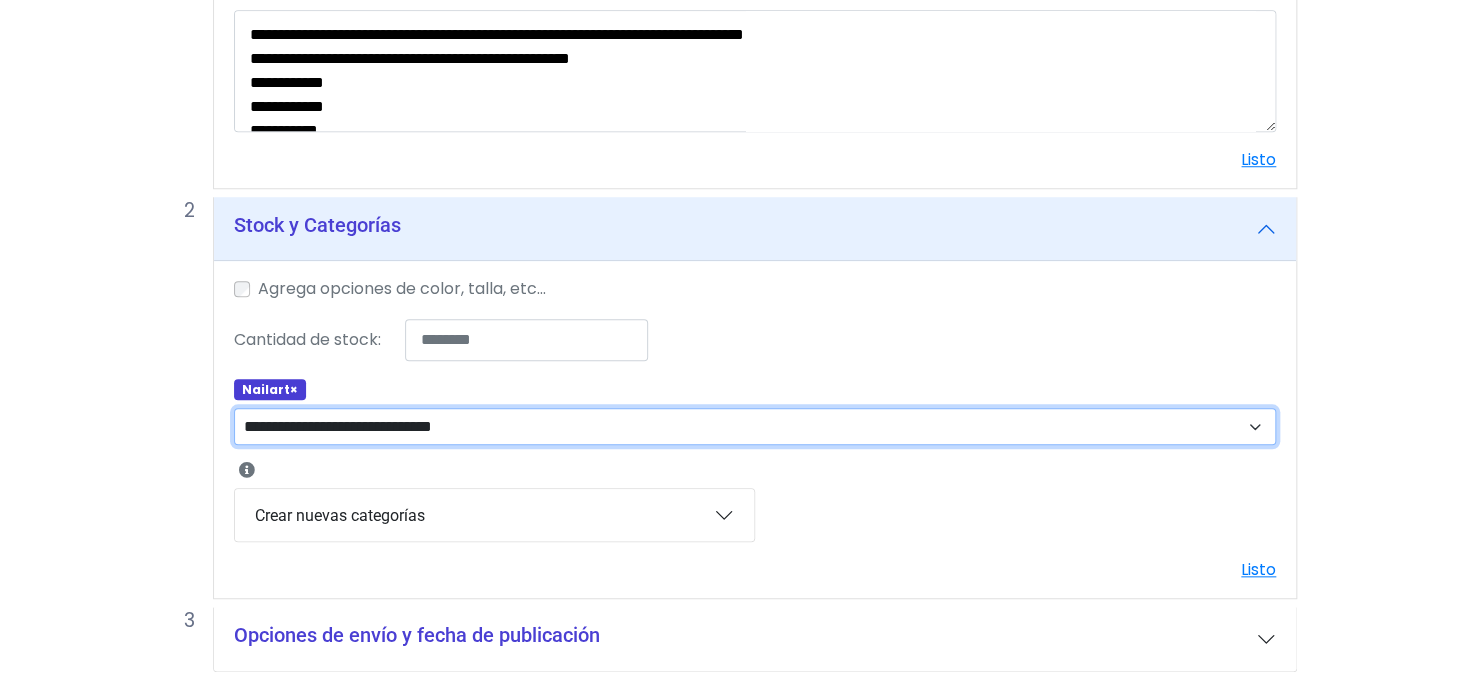 click on "**********" at bounding box center (755, 427) 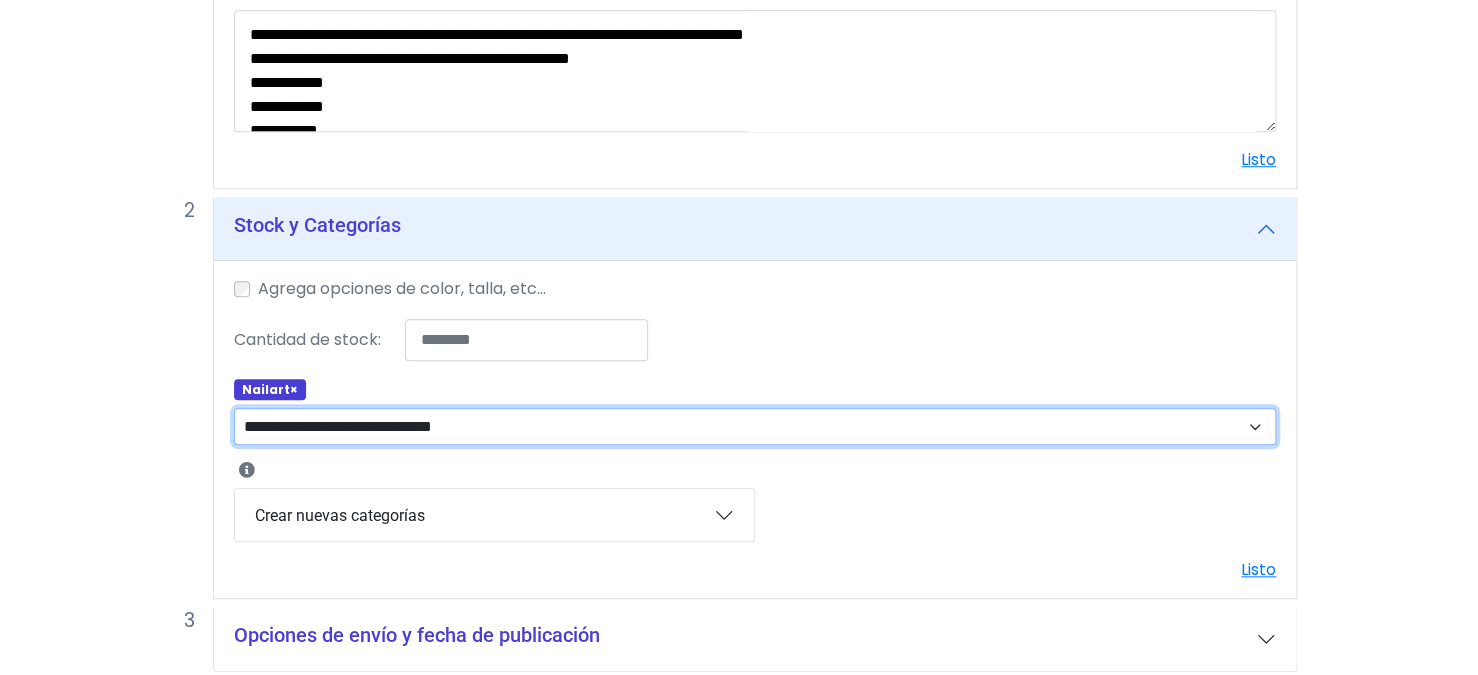 select on "***" 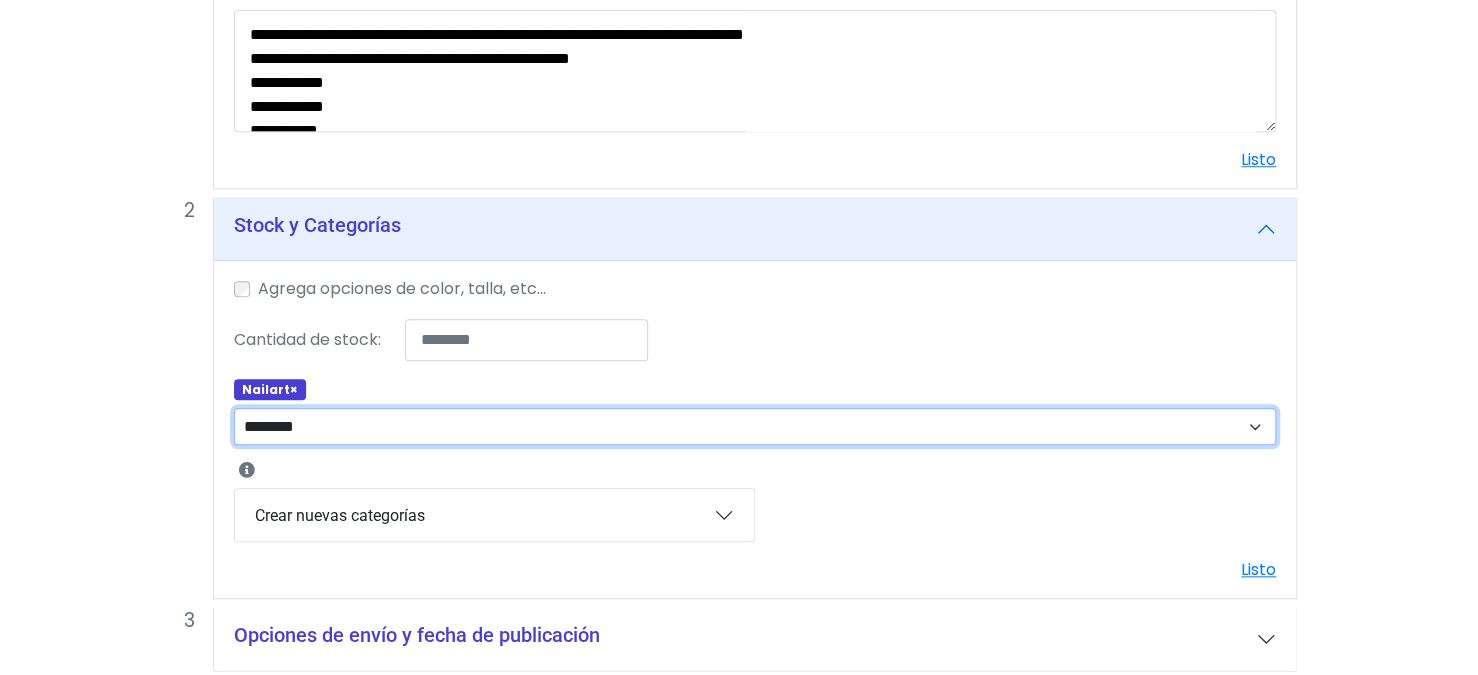 click on "**********" at bounding box center [755, 427] 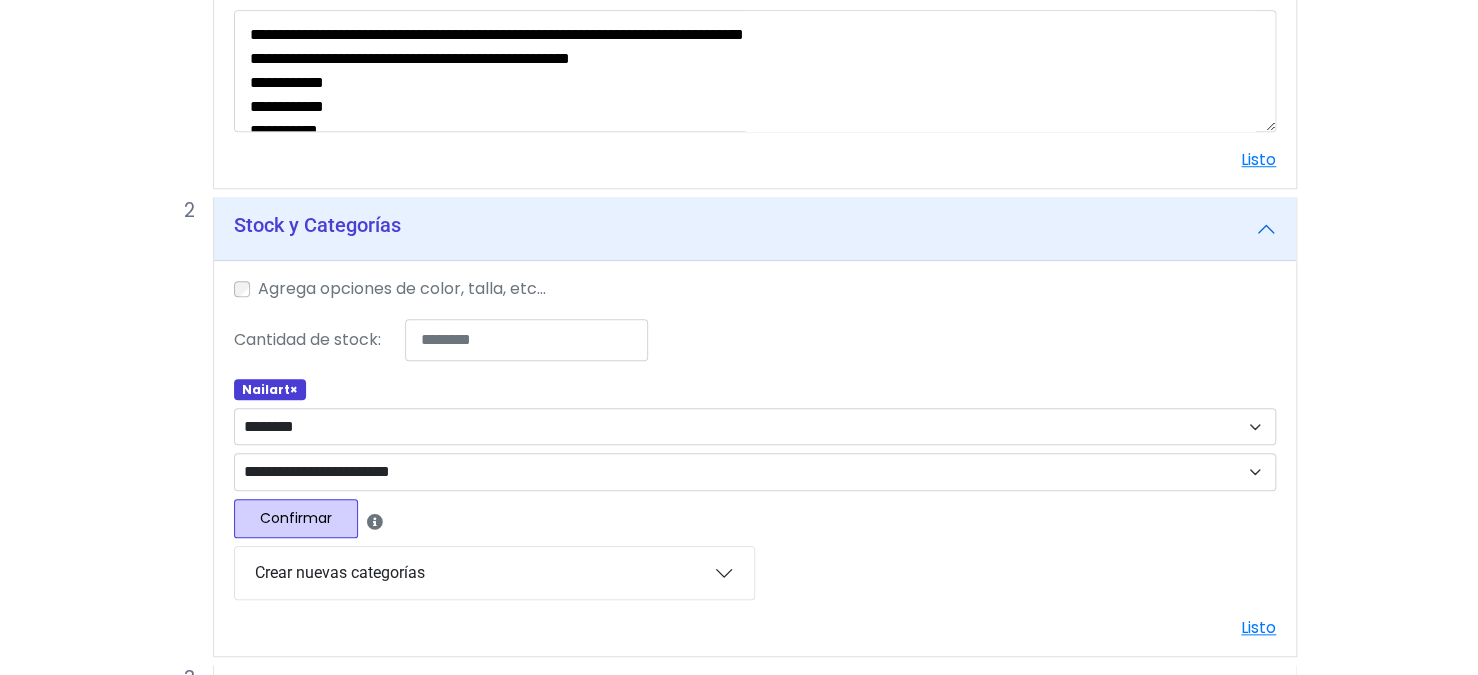 click on "Confirmar" at bounding box center [296, 518] 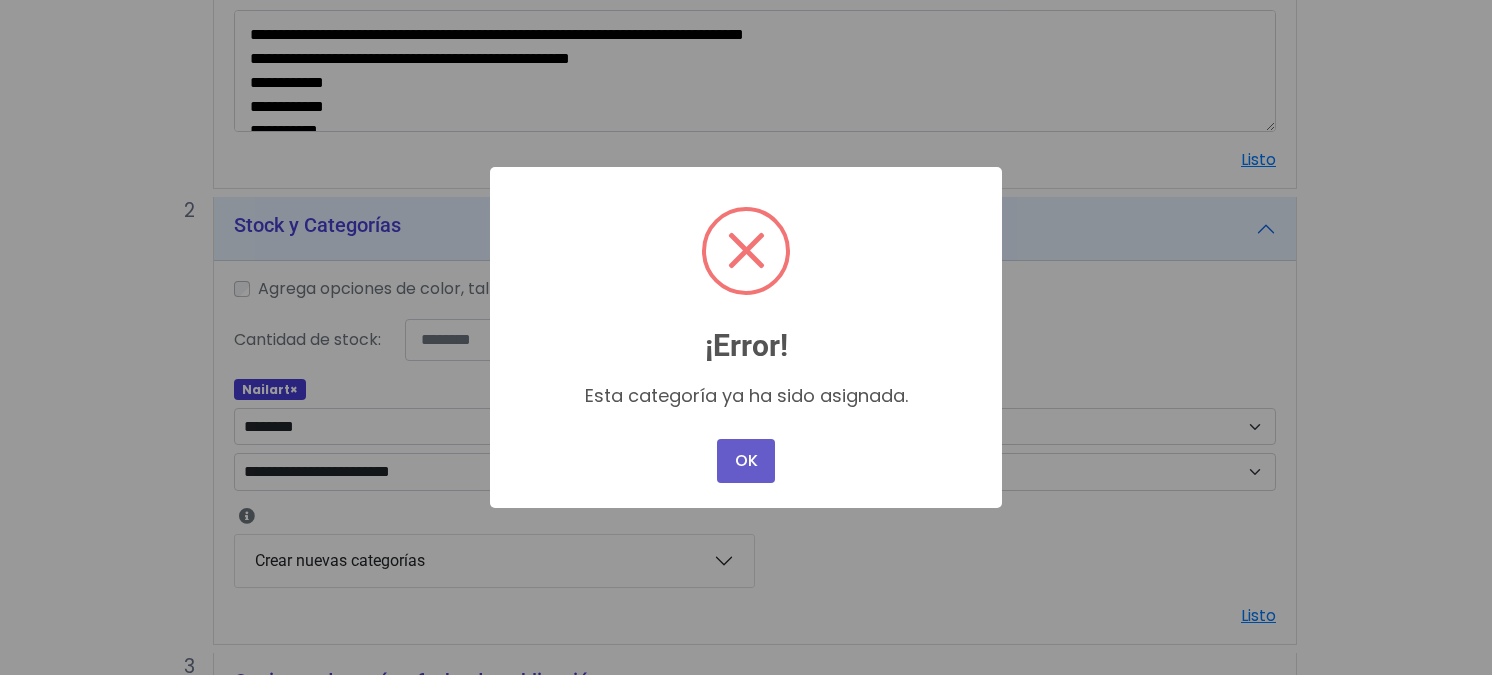 click on "OK" at bounding box center (746, 461) 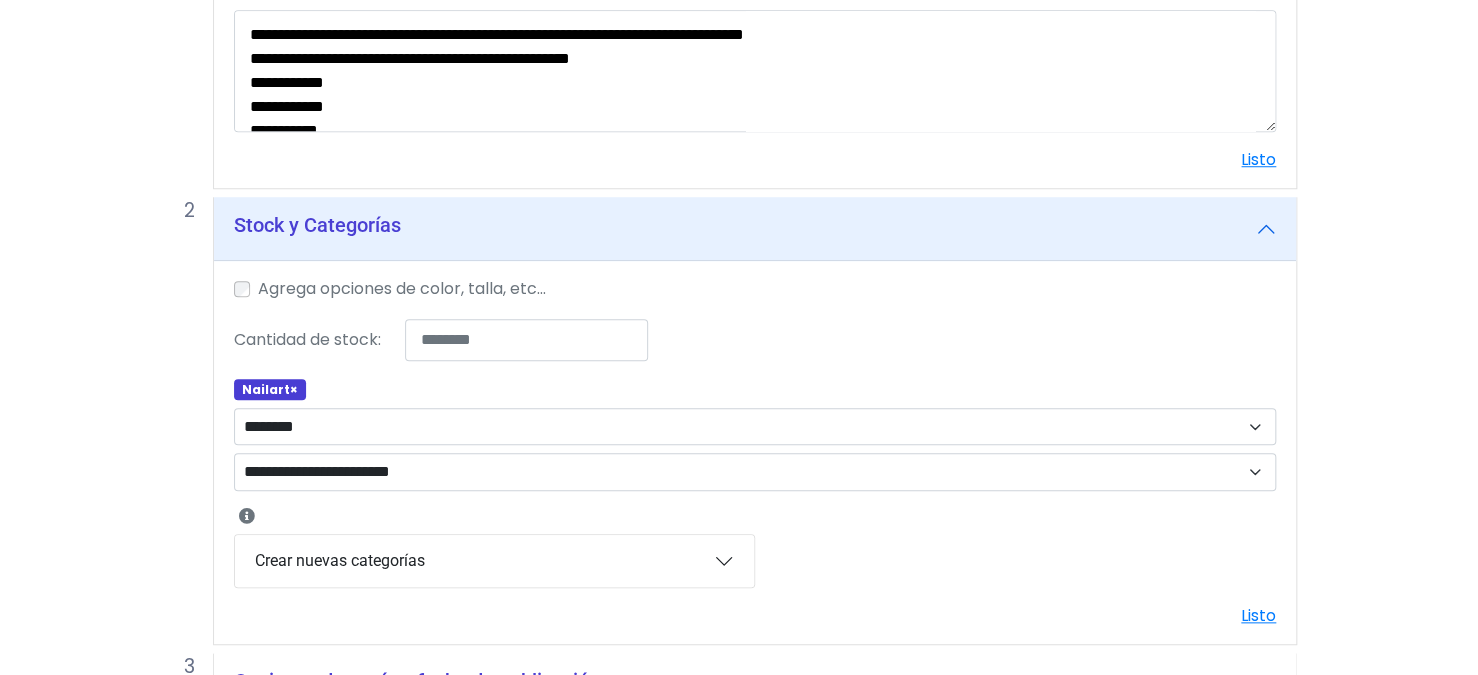 scroll, scrollTop: 832, scrollLeft: 0, axis: vertical 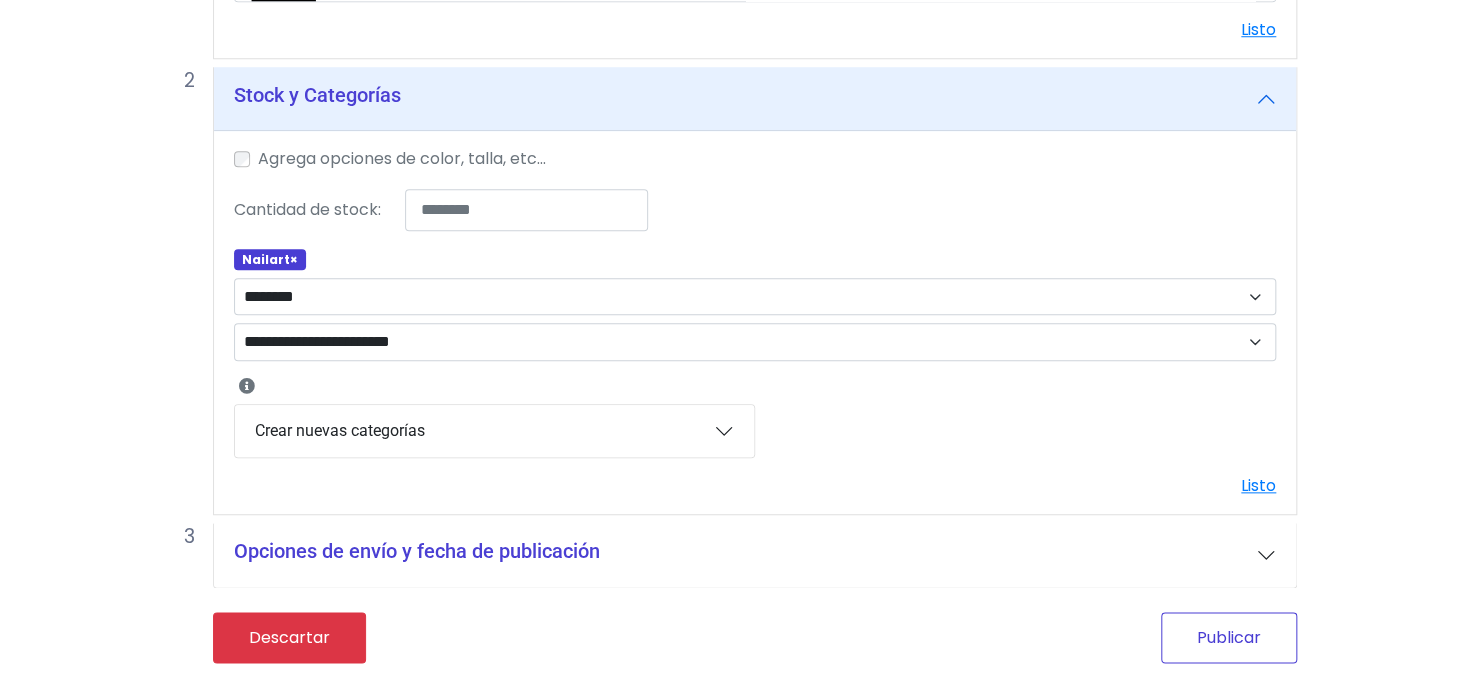 click on "Publicar" at bounding box center [1229, 637] 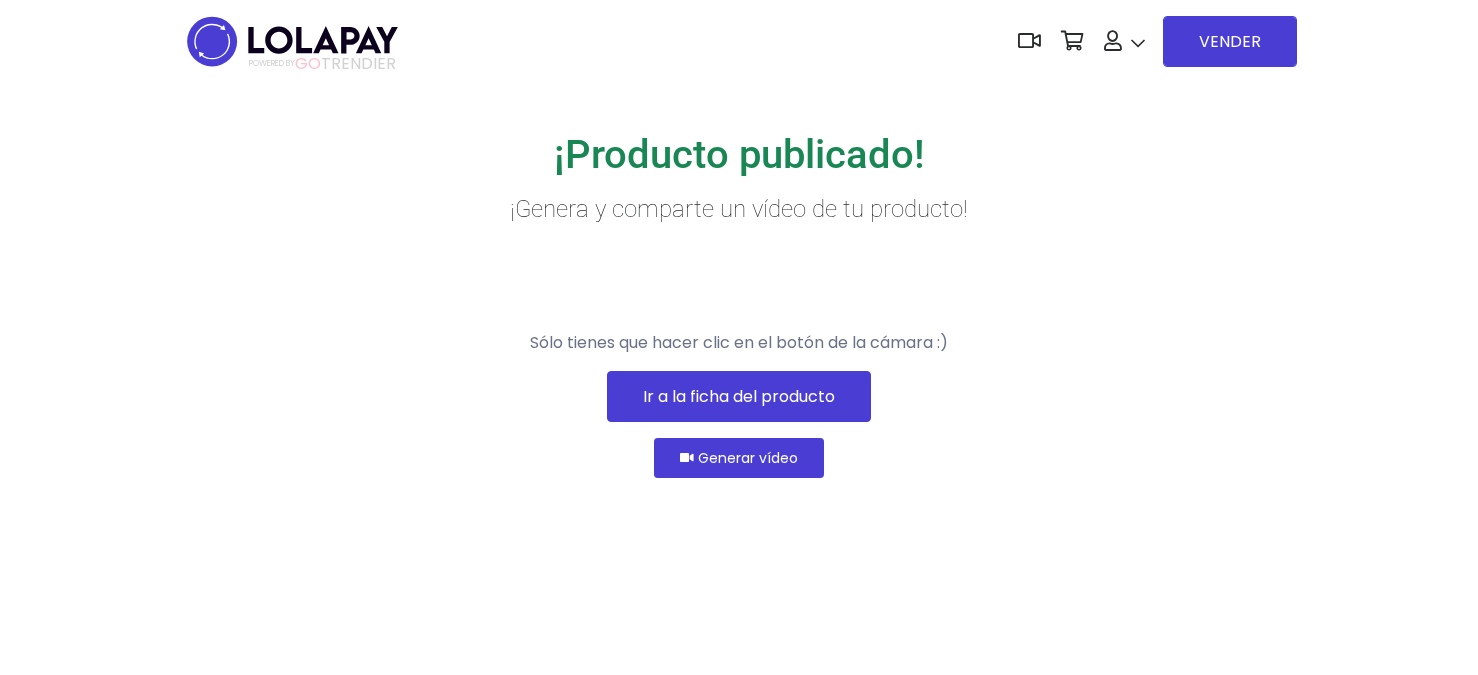 scroll, scrollTop: 0, scrollLeft: 0, axis: both 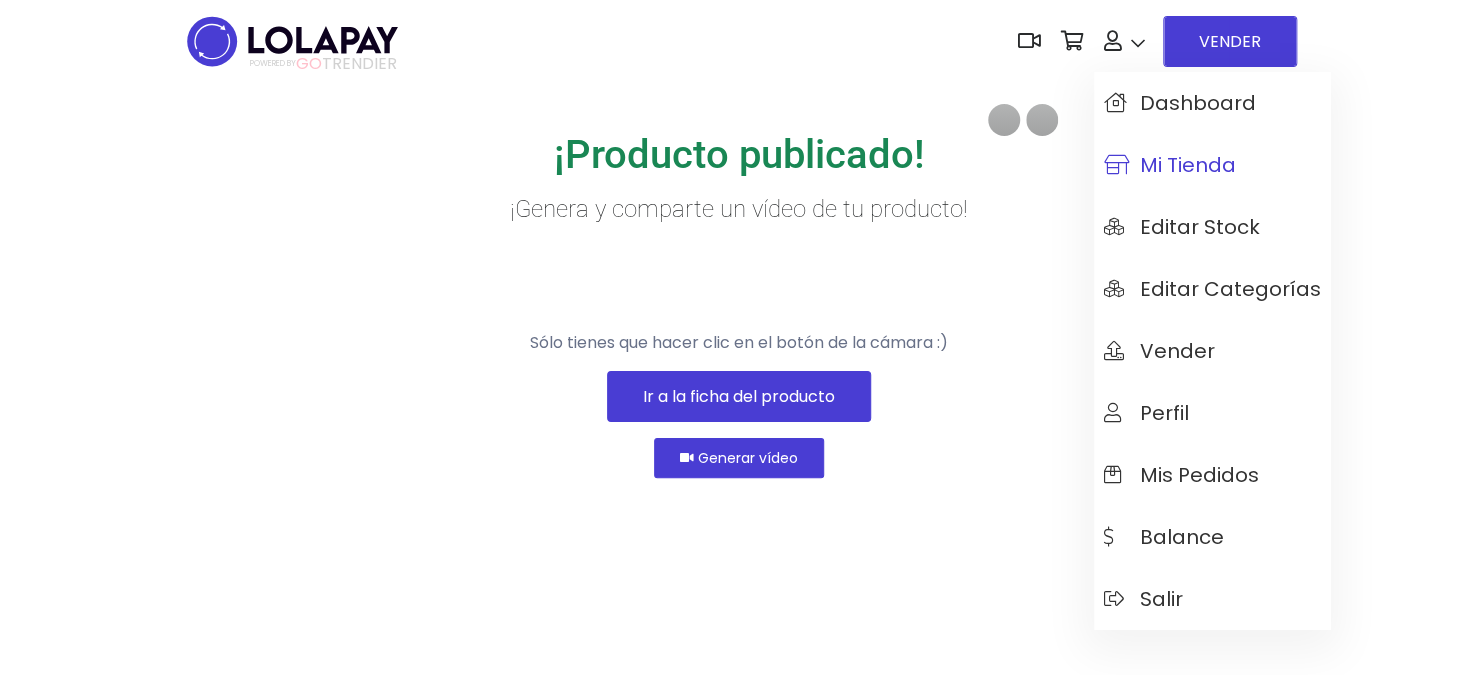 click on "Mi tienda" at bounding box center (1170, 165) 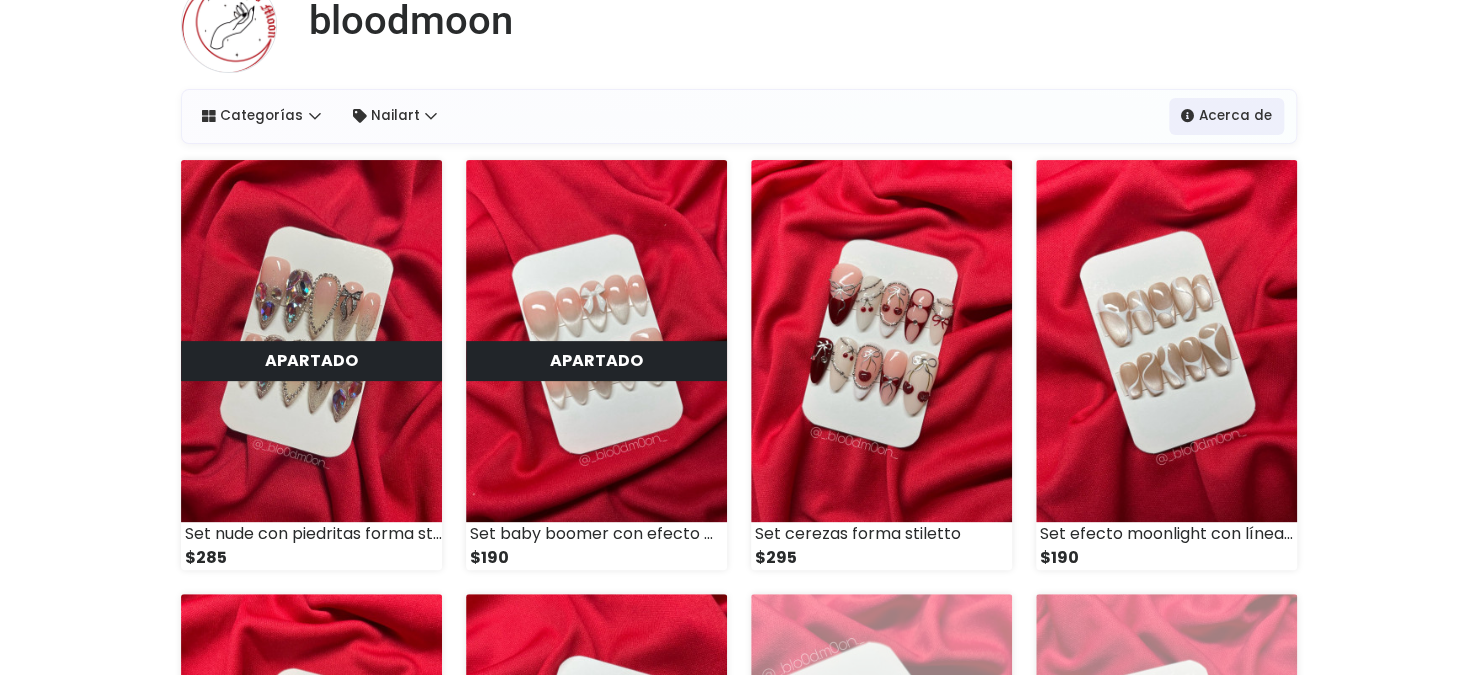 scroll, scrollTop: 0, scrollLeft: 0, axis: both 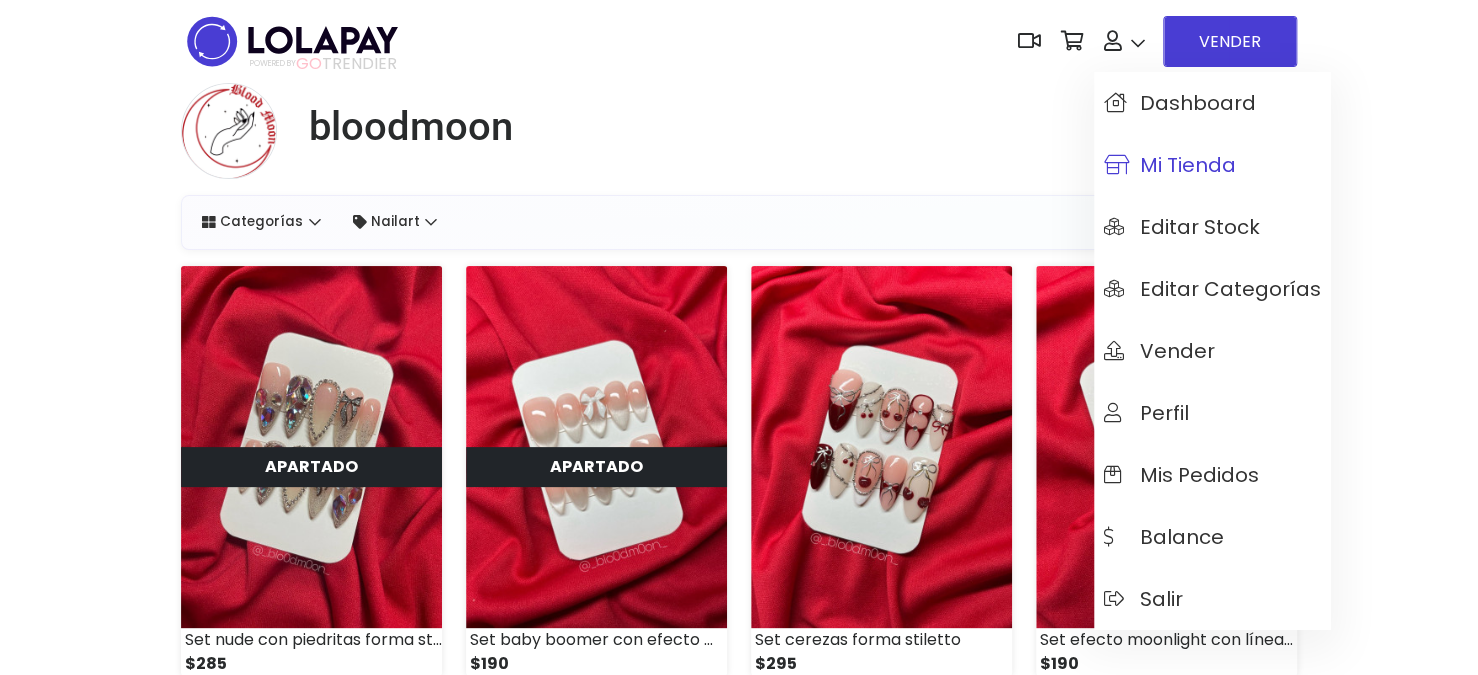 click on "Mi tienda" at bounding box center [1170, 165] 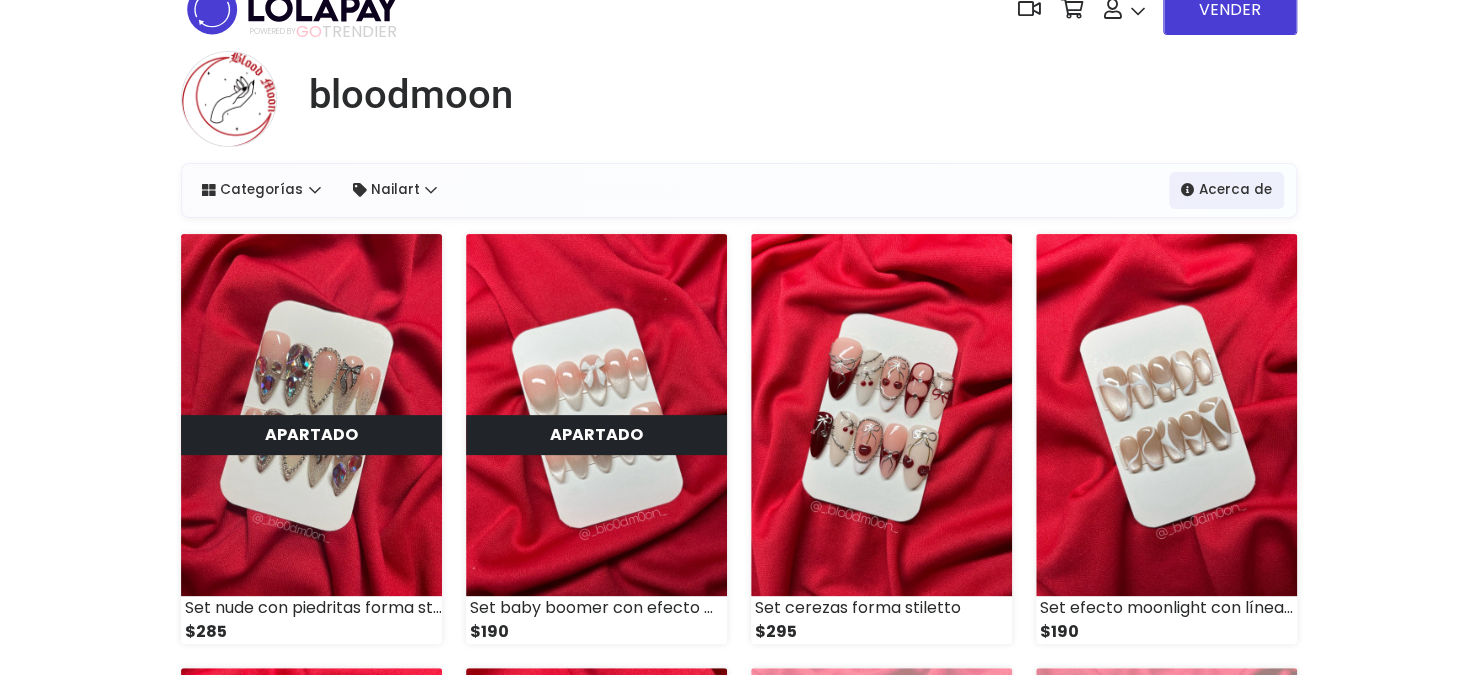 scroll, scrollTop: 0, scrollLeft: 0, axis: both 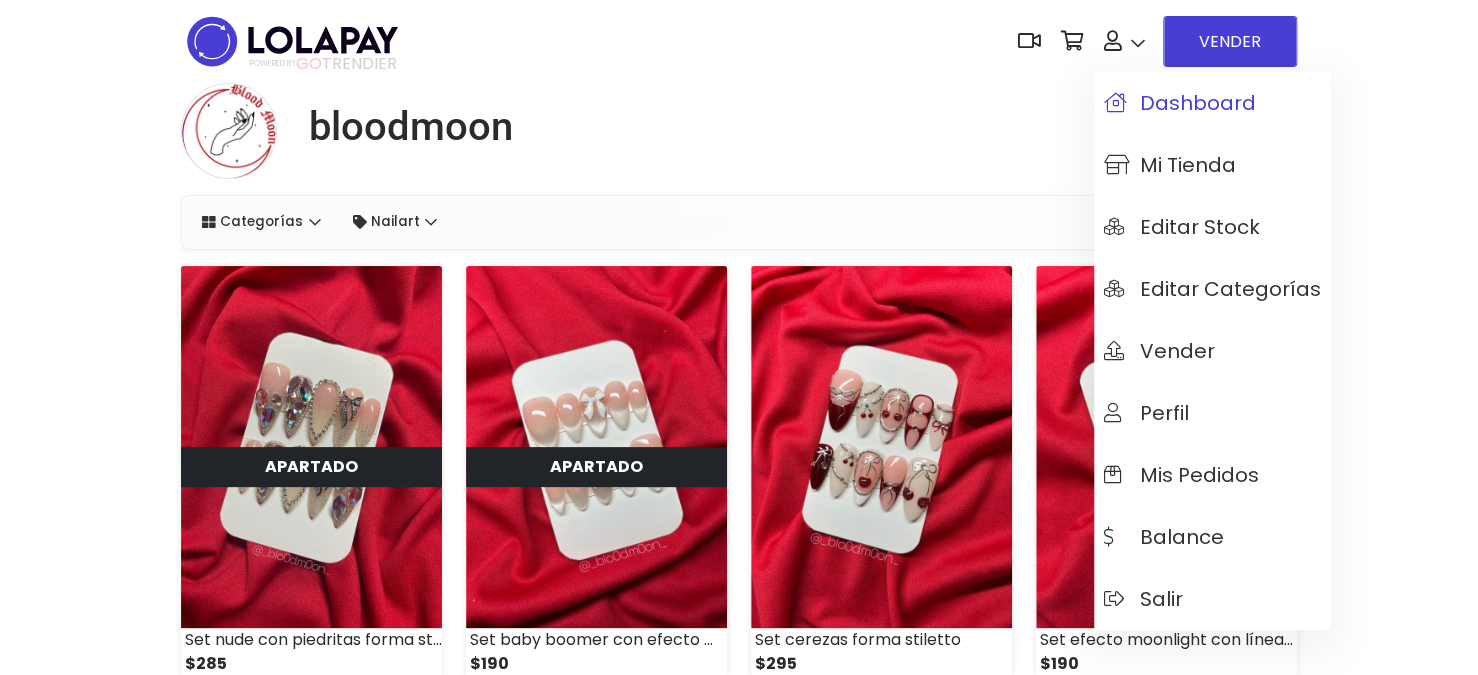 click on "Dashboard" at bounding box center (1180, 103) 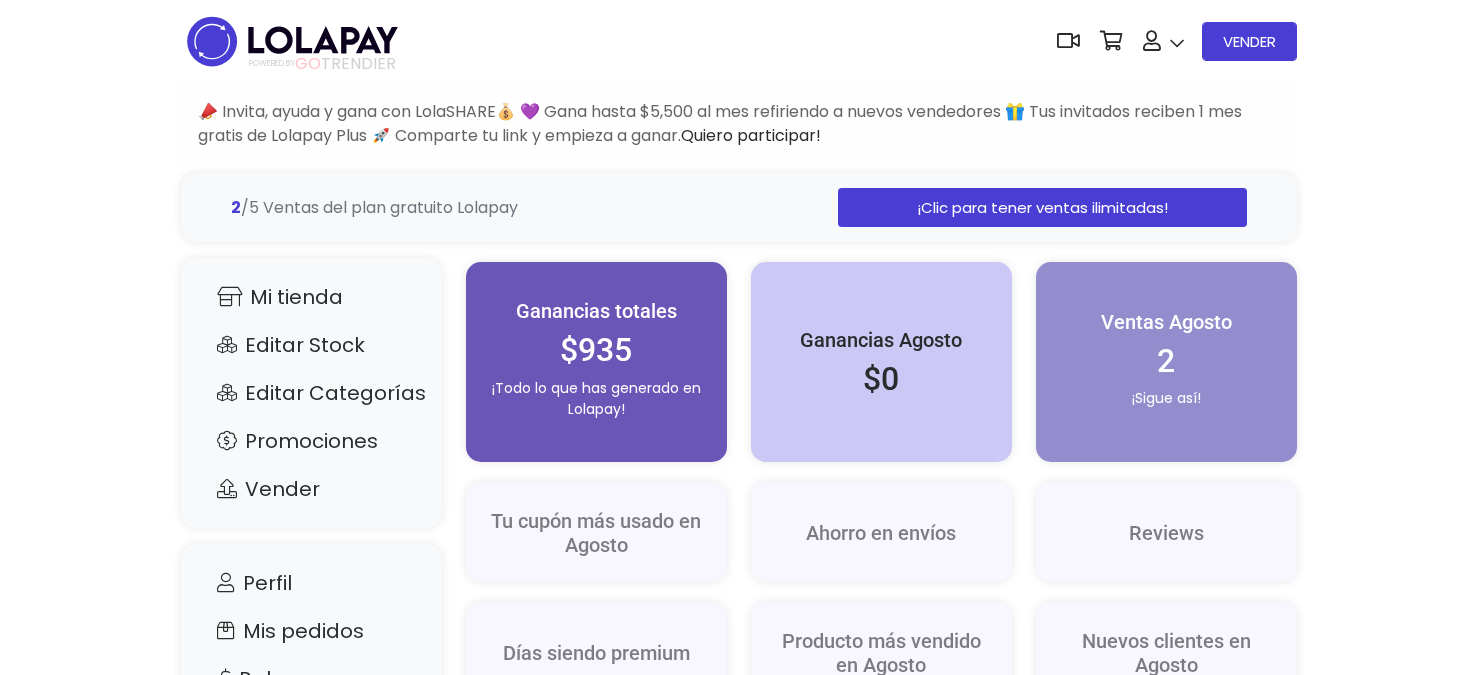 scroll, scrollTop: 0, scrollLeft: 0, axis: both 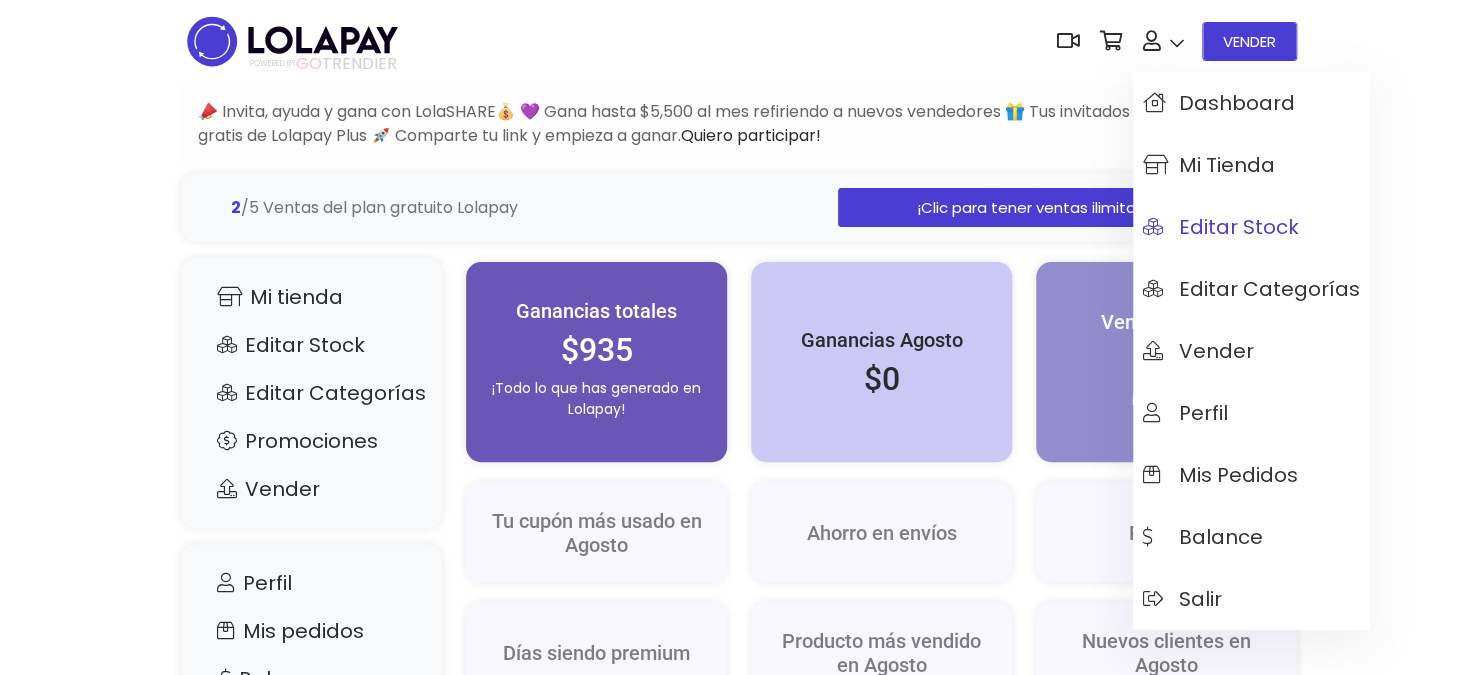 click on "Editar Stock" at bounding box center (1221, 227) 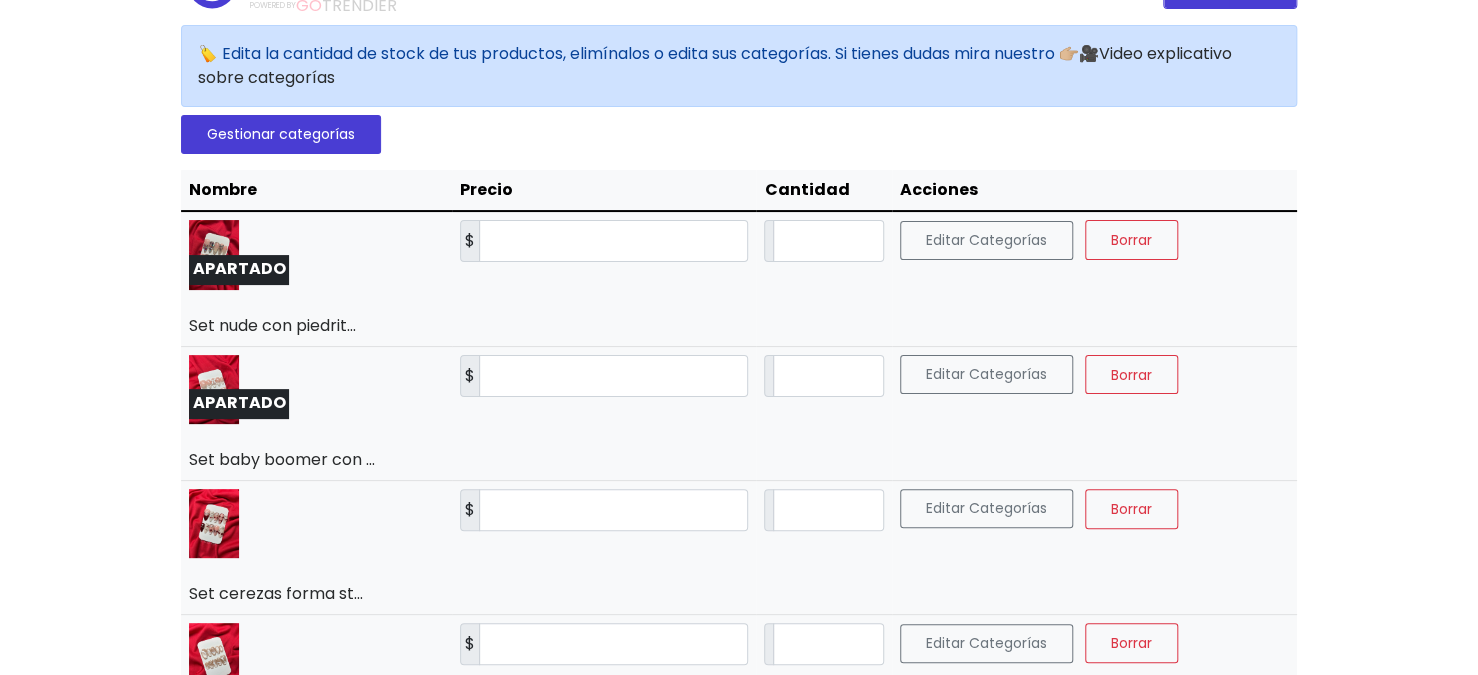 scroll, scrollTop: 0, scrollLeft: 0, axis: both 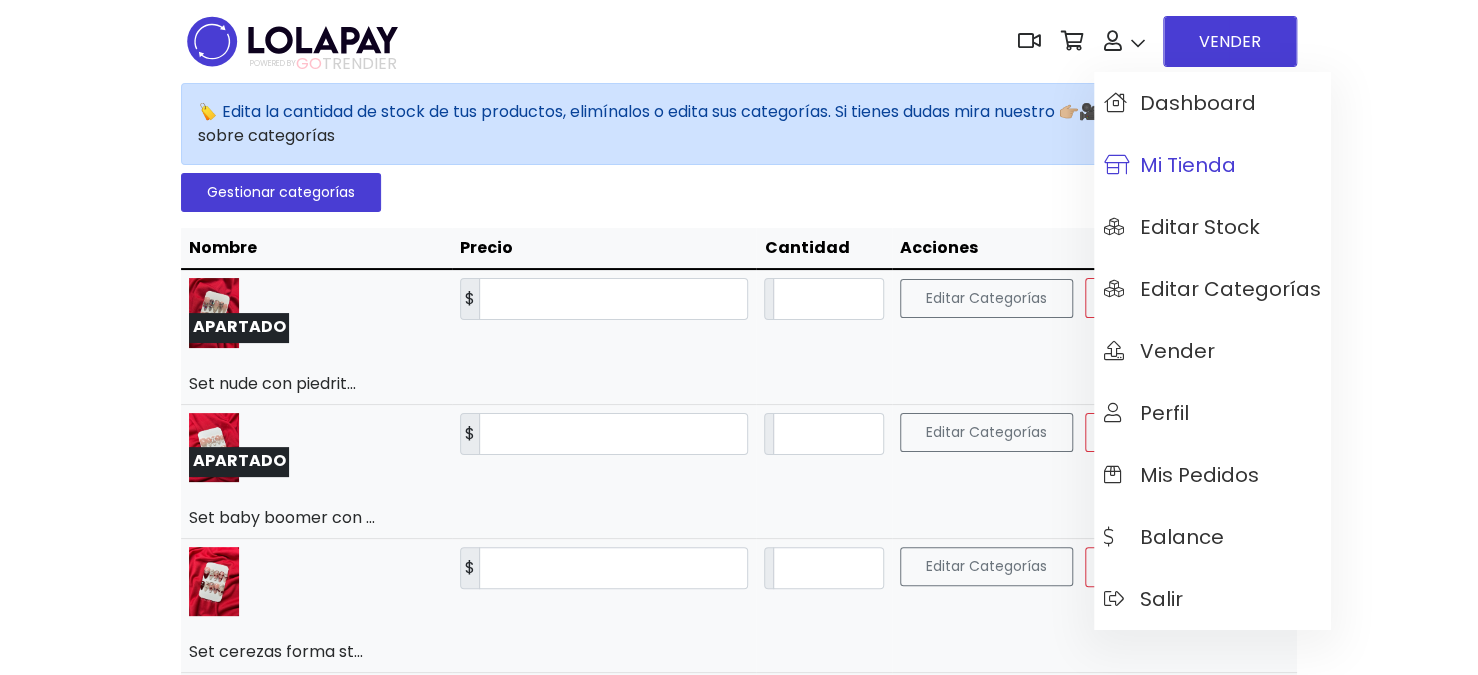 click on "Mi tienda" at bounding box center (1212, 165) 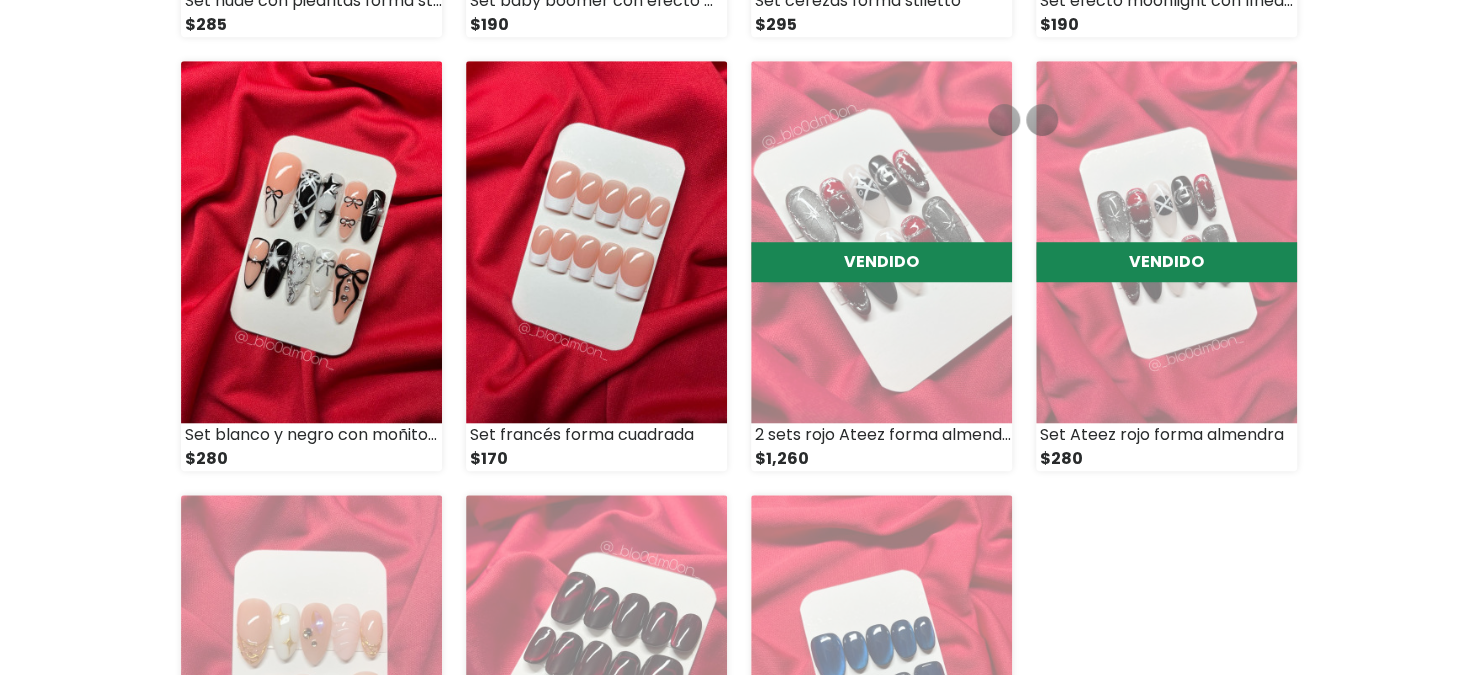 scroll, scrollTop: 640, scrollLeft: 0, axis: vertical 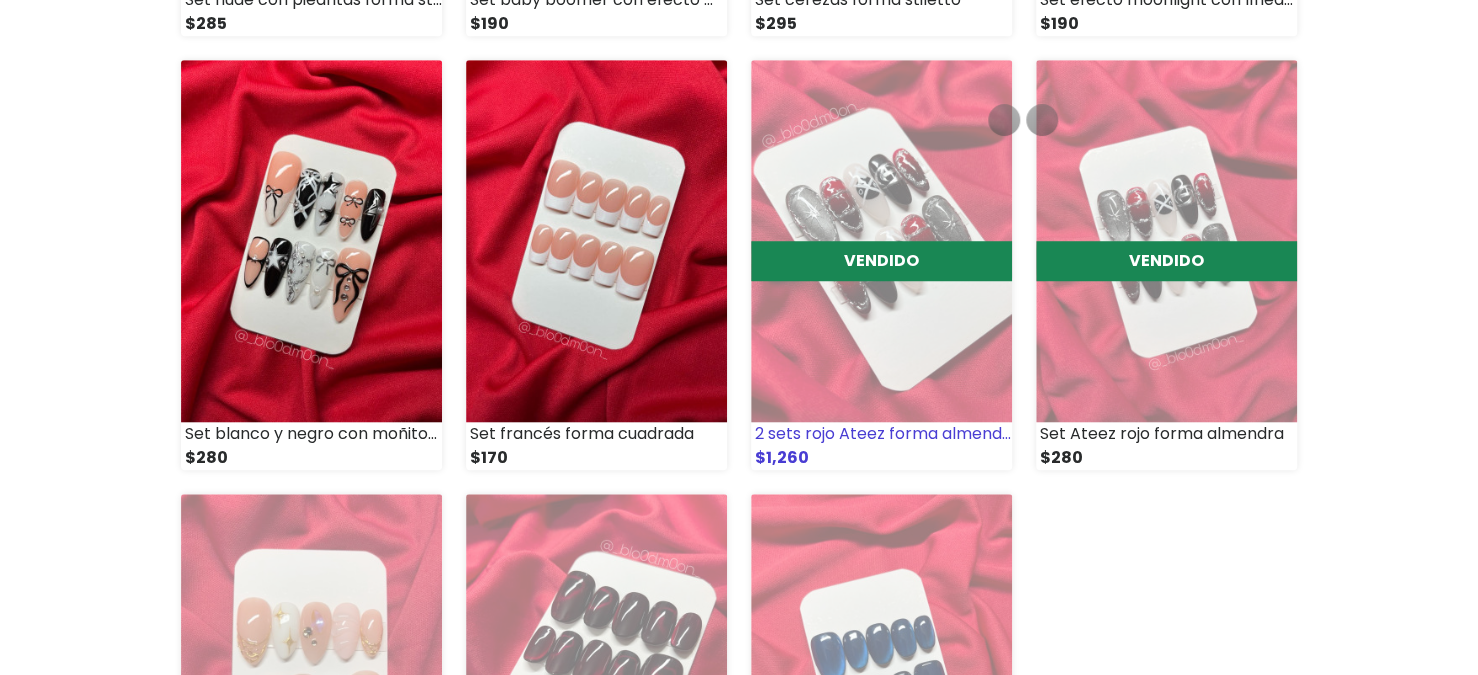 click at bounding box center [881, 241] 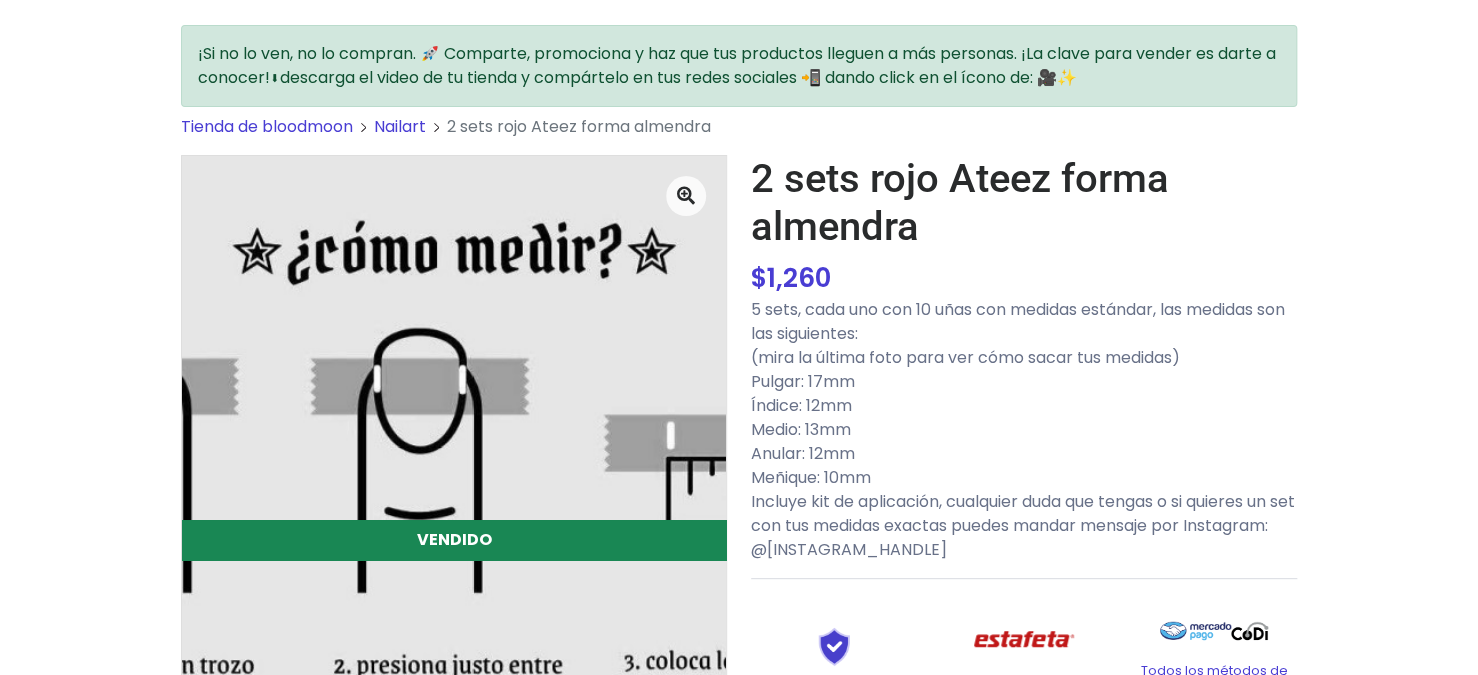 scroll, scrollTop: 0, scrollLeft: 0, axis: both 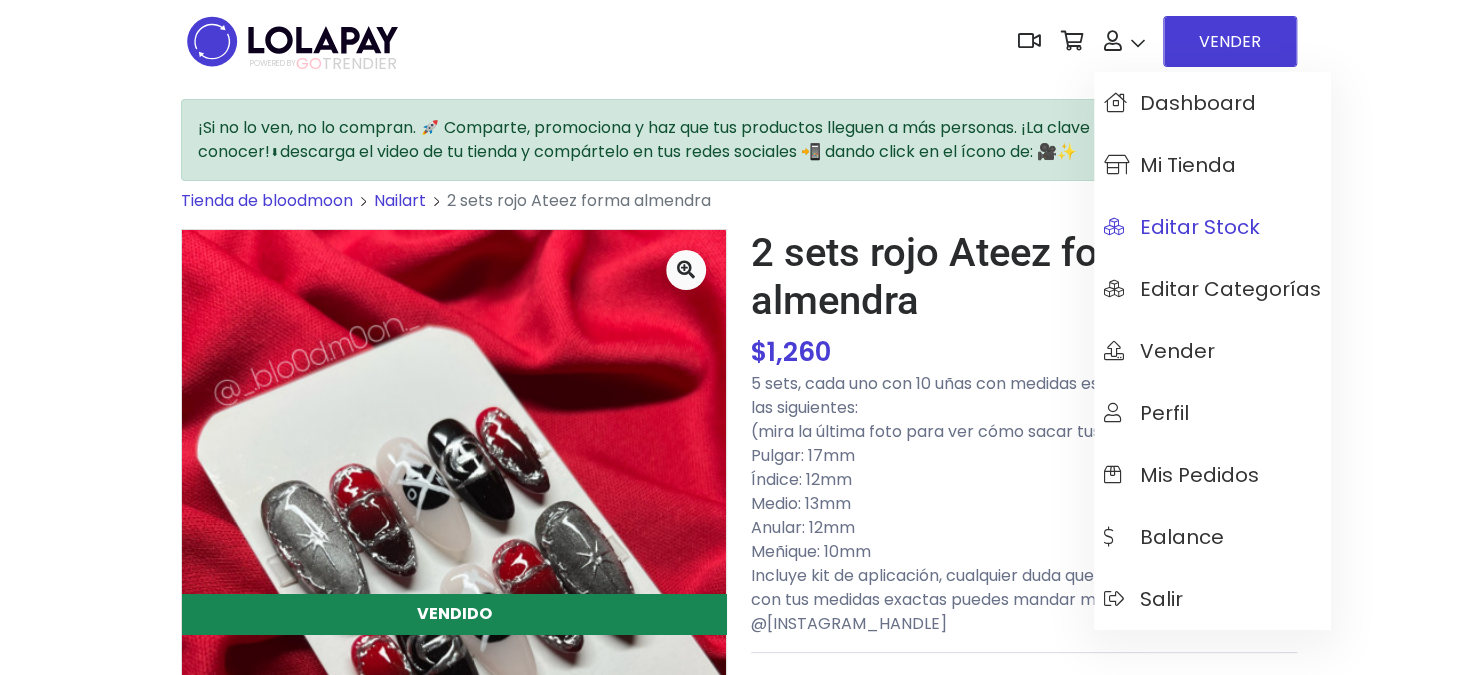 click on "Editar Stock" at bounding box center (1182, 227) 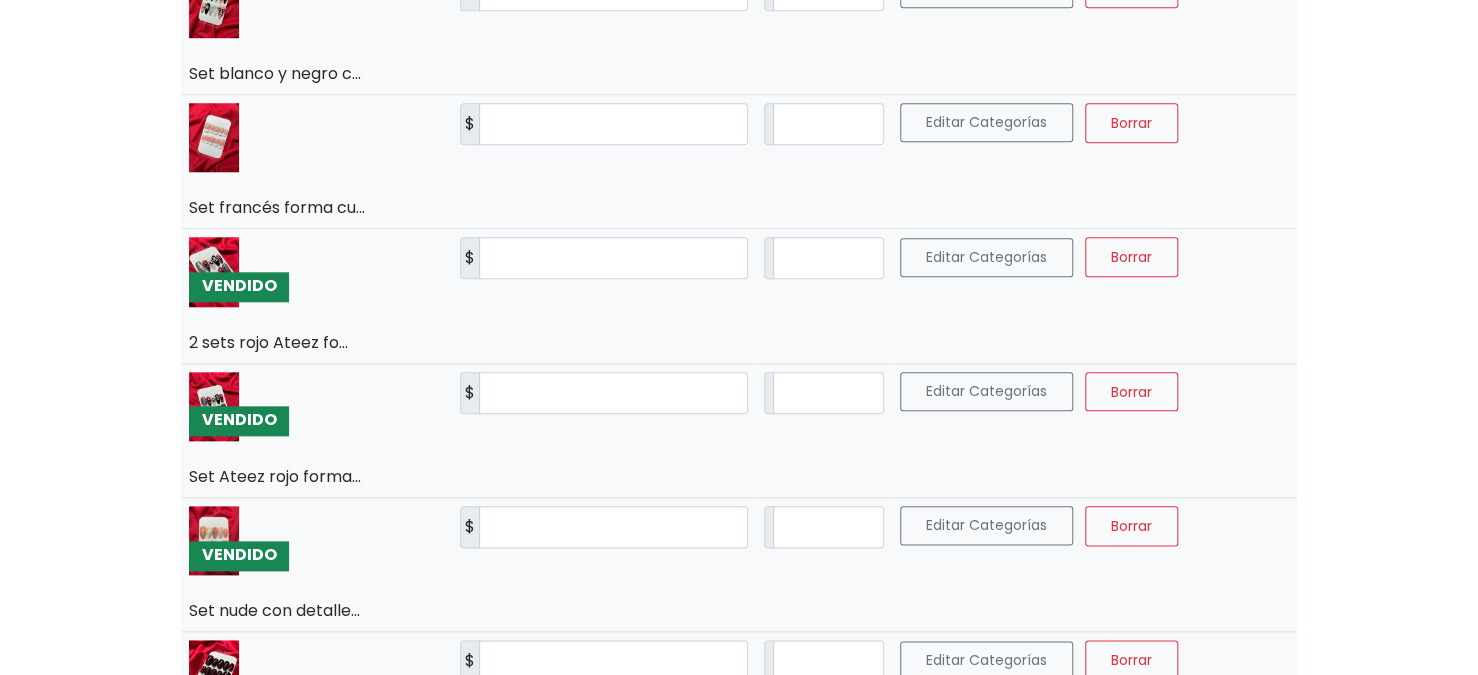 scroll, scrollTop: 848, scrollLeft: 0, axis: vertical 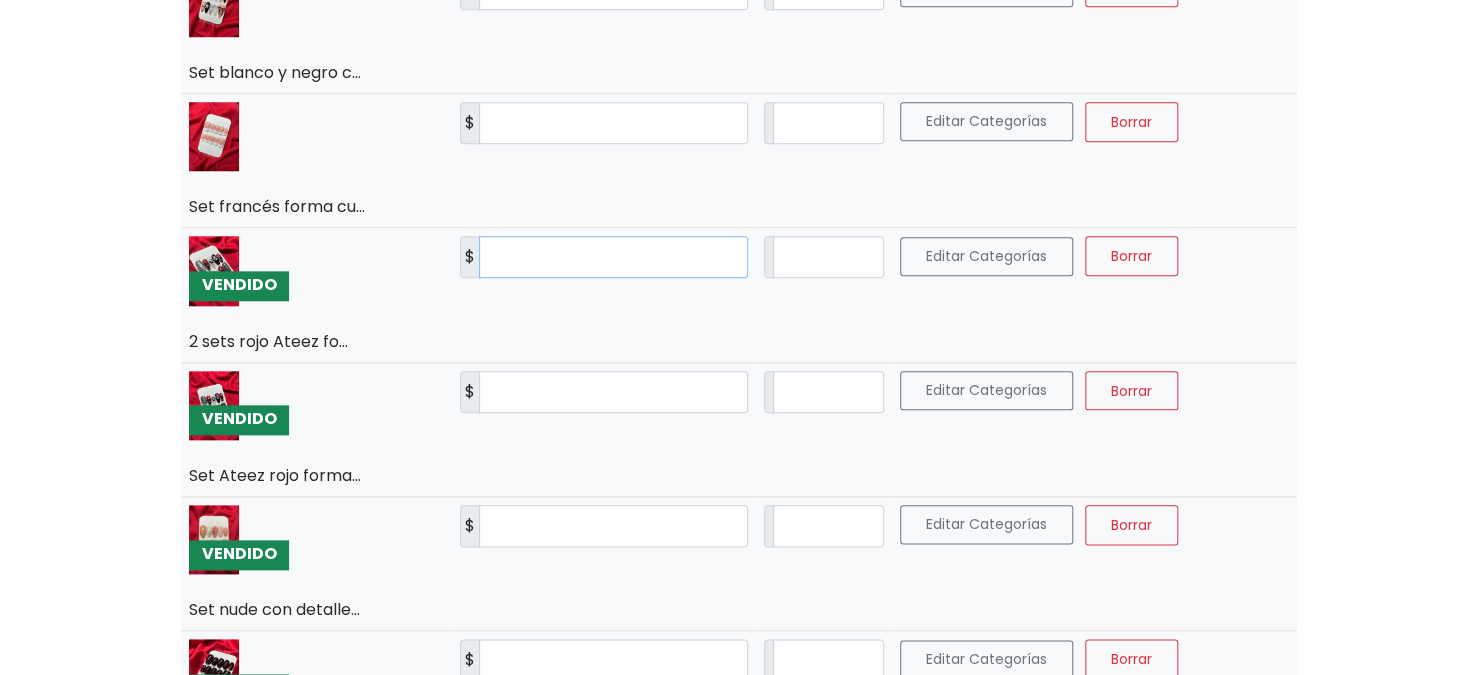 click on "****" at bounding box center (613, 257) 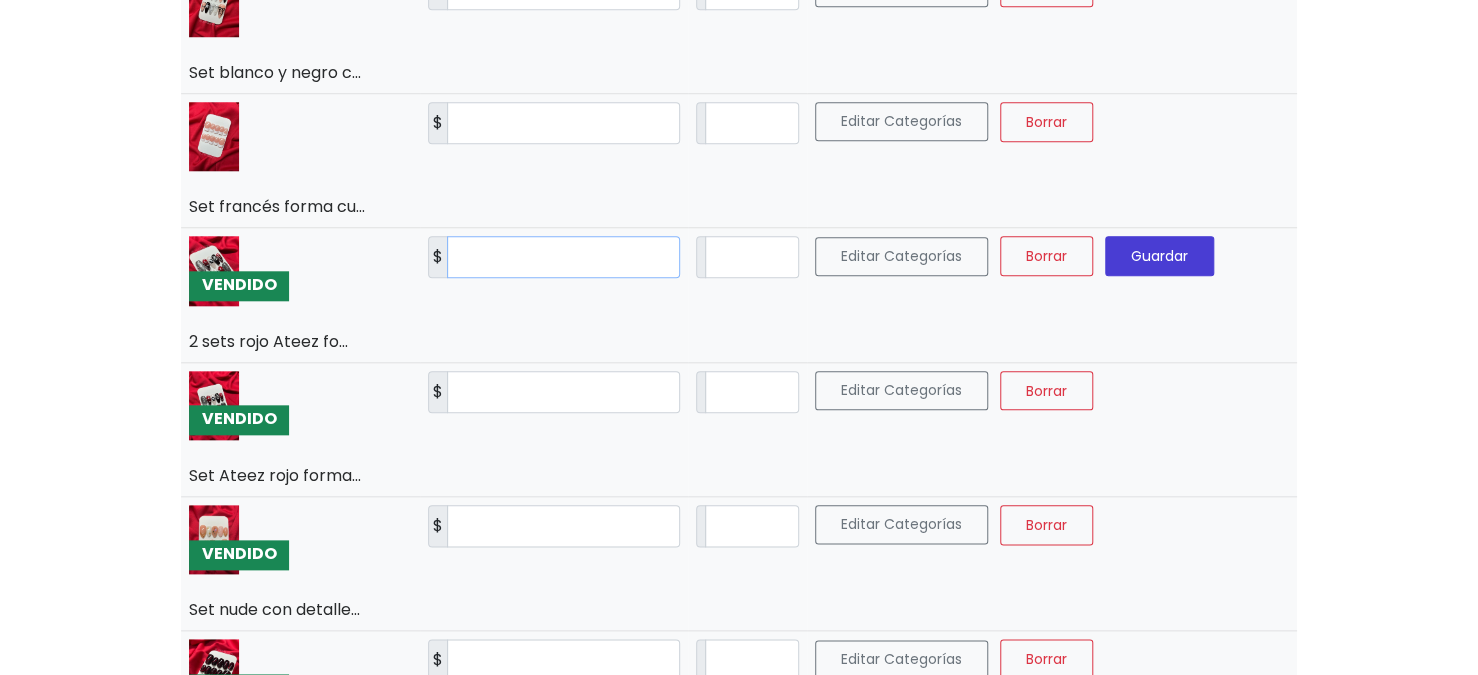 type on "***" 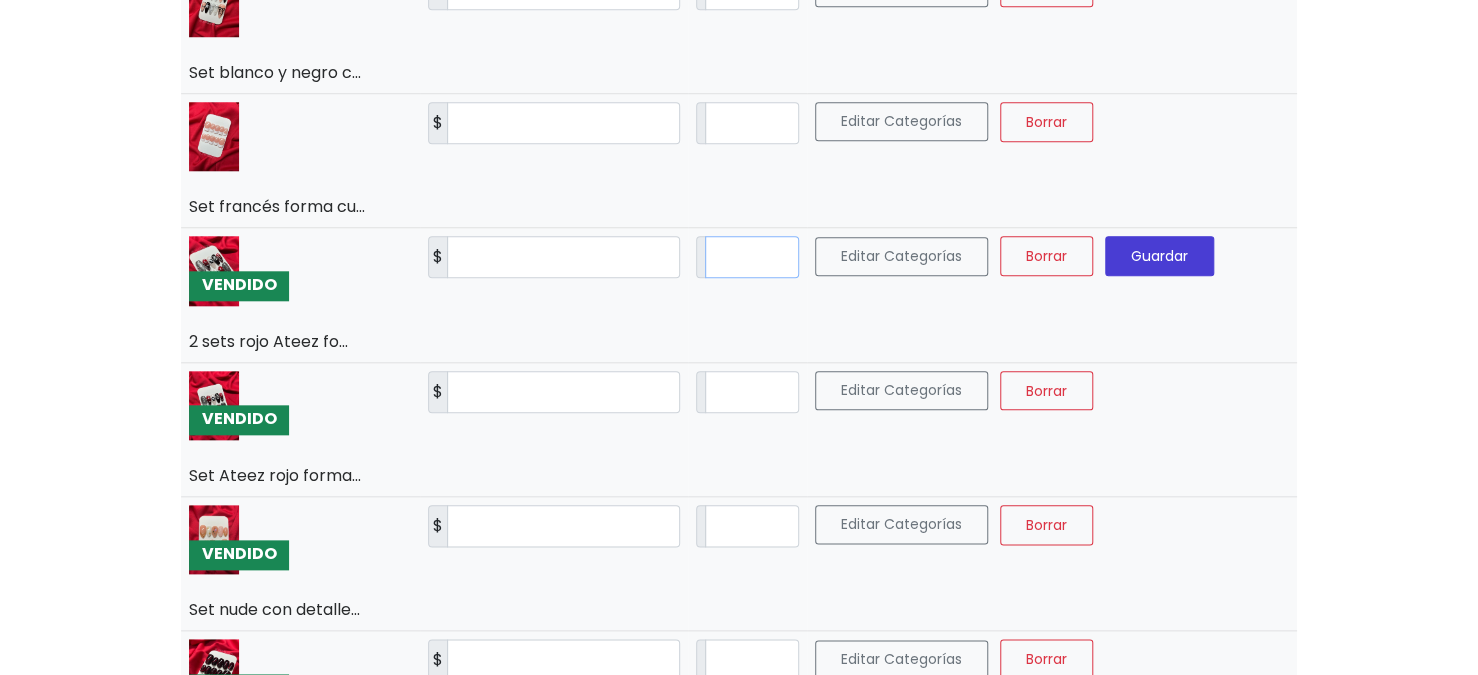 click on "*" at bounding box center [752, 257] 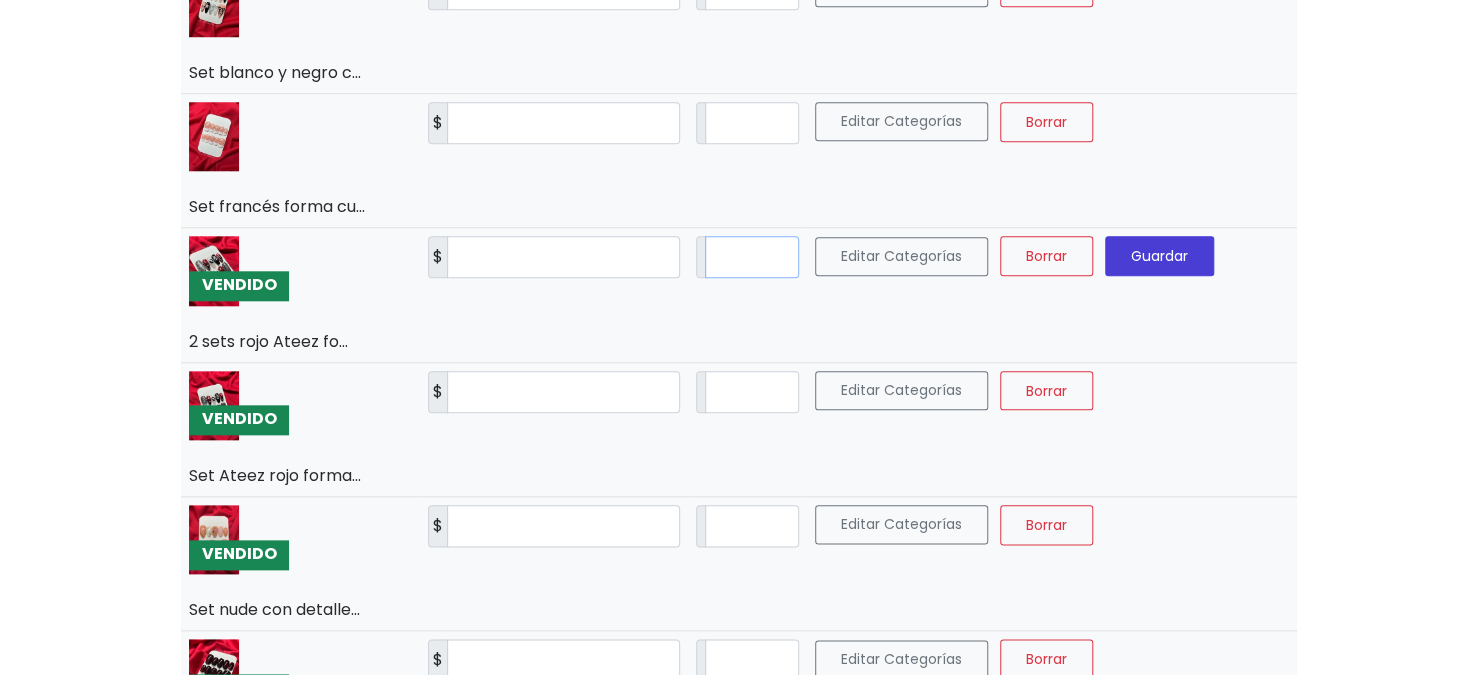 type on "*" 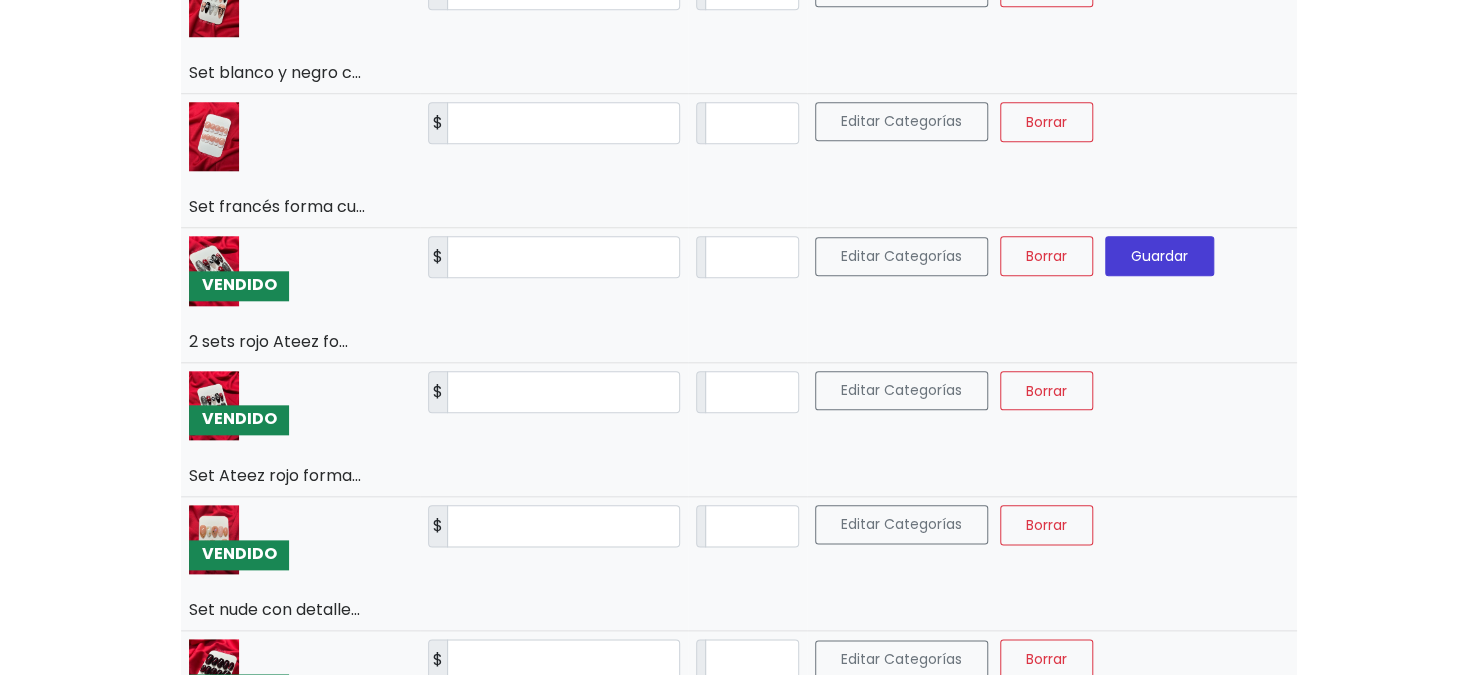 click on "Guardar" at bounding box center (1159, 256) 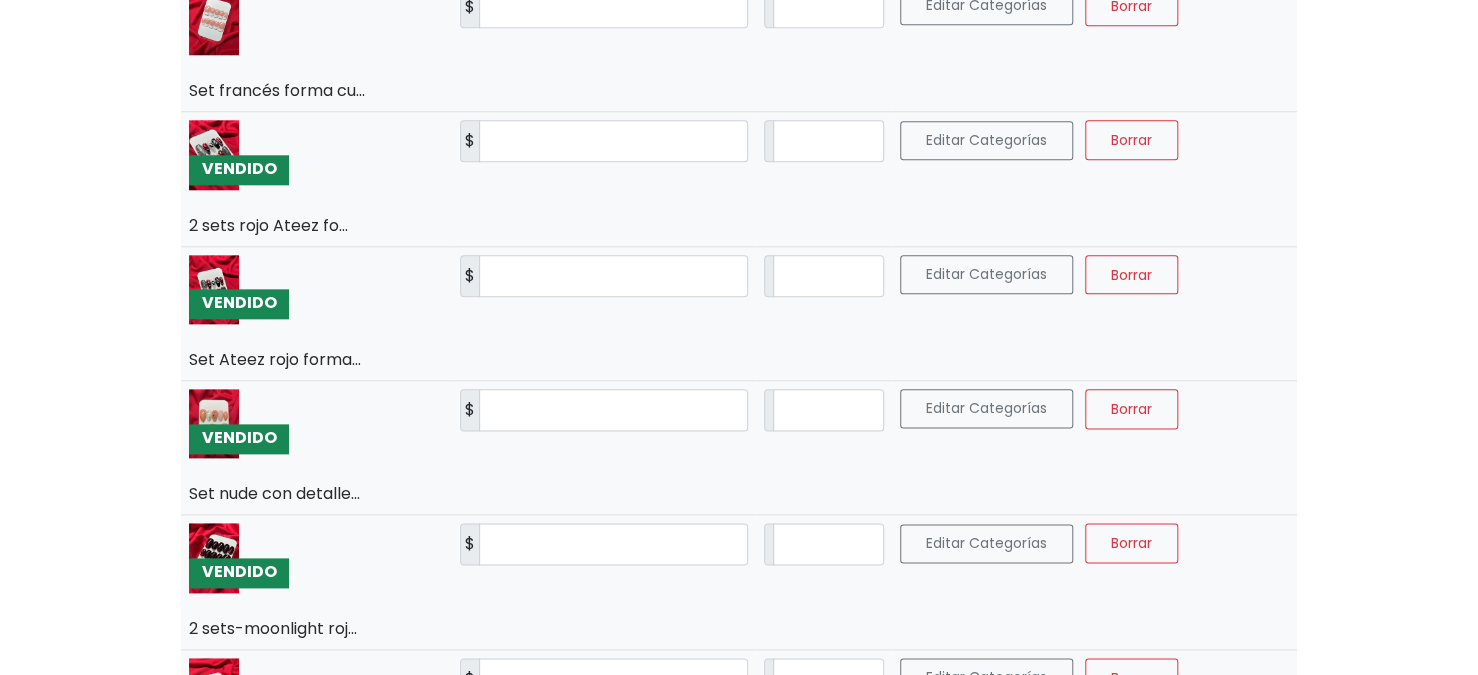 scroll, scrollTop: 952, scrollLeft: 0, axis: vertical 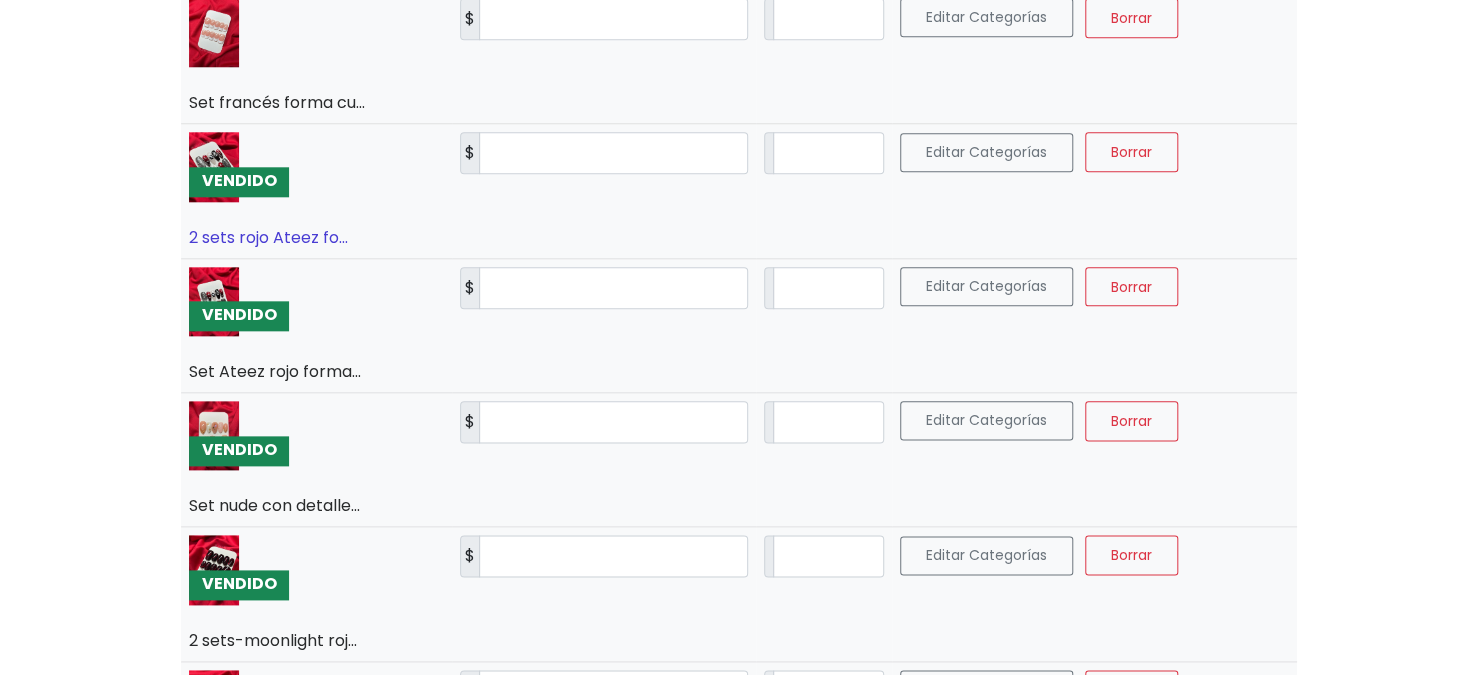 click on "2 sets rojo Ateez fo..." at bounding box center [268, 237] 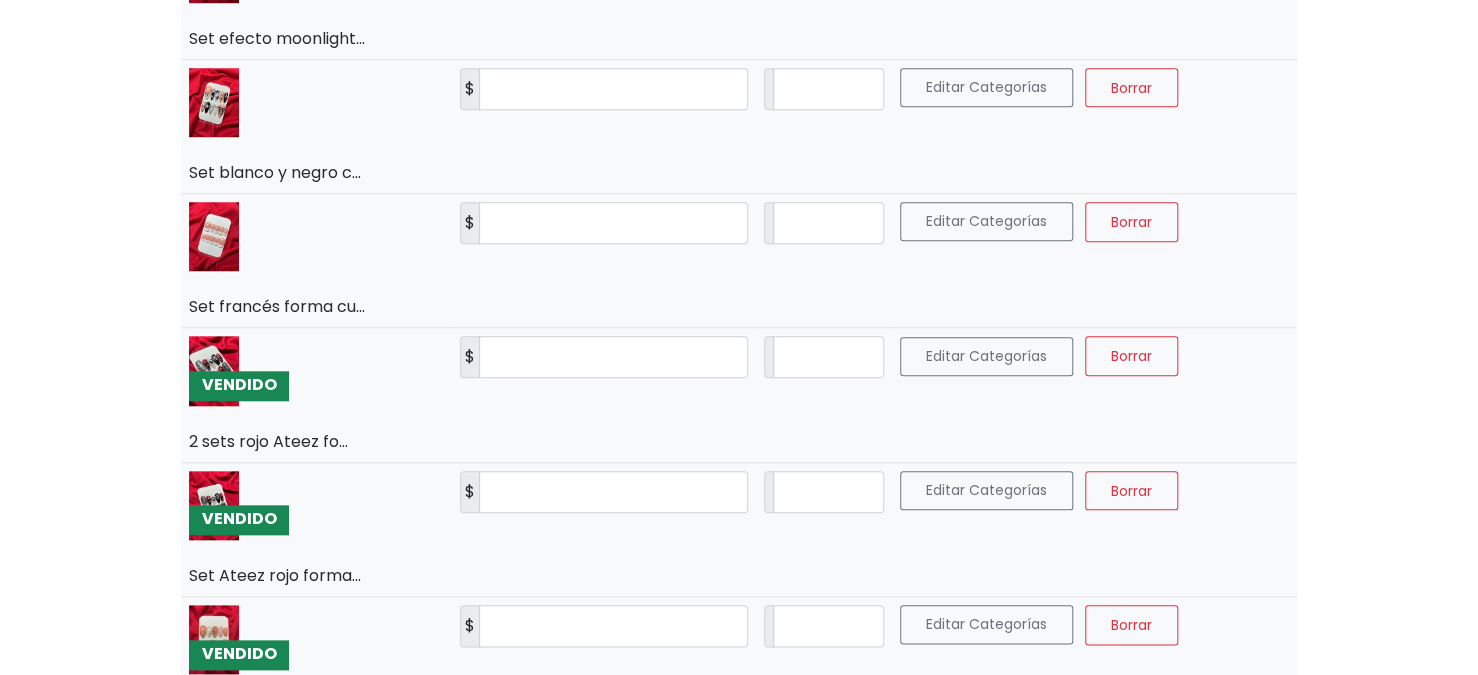scroll, scrollTop: 744, scrollLeft: 0, axis: vertical 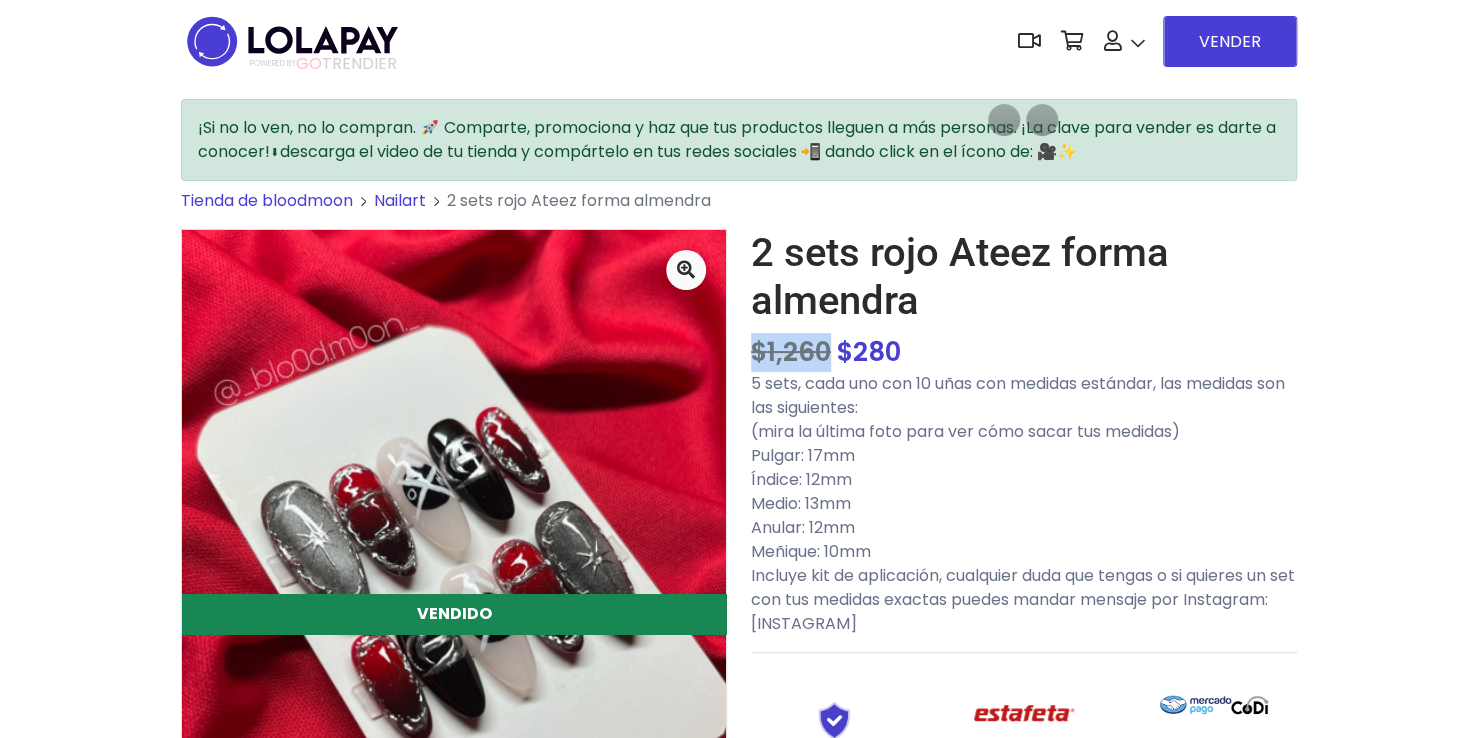 drag, startPoint x: 832, startPoint y: 355, endPoint x: 740, endPoint y: 360, distance: 92.13577 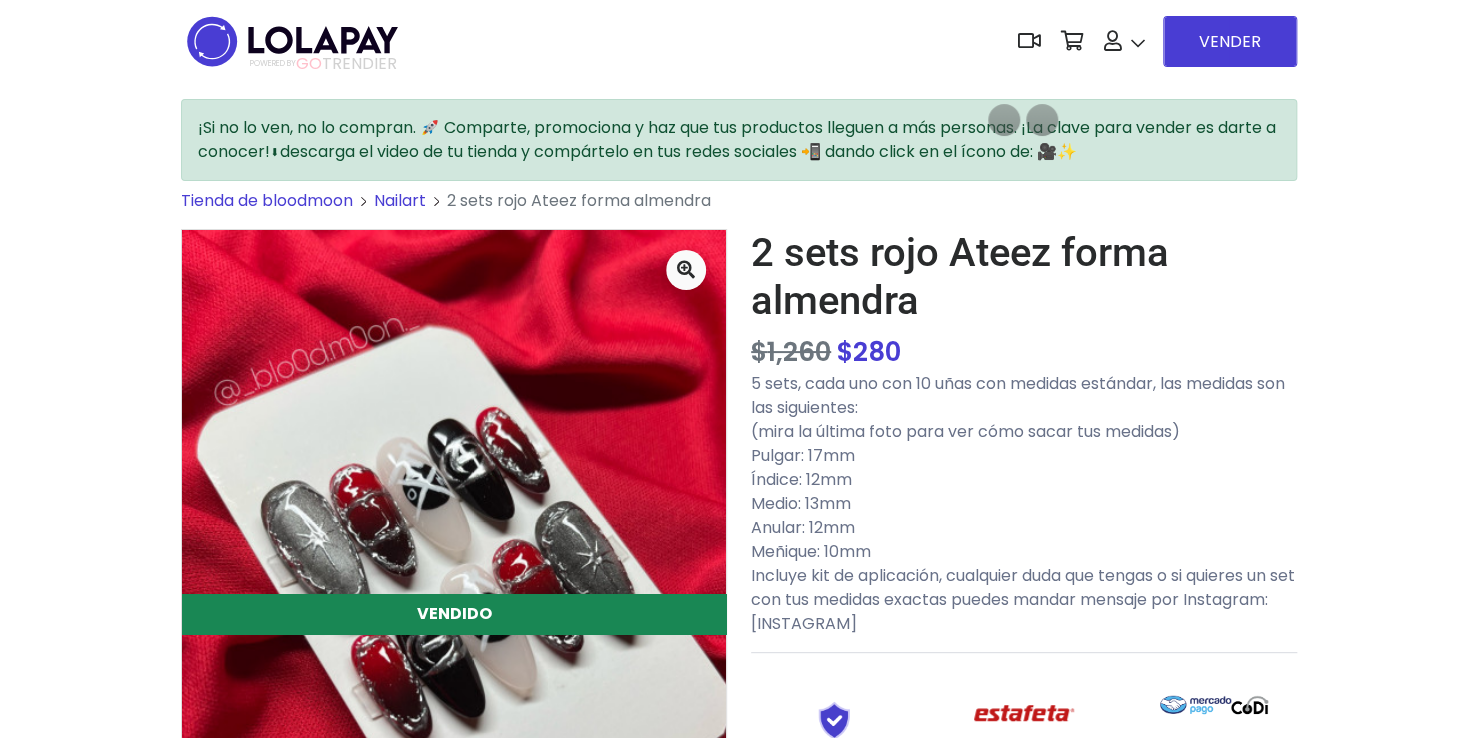 click on "2 sets rojo Ateez forma almendra" at bounding box center [1024, 277] 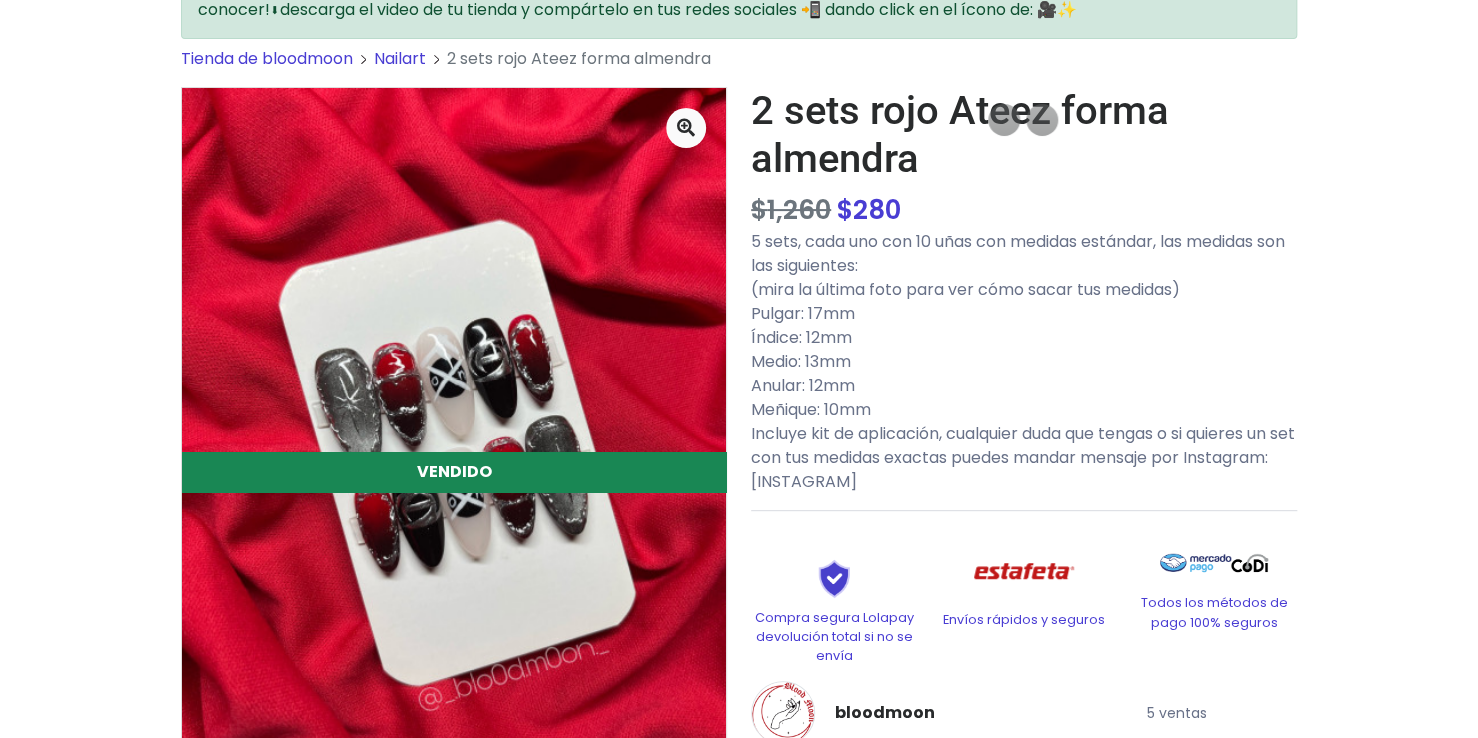 scroll, scrollTop: 0, scrollLeft: 0, axis: both 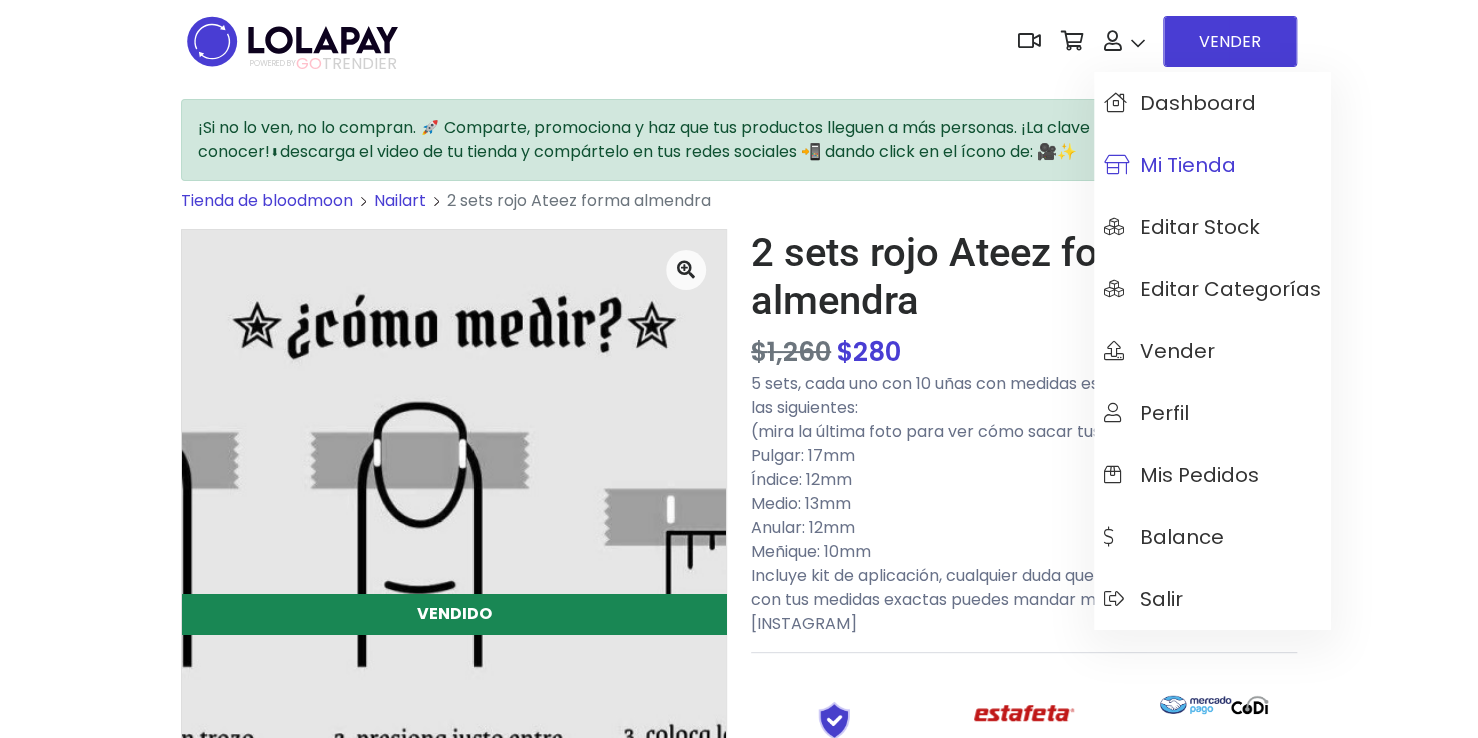 click on "Mi tienda" at bounding box center [1170, 165] 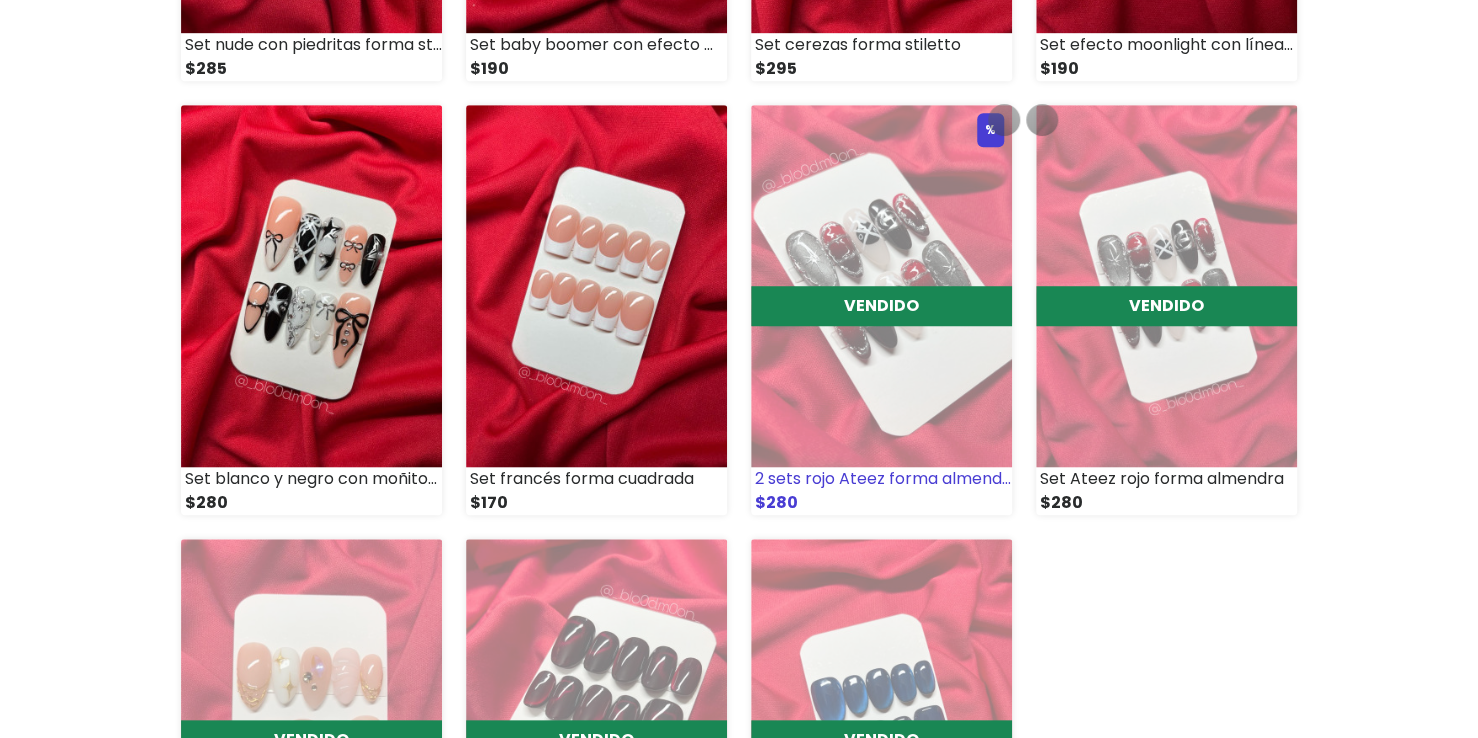 scroll, scrollTop: 596, scrollLeft: 0, axis: vertical 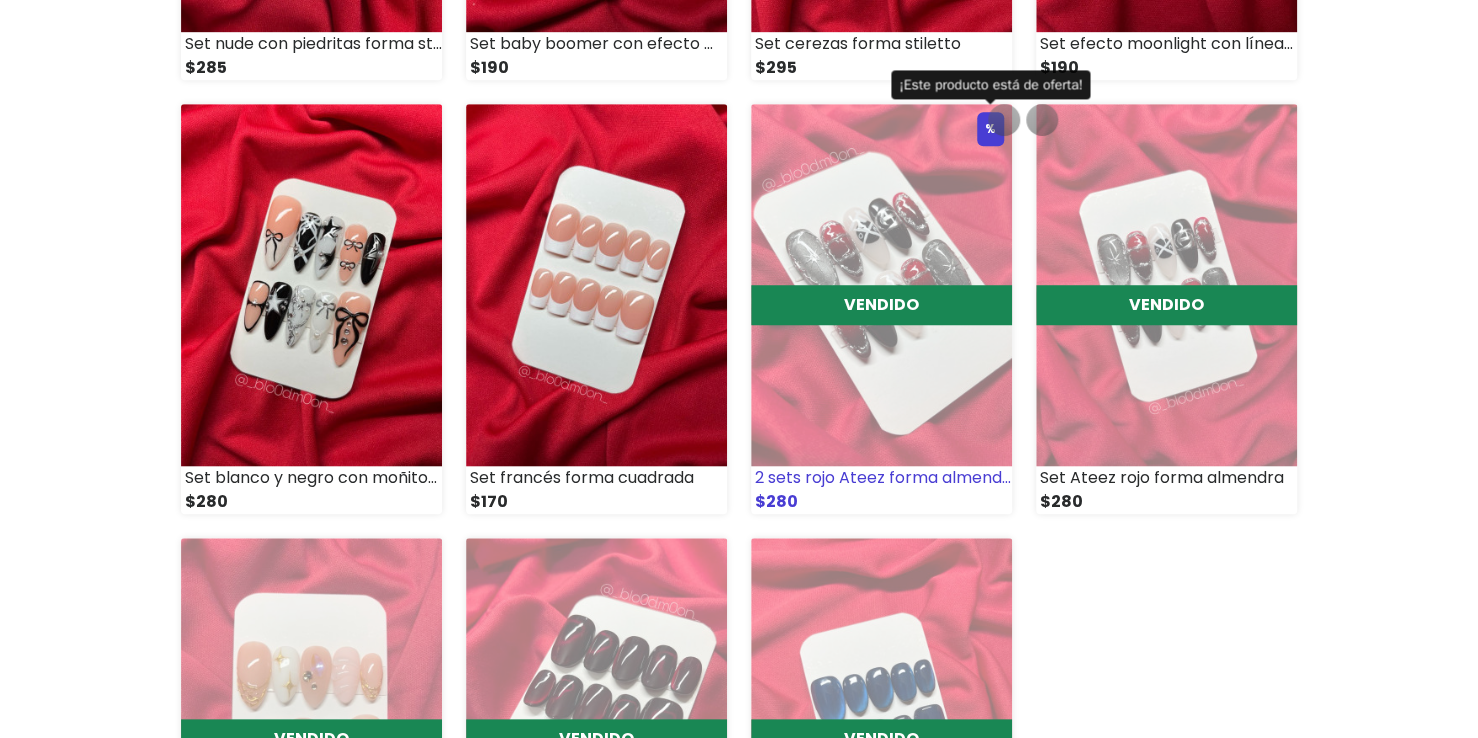 click on "%" at bounding box center [990, 129] 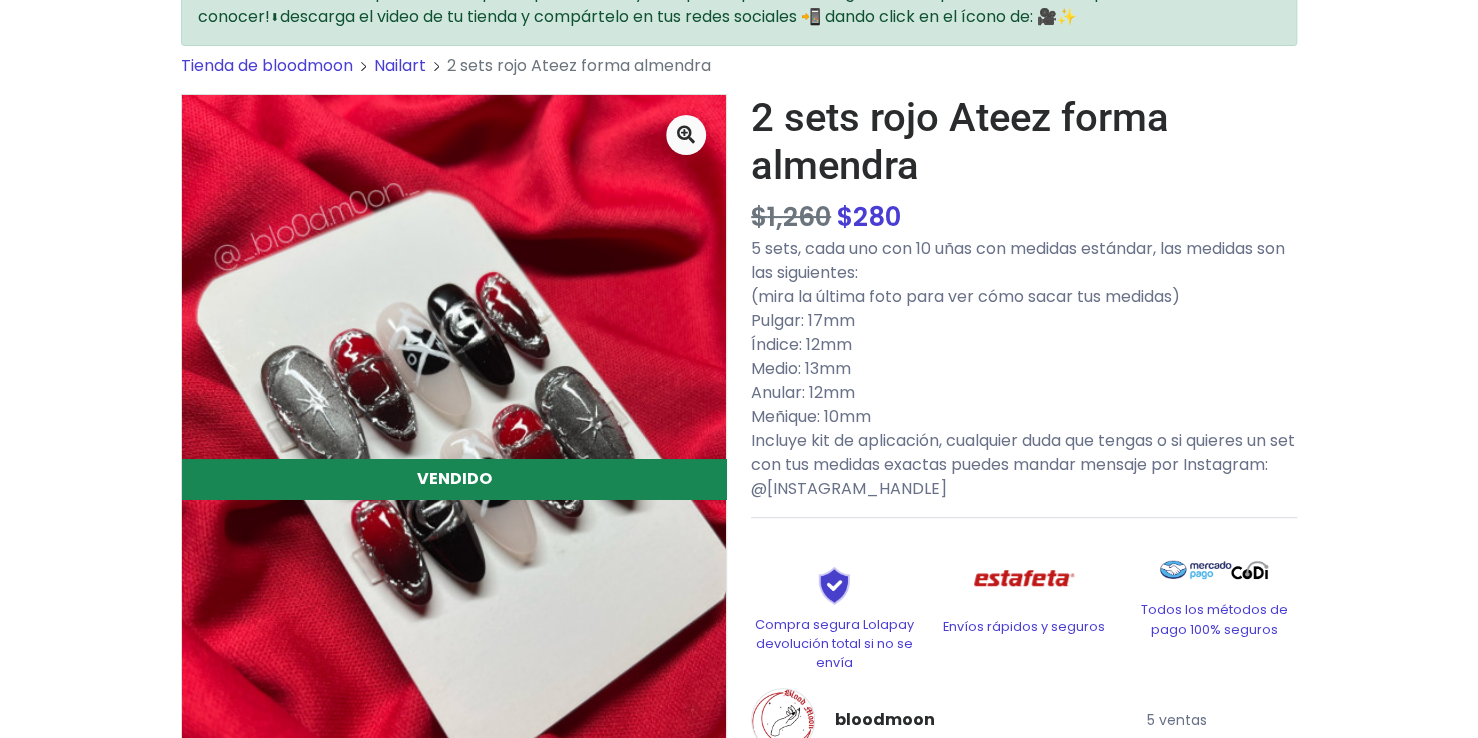 scroll, scrollTop: 0, scrollLeft: 0, axis: both 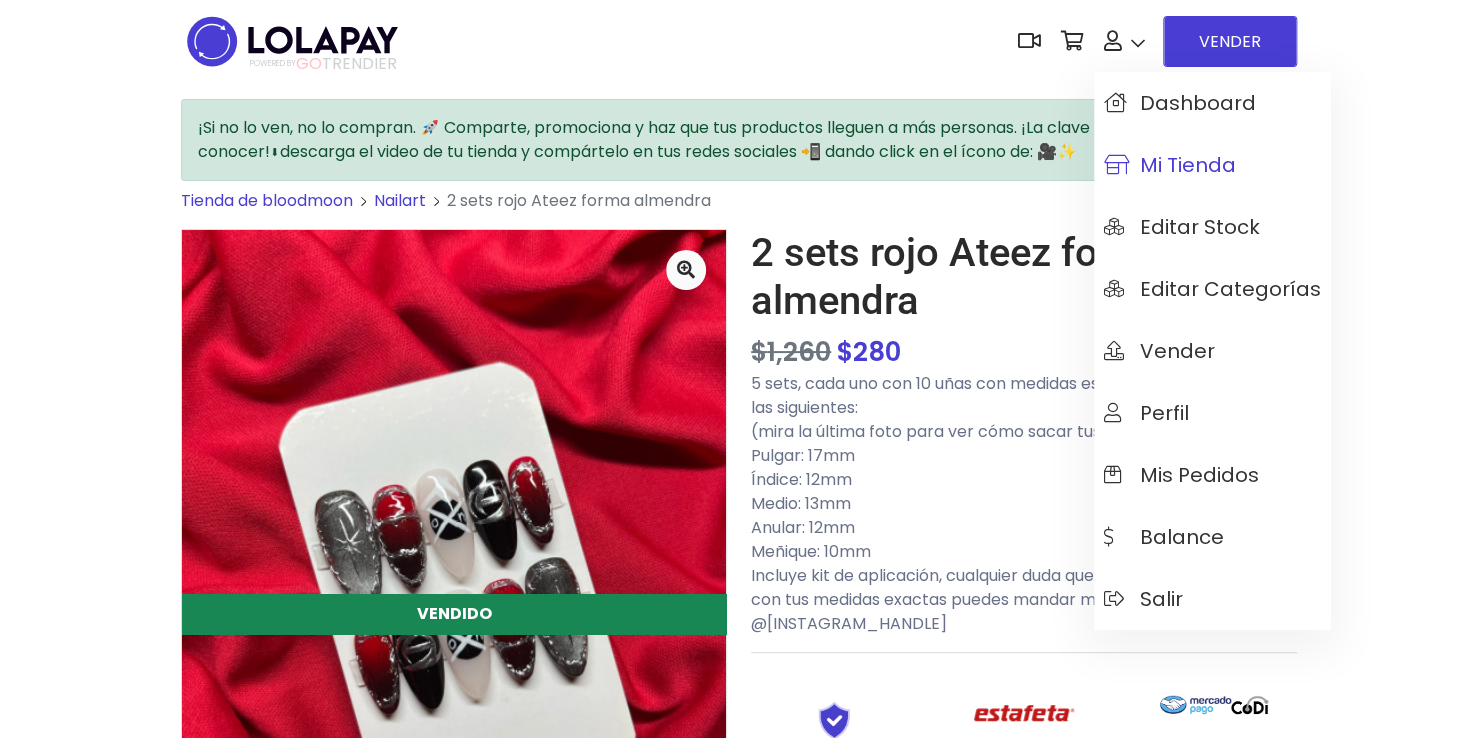 click on "Mi tienda" at bounding box center [1212, 165] 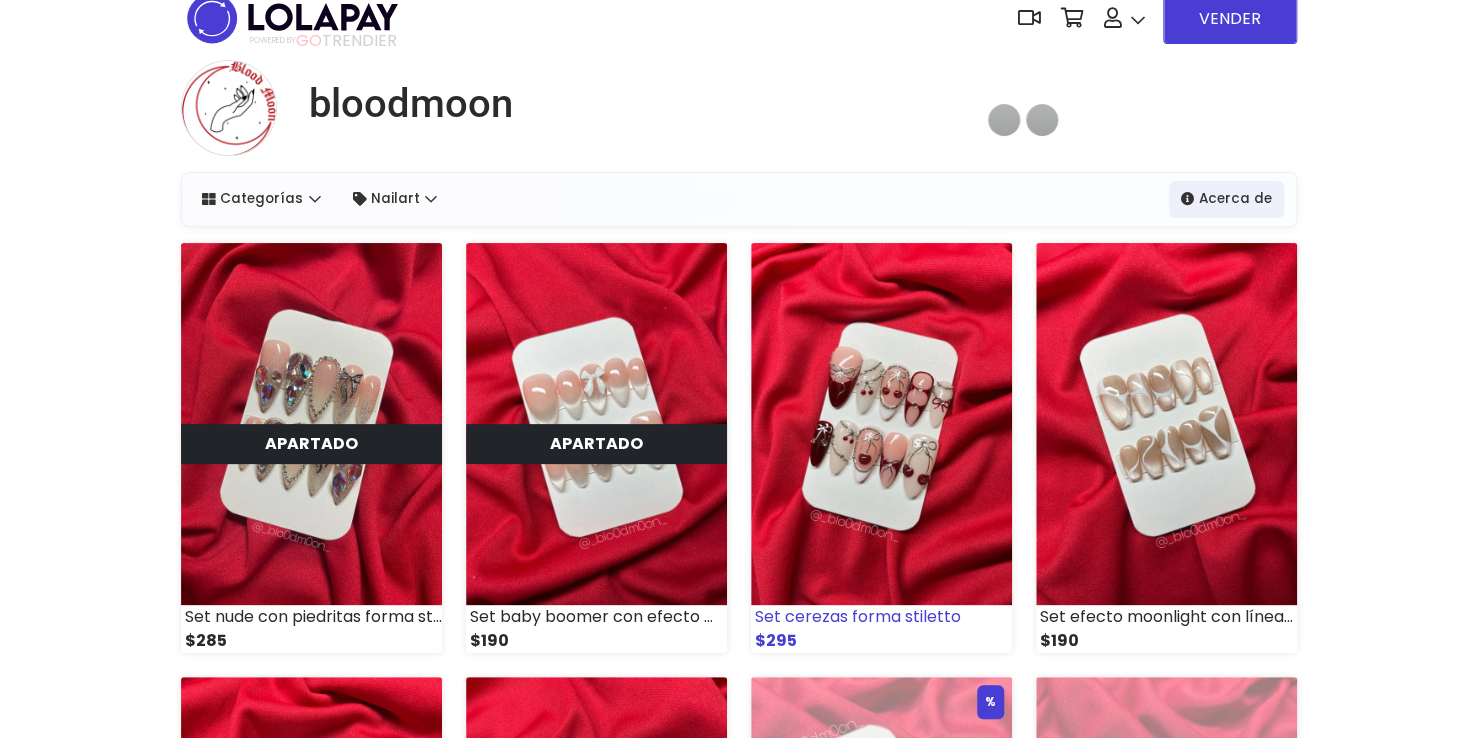 scroll, scrollTop: 0, scrollLeft: 0, axis: both 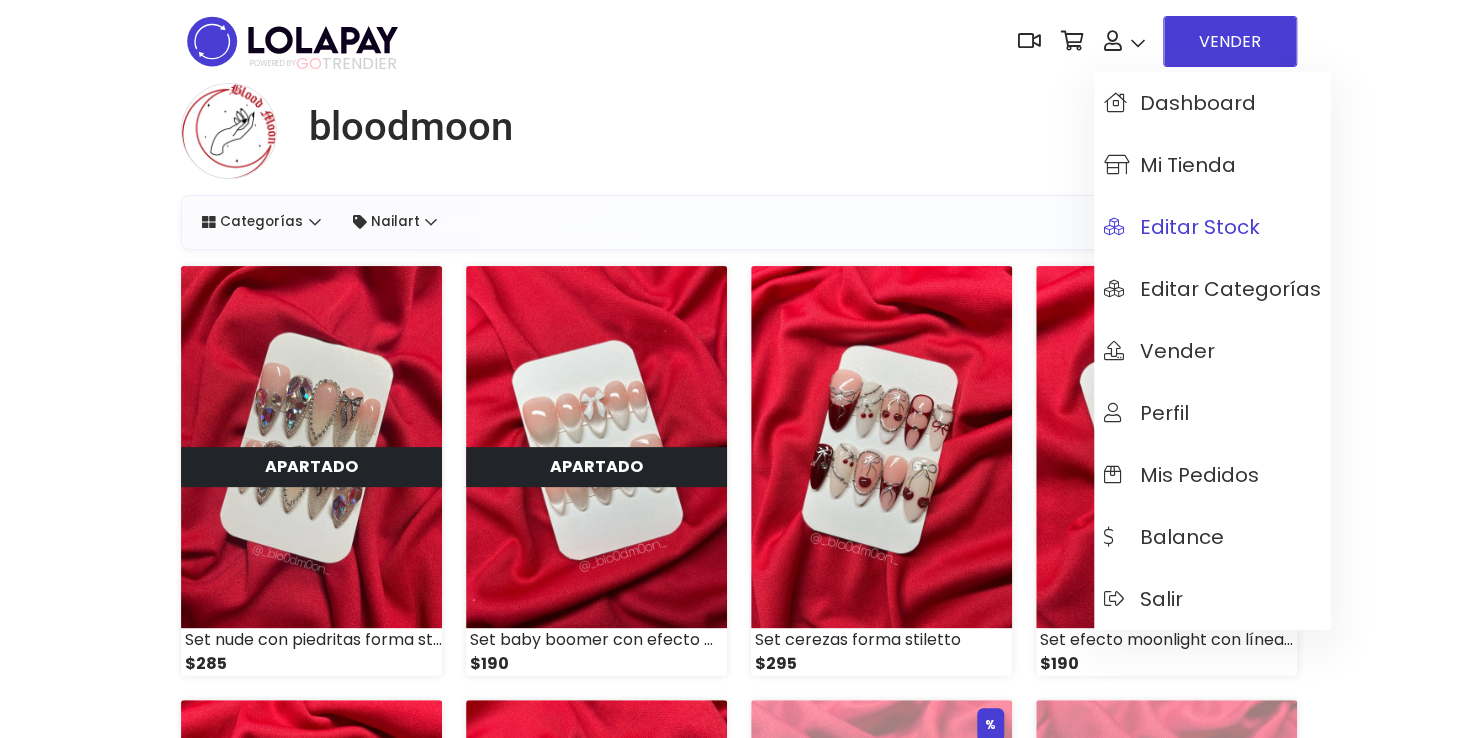 click on "Editar Stock" at bounding box center (1182, 227) 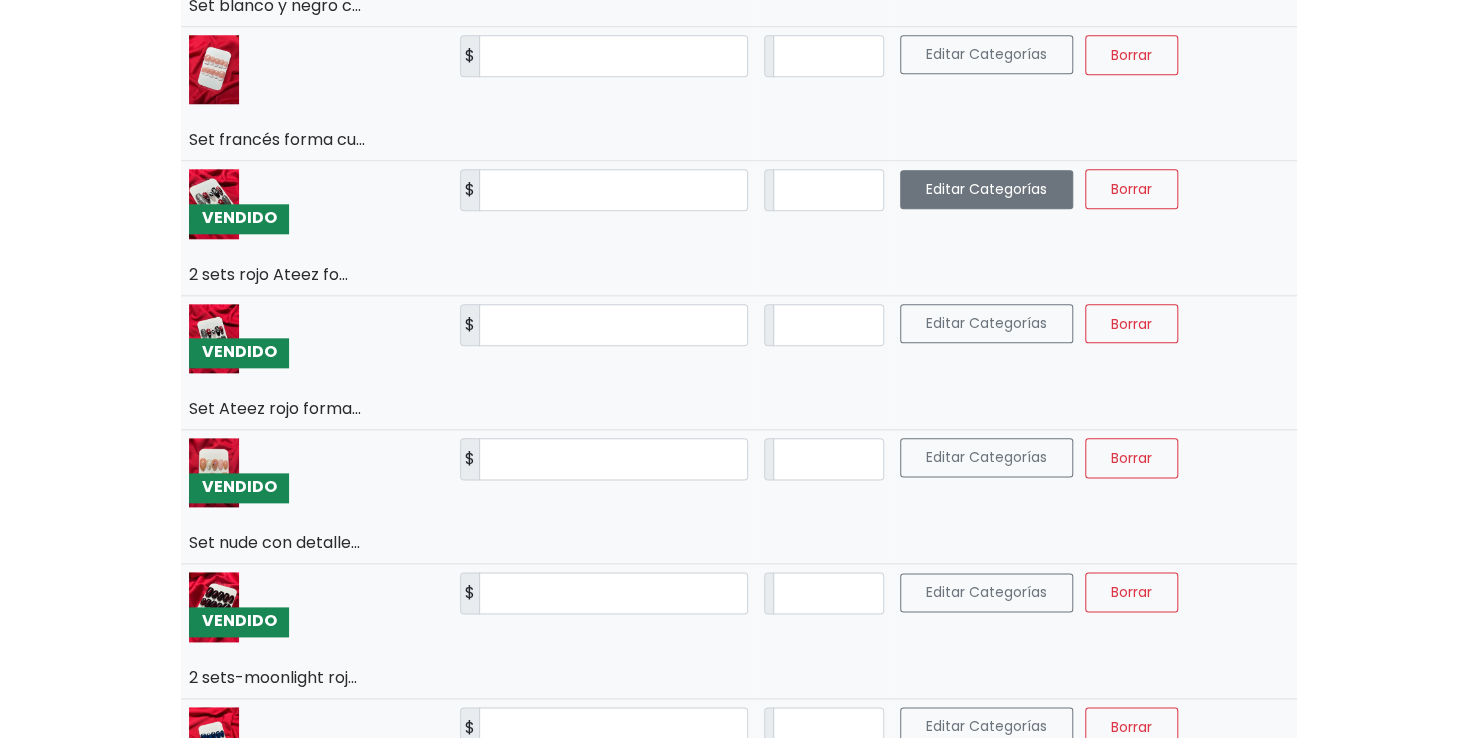 scroll, scrollTop: 916, scrollLeft: 0, axis: vertical 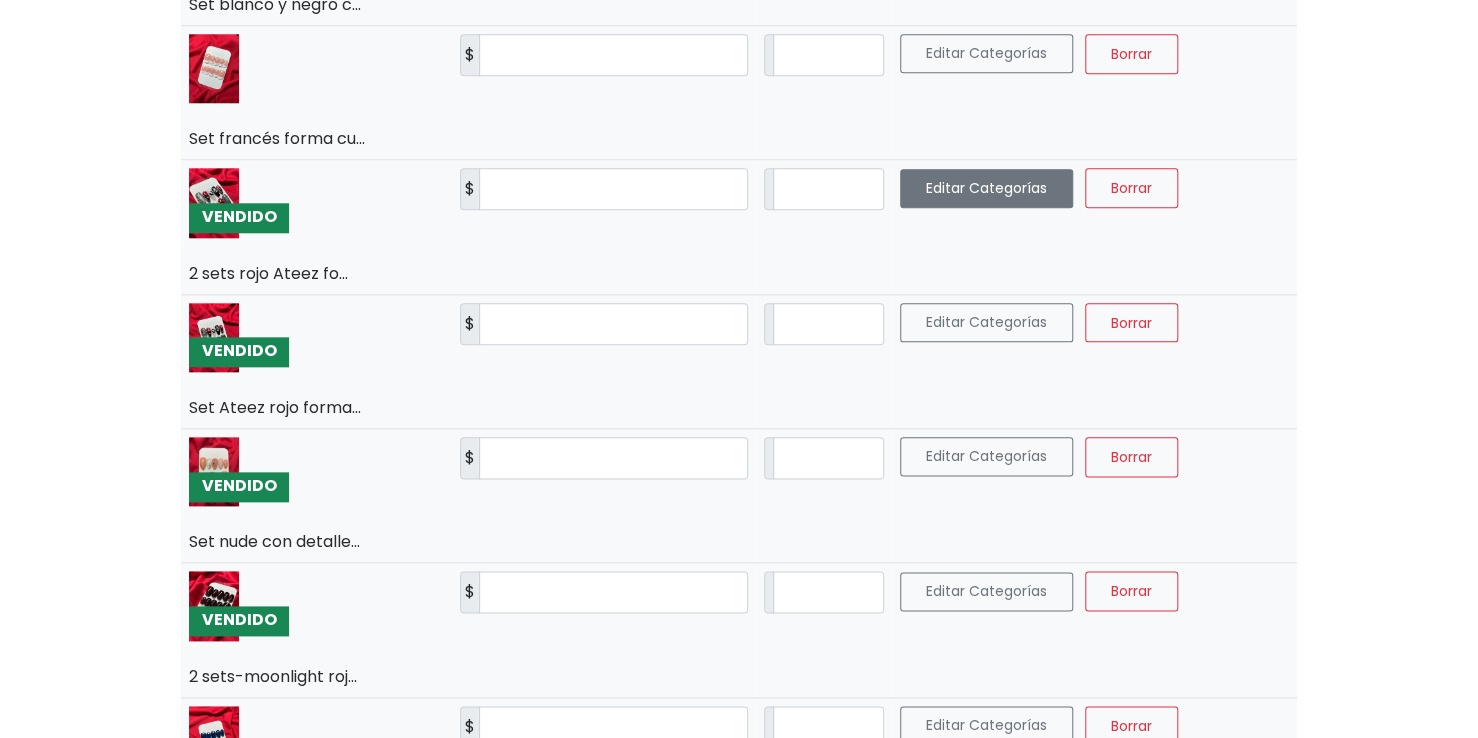 click on "Editar Categorías" at bounding box center [986, 188] 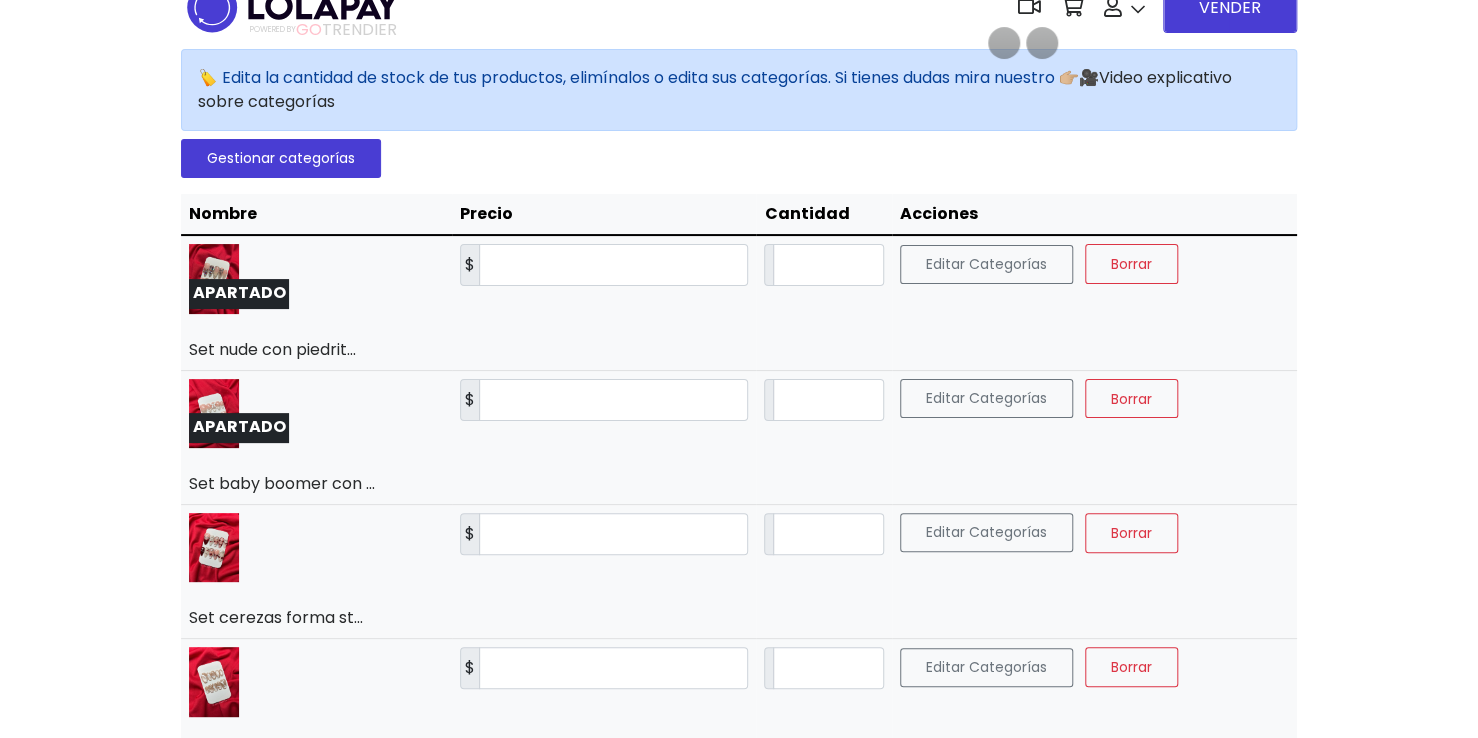 scroll, scrollTop: 0, scrollLeft: 0, axis: both 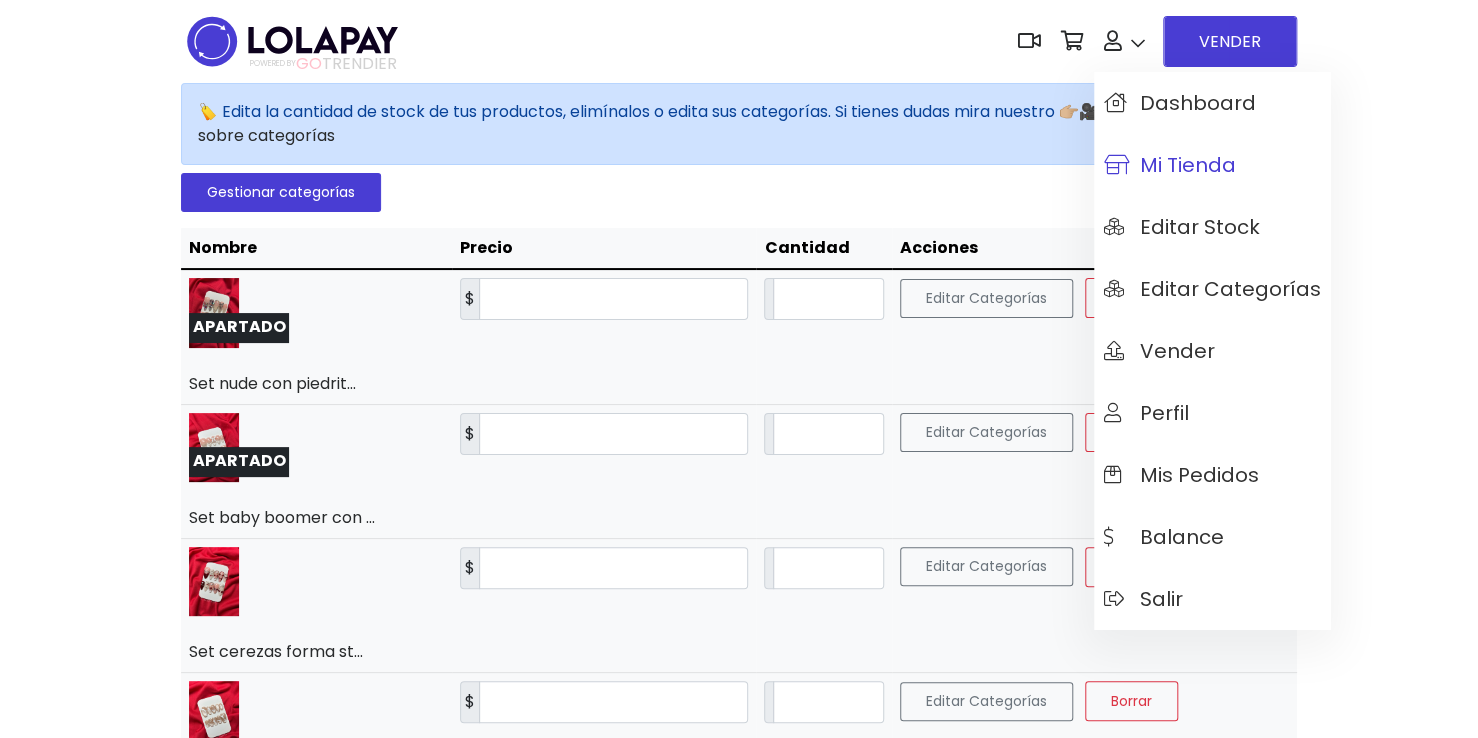 click on "Mi tienda" at bounding box center (1170, 165) 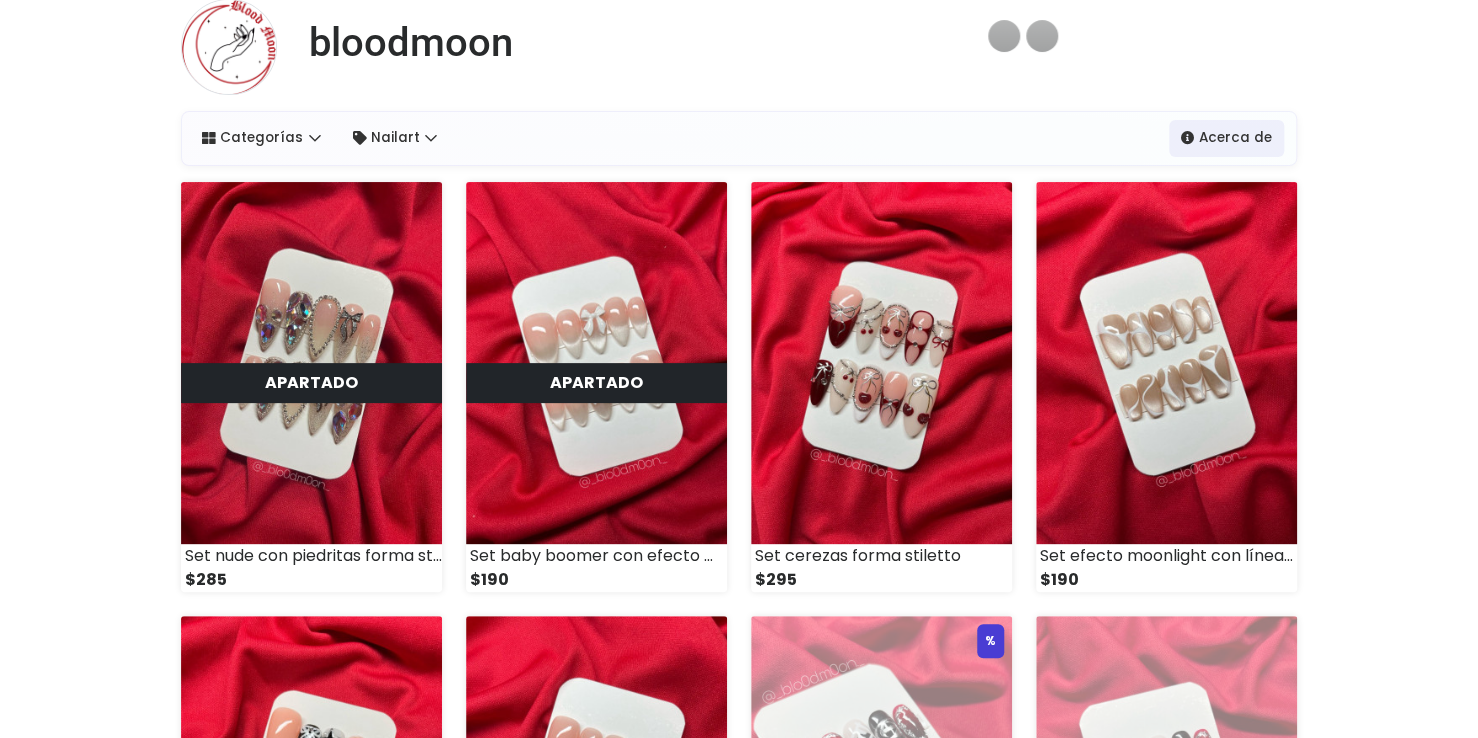 scroll, scrollTop: 0, scrollLeft: 0, axis: both 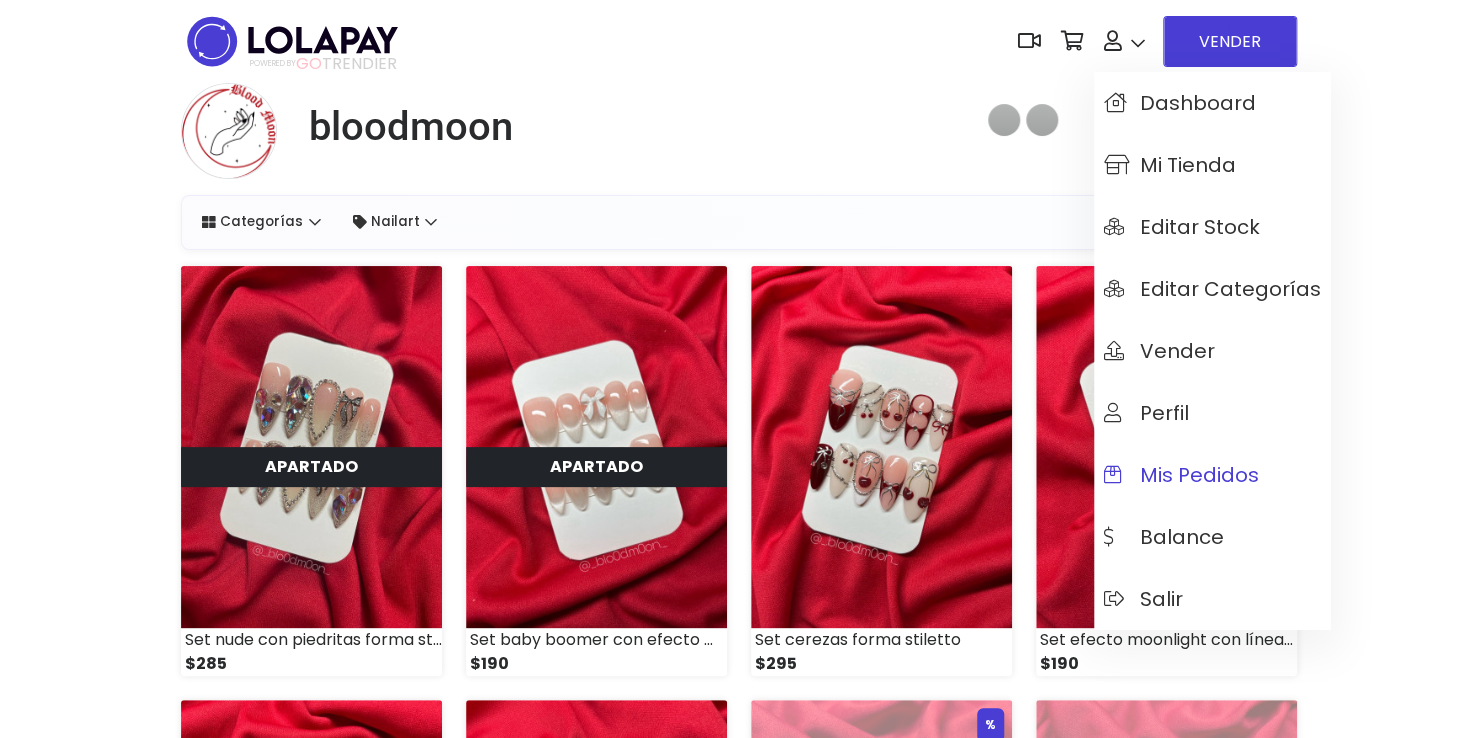 click on "Mis pedidos" at bounding box center [1181, 475] 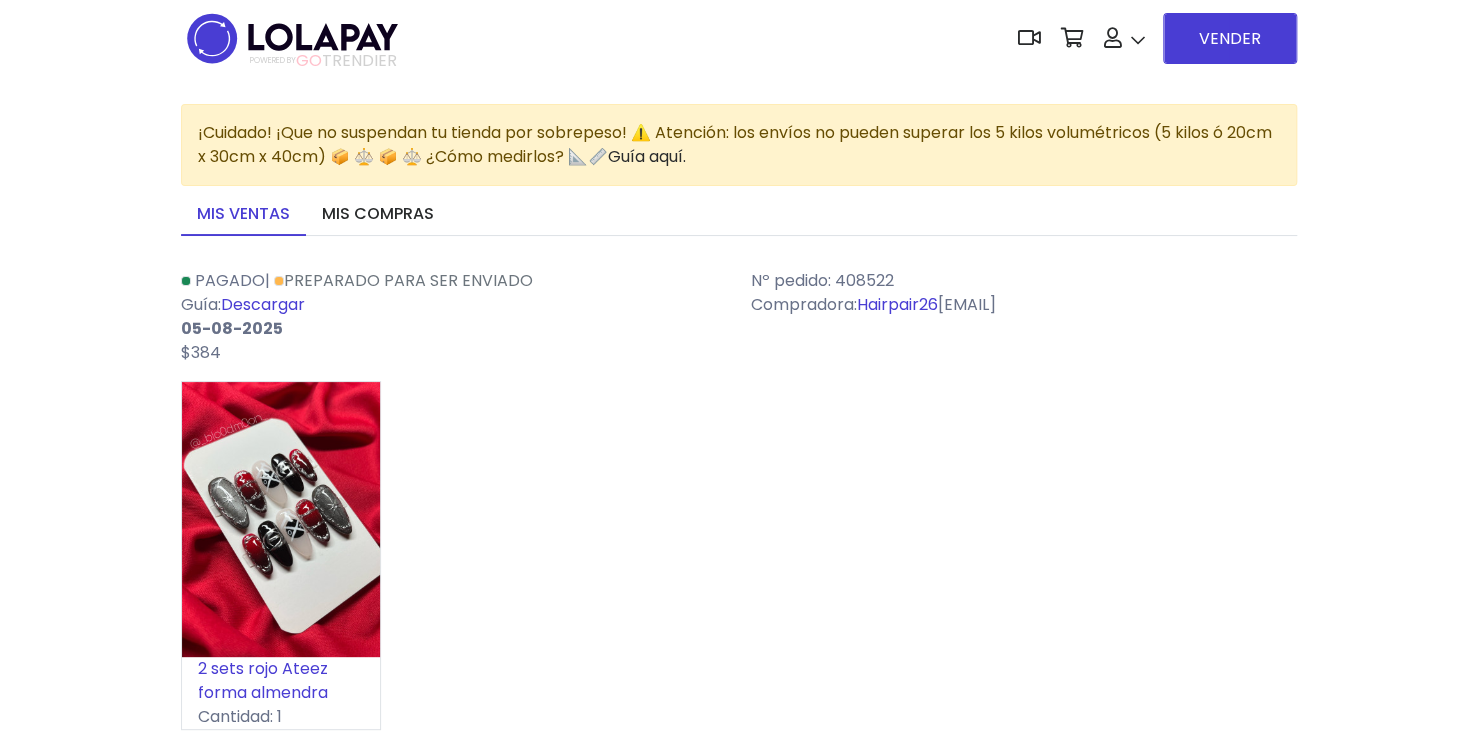 scroll, scrollTop: 0, scrollLeft: 0, axis: both 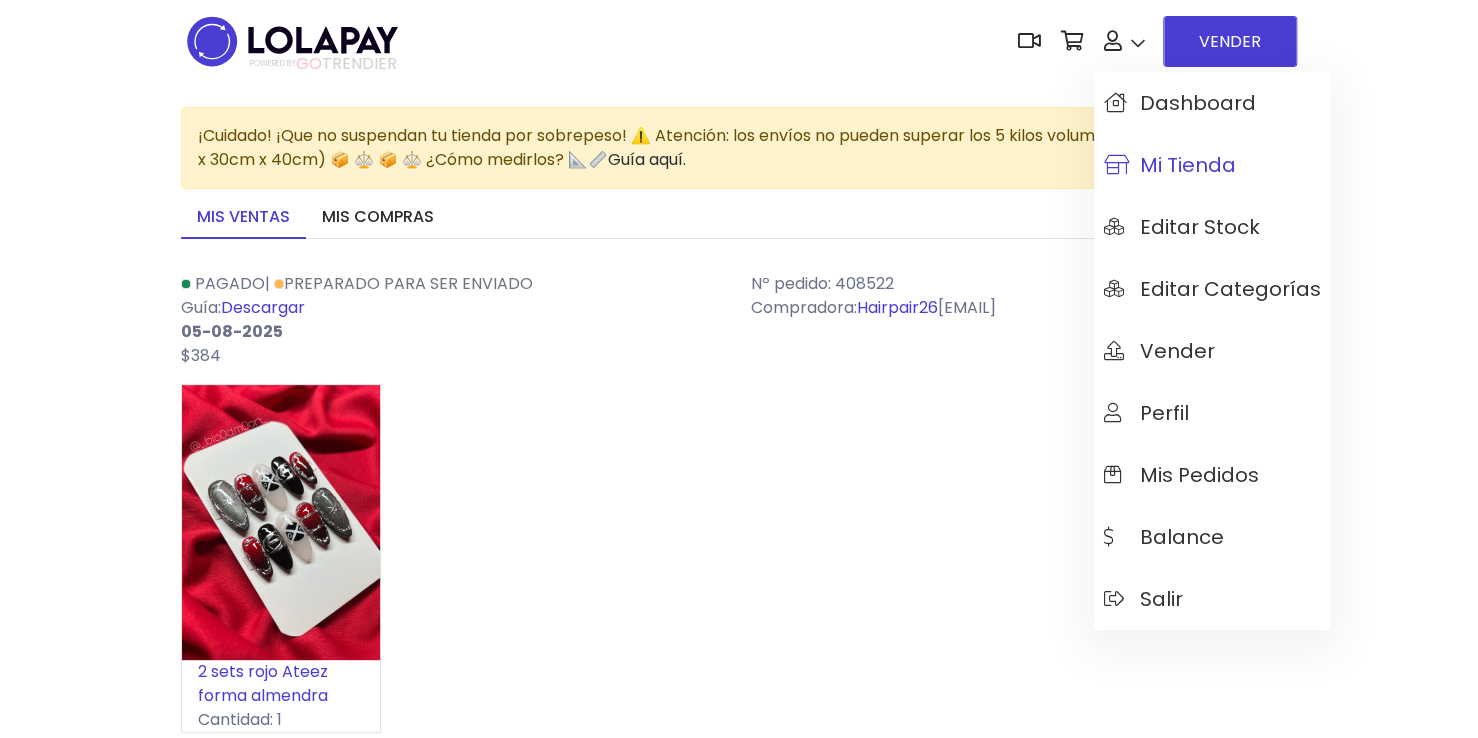 click on "Mi tienda" at bounding box center (1170, 165) 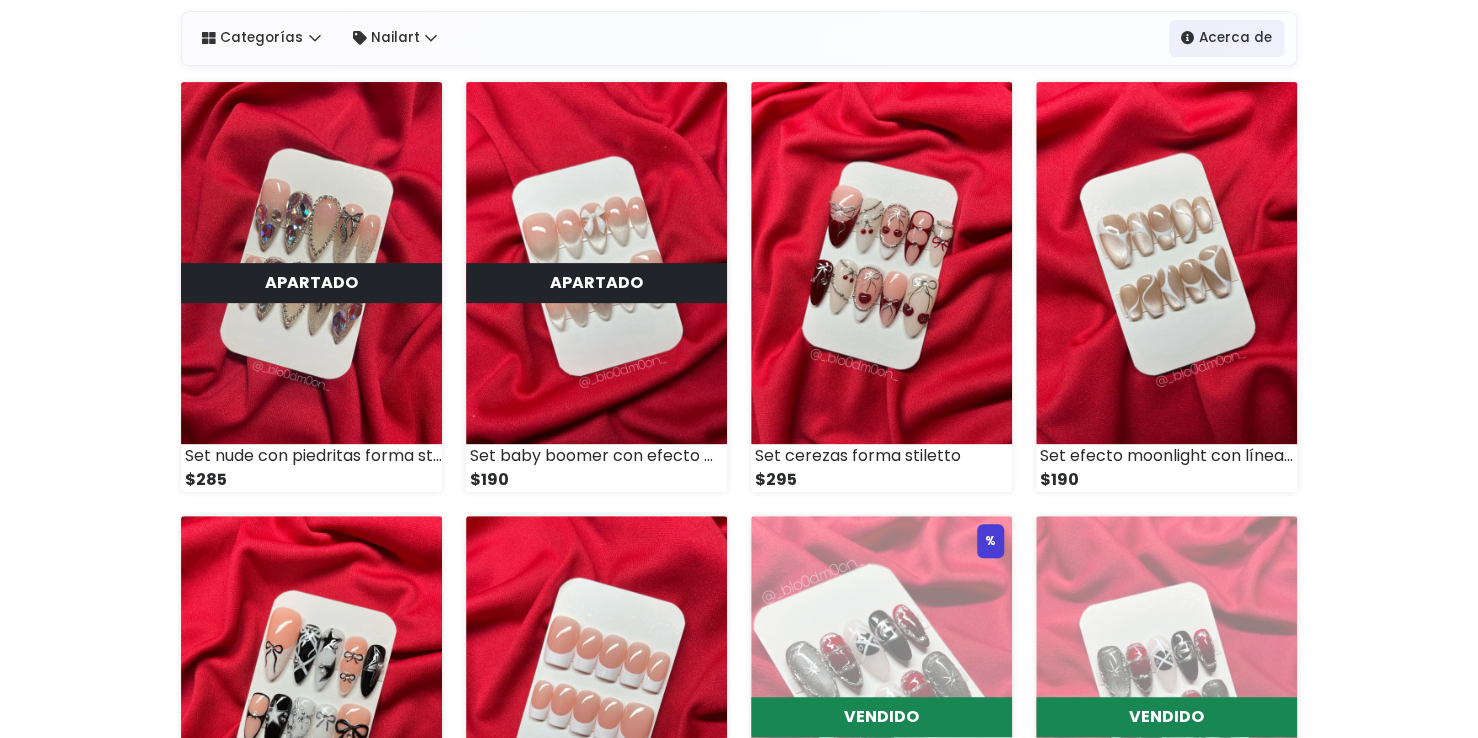 scroll, scrollTop: 0, scrollLeft: 0, axis: both 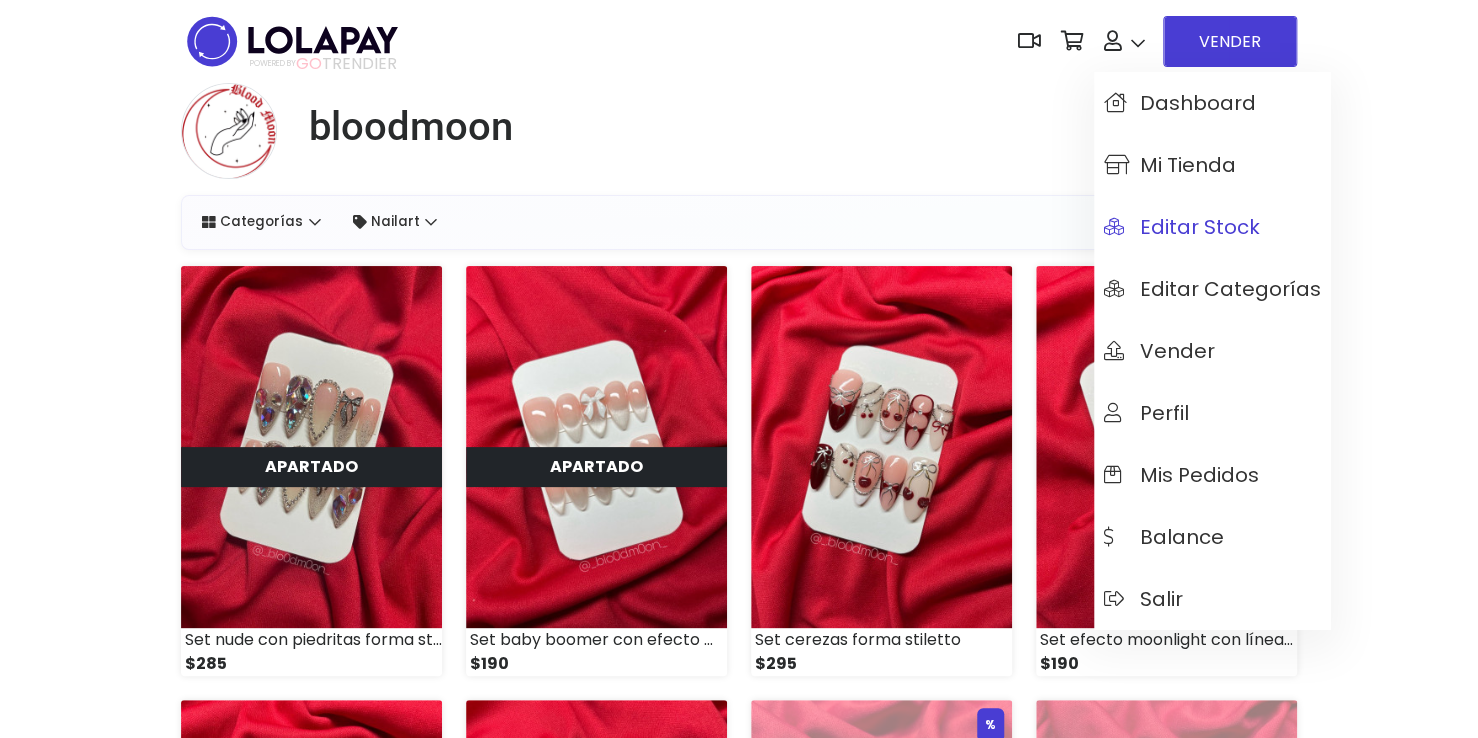 click on "Editar Stock" at bounding box center [1182, 227] 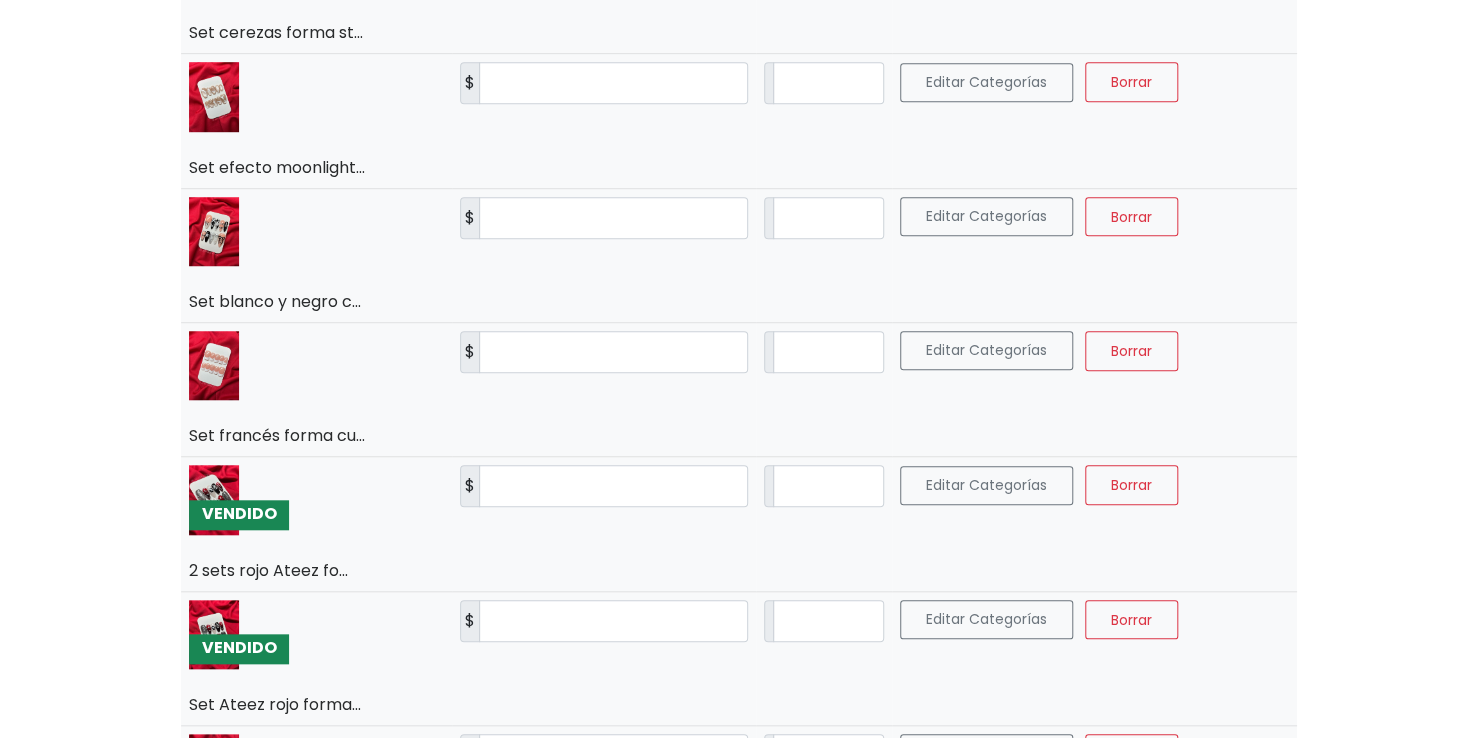 scroll, scrollTop: 623, scrollLeft: 0, axis: vertical 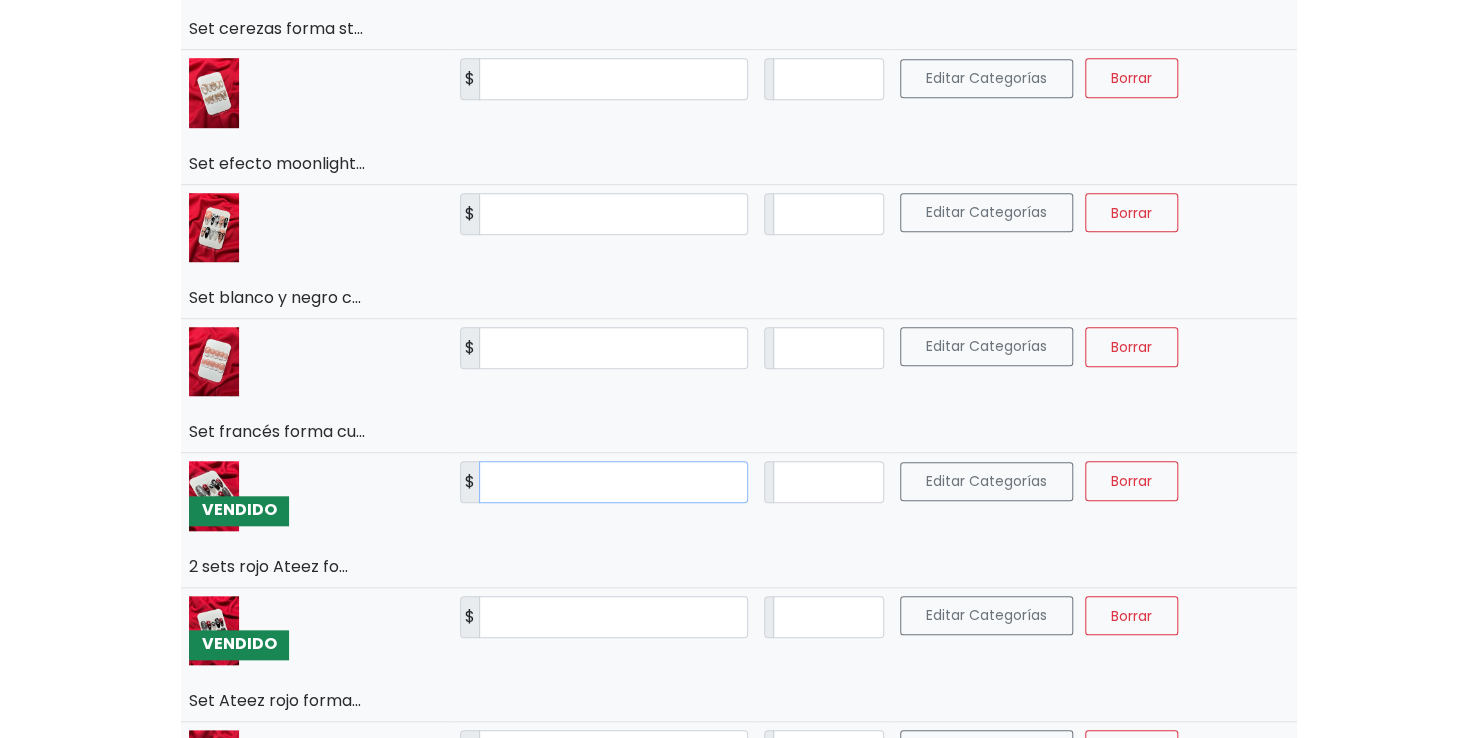 click on "***" at bounding box center [613, 482] 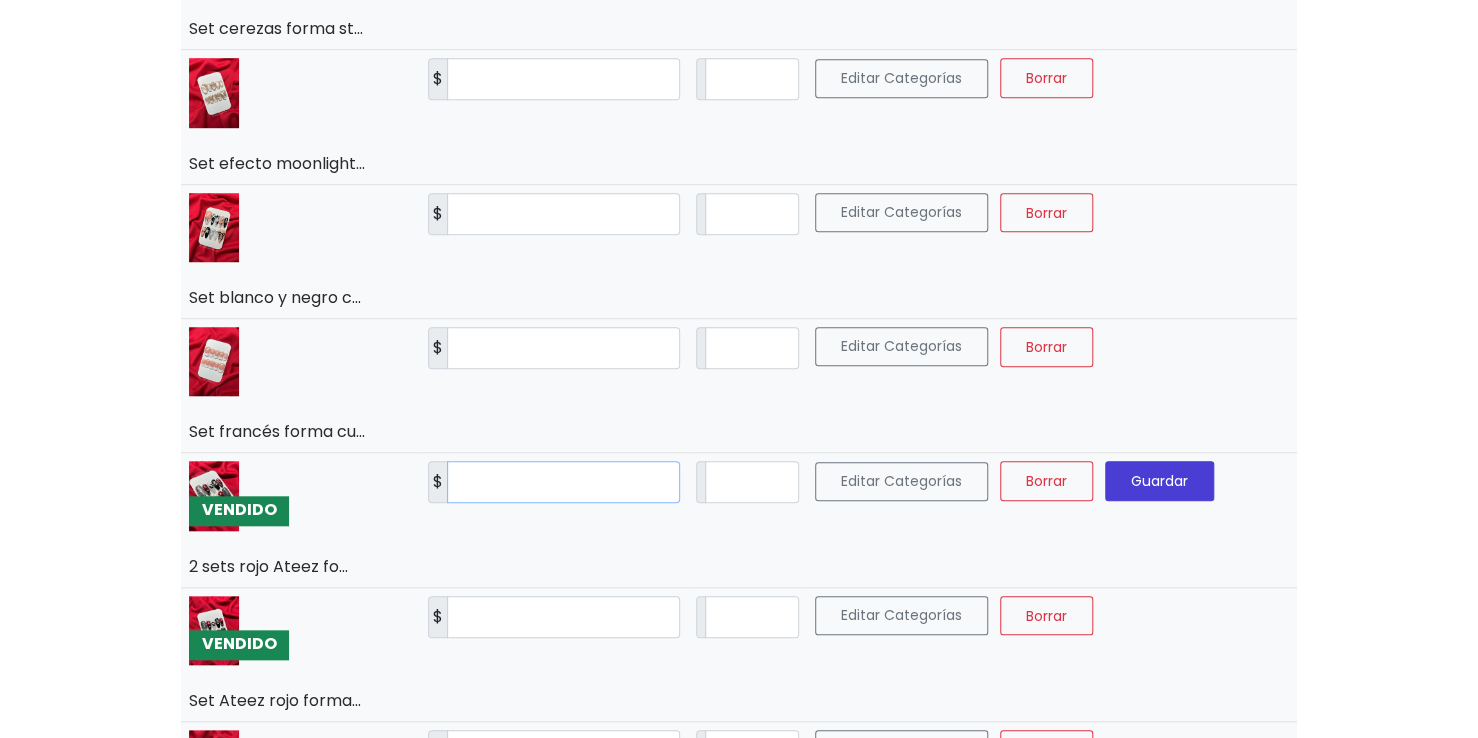 type on "*" 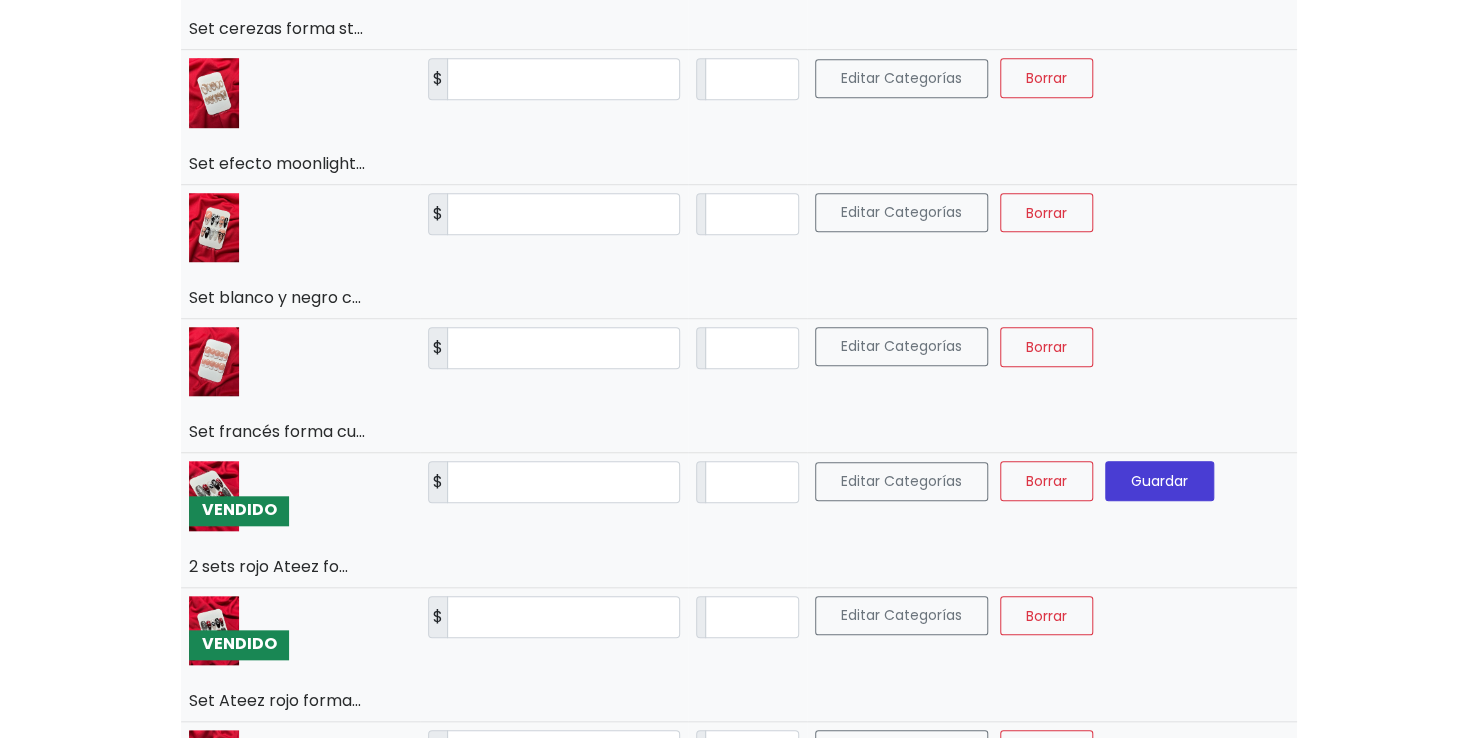 click on "Guardar" at bounding box center [1159, 481] 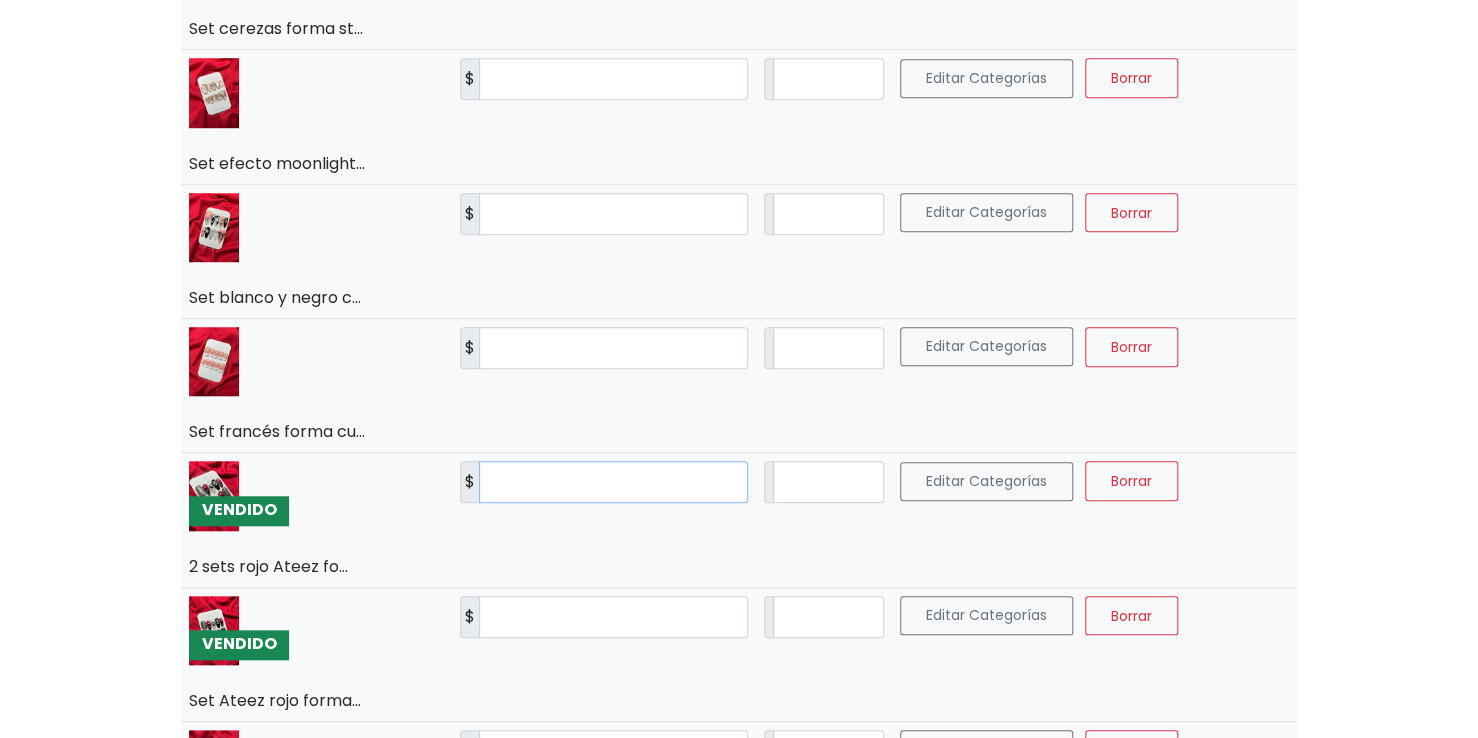 click on "***" at bounding box center (613, 482) 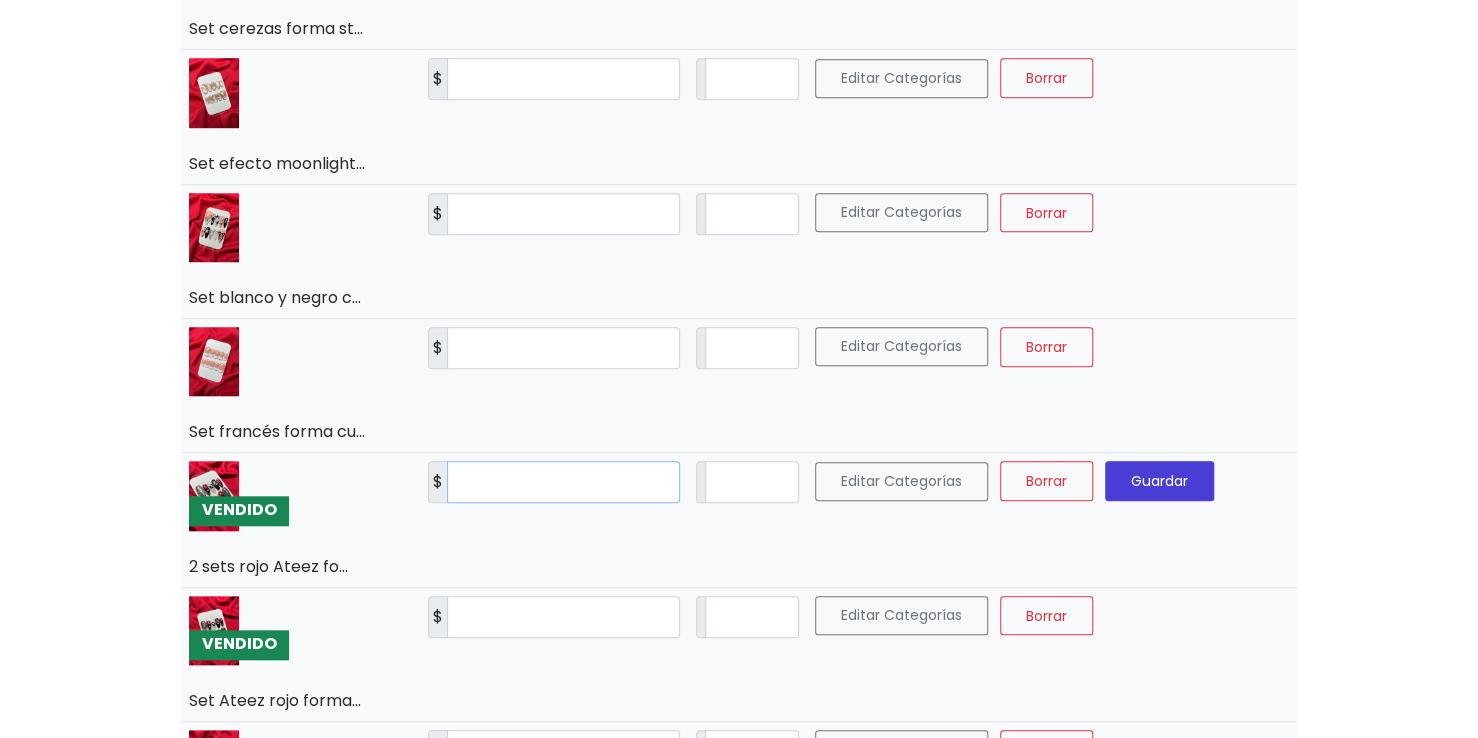 type on "***" 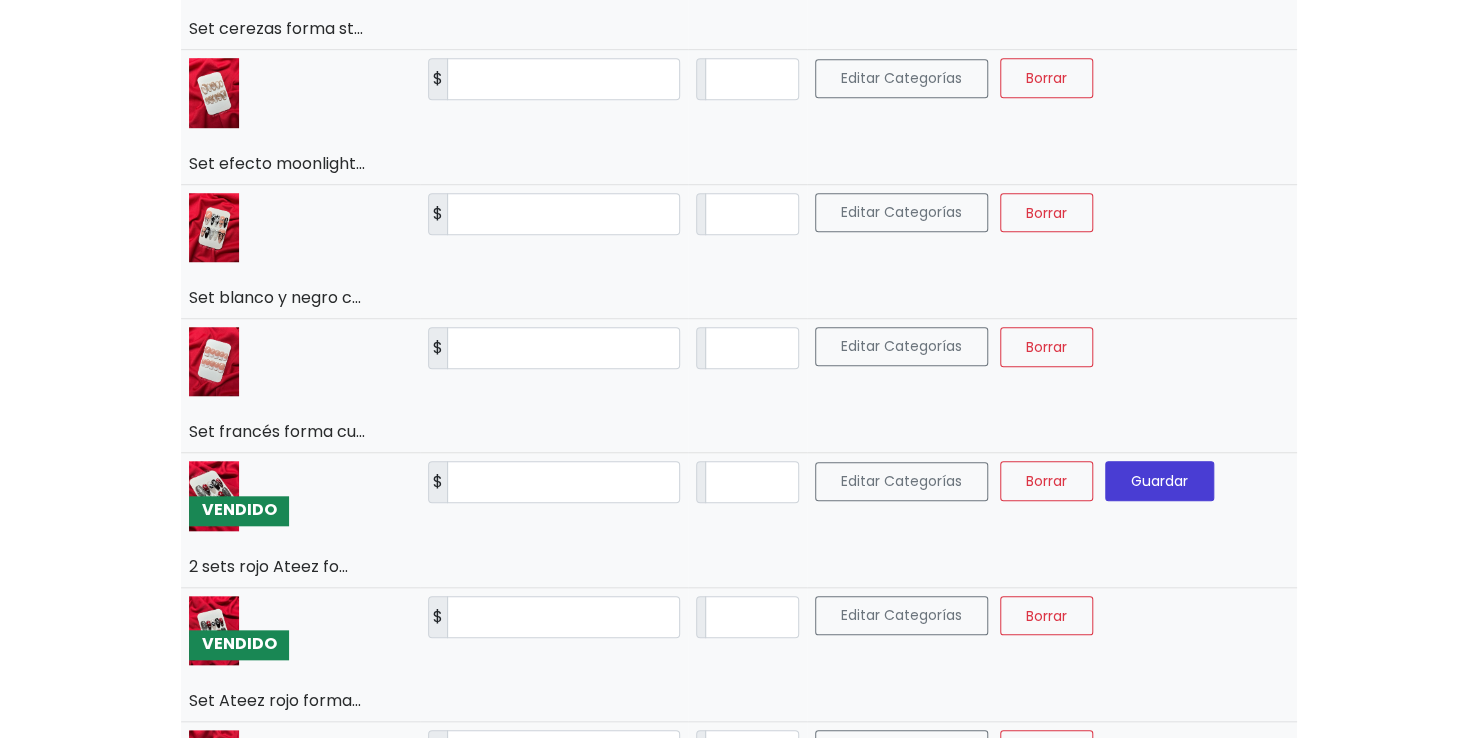 click on "Guardar" at bounding box center [1159, 481] 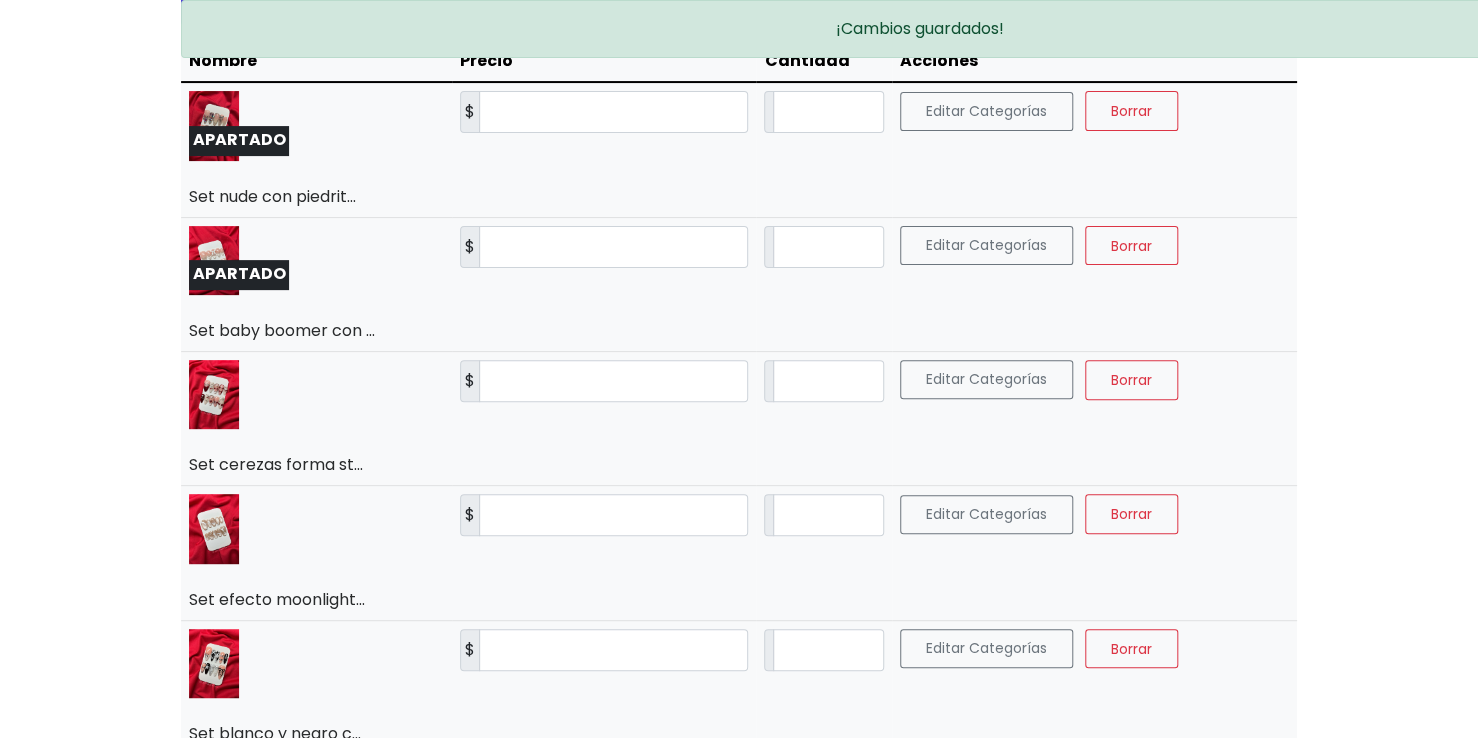 scroll, scrollTop: 0, scrollLeft: 0, axis: both 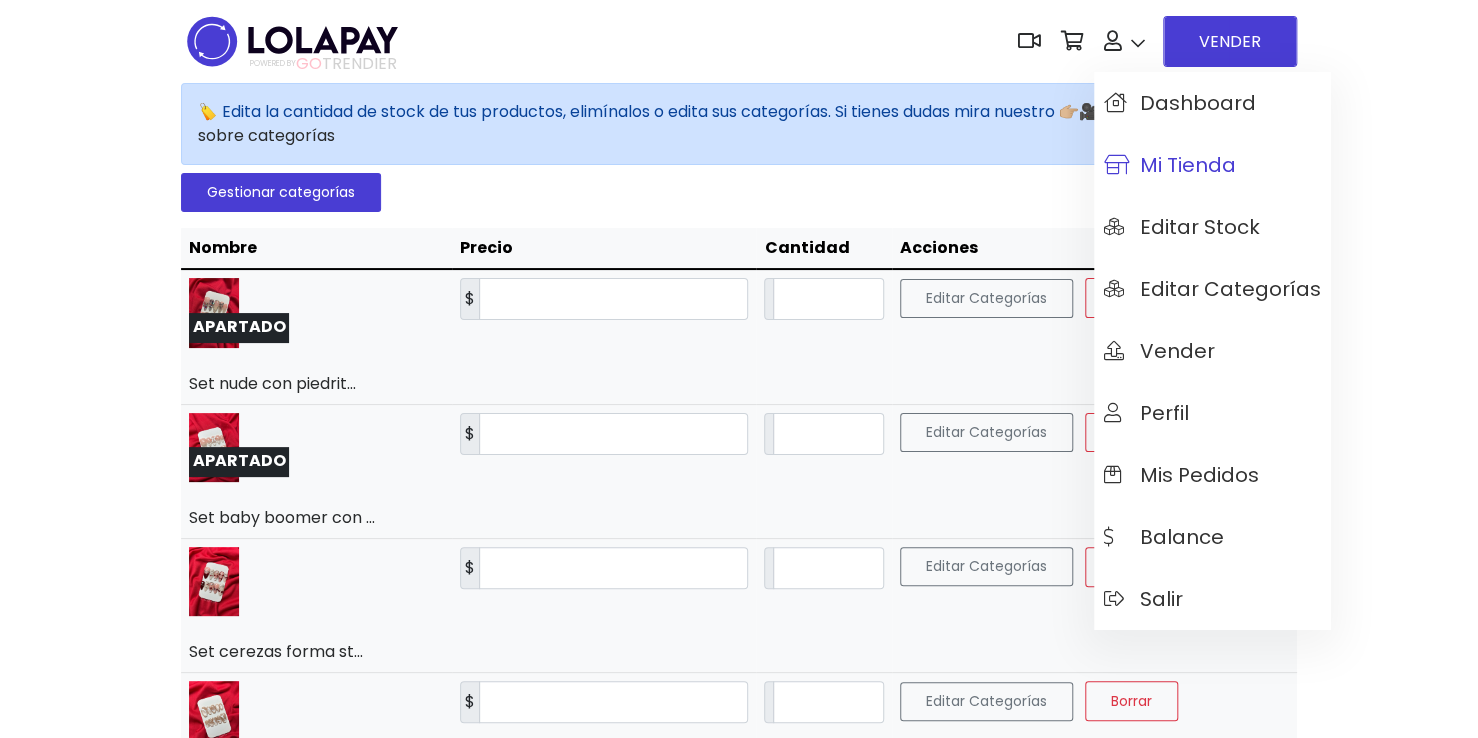 click on "Mi tienda" at bounding box center (1170, 165) 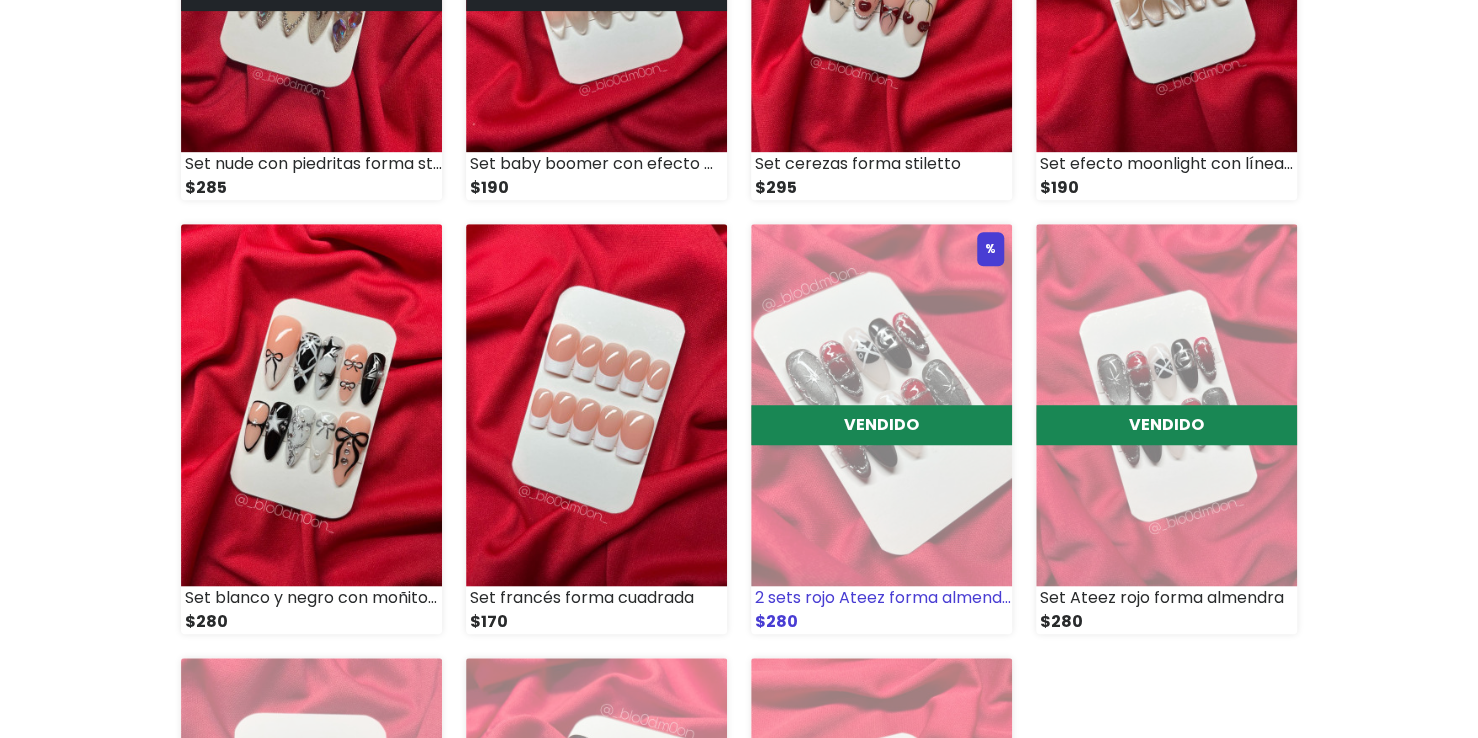 scroll, scrollTop: 484, scrollLeft: 0, axis: vertical 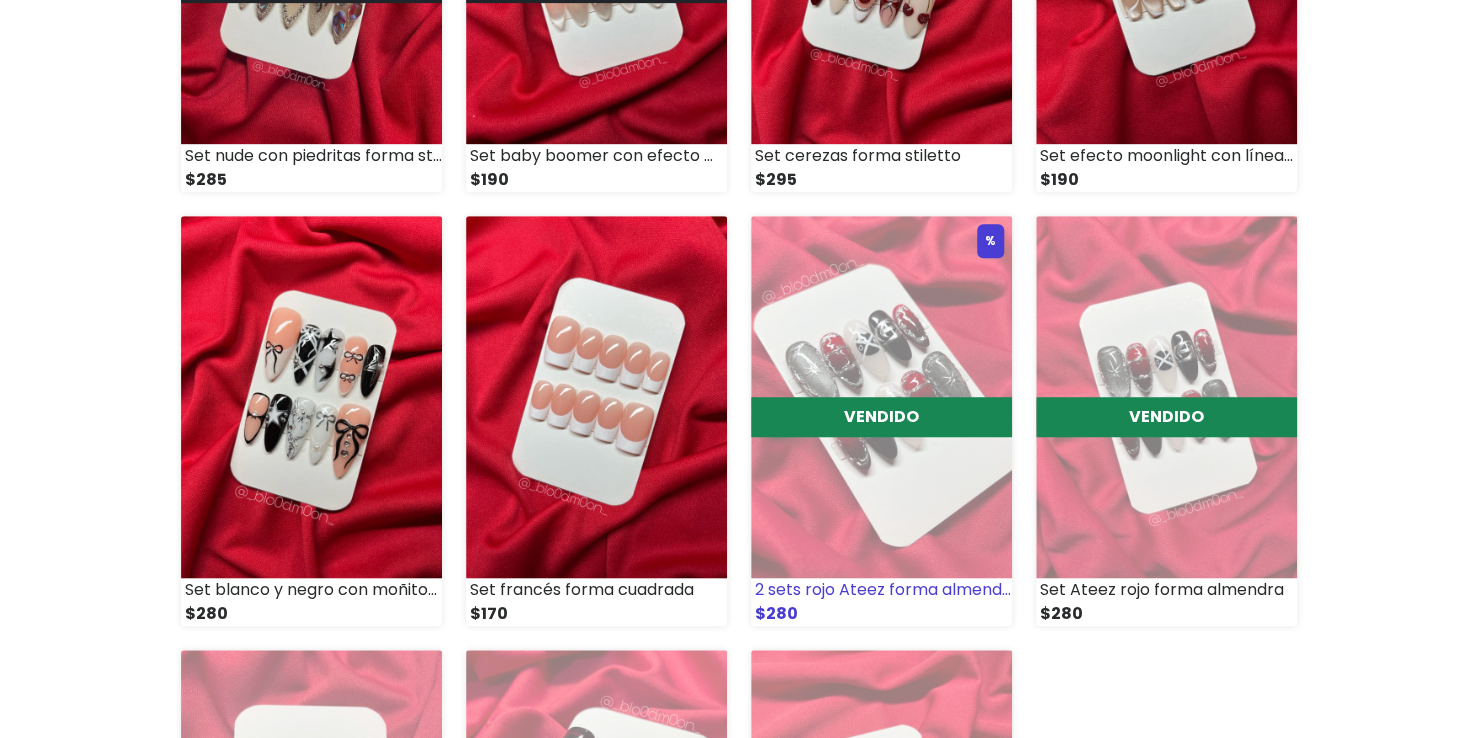 click at bounding box center (881, 397) 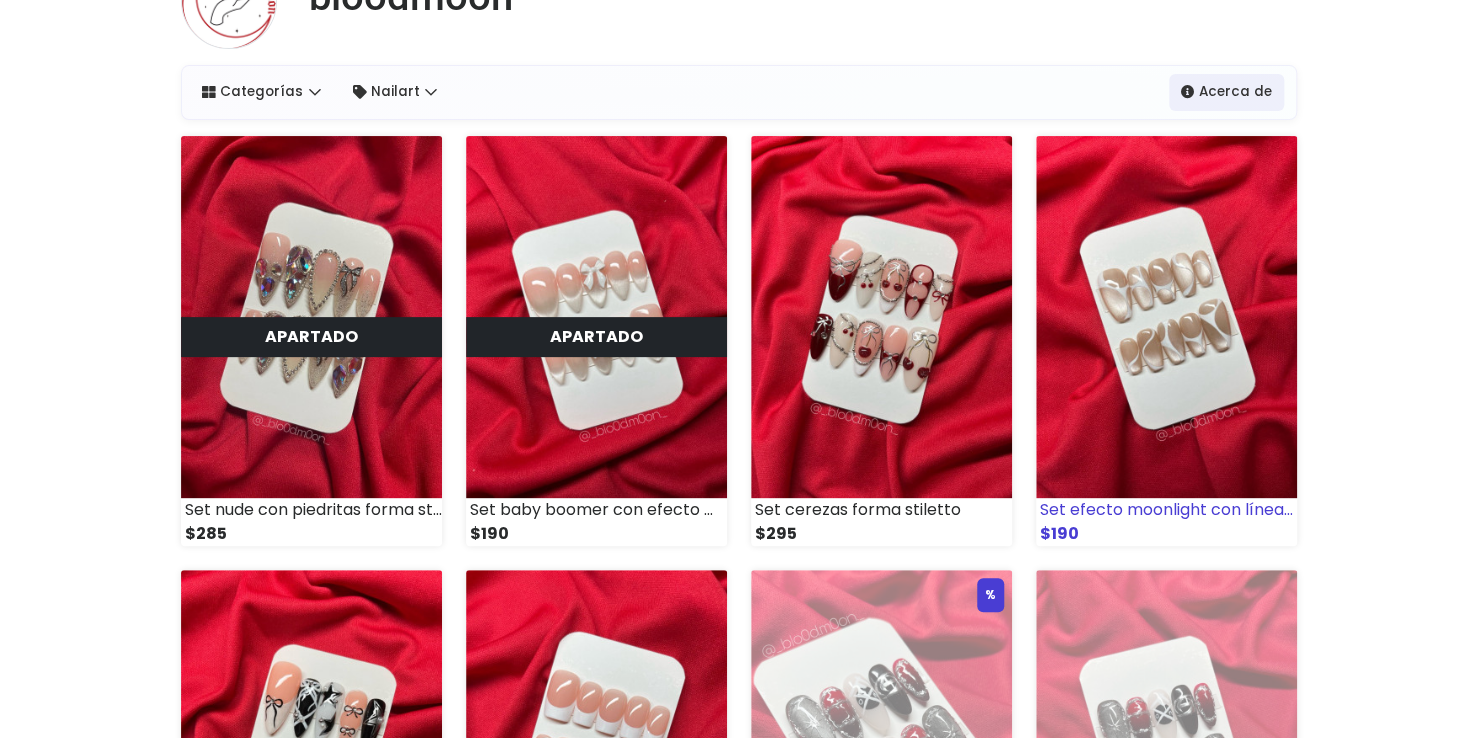 scroll, scrollTop: 0, scrollLeft: 0, axis: both 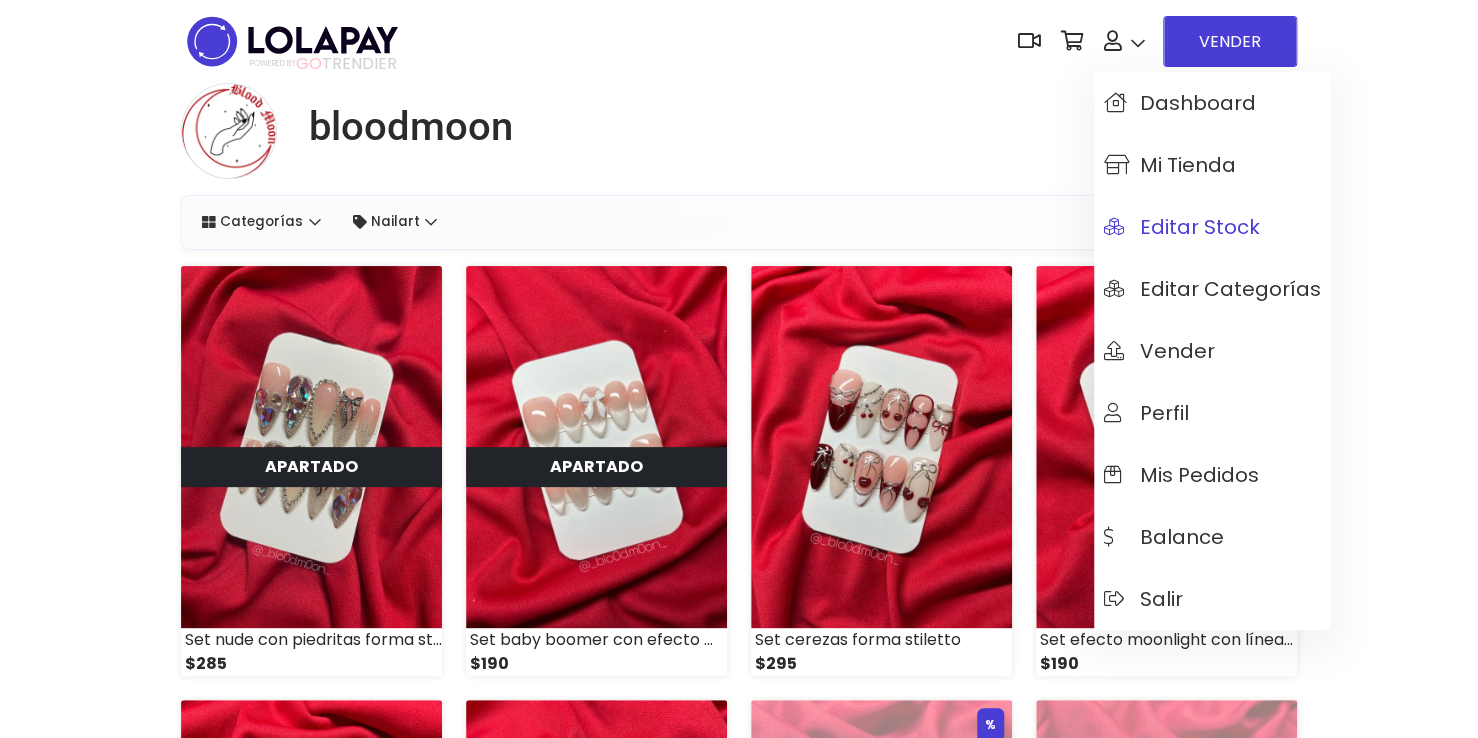click on "Editar Stock" at bounding box center [1212, 227] 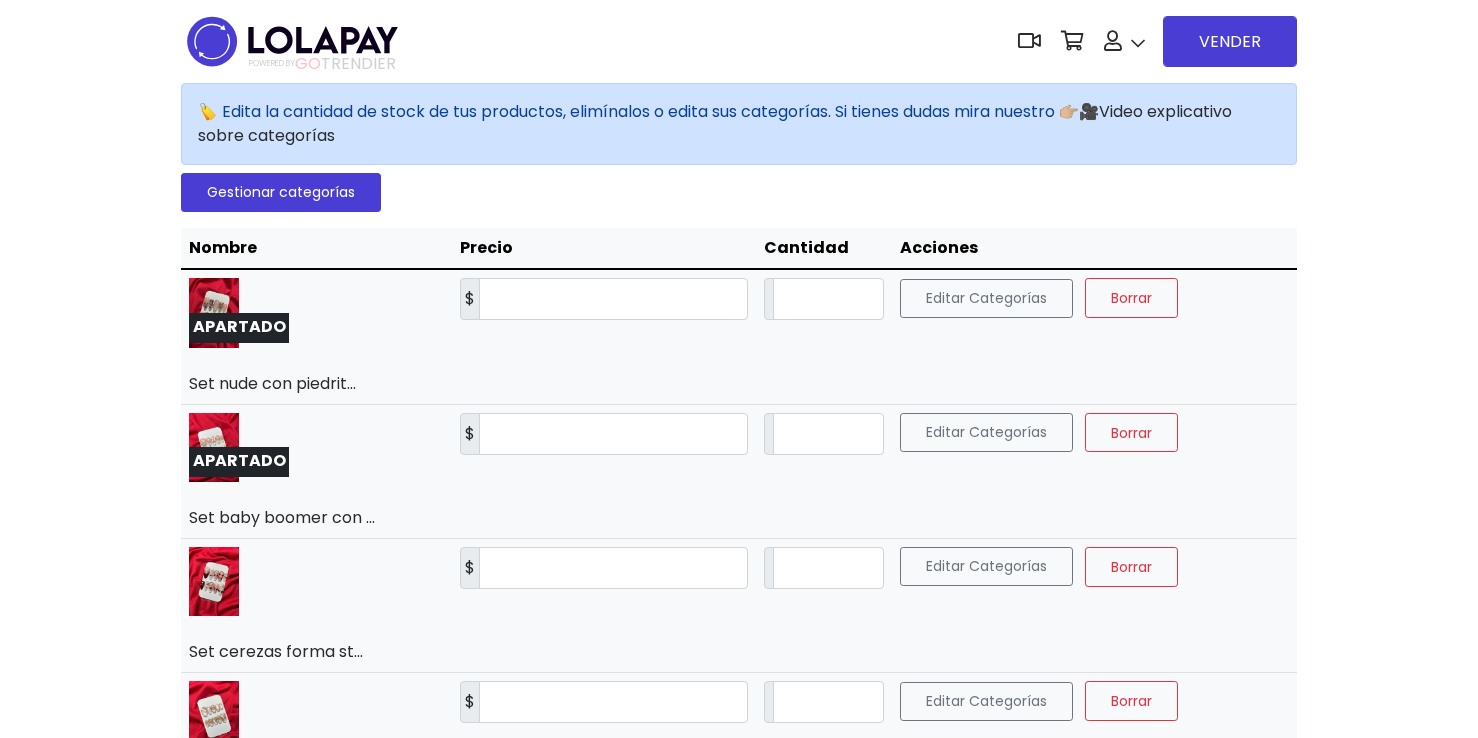 scroll, scrollTop: 0, scrollLeft: 0, axis: both 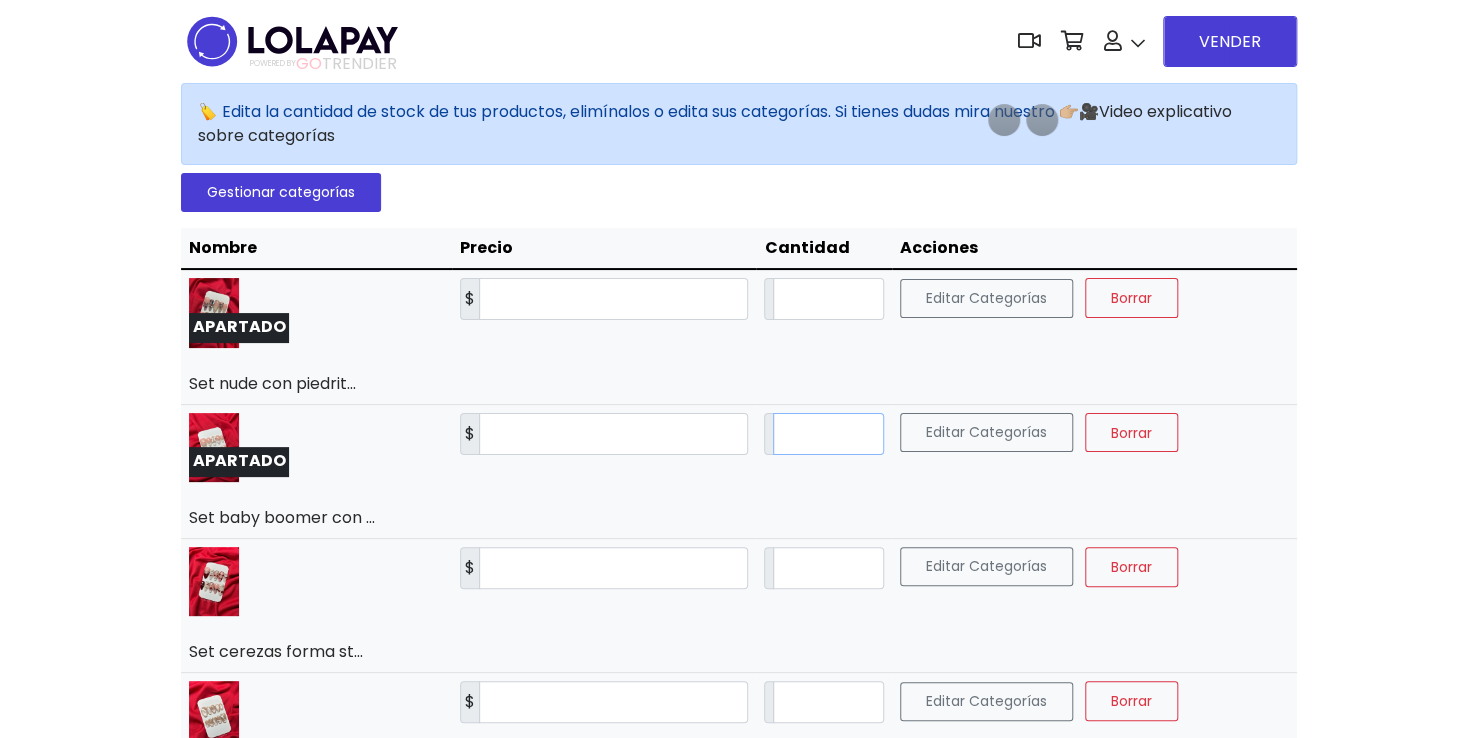 click on "*" at bounding box center (828, 434) 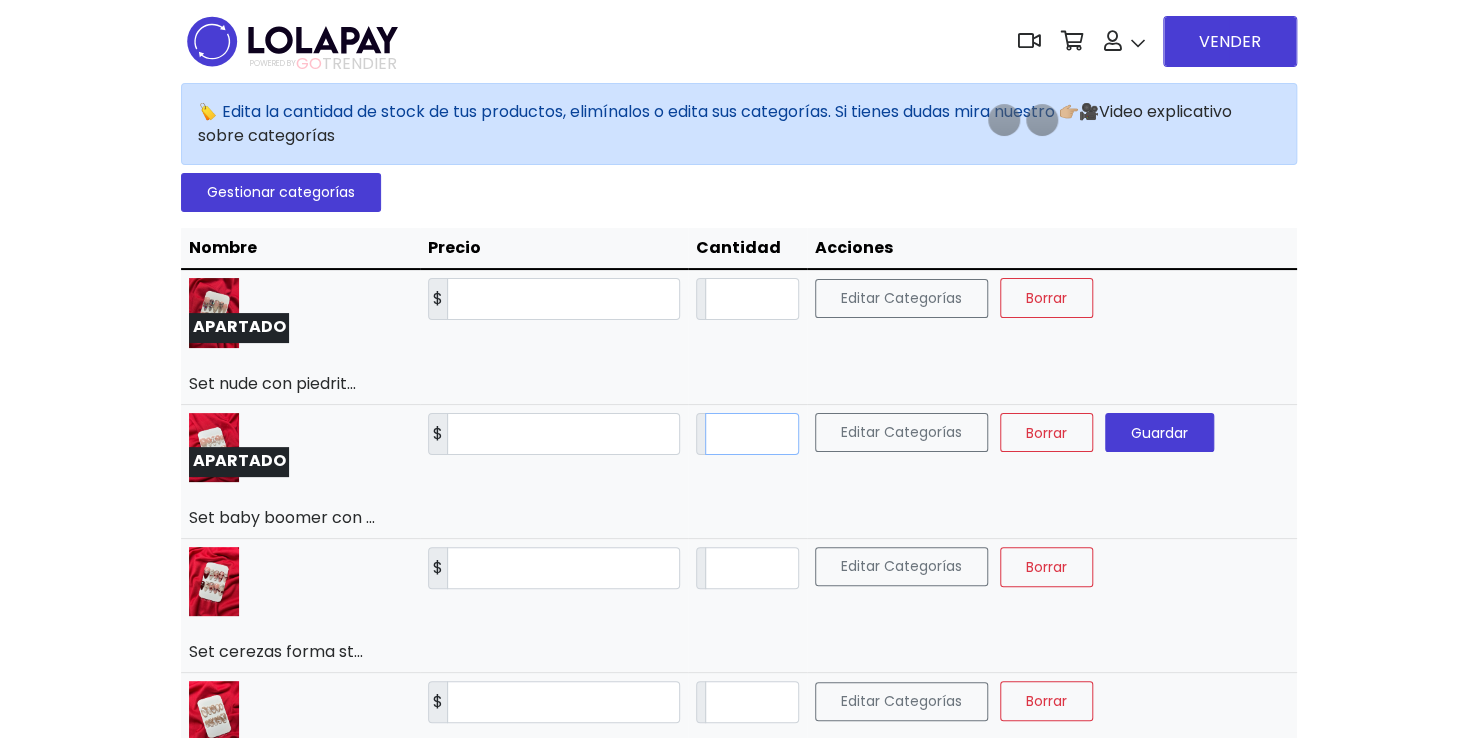 type on "*" 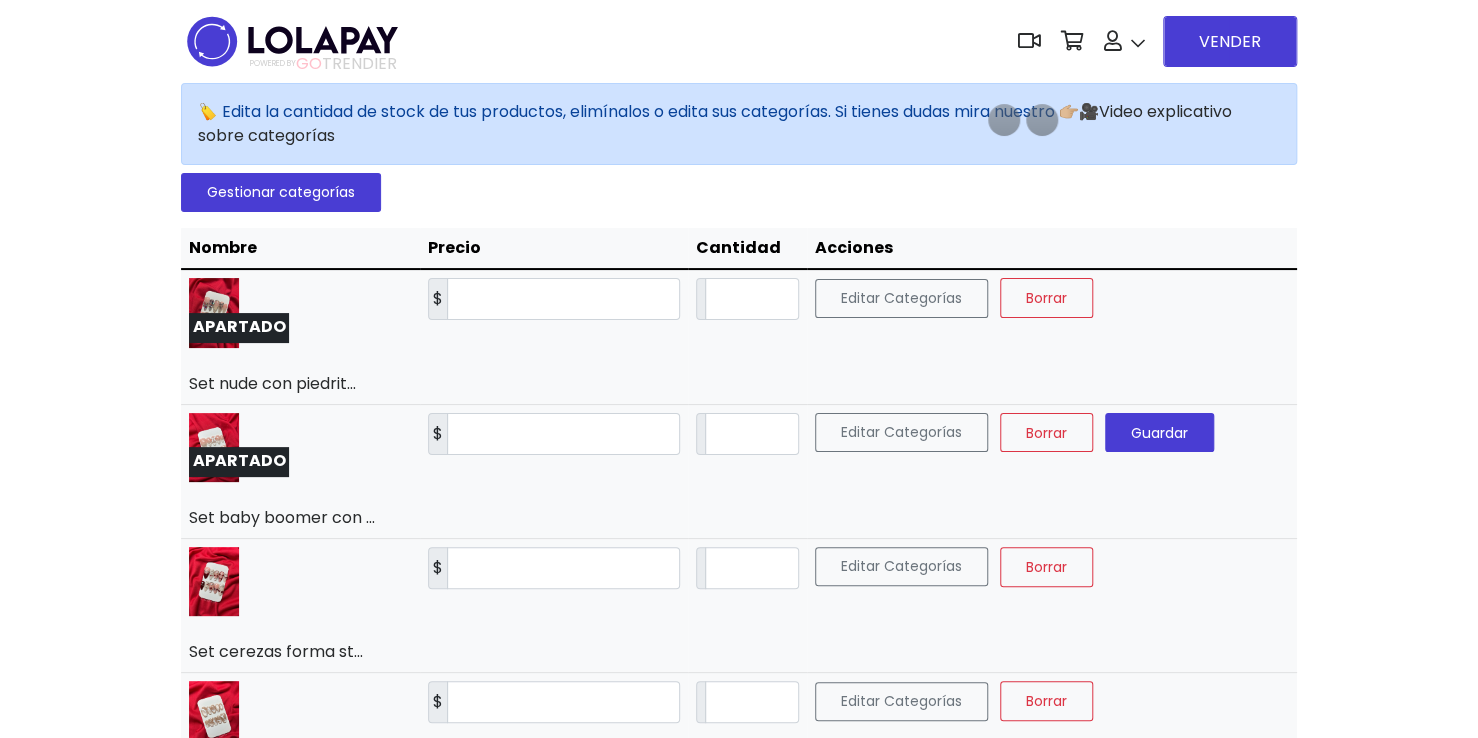 click on "Guardar" at bounding box center (1159, 432) 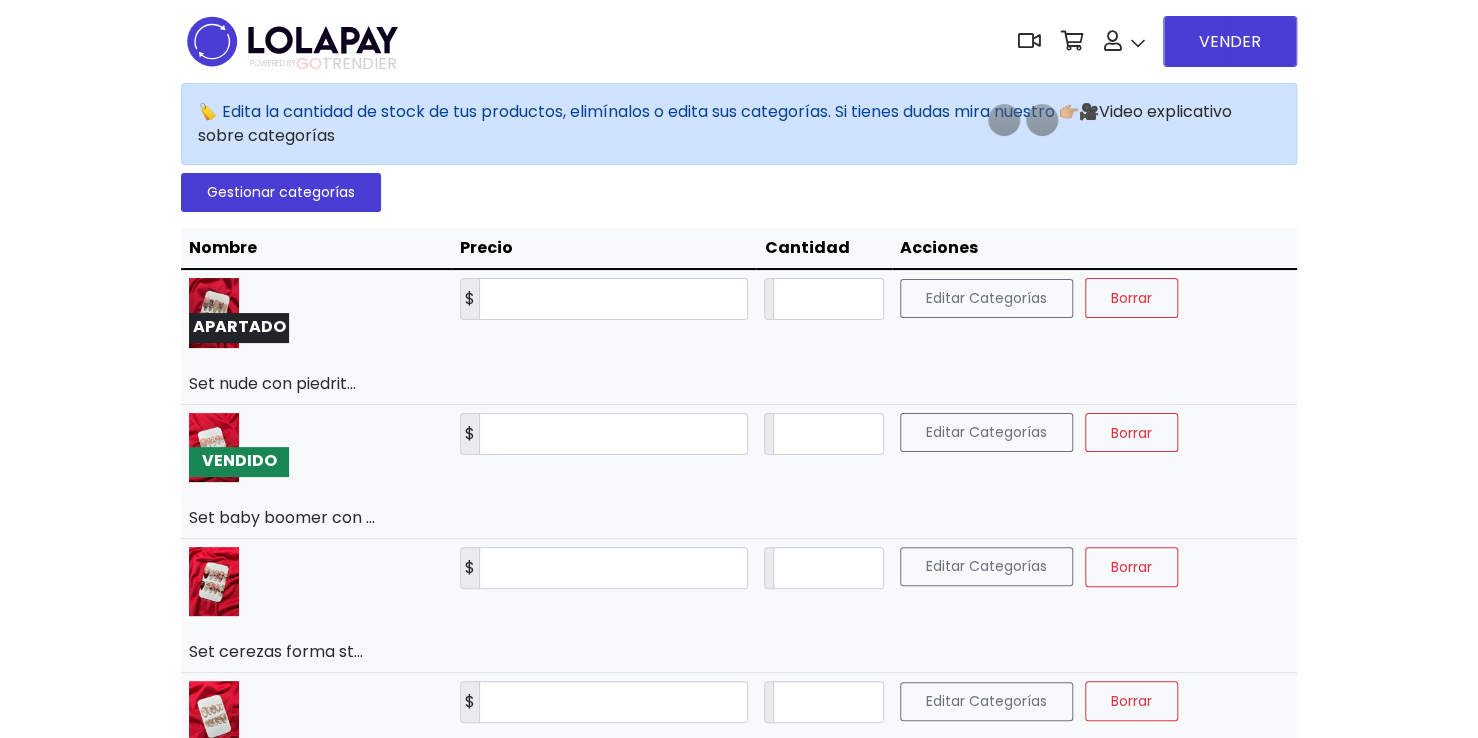 click on "¡Cambios guardados!
🏷️ Edita la cantidad de stock de tus productos, elimínalos o edita sus categorías. Si tienes dudas mira nuestro 👉🏼🎥 Video explicativo sobre categorías
Gestionar categorías
Nombre
Precio
Cantidad
Acciones
APARTADO
$ *** *" at bounding box center [739, 923] 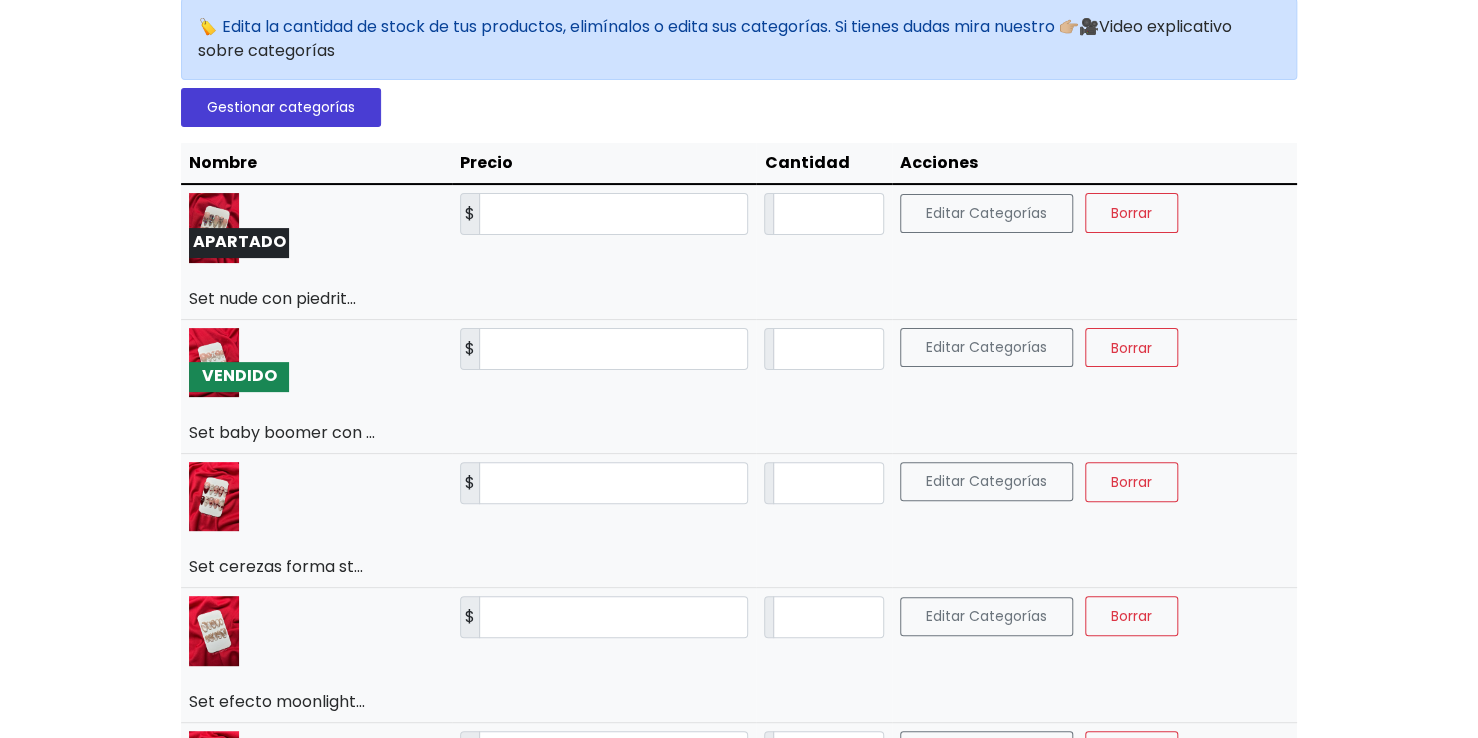 scroll, scrollTop: 0, scrollLeft: 0, axis: both 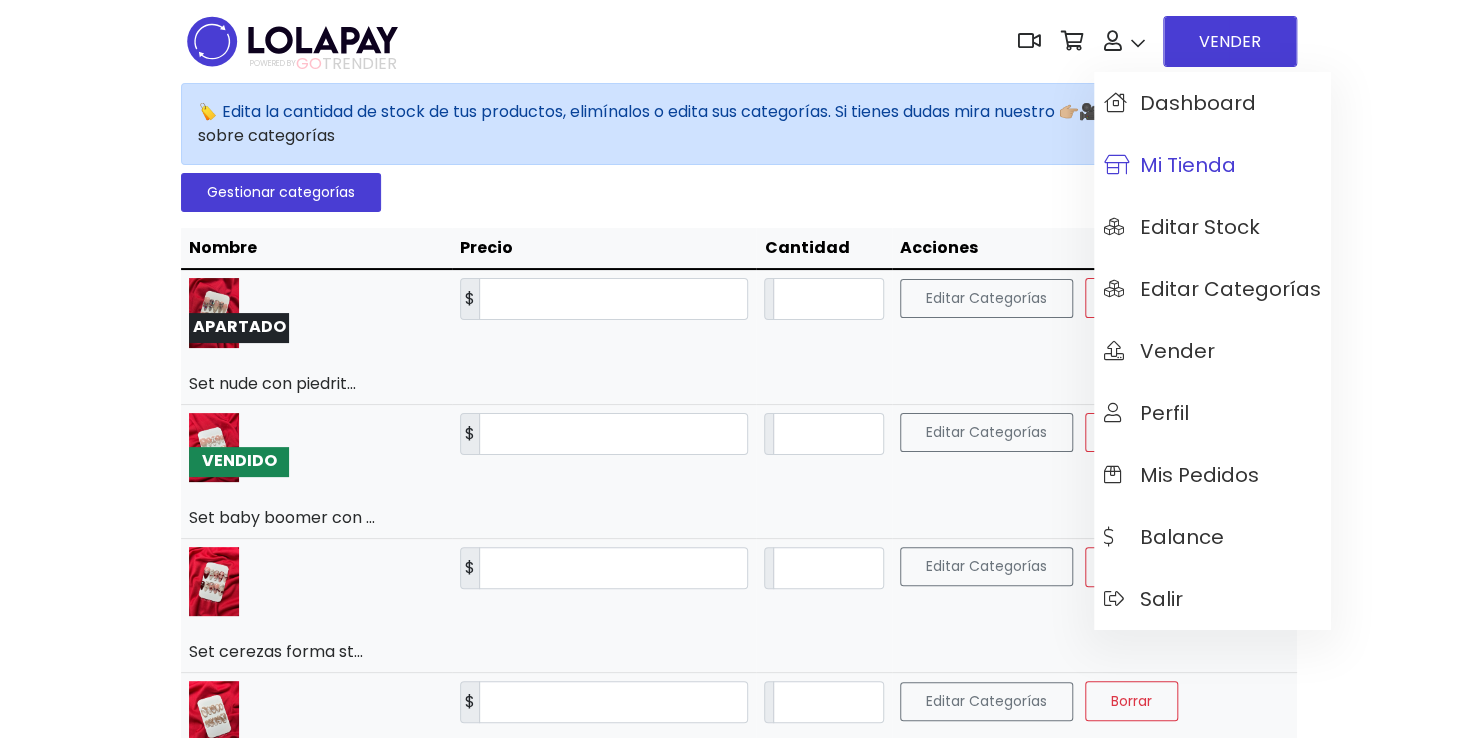 click on "Mi tienda" at bounding box center [1170, 165] 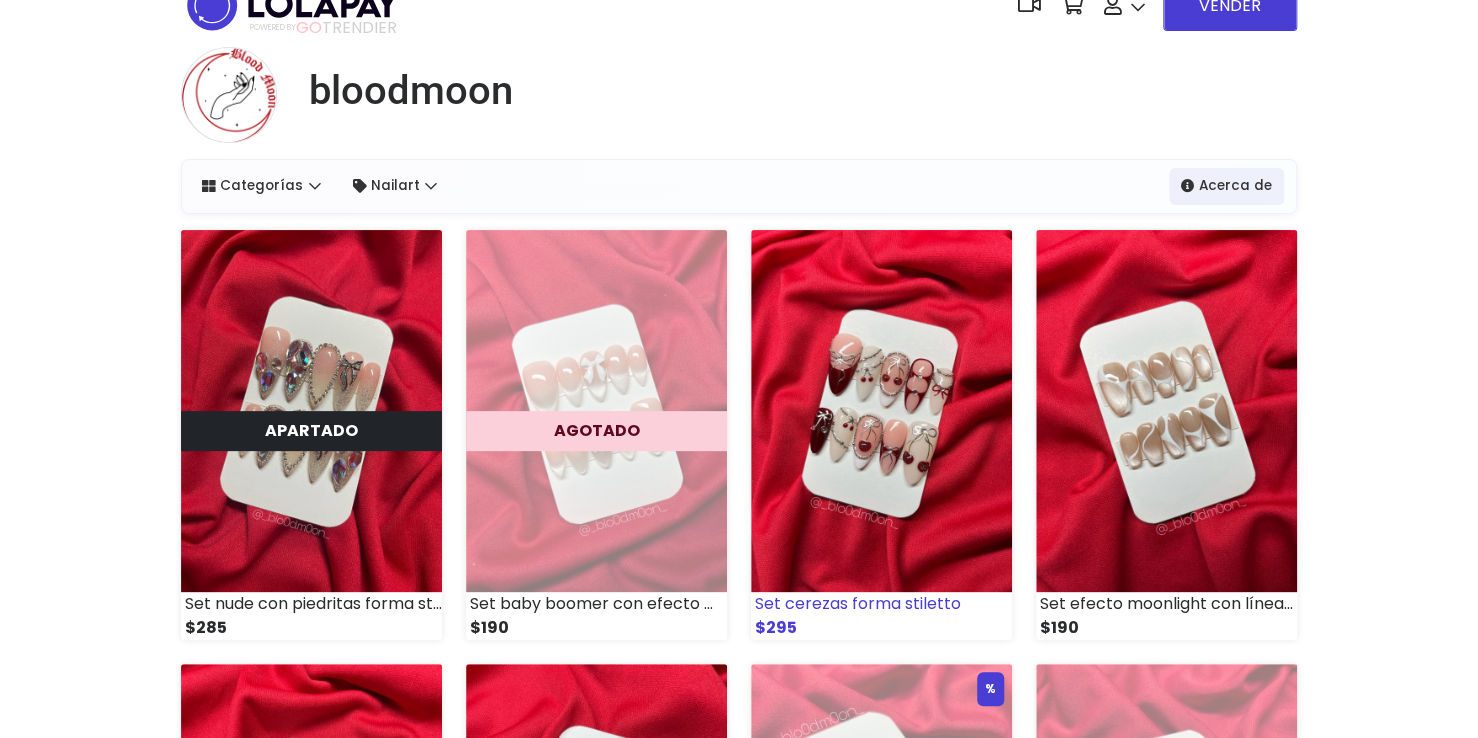 scroll, scrollTop: 6, scrollLeft: 0, axis: vertical 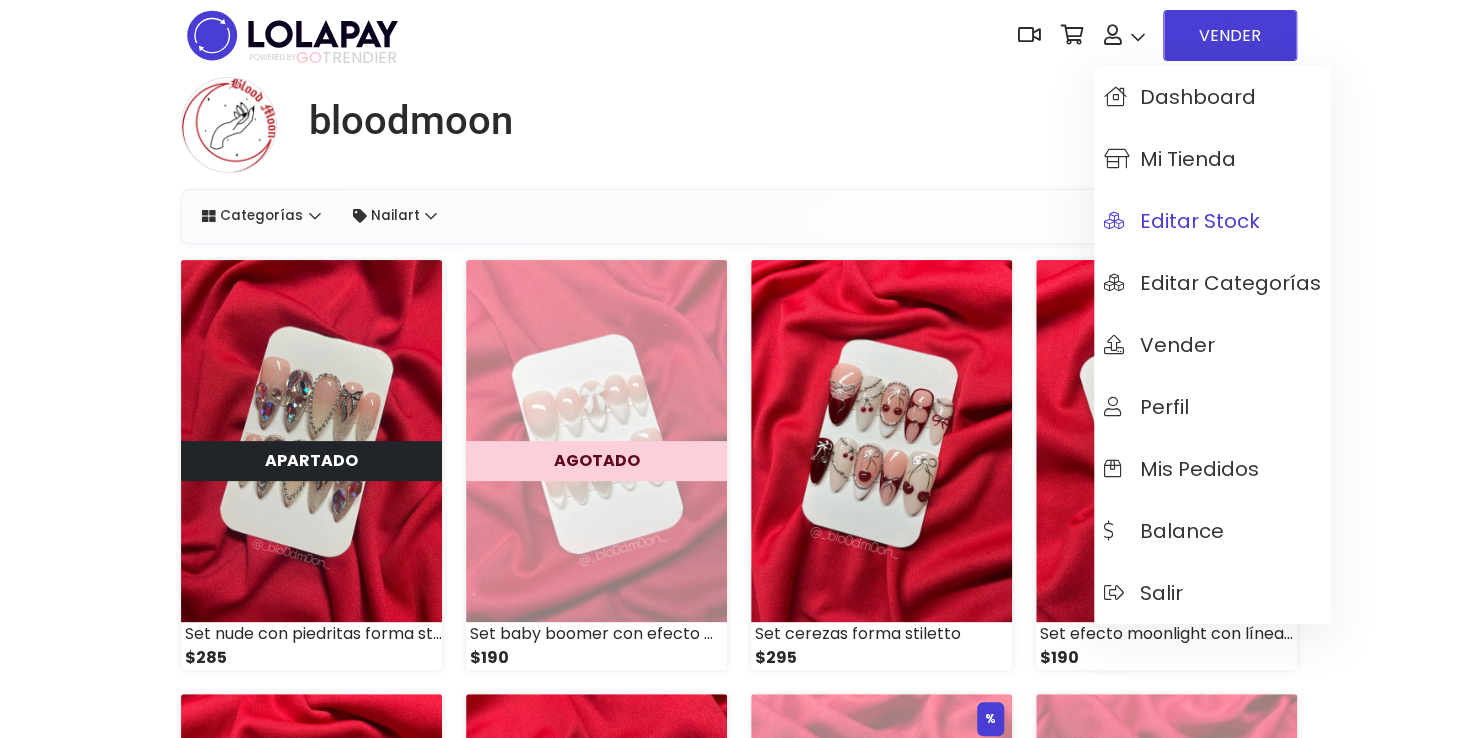 click on "Editar Stock" at bounding box center (1182, 221) 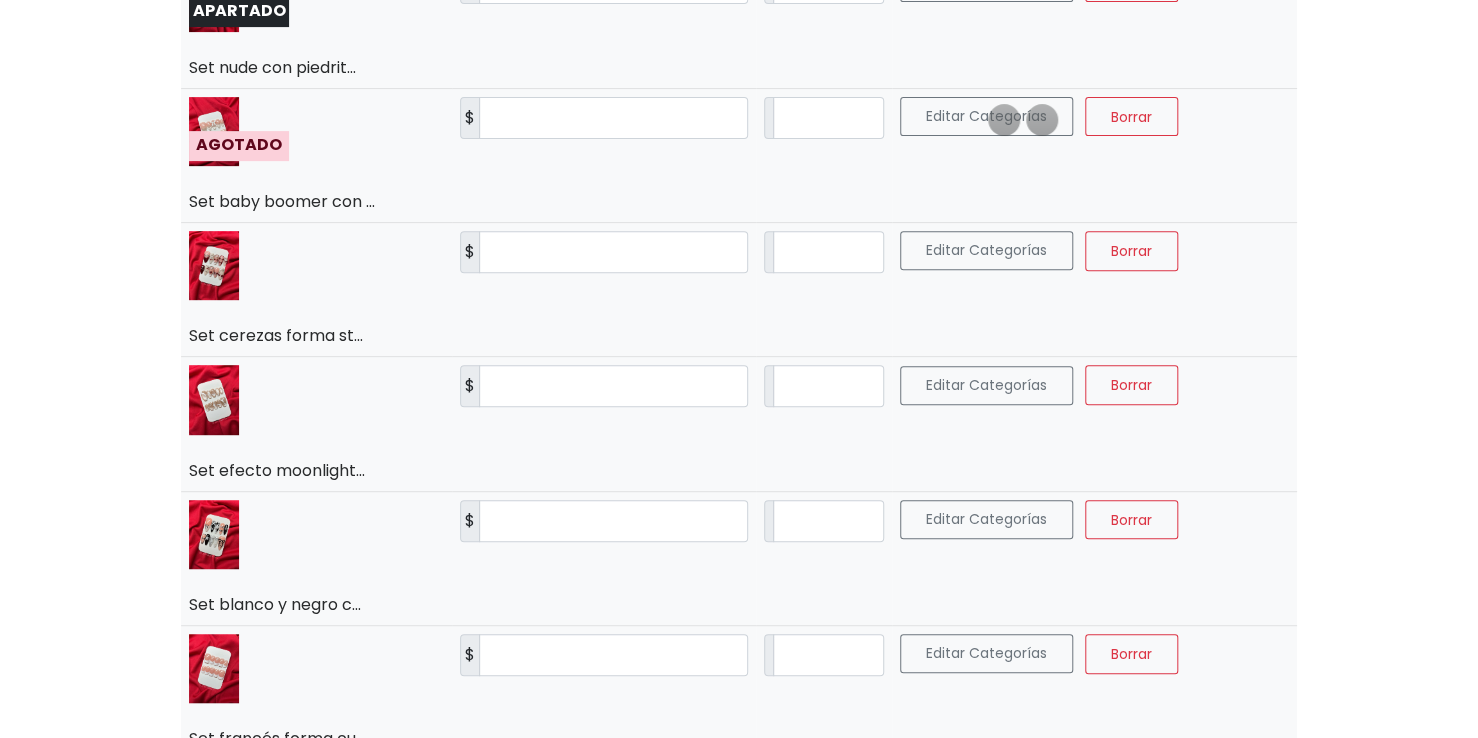 scroll, scrollTop: 319, scrollLeft: 0, axis: vertical 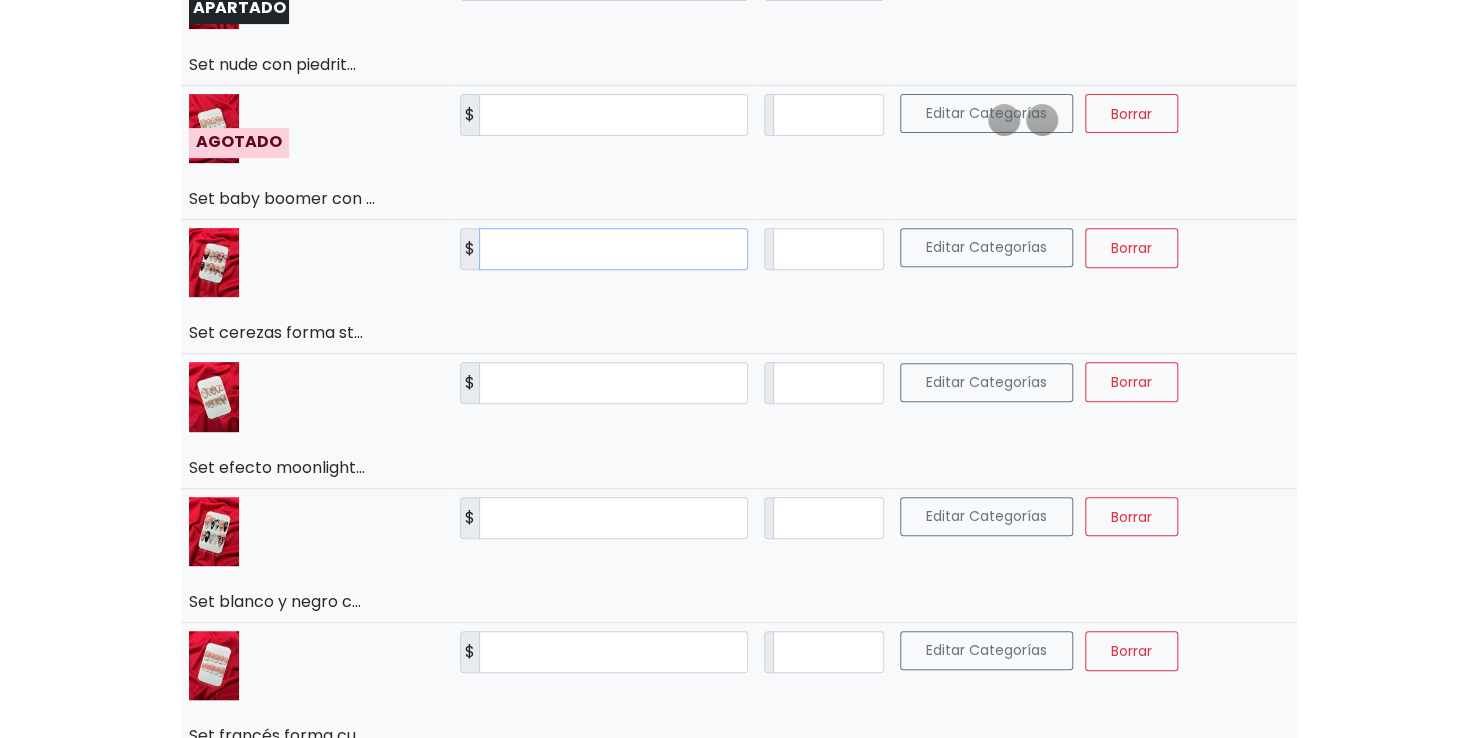 drag, startPoint x: 517, startPoint y: 244, endPoint x: 459, endPoint y: 259, distance: 59.908264 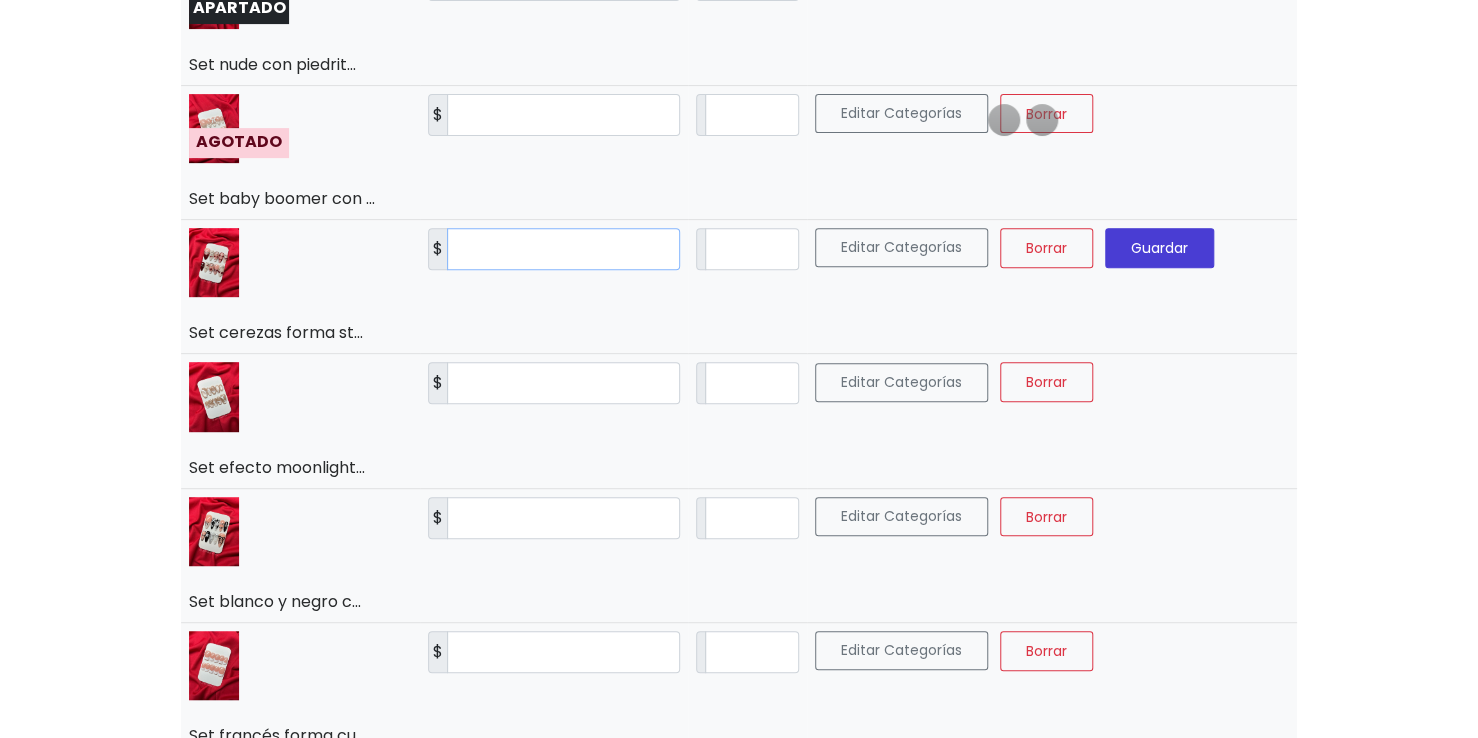 type on "***" 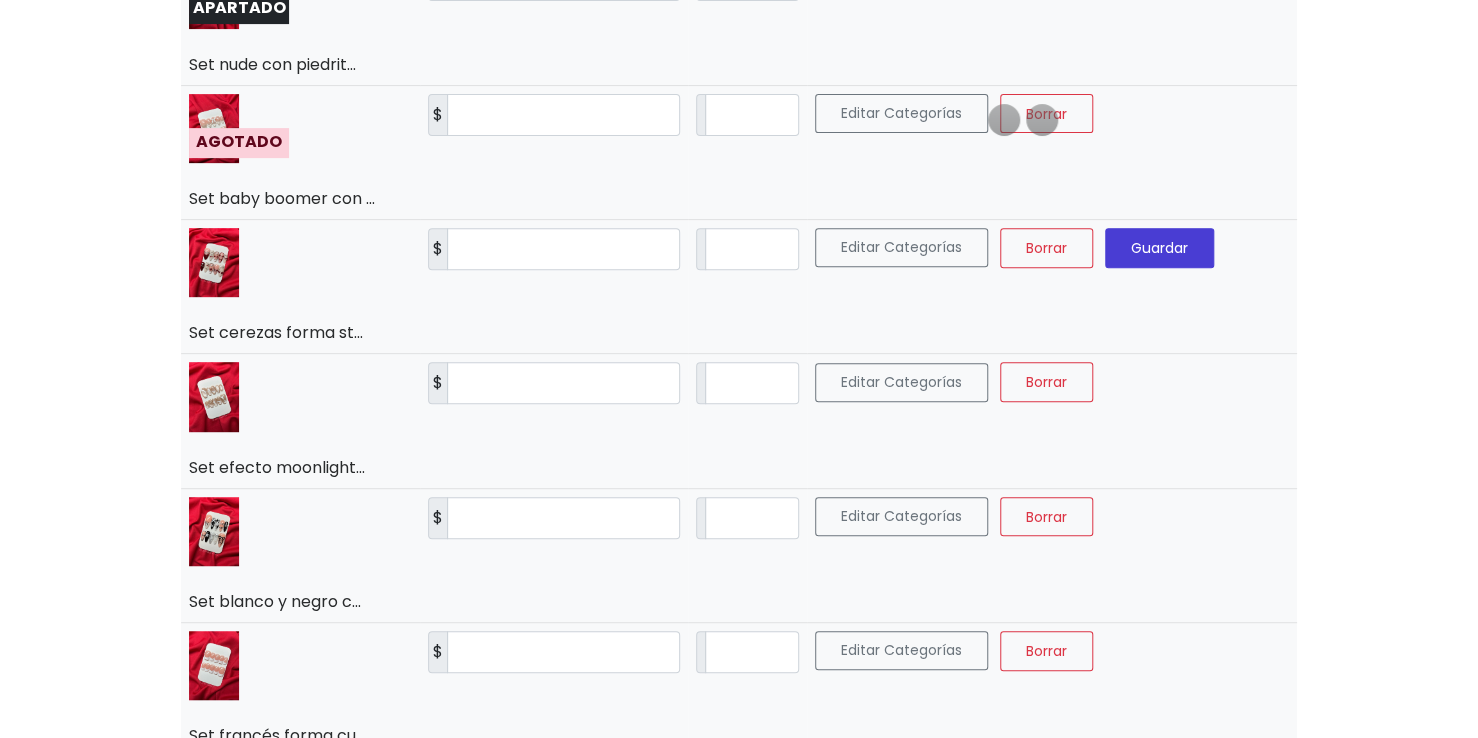 click on "Guardar" at bounding box center [1159, 248] 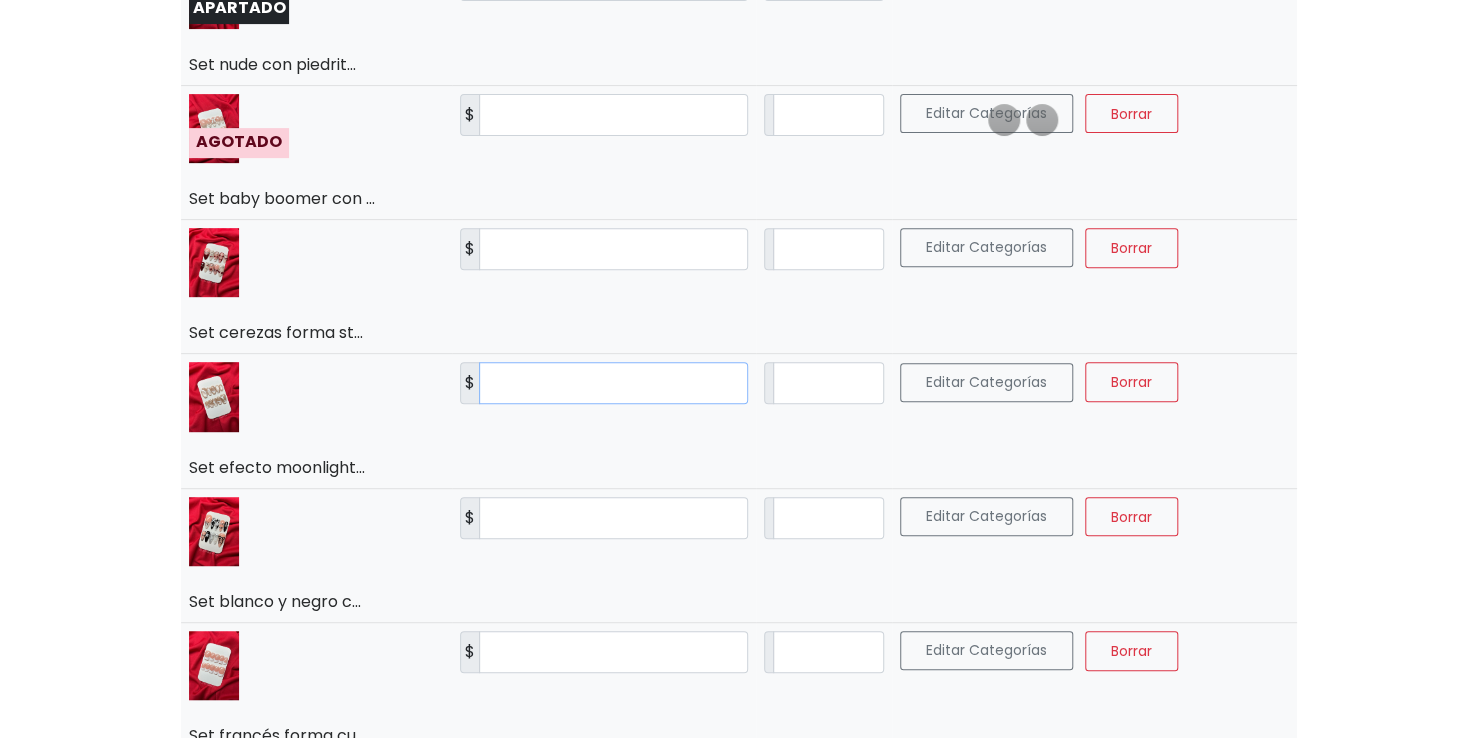 drag, startPoint x: 539, startPoint y: 384, endPoint x: 443, endPoint y: 387, distance: 96.04687 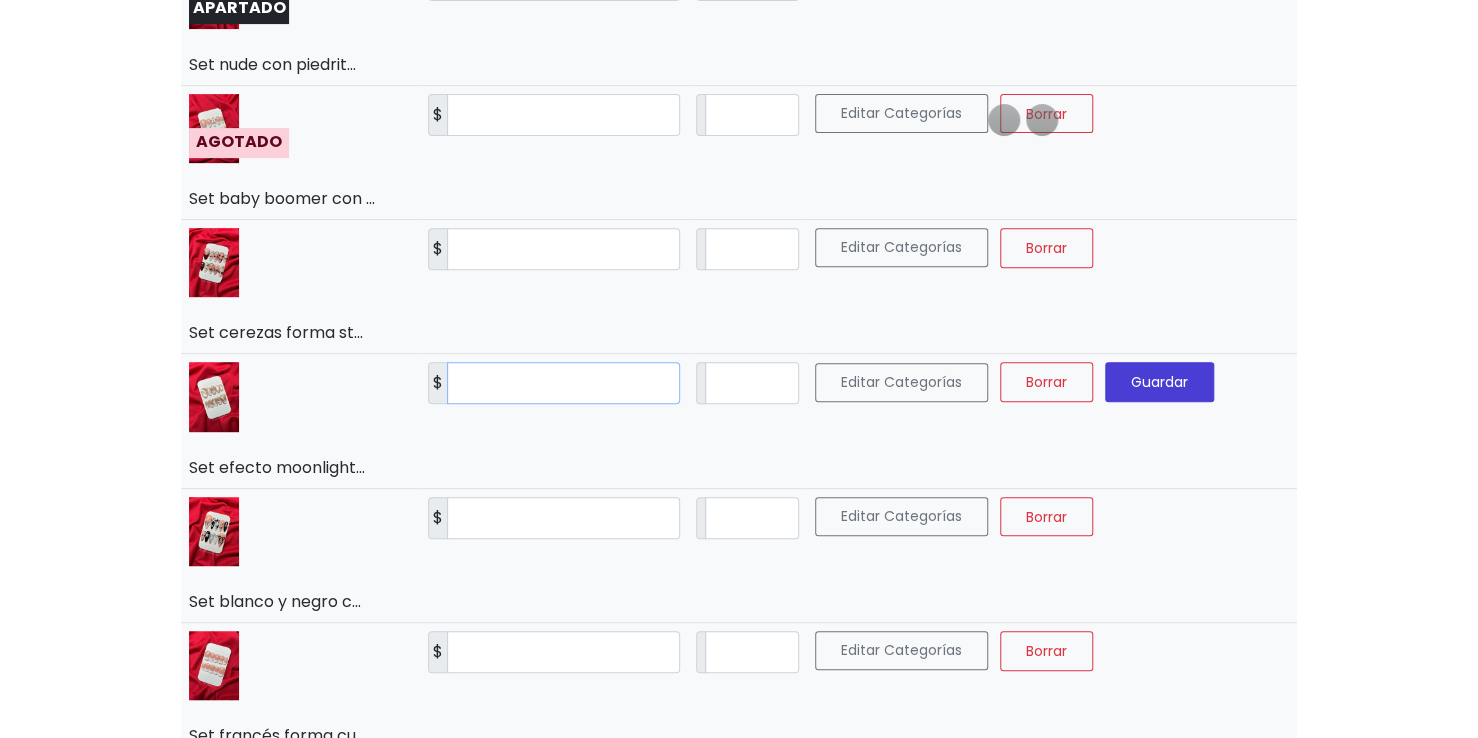 type on "***" 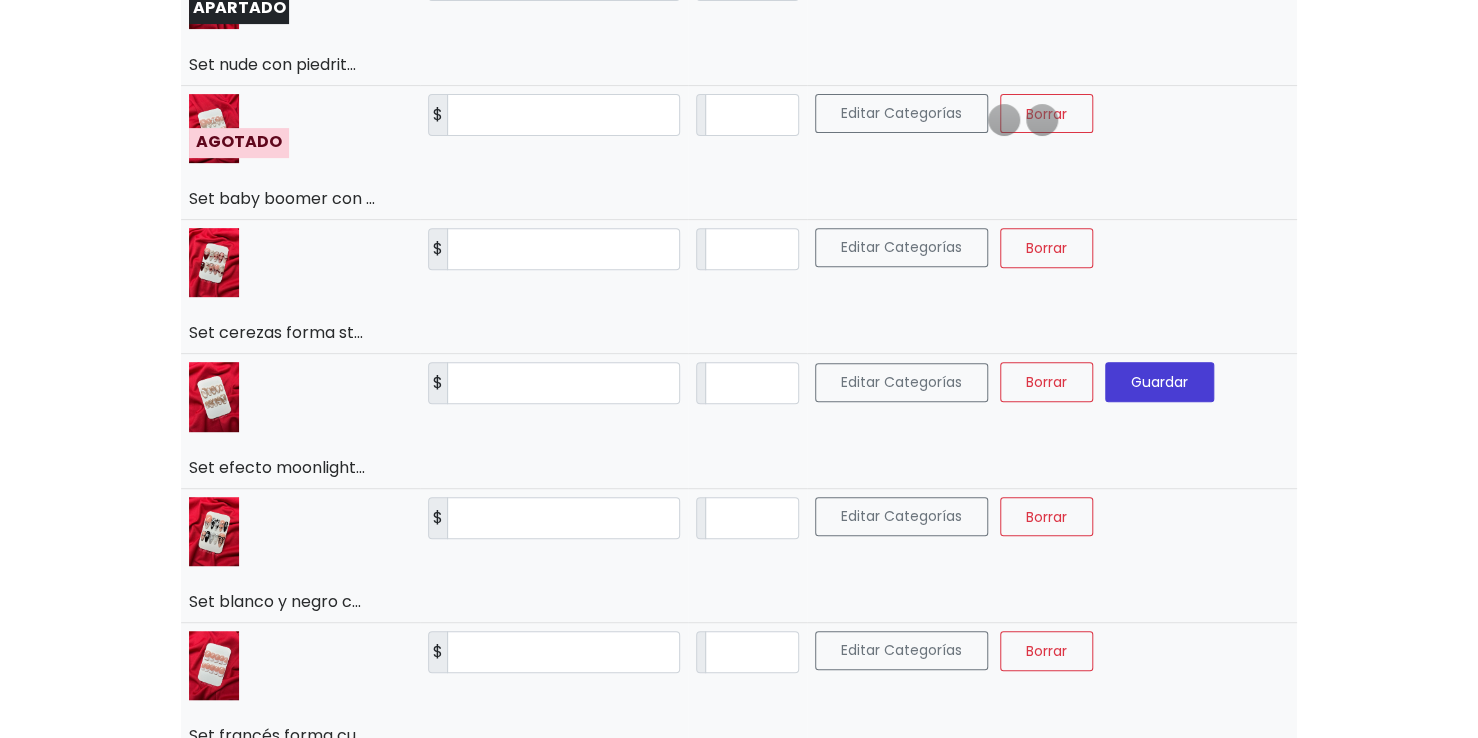 click on "Guardar" at bounding box center (1159, 382) 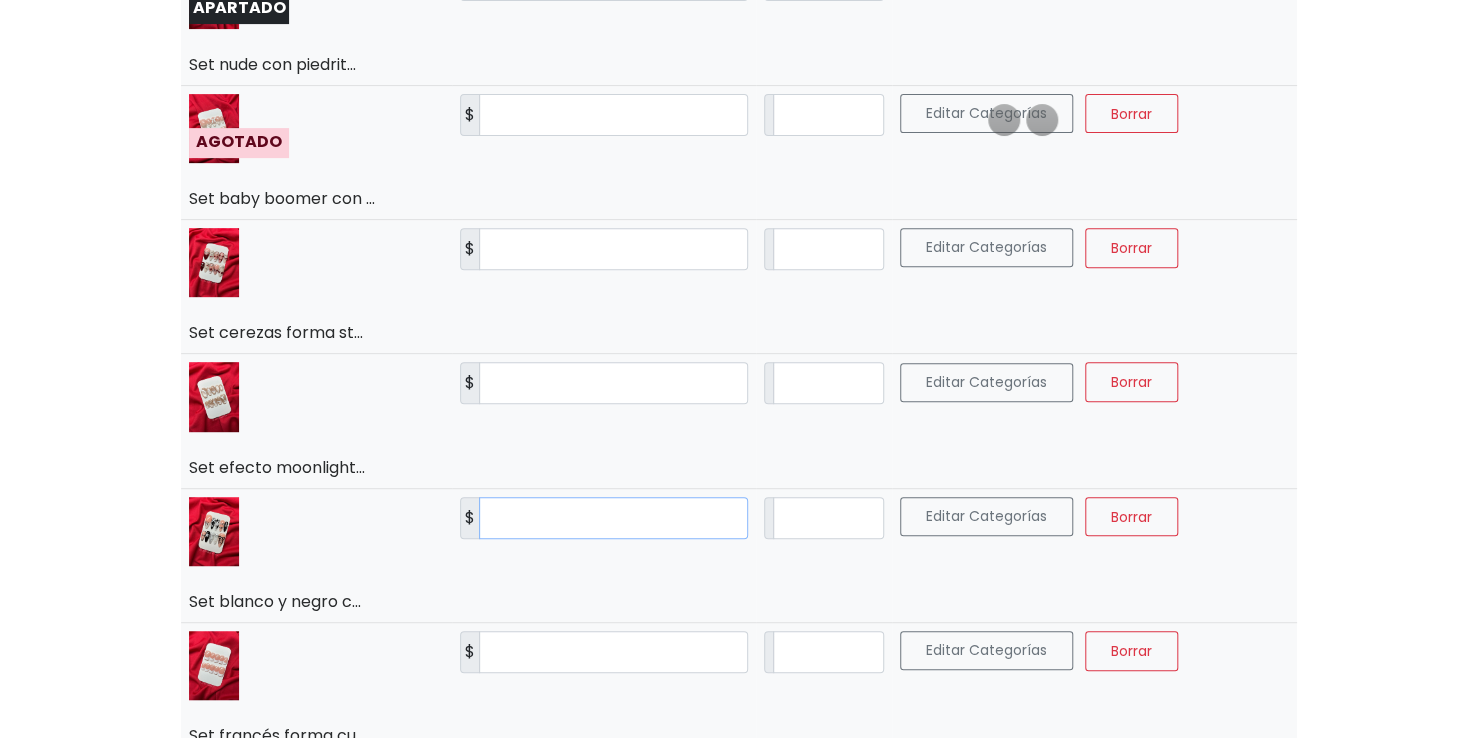 click on "***" at bounding box center (613, 518) 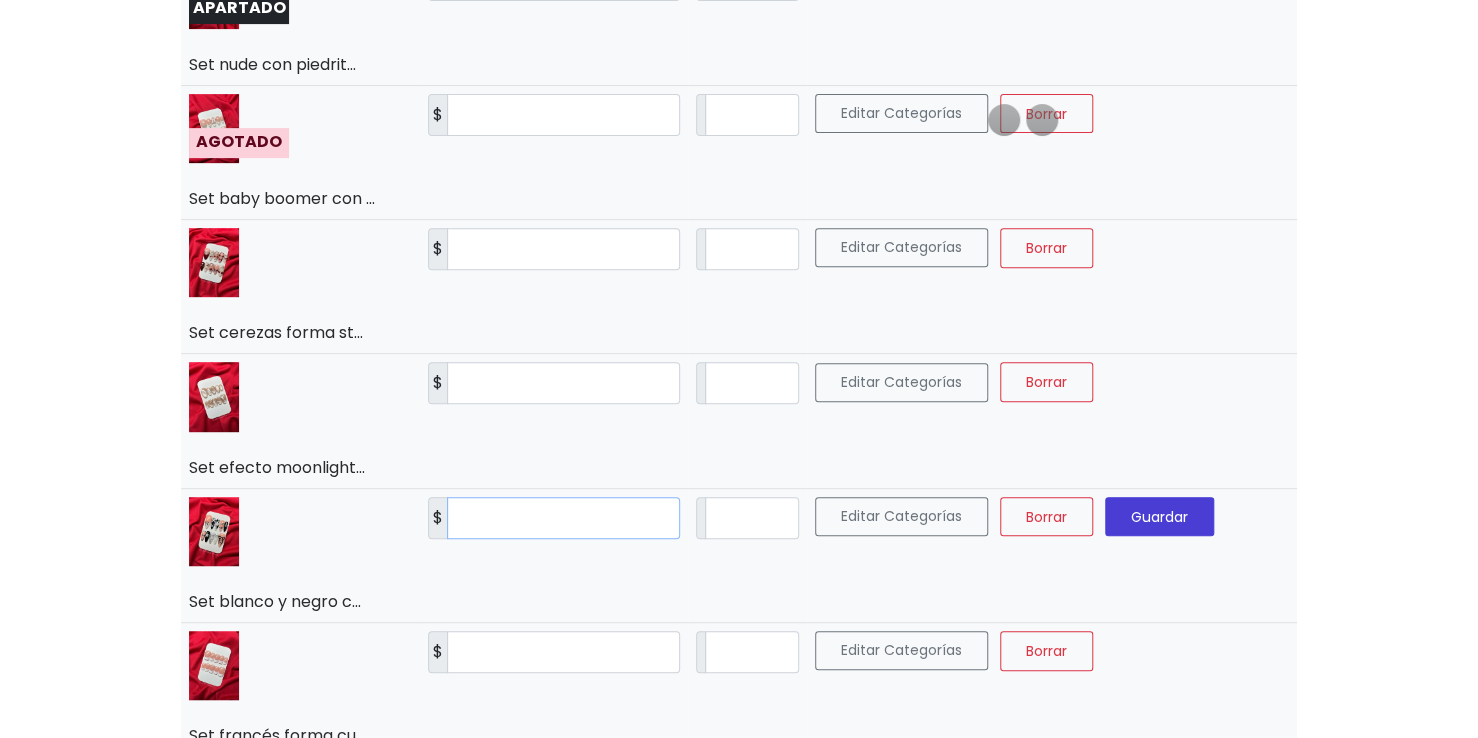 type on "*" 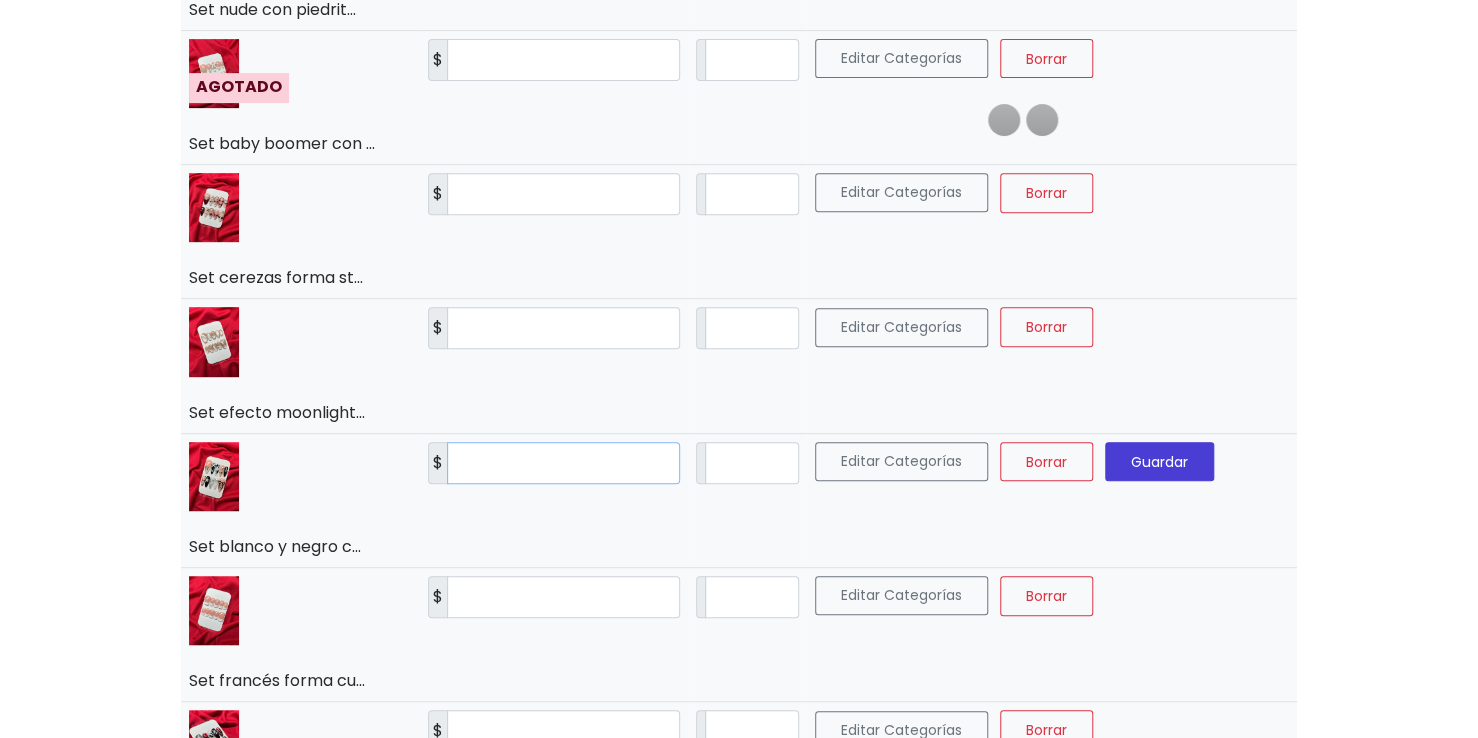 scroll, scrollTop: 380, scrollLeft: 0, axis: vertical 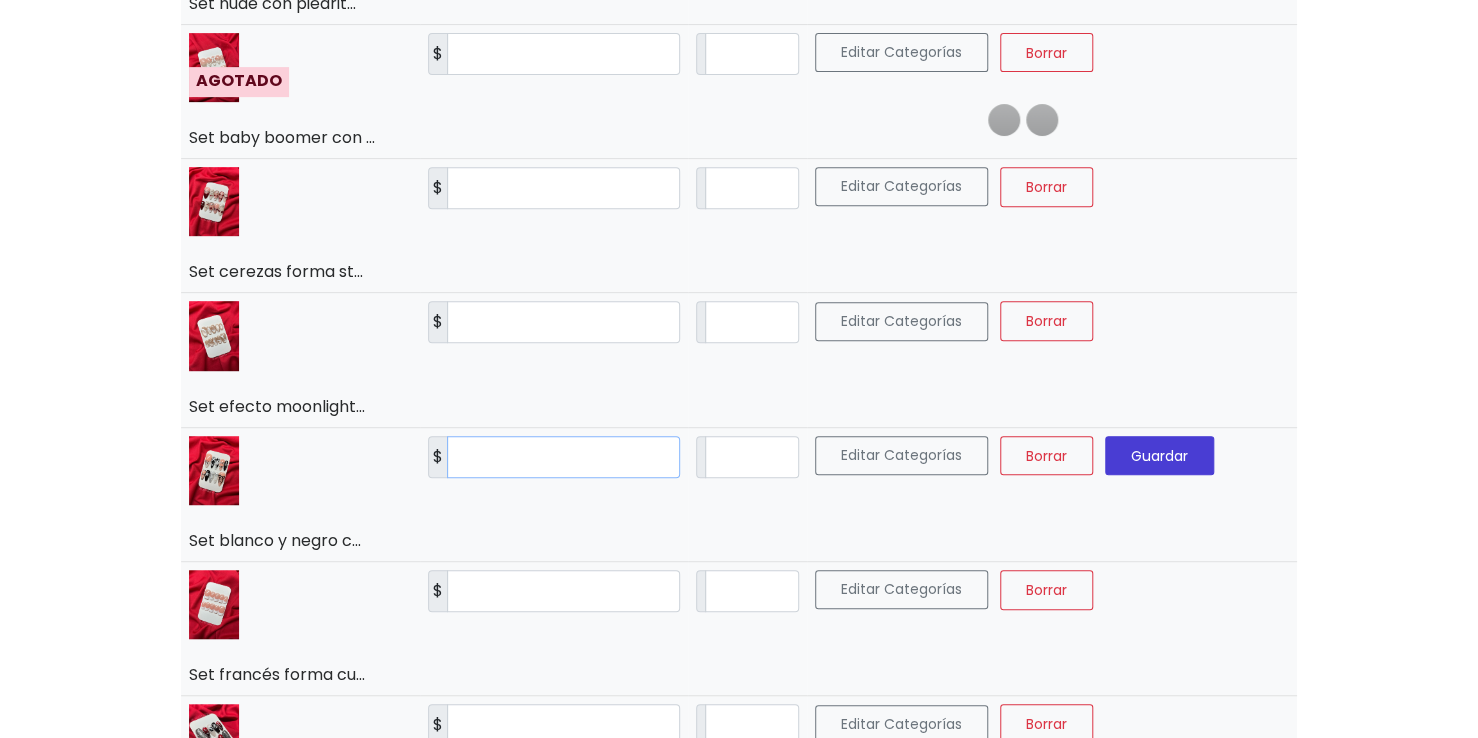 type on "***" 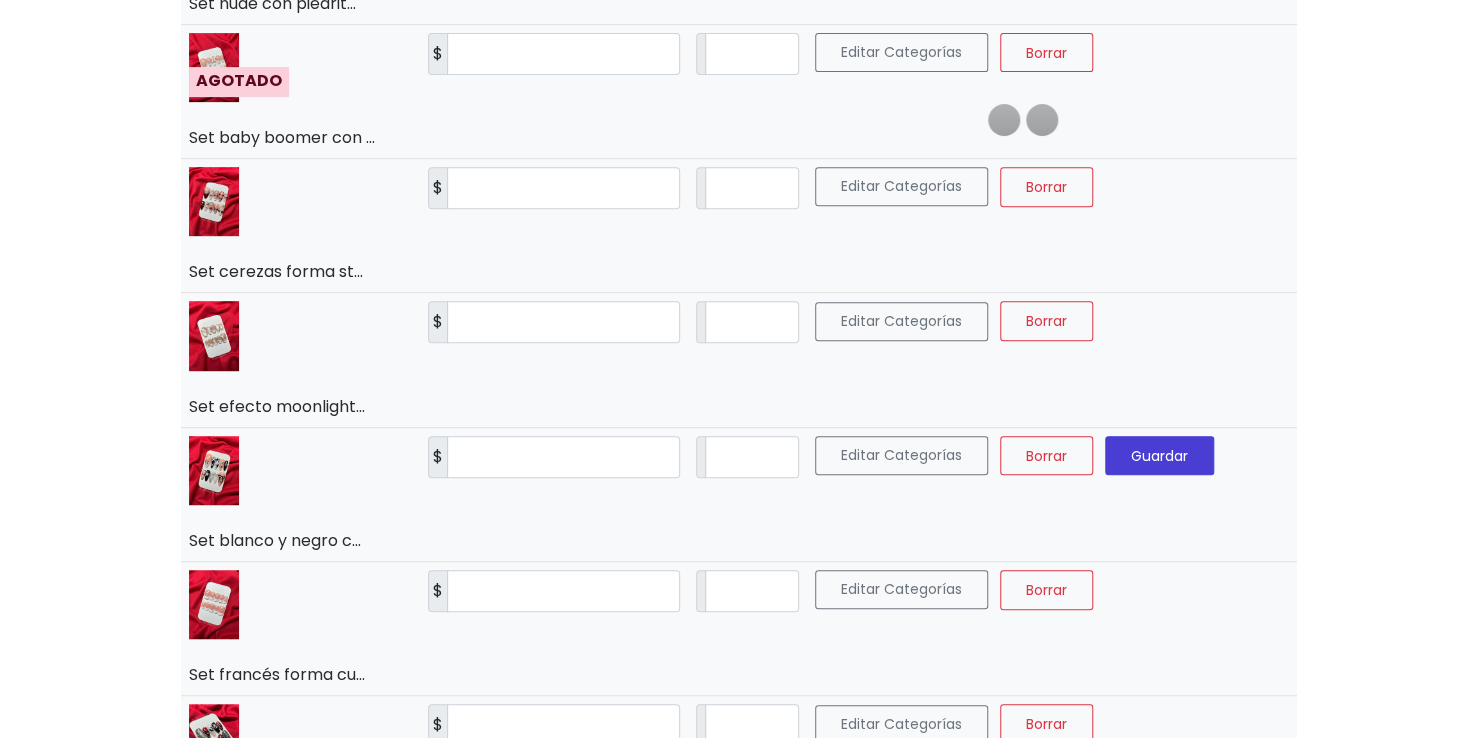 click on "Guardar" at bounding box center [1159, 455] 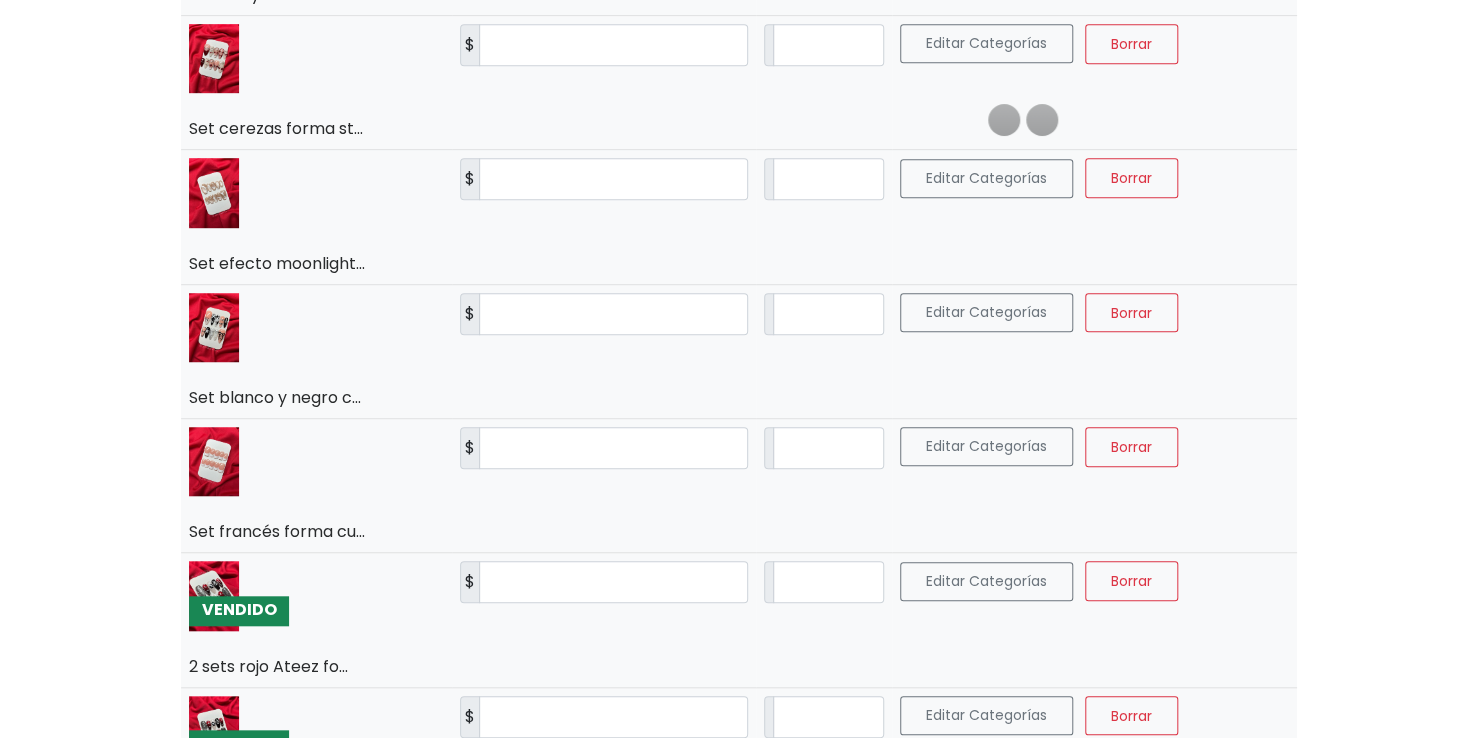 scroll, scrollTop: 528, scrollLeft: 0, axis: vertical 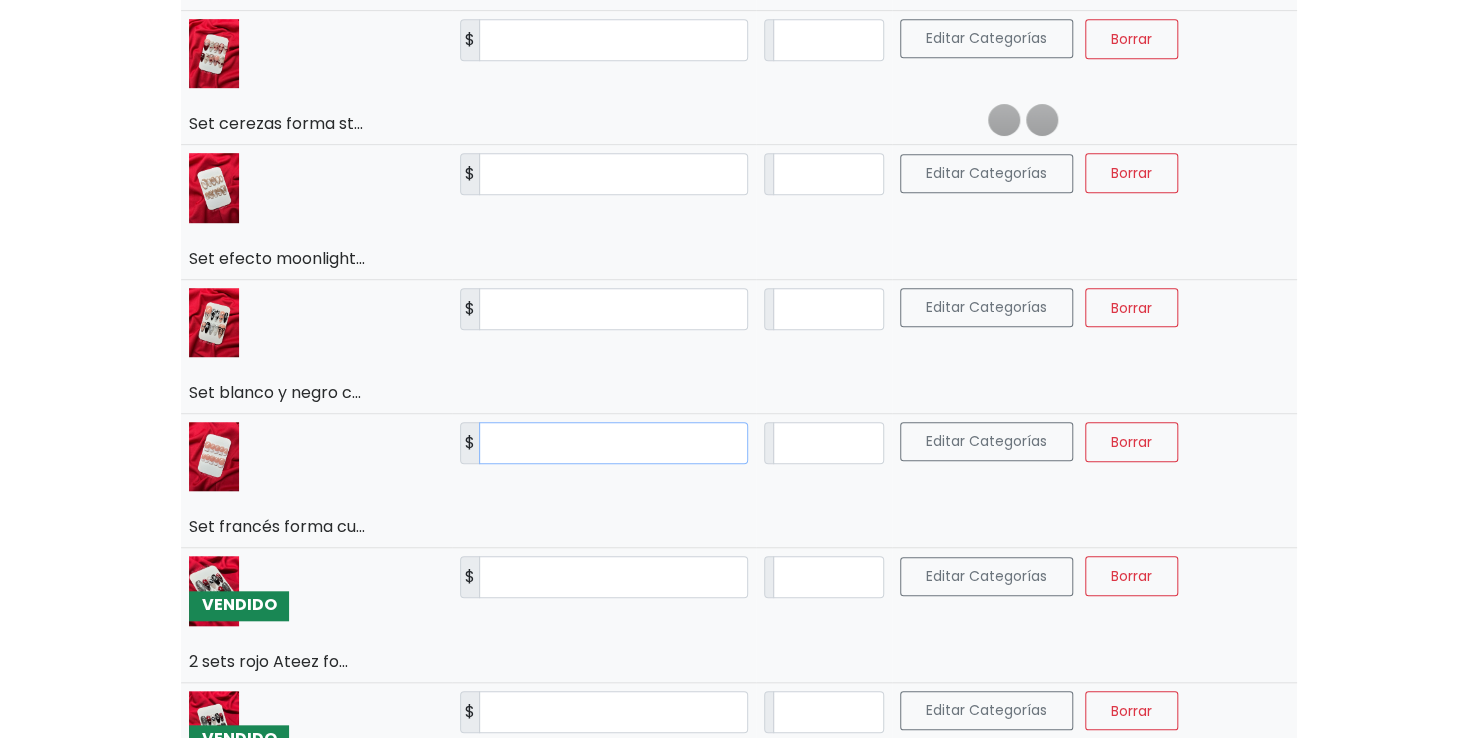 drag, startPoint x: 554, startPoint y: 437, endPoint x: 444, endPoint y: 445, distance: 110.29053 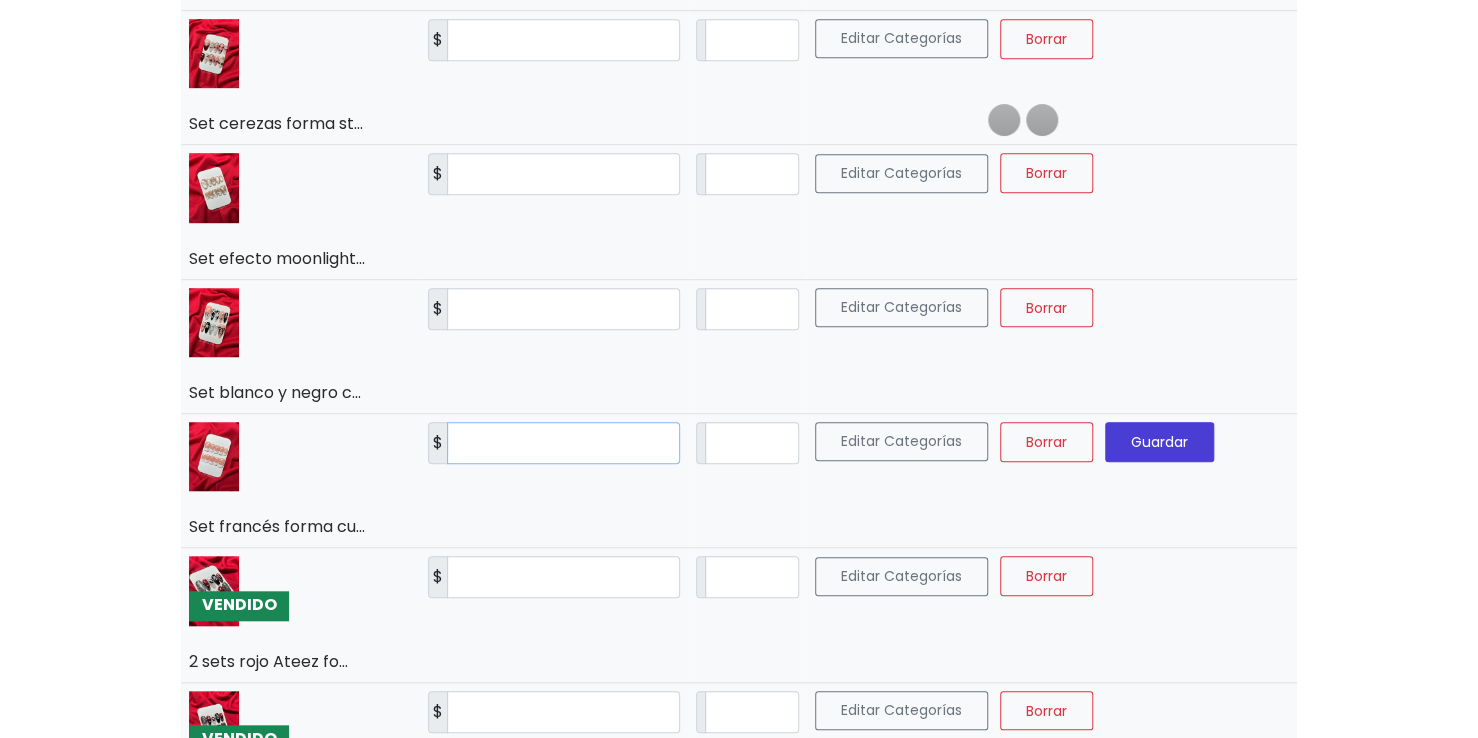 type on "***" 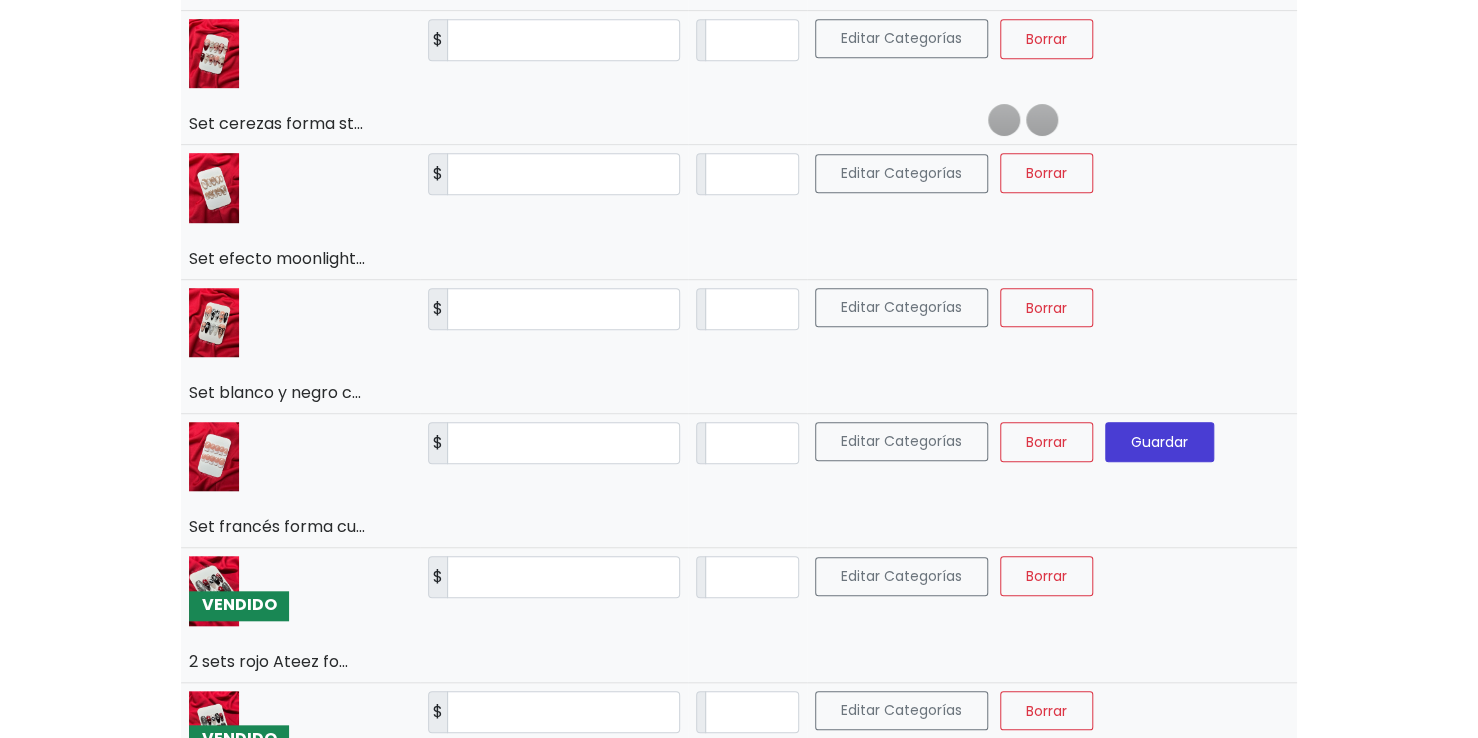 click on "Guardar" at bounding box center (1159, 442) 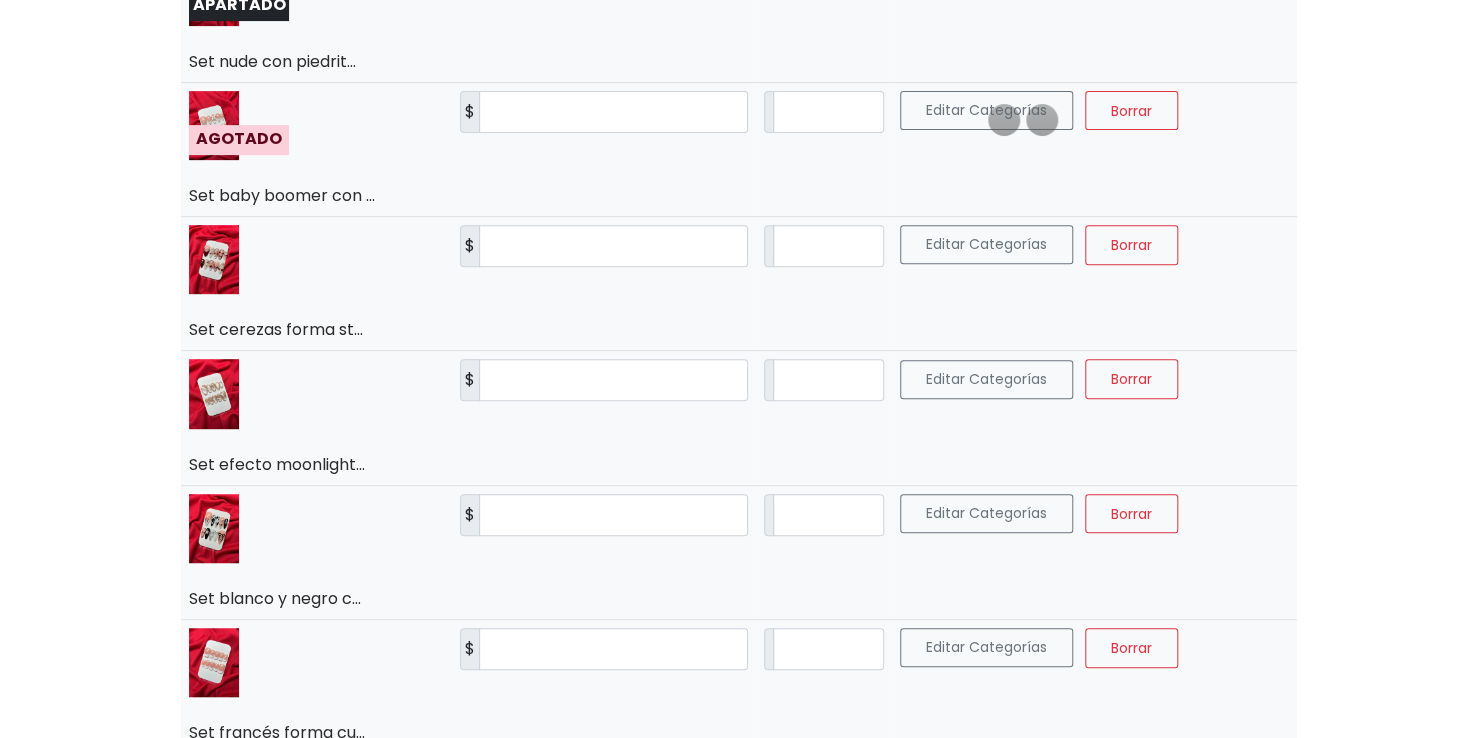scroll, scrollTop: 326, scrollLeft: 0, axis: vertical 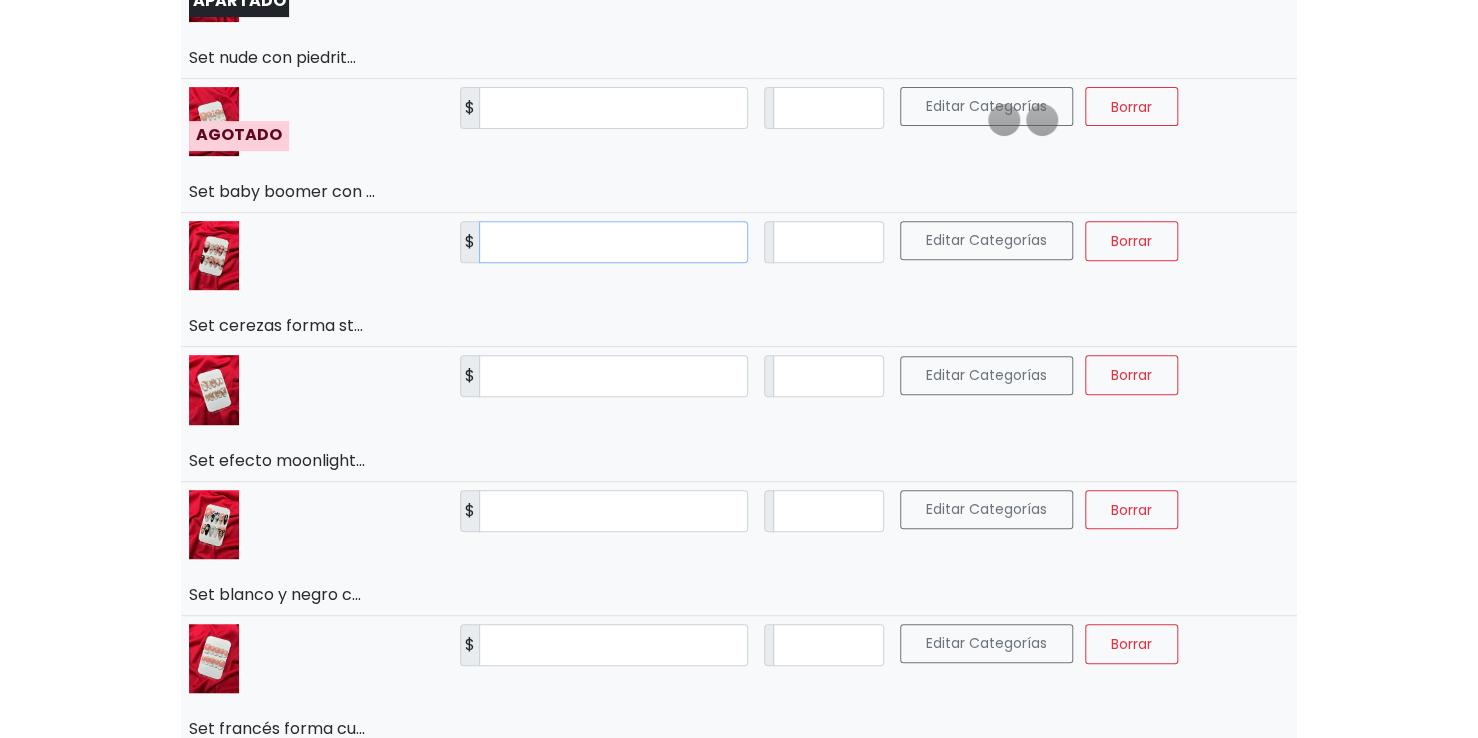 drag, startPoint x: 549, startPoint y: 236, endPoint x: 429, endPoint y: 237, distance: 120.004166 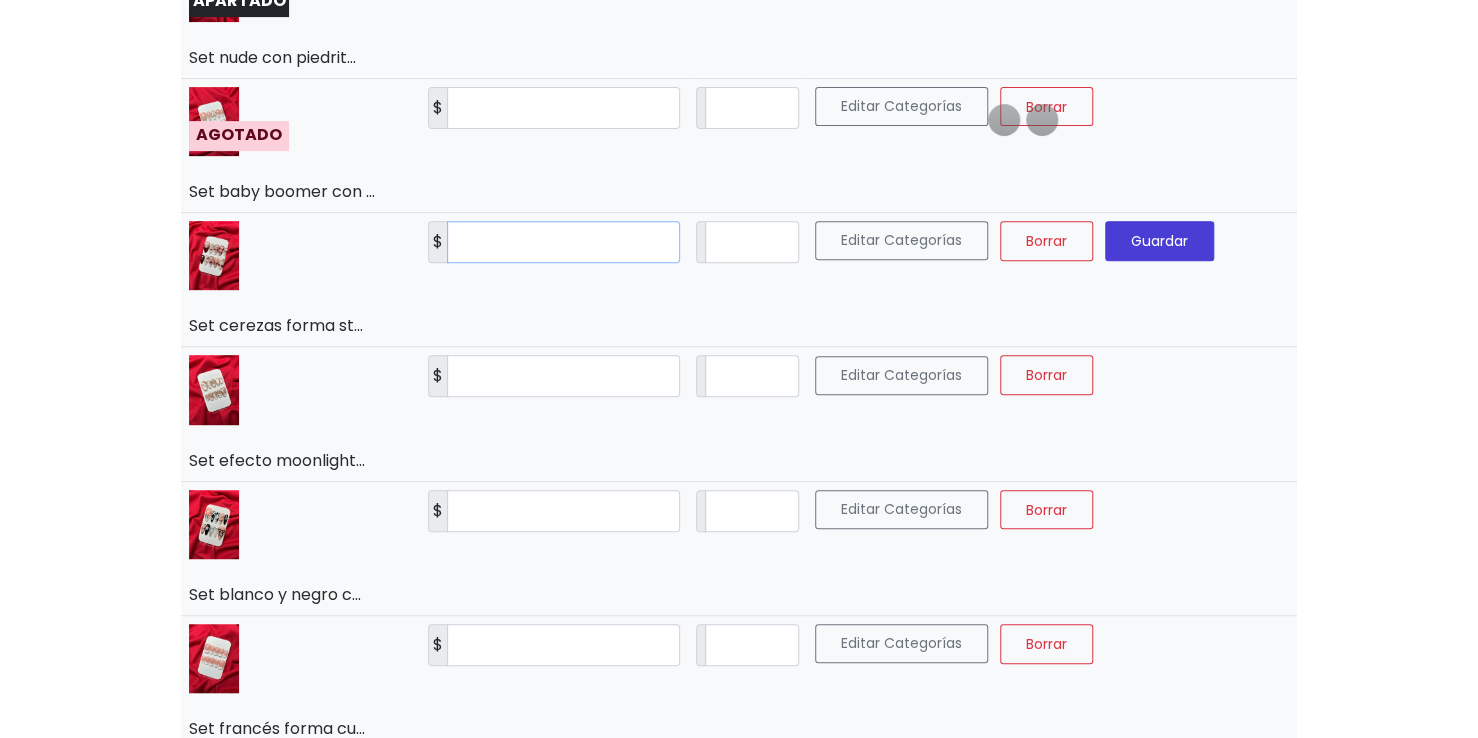 type on "***" 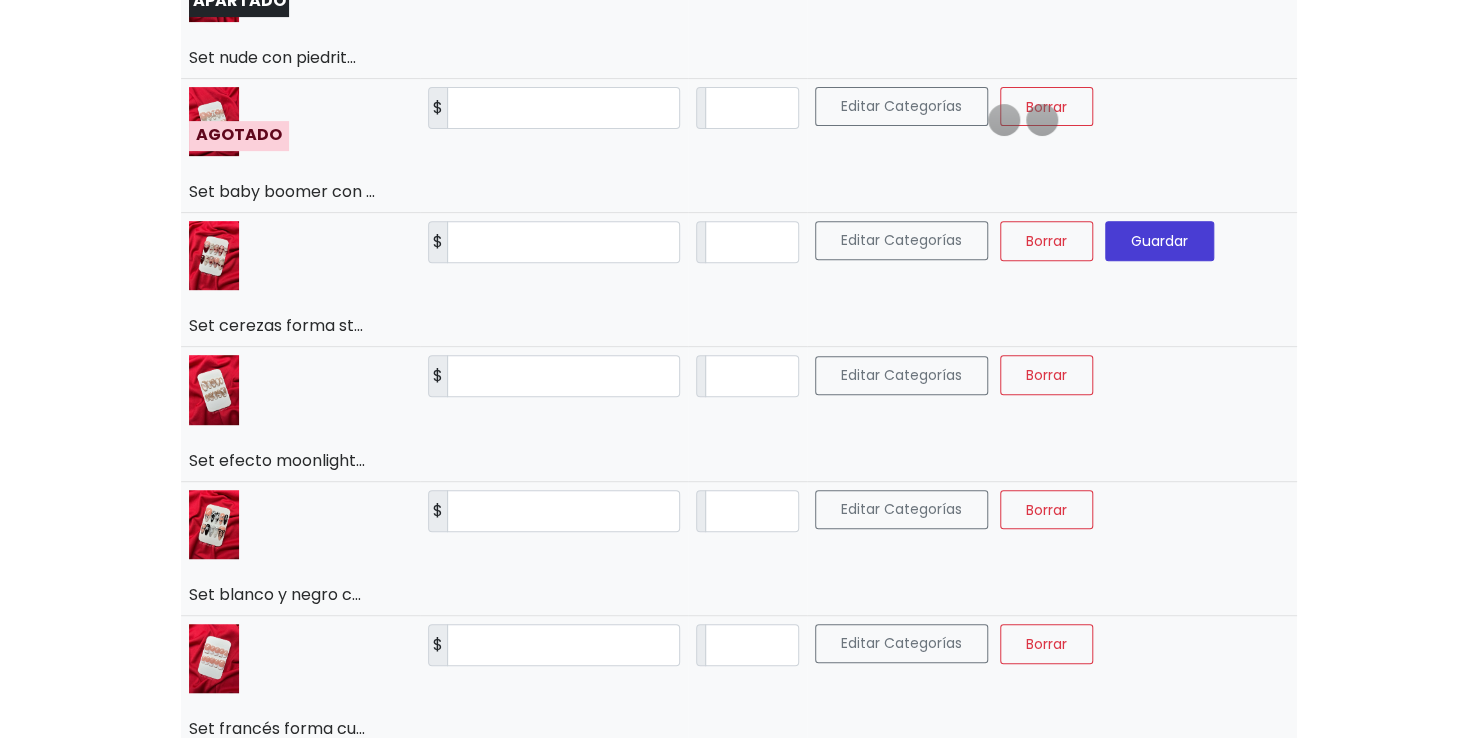 click on "Guardar" at bounding box center (1159, 241) 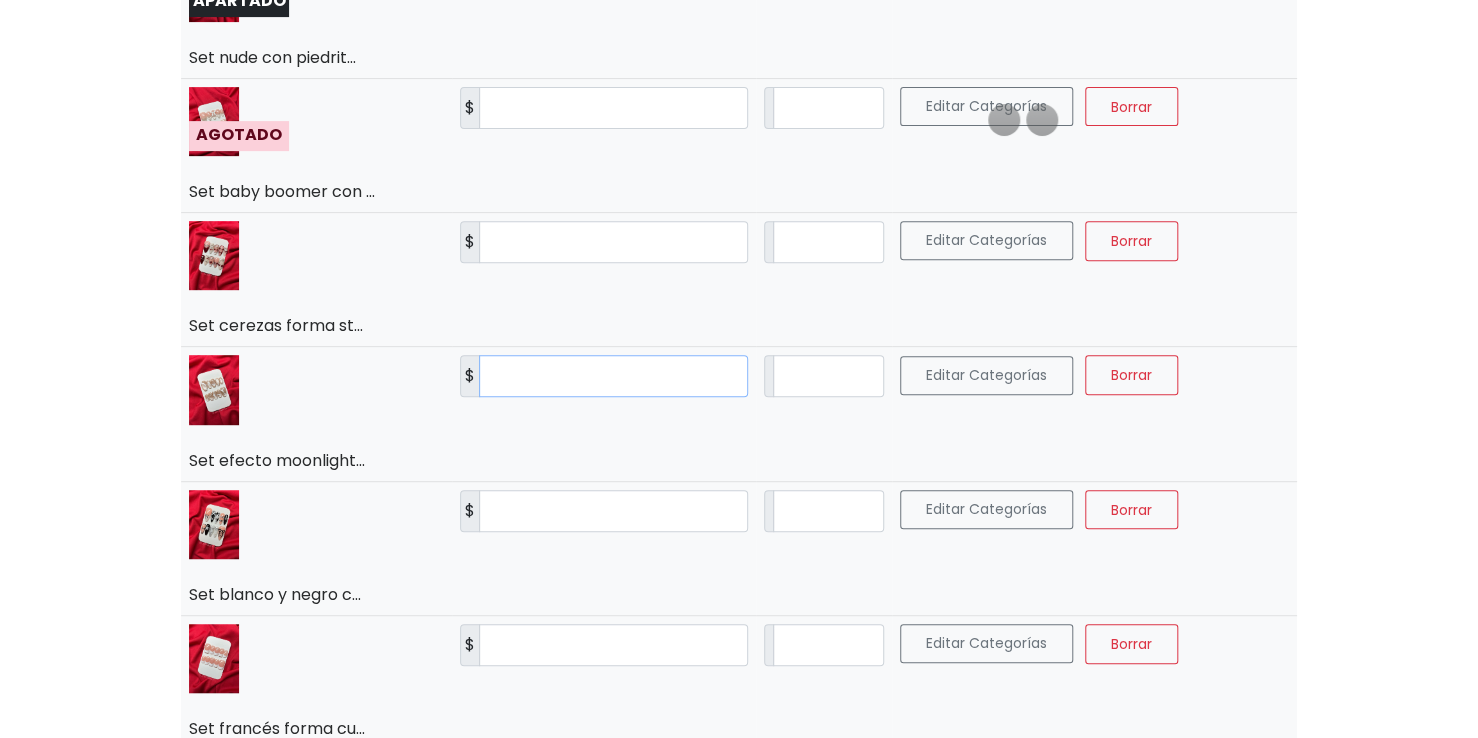 drag, startPoint x: 506, startPoint y: 377, endPoint x: 441, endPoint y: 367, distance: 65.76473 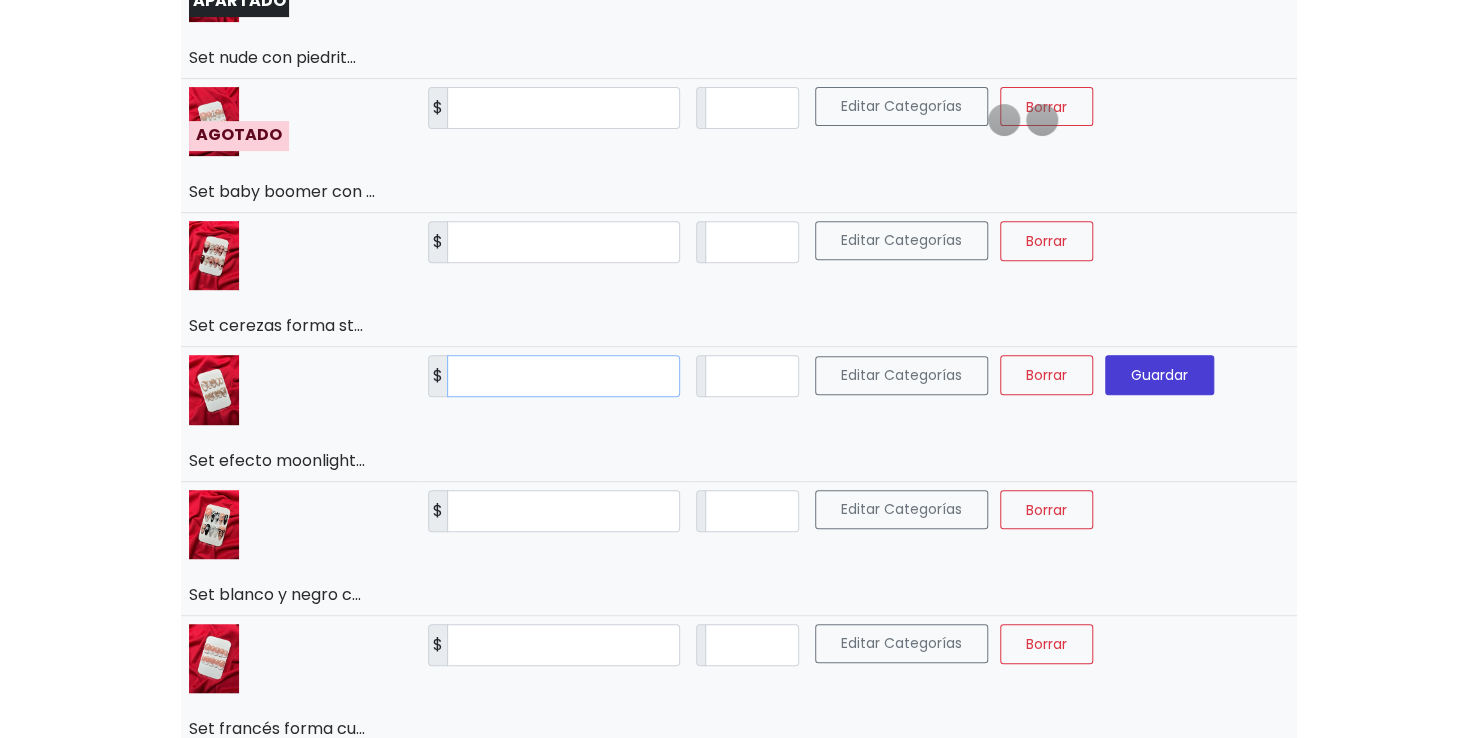 type on "***" 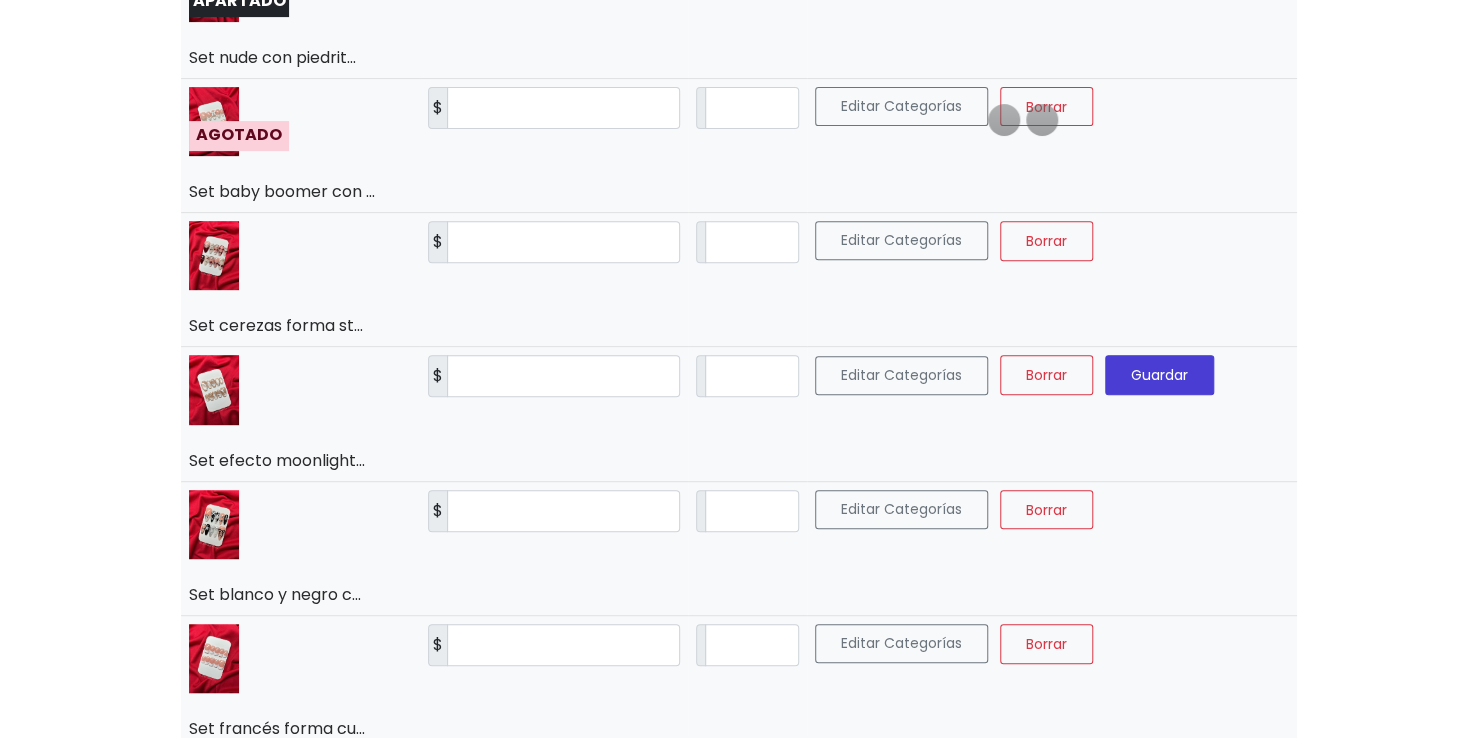 click on "Guardar" at bounding box center (1159, 375) 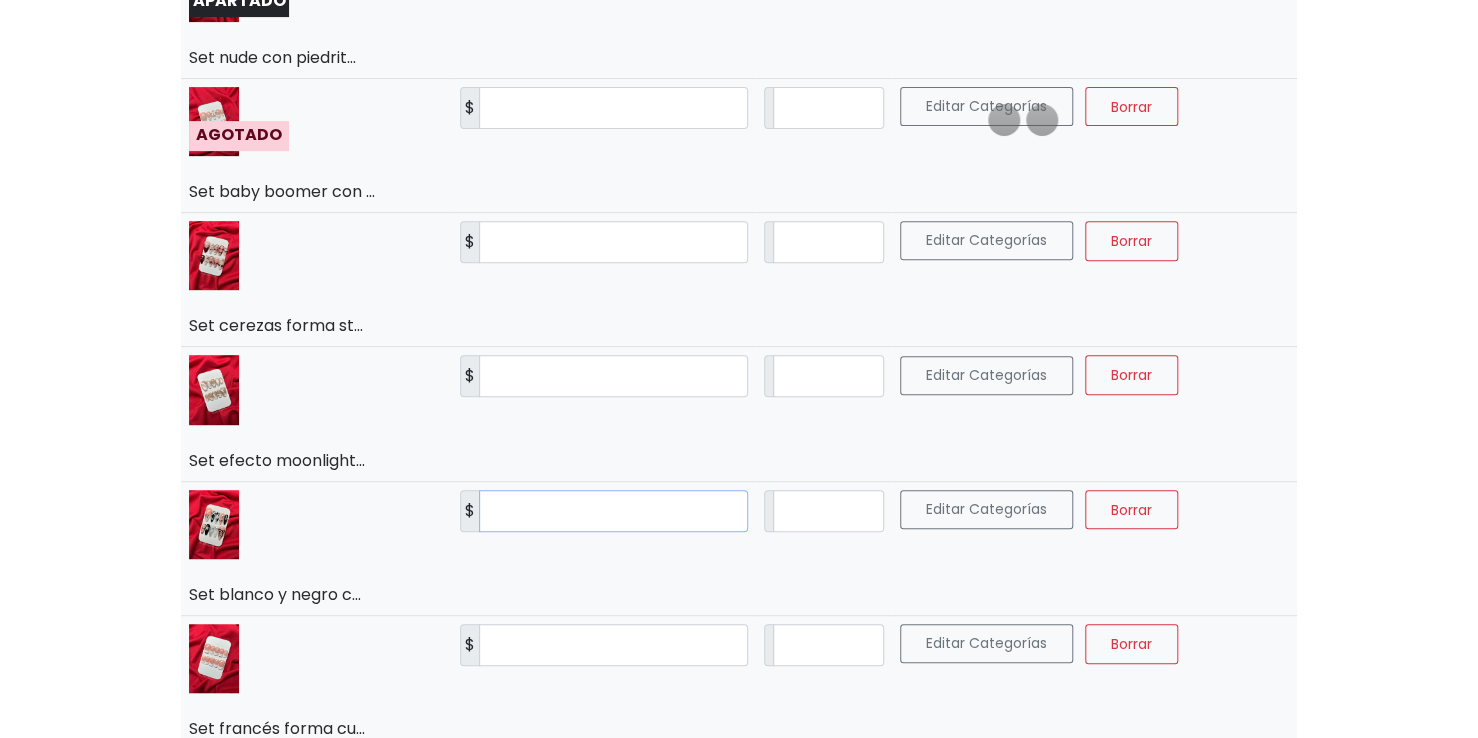 drag, startPoint x: 518, startPoint y: 511, endPoint x: 470, endPoint y: 507, distance: 48.166378 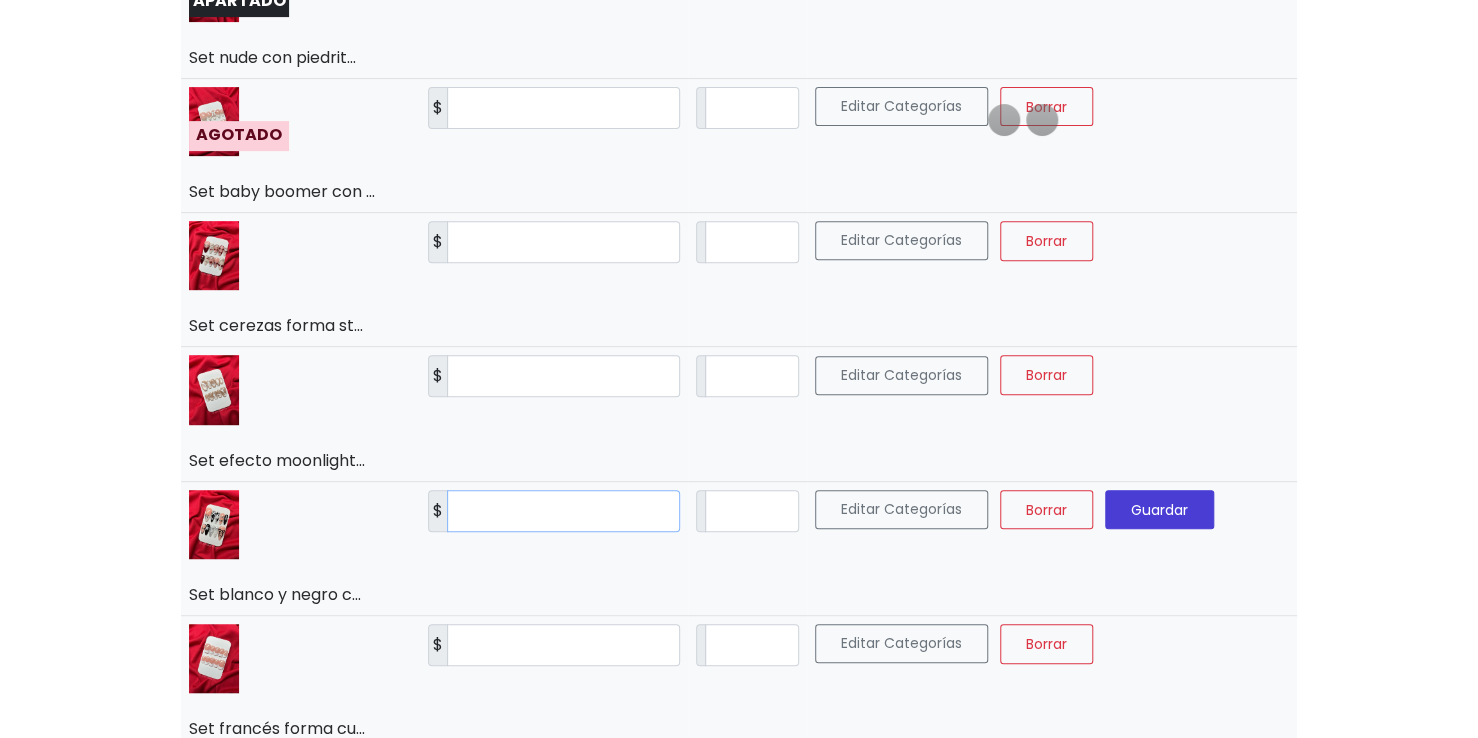 type on "***" 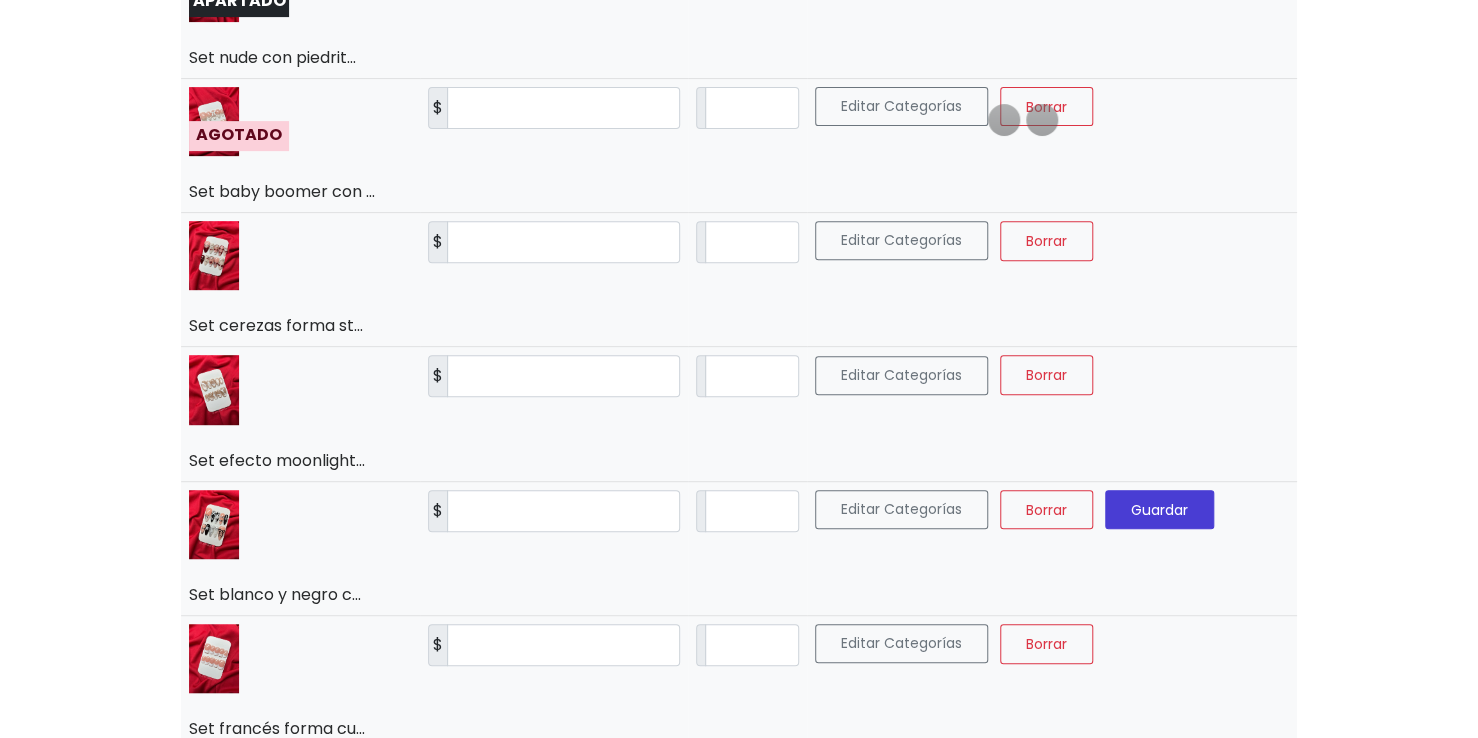 click on "Guardar" at bounding box center (1159, 509) 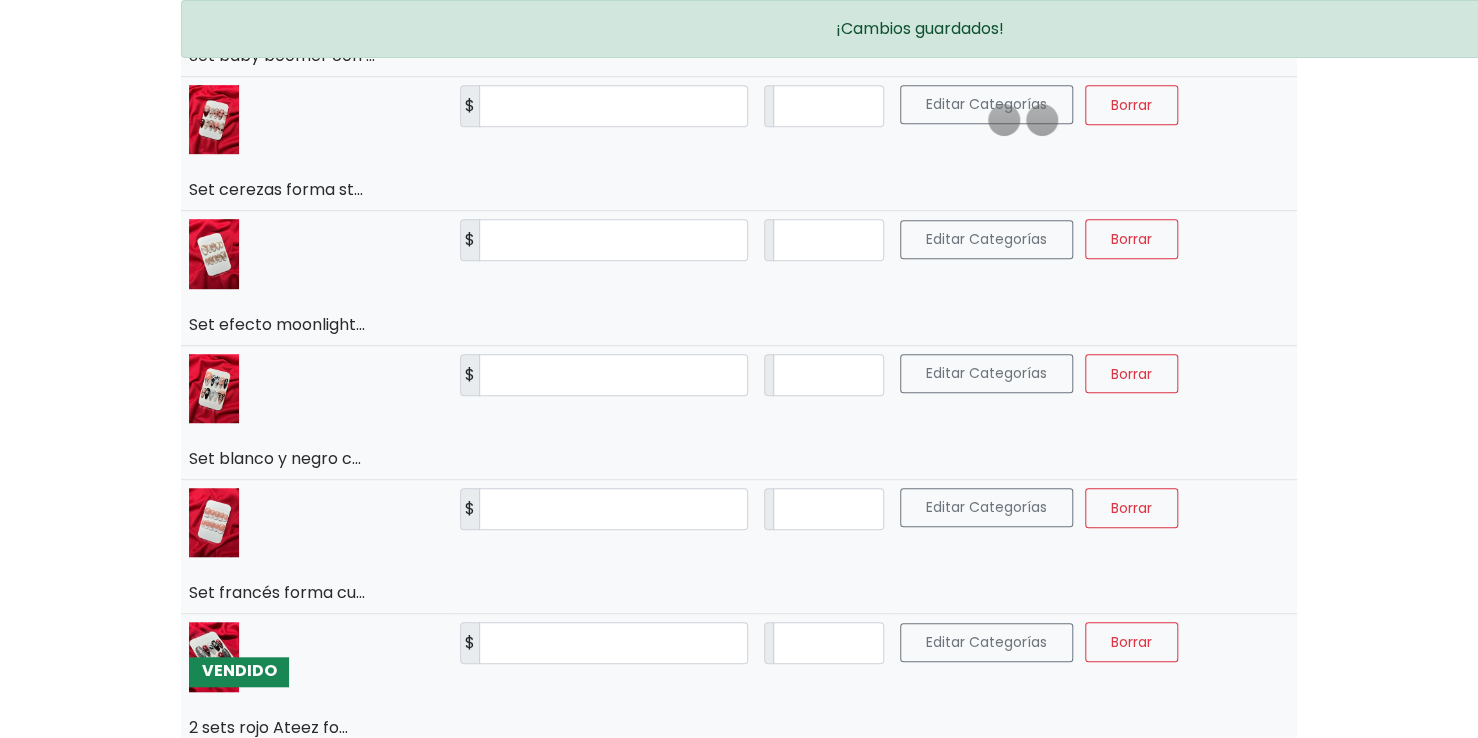 scroll, scrollTop: 463, scrollLeft: 0, axis: vertical 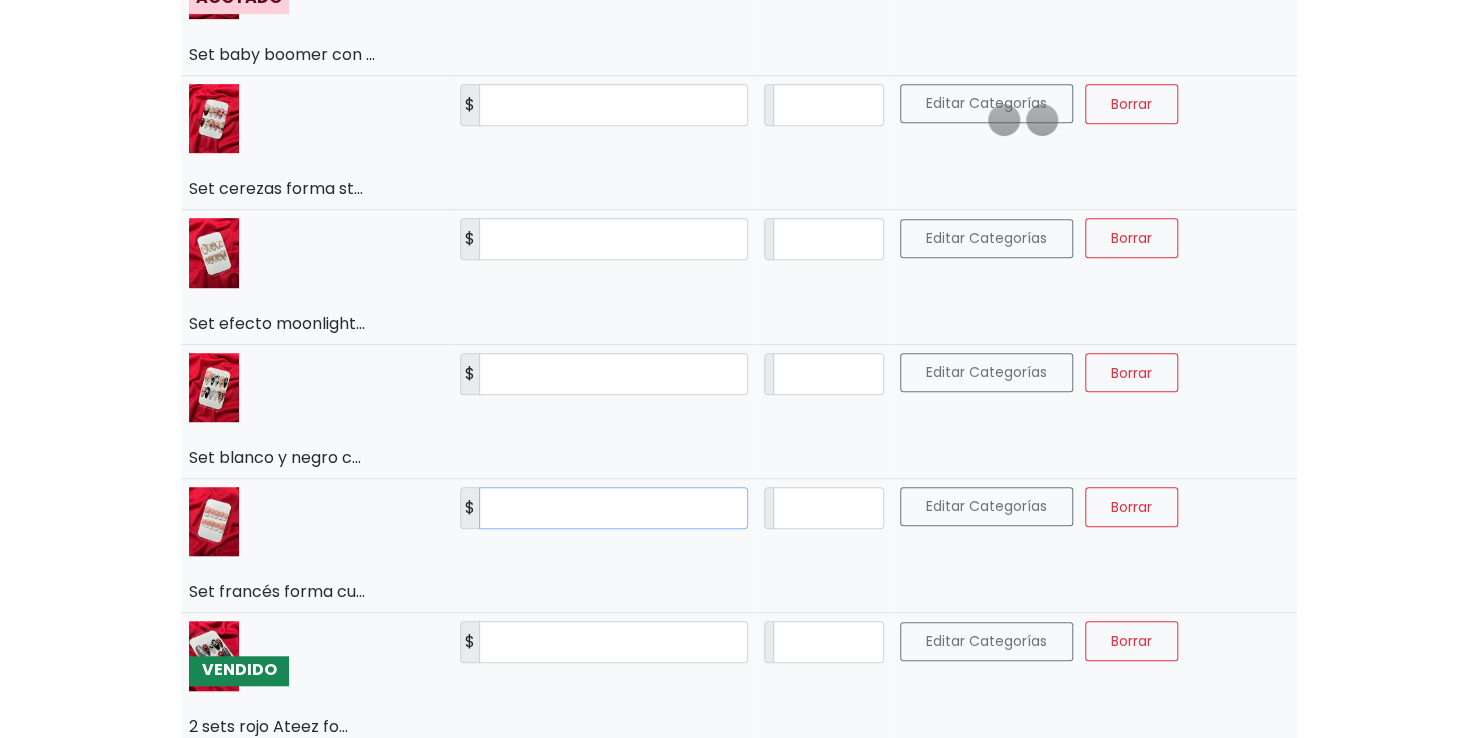 drag, startPoint x: 557, startPoint y: 510, endPoint x: 461, endPoint y: 508, distance: 96.02083 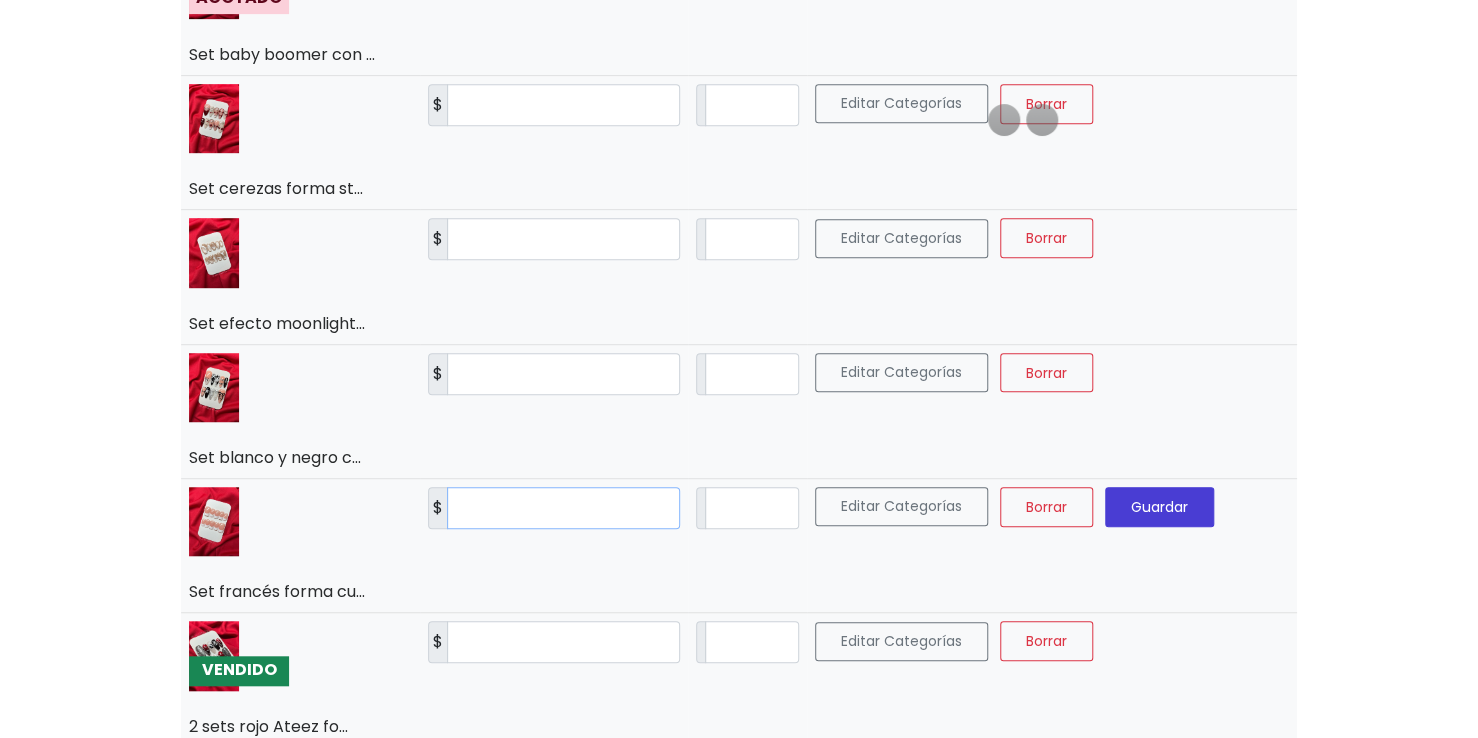 type on "***" 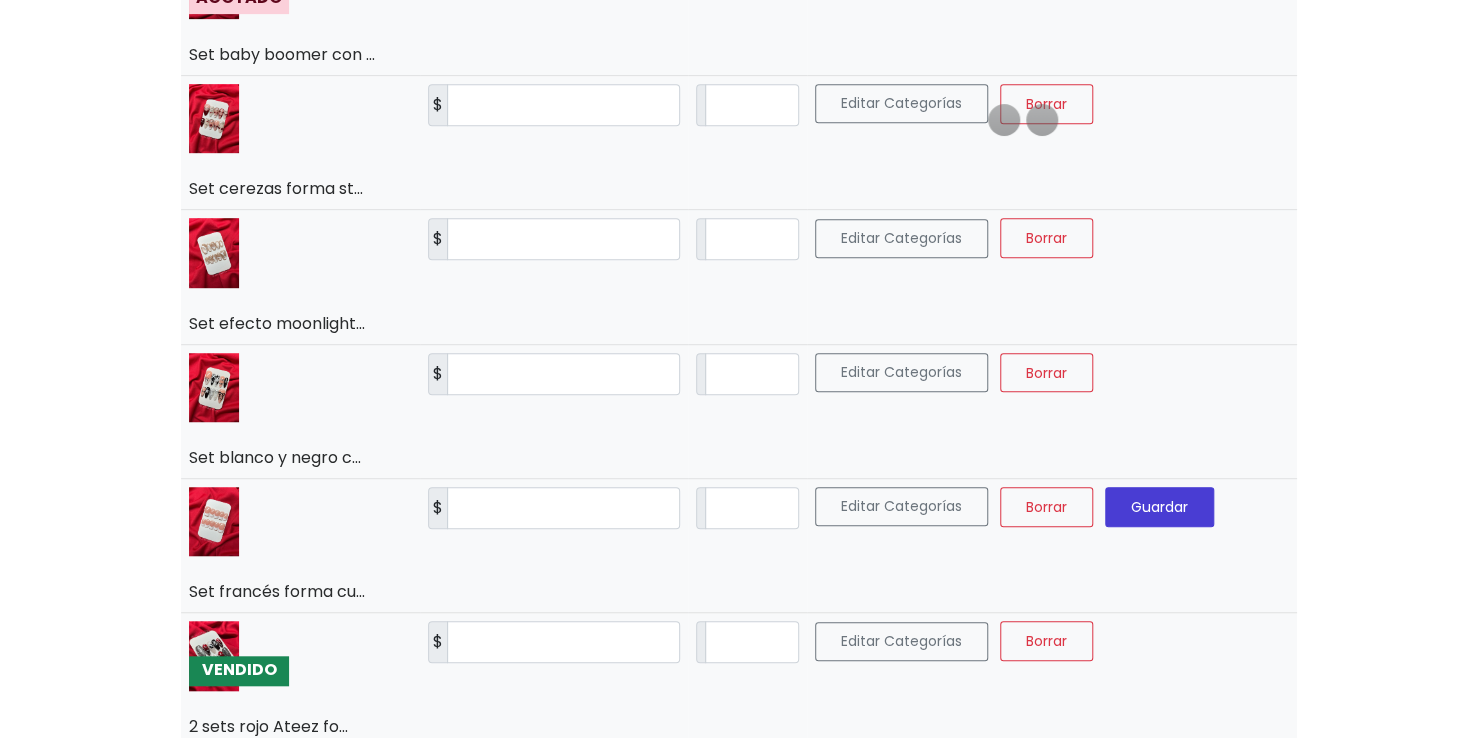 click on "Guardar" at bounding box center (1159, 507) 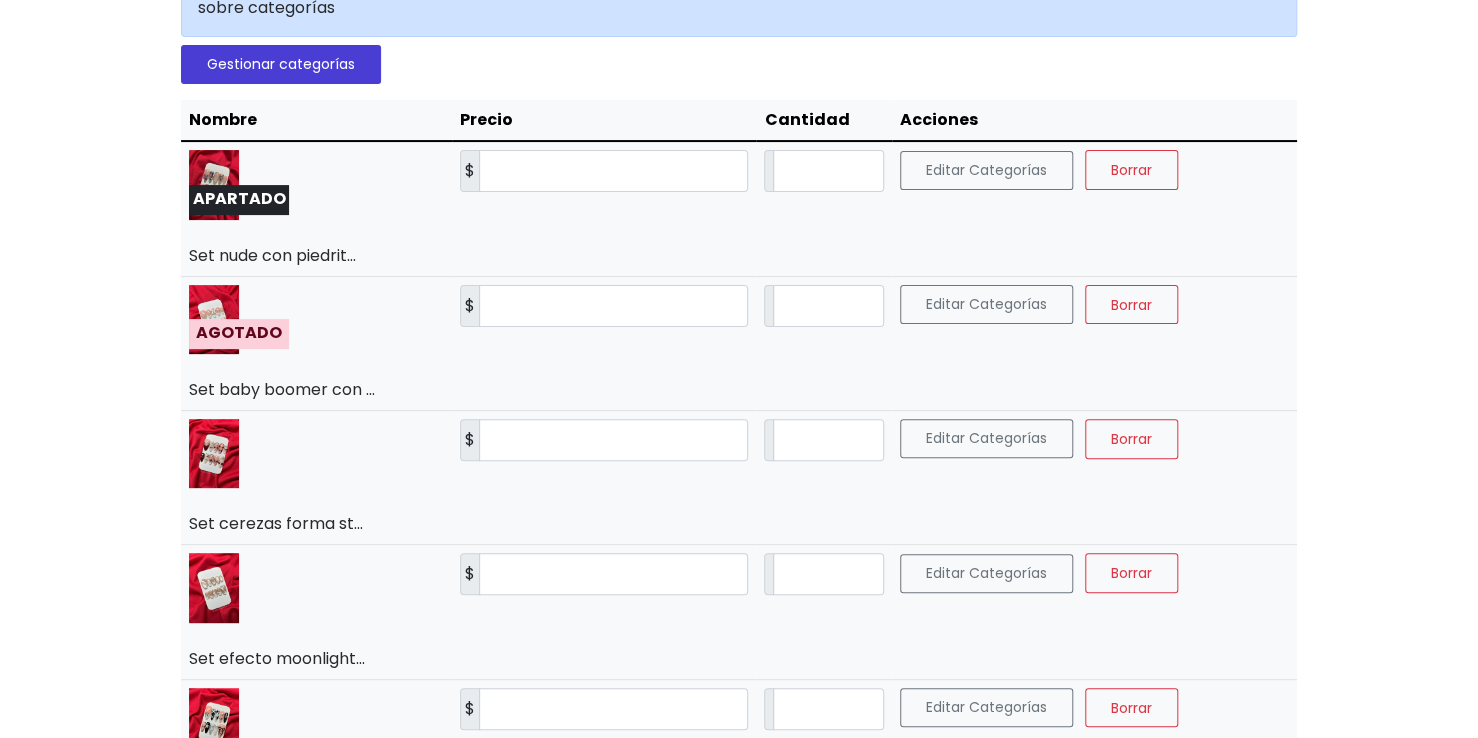 scroll, scrollTop: 0, scrollLeft: 0, axis: both 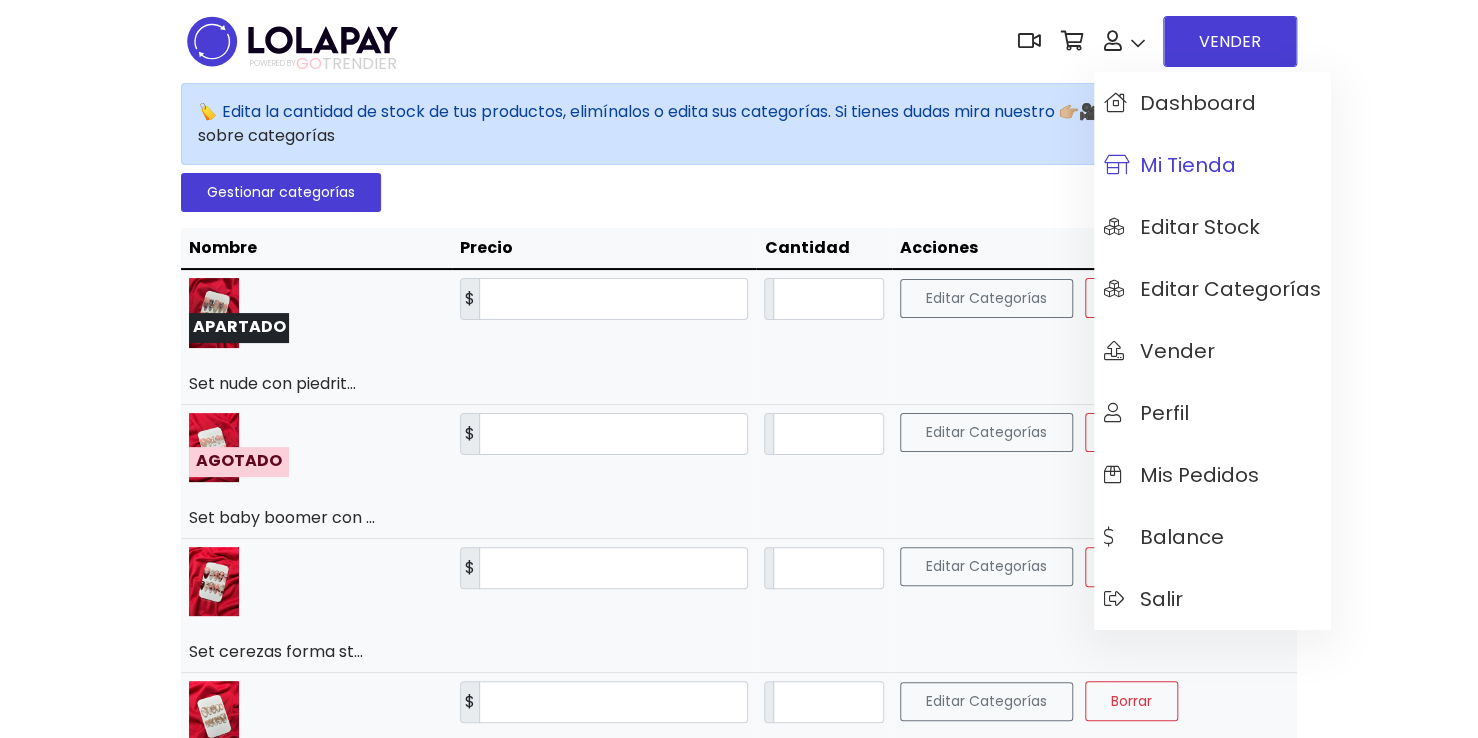 click on "Mi tienda" at bounding box center (1170, 165) 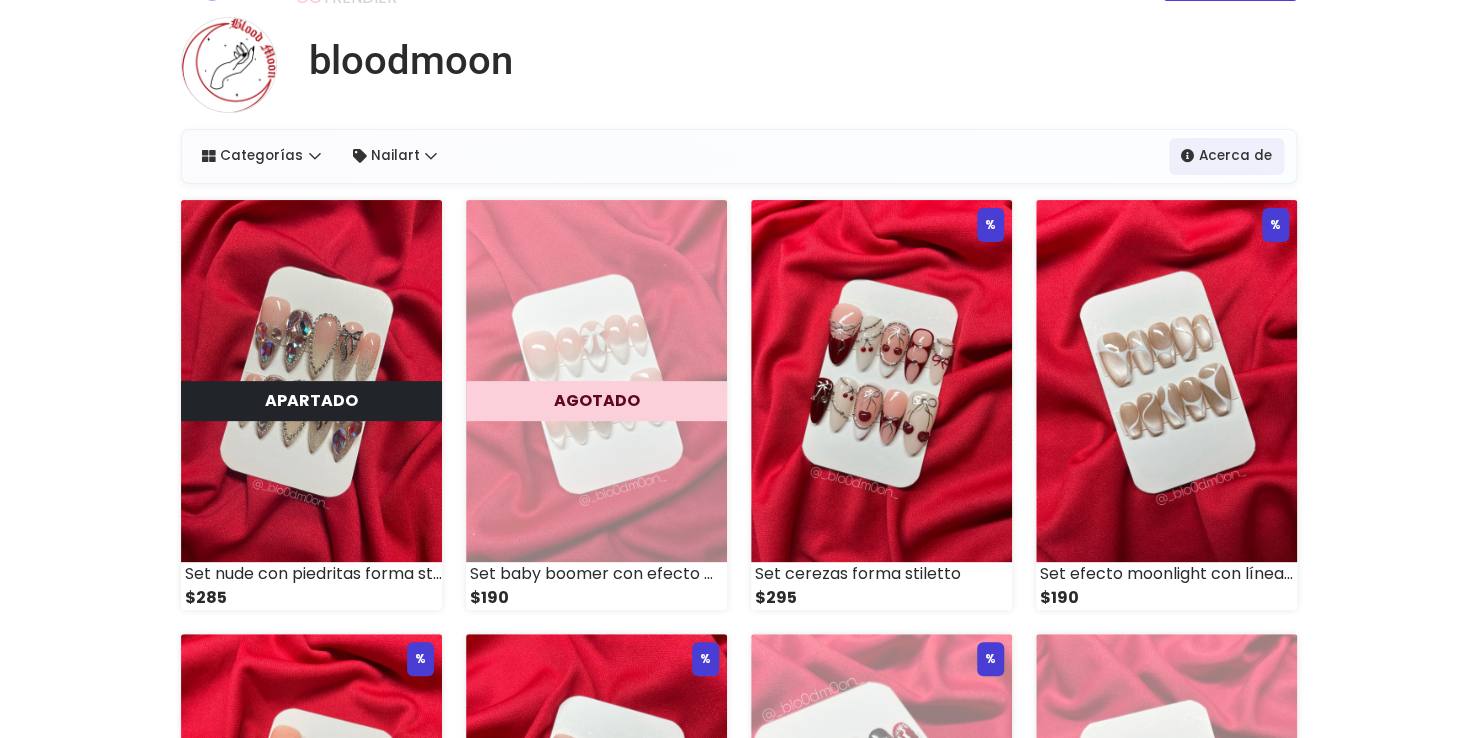 scroll, scrollTop: 0, scrollLeft: 0, axis: both 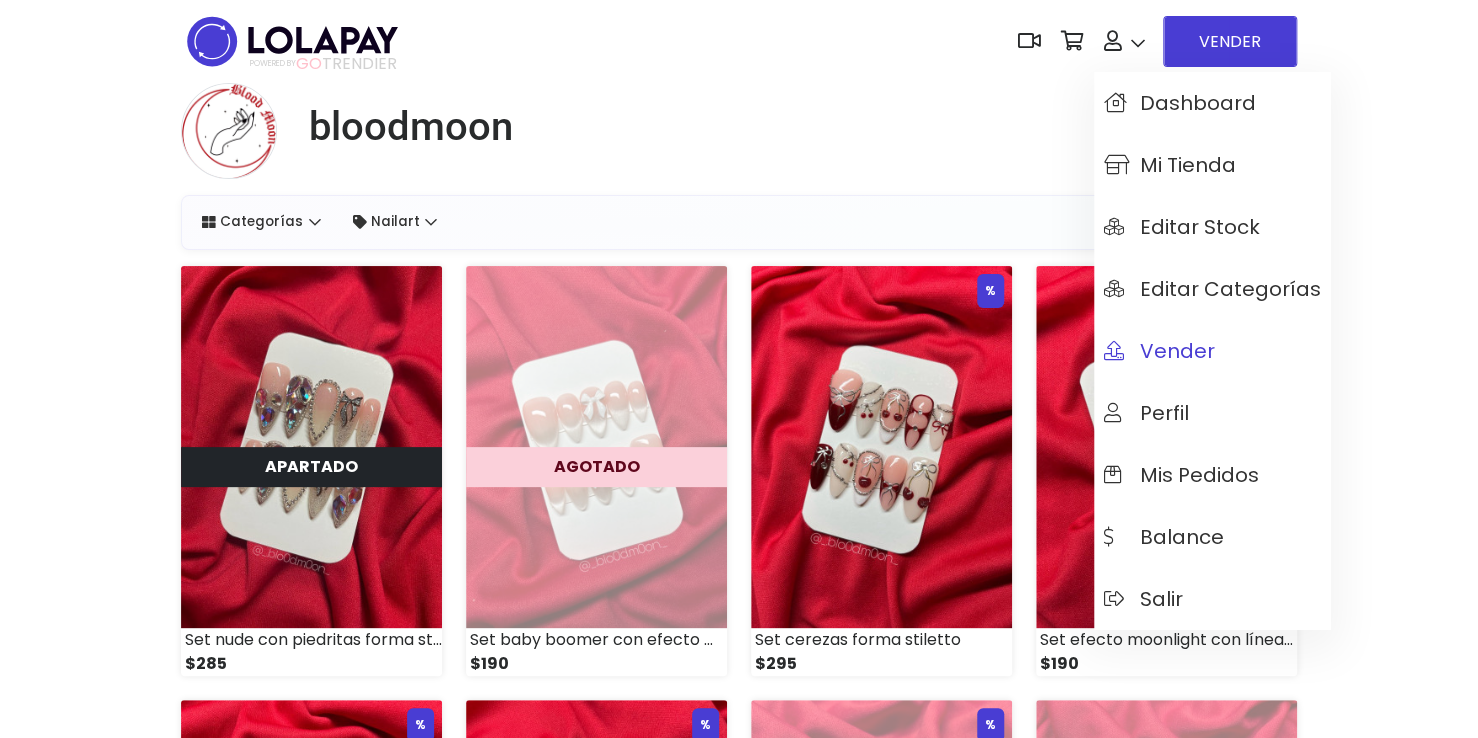 click on "Vender" at bounding box center [1159, 351] 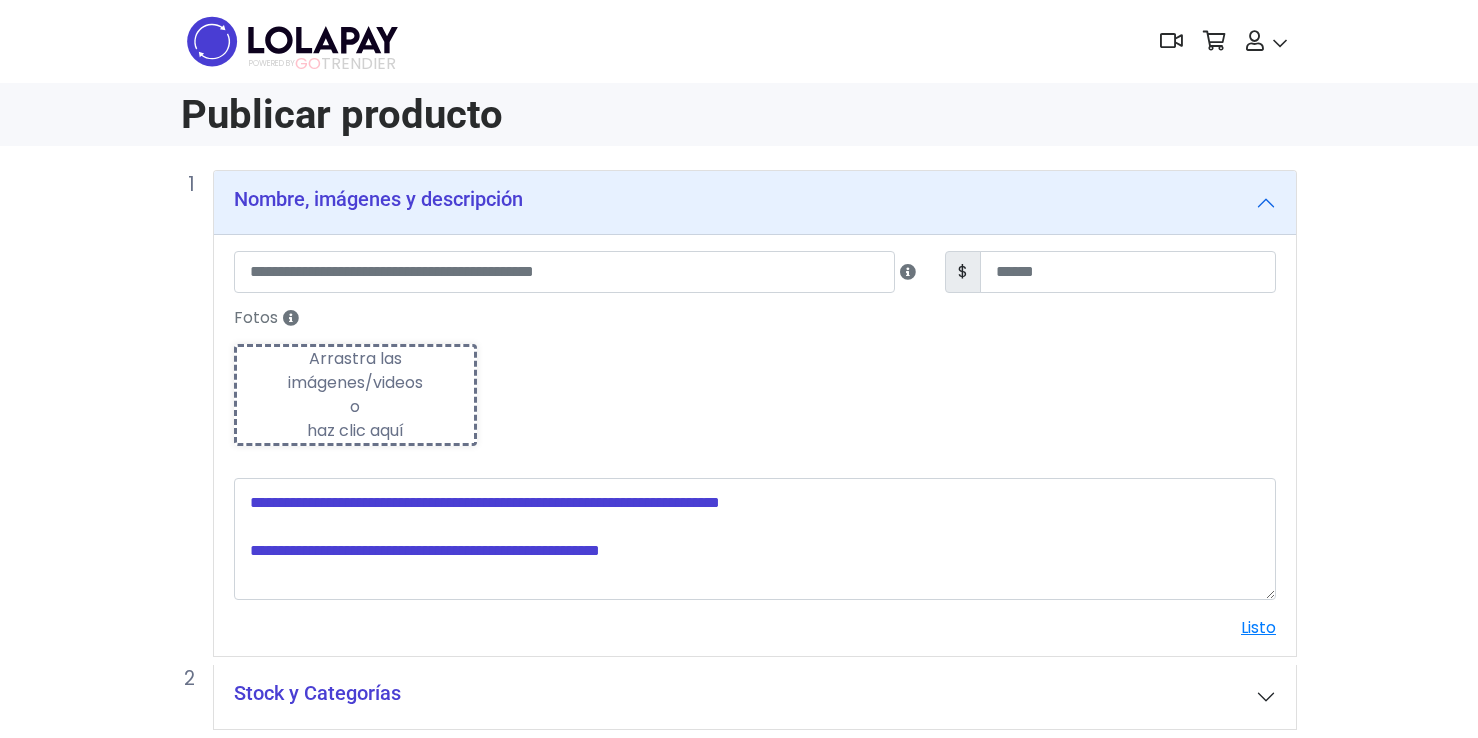 scroll, scrollTop: 0, scrollLeft: 0, axis: both 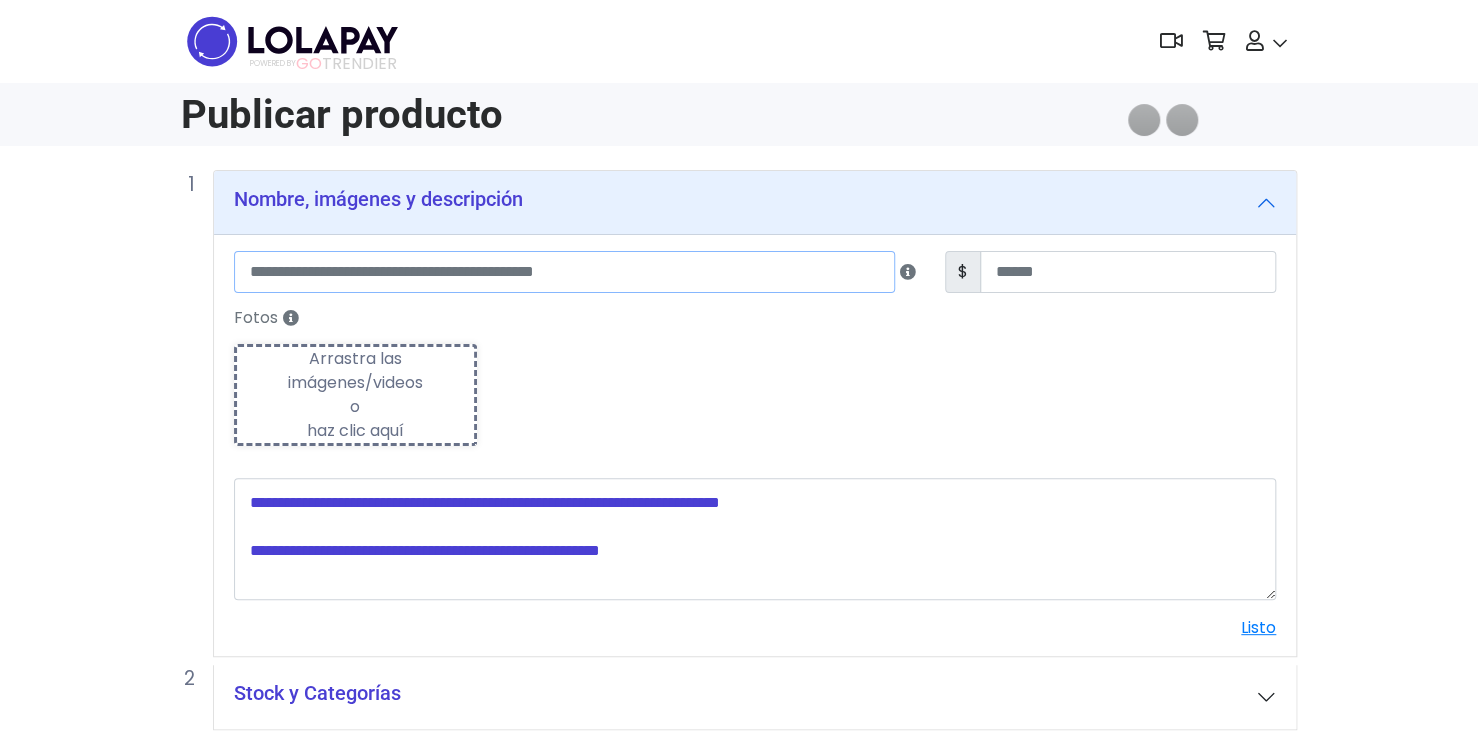 click at bounding box center (564, 272) 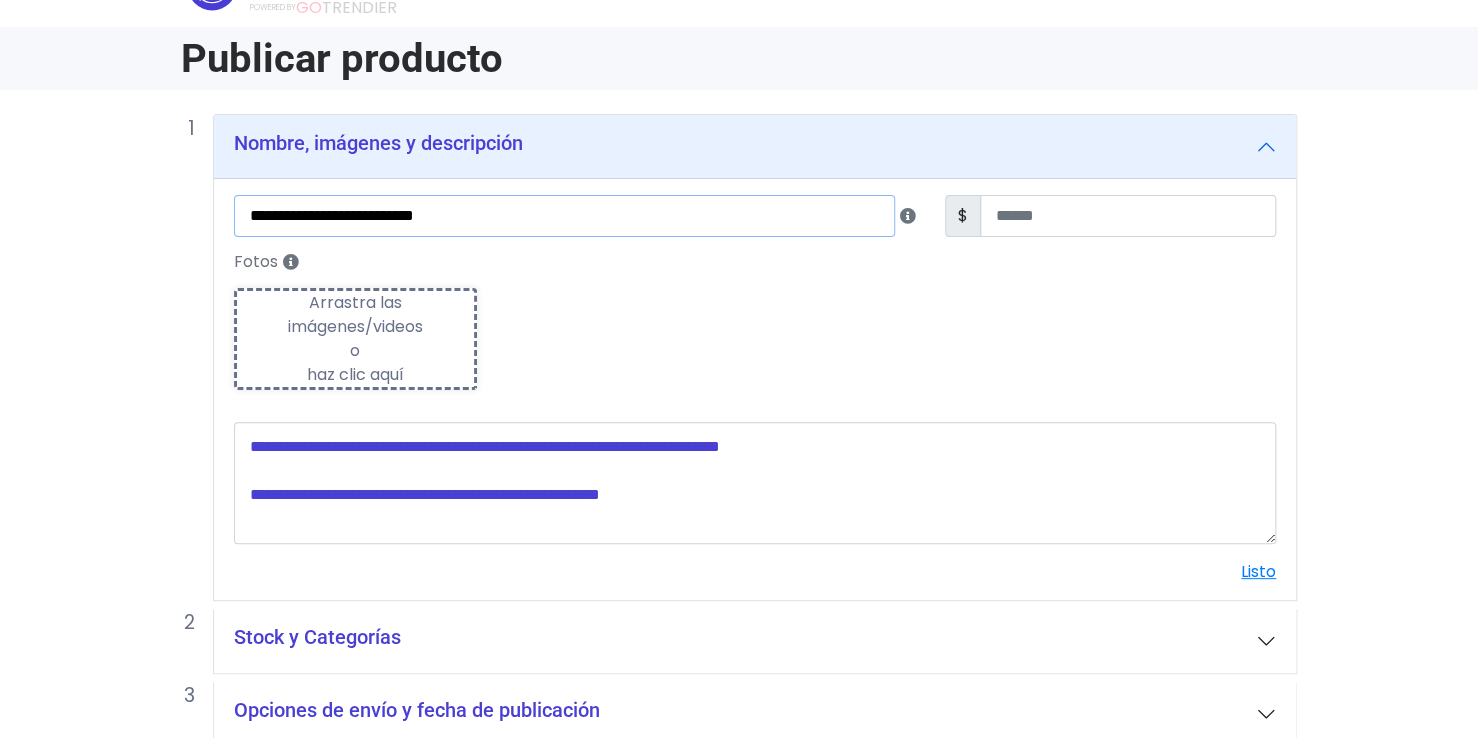 scroll, scrollTop: 58, scrollLeft: 0, axis: vertical 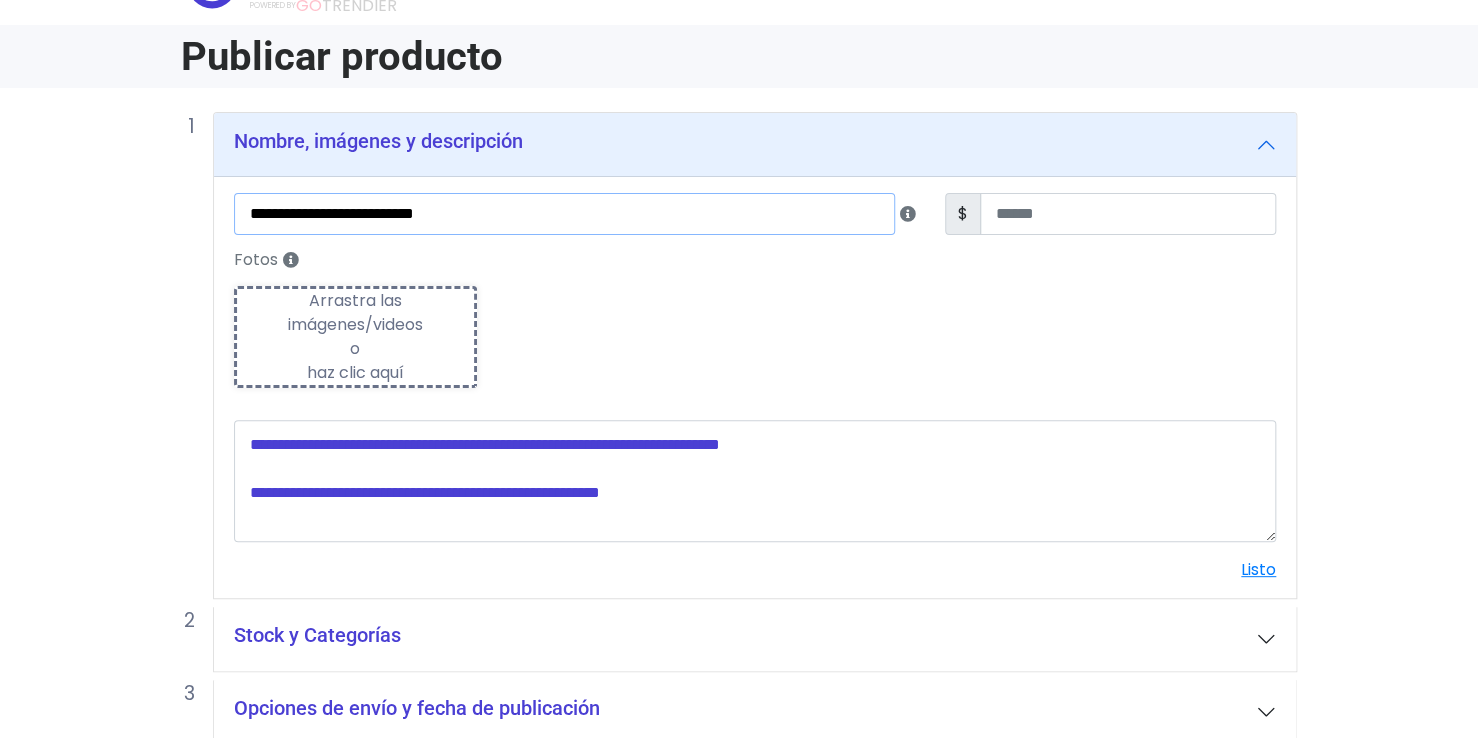 type on "**********" 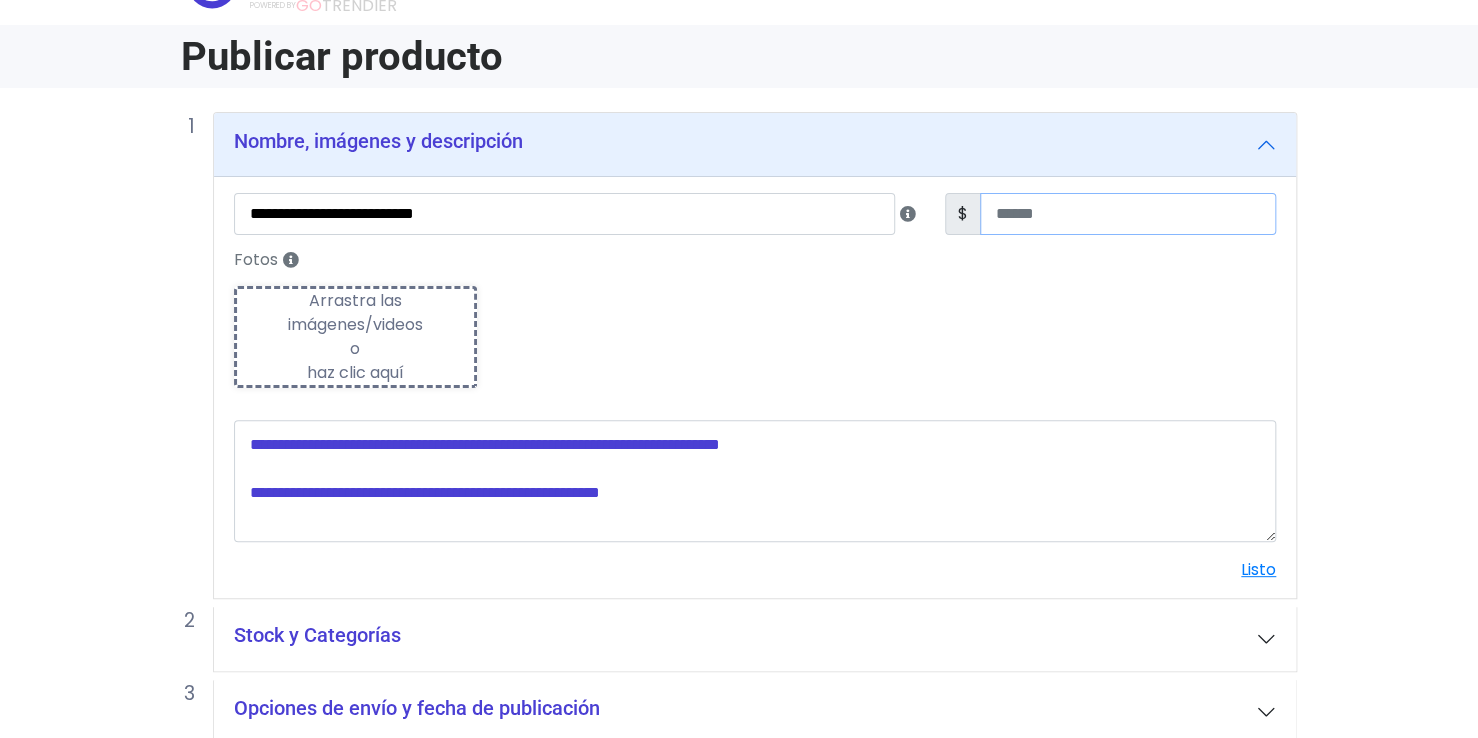 click at bounding box center [1128, 214] 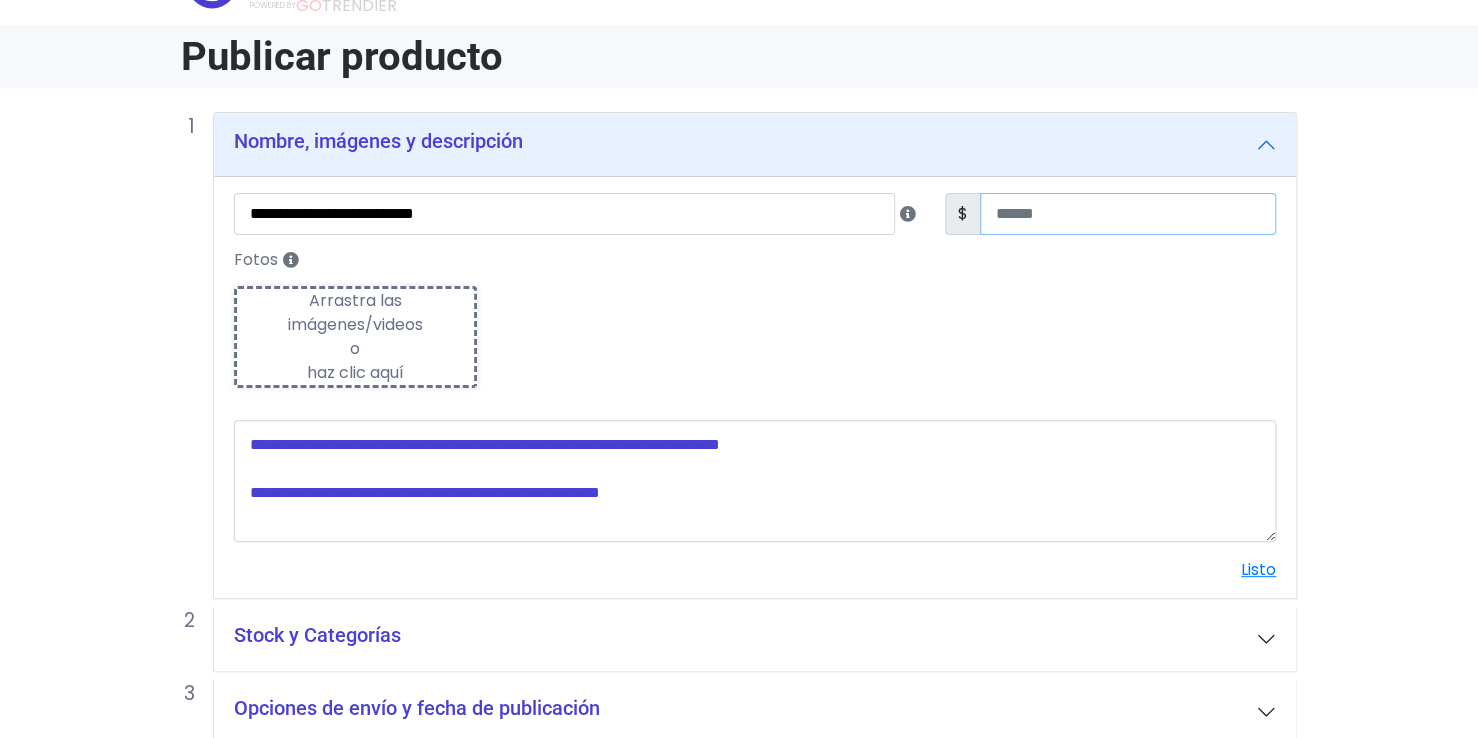 type on "****" 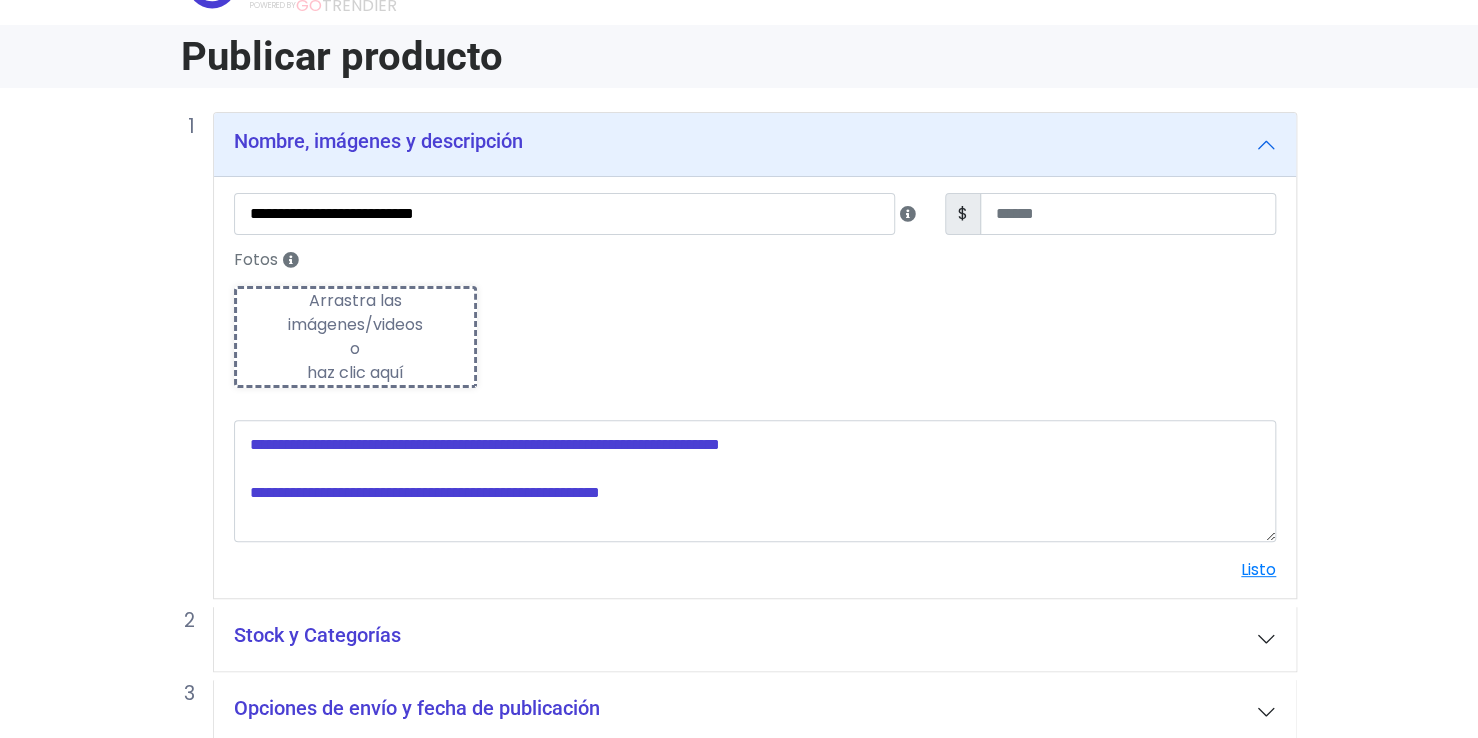 click on "Arrastra las
imágenes/videos
o
haz clic aquí" at bounding box center [355, 337] 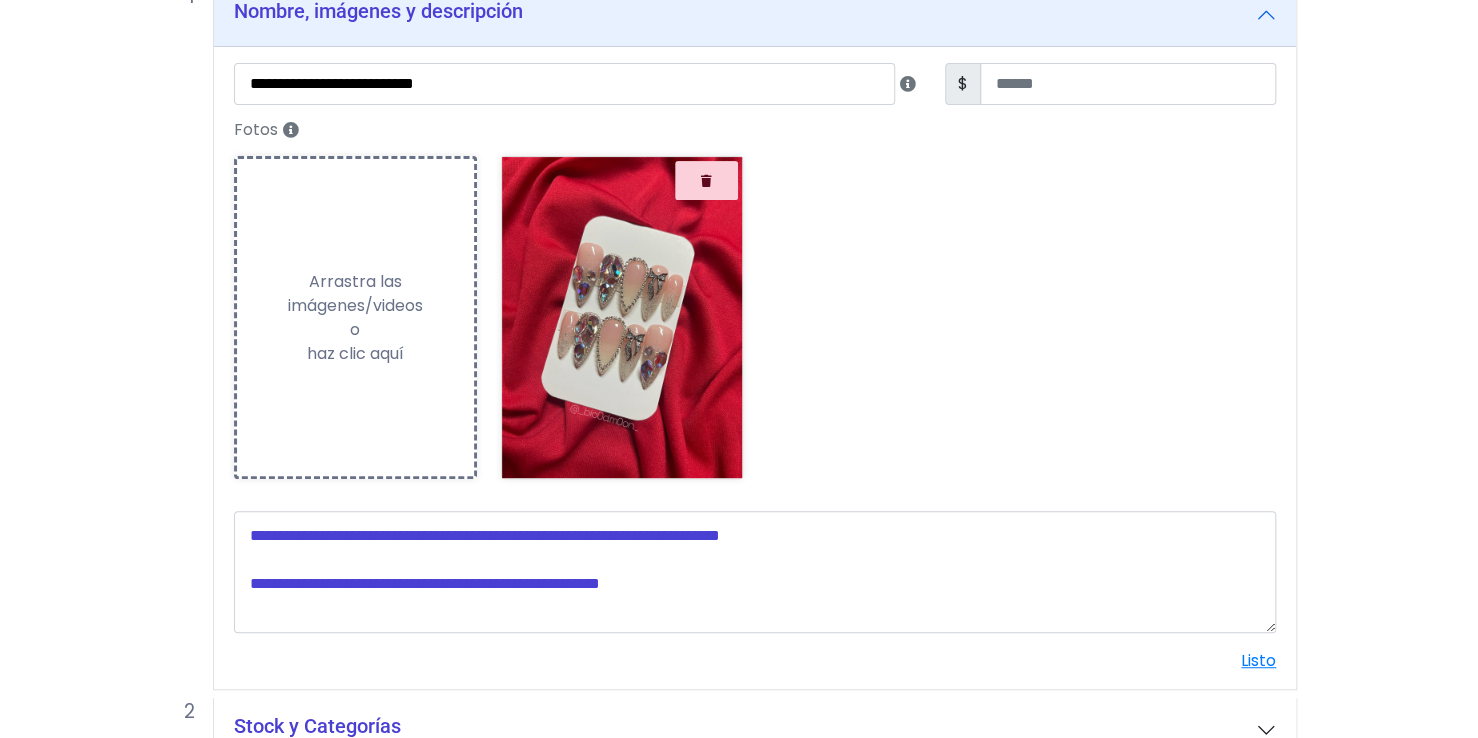 scroll, scrollTop: 191, scrollLeft: 0, axis: vertical 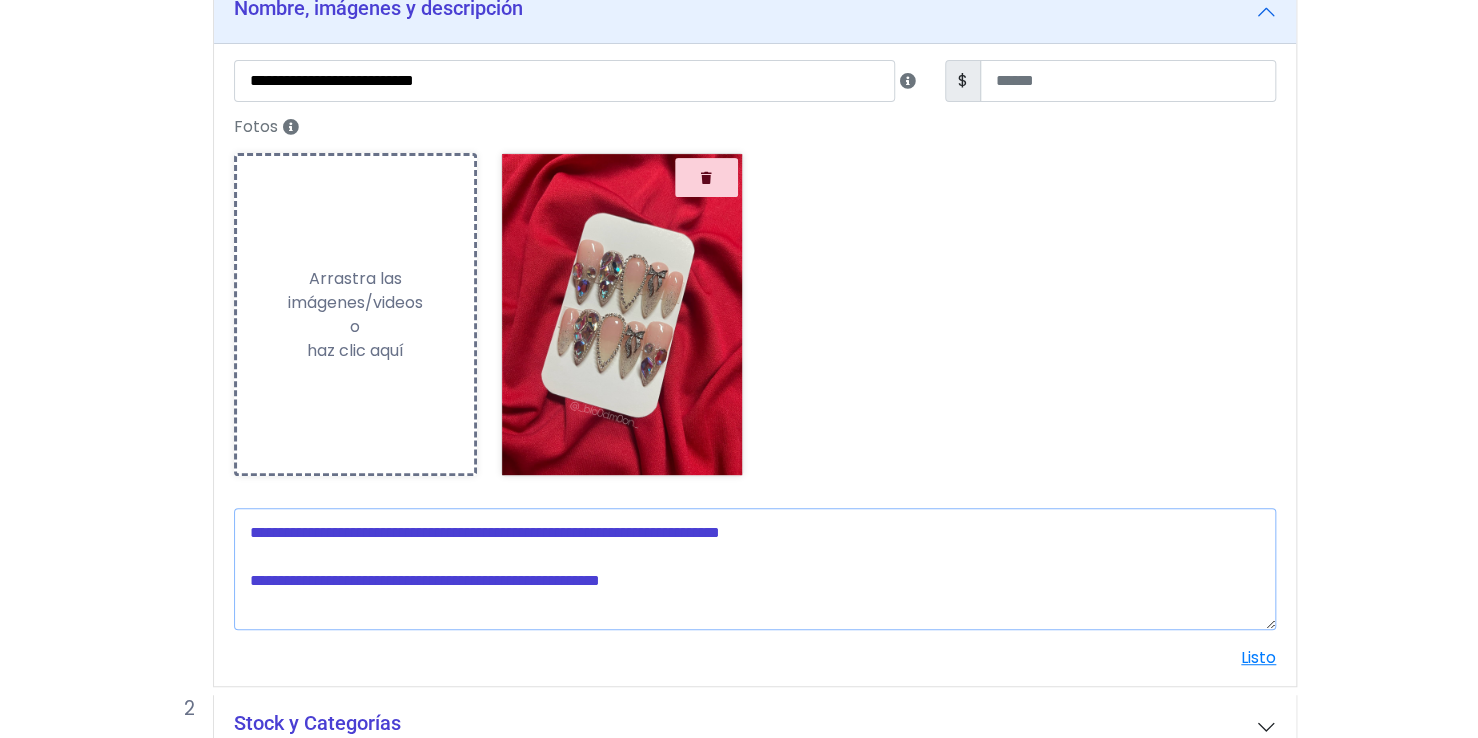 click at bounding box center (755, 569) 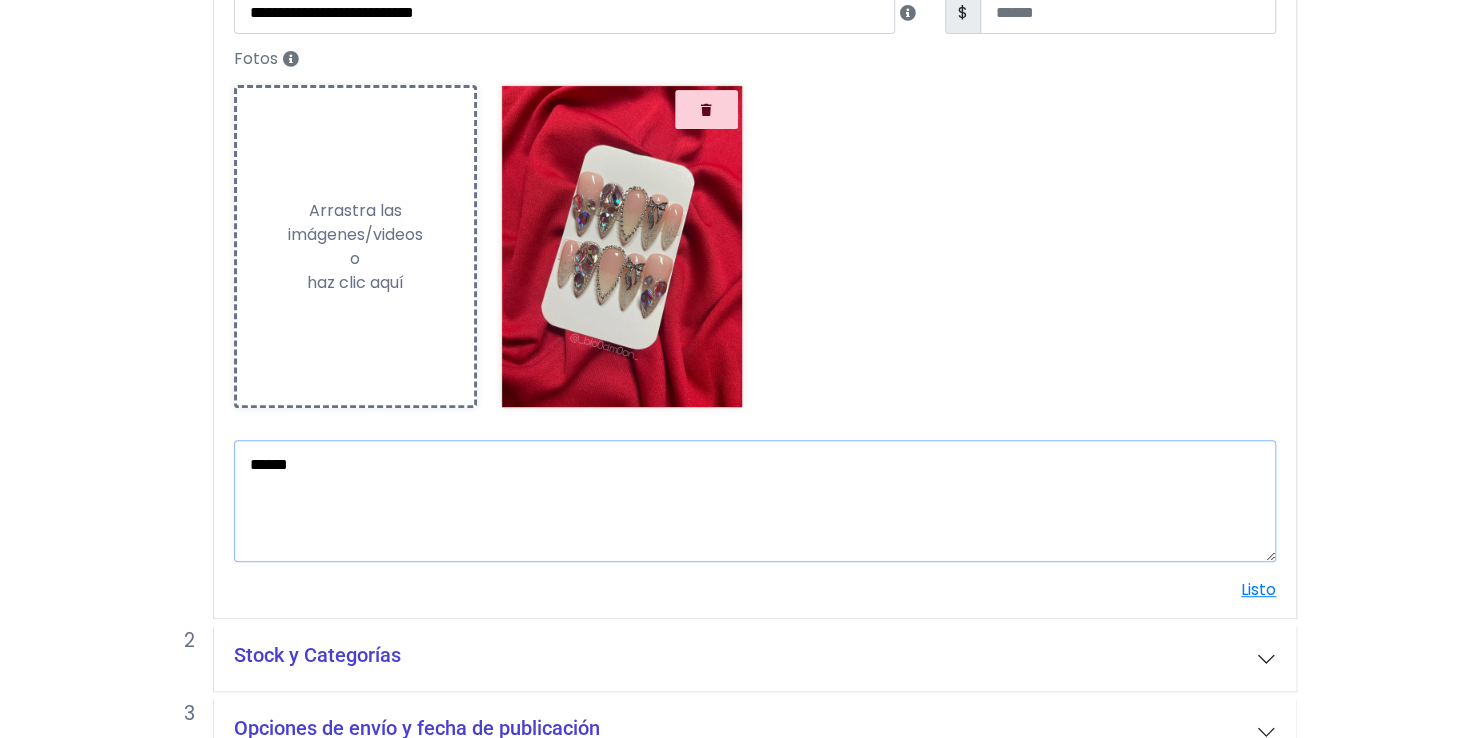 scroll, scrollTop: 375, scrollLeft: 0, axis: vertical 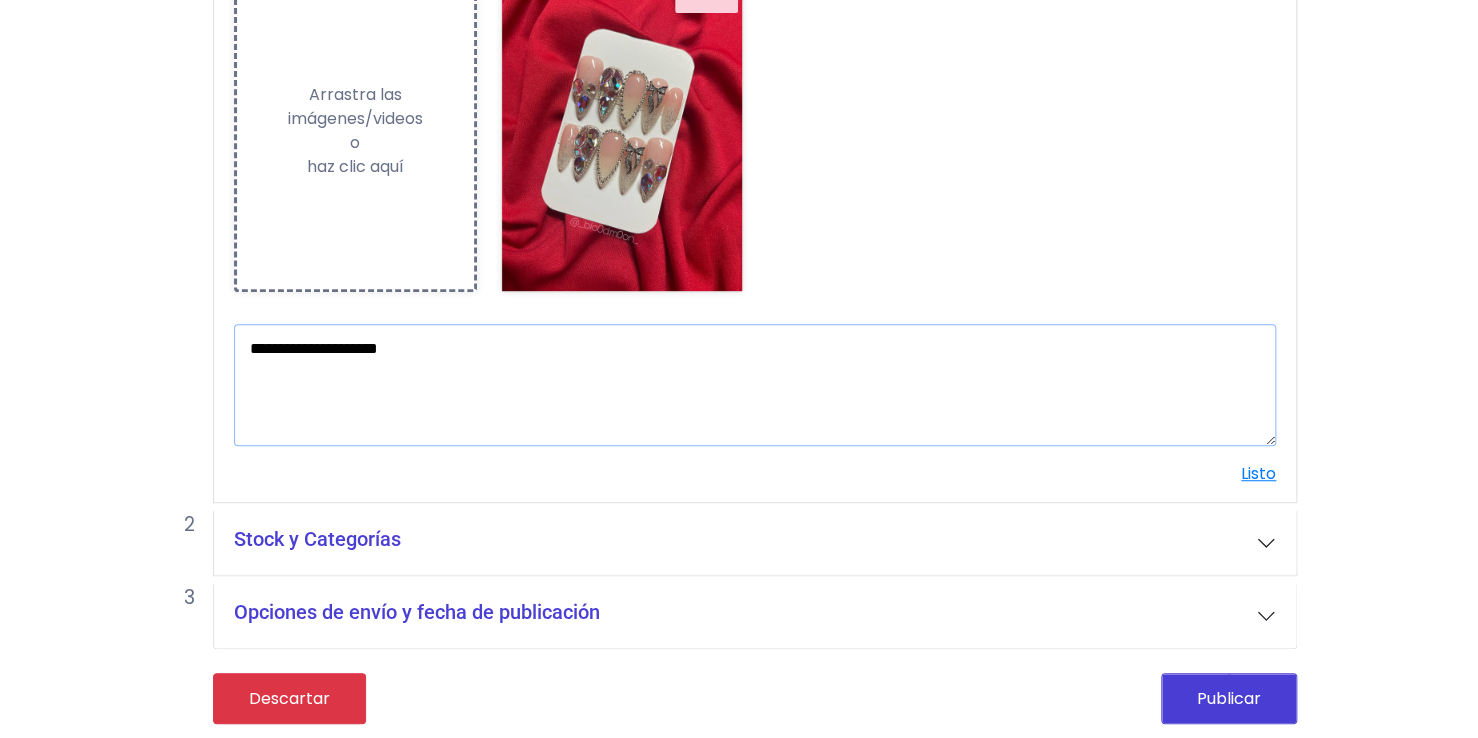 type on "**********" 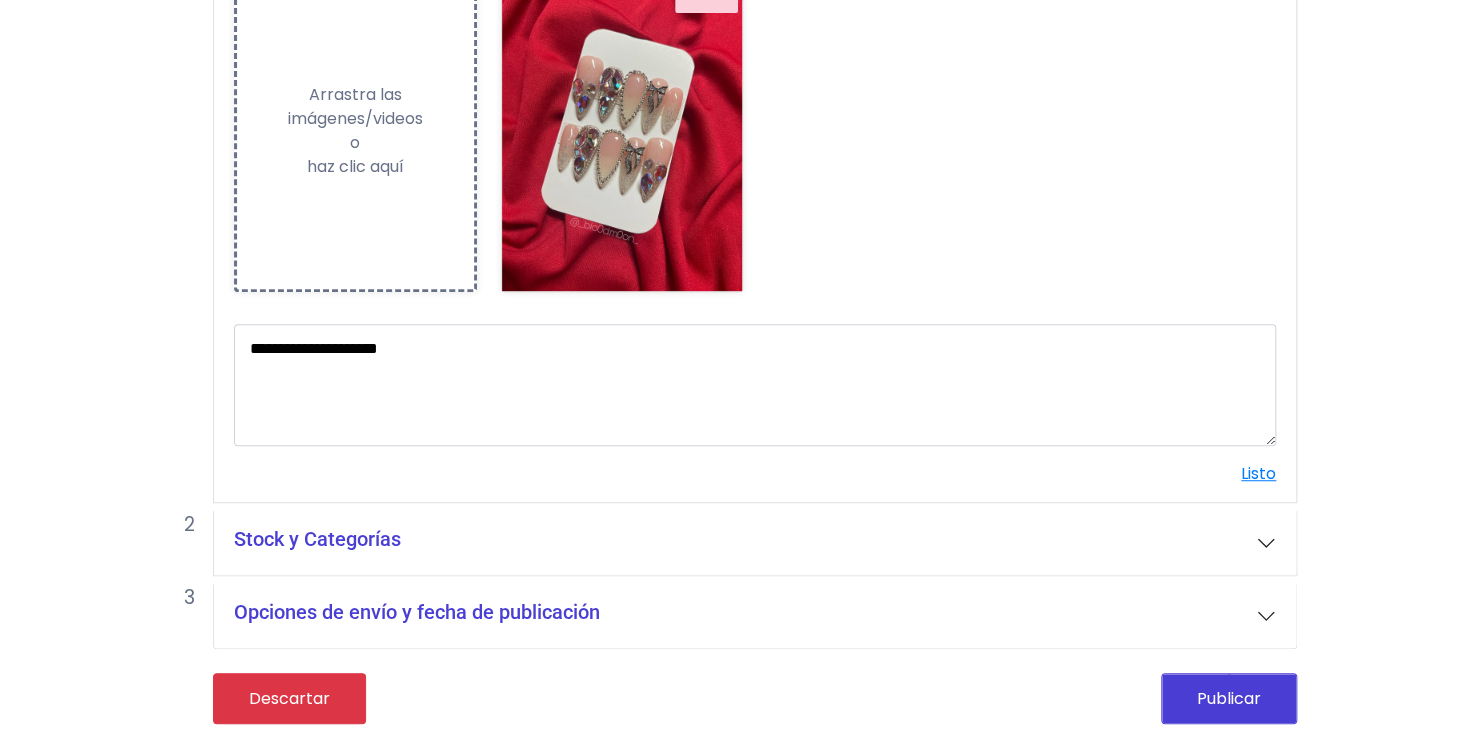 click on "Stock y Categorías" at bounding box center [755, 543] 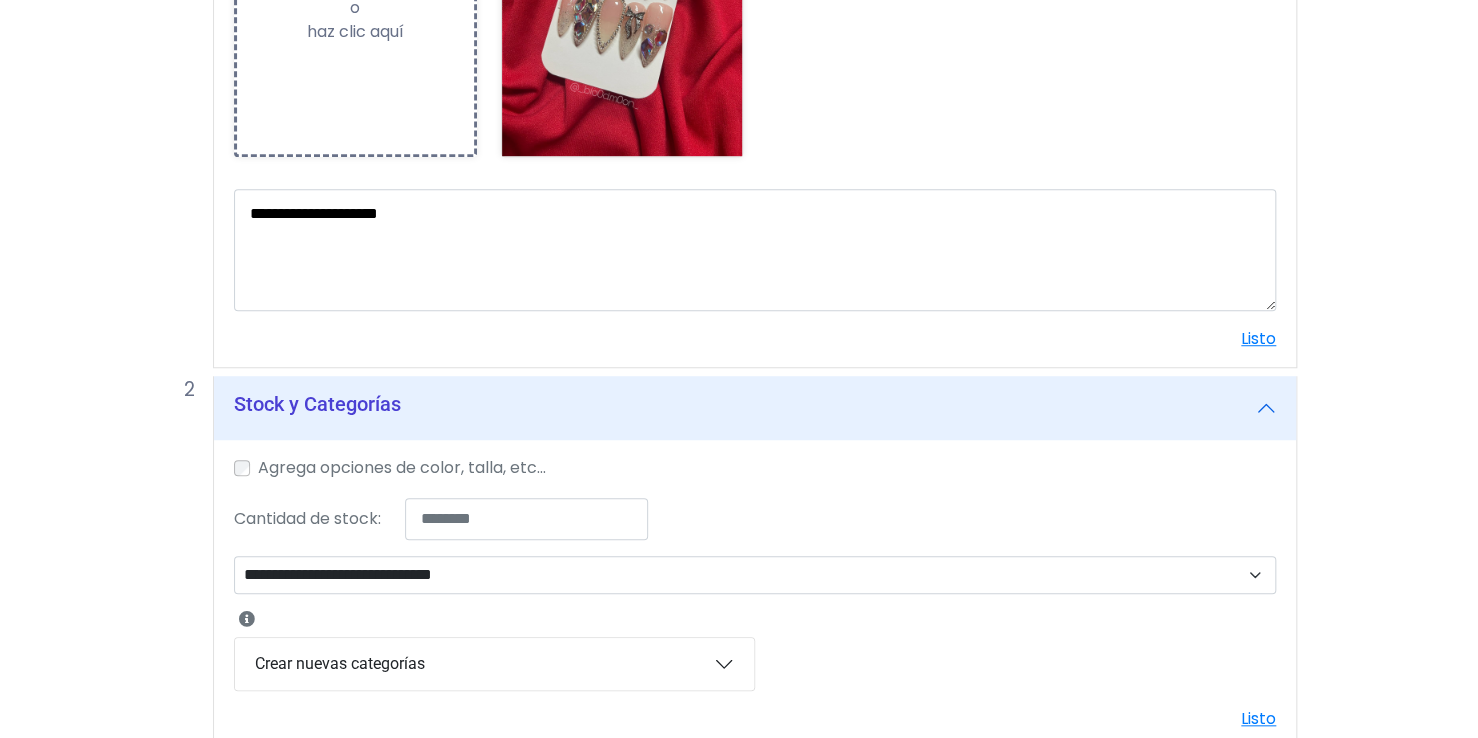 scroll, scrollTop: 511, scrollLeft: 0, axis: vertical 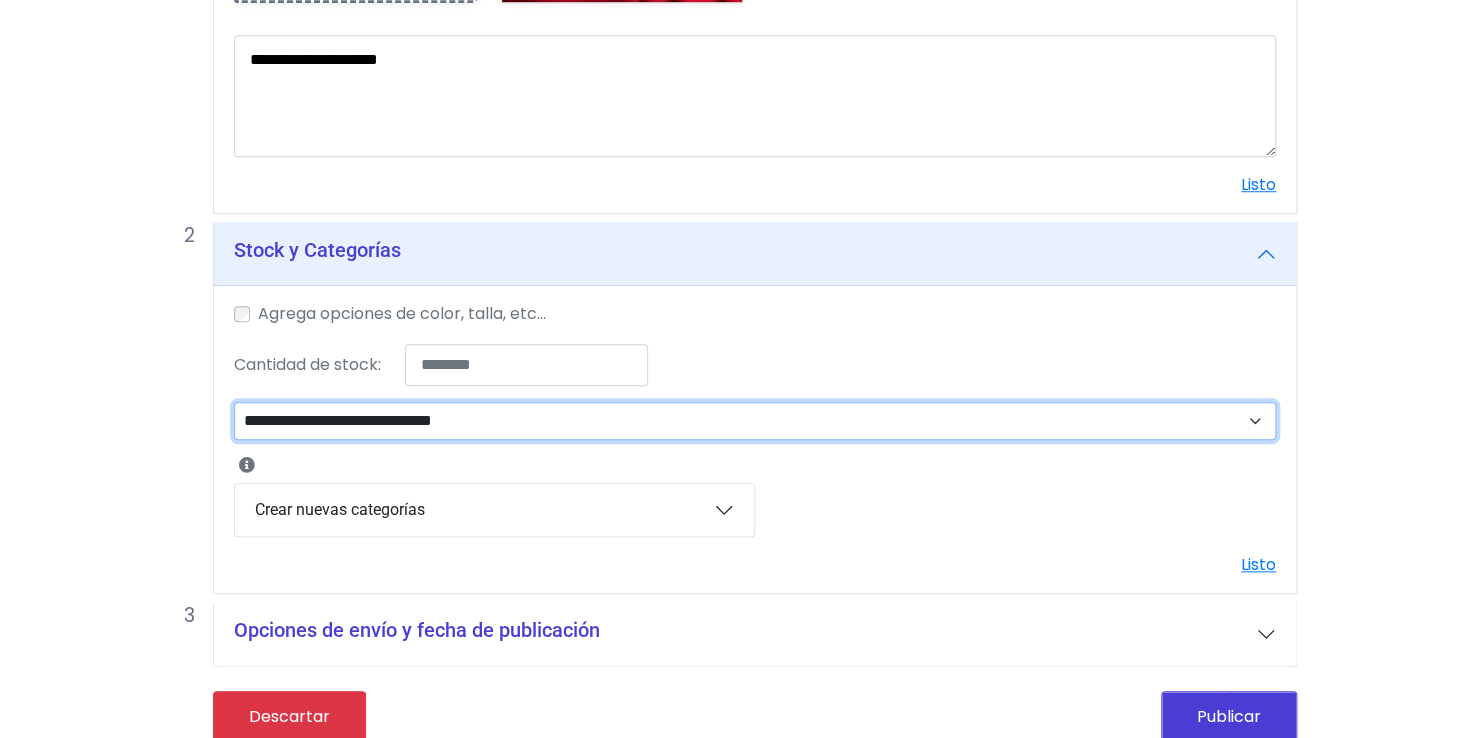 click on "**********" at bounding box center [755, 421] 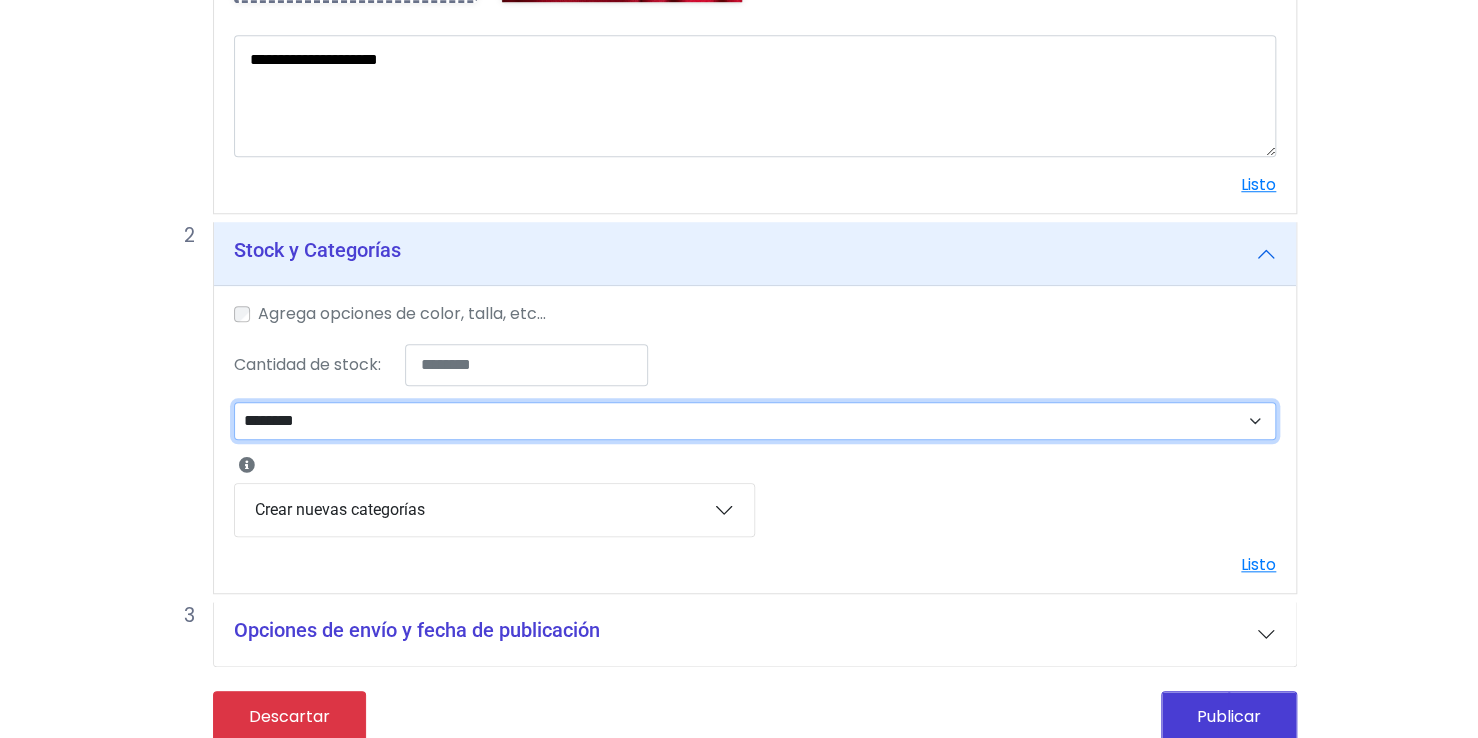 click on "**********" at bounding box center (755, 421) 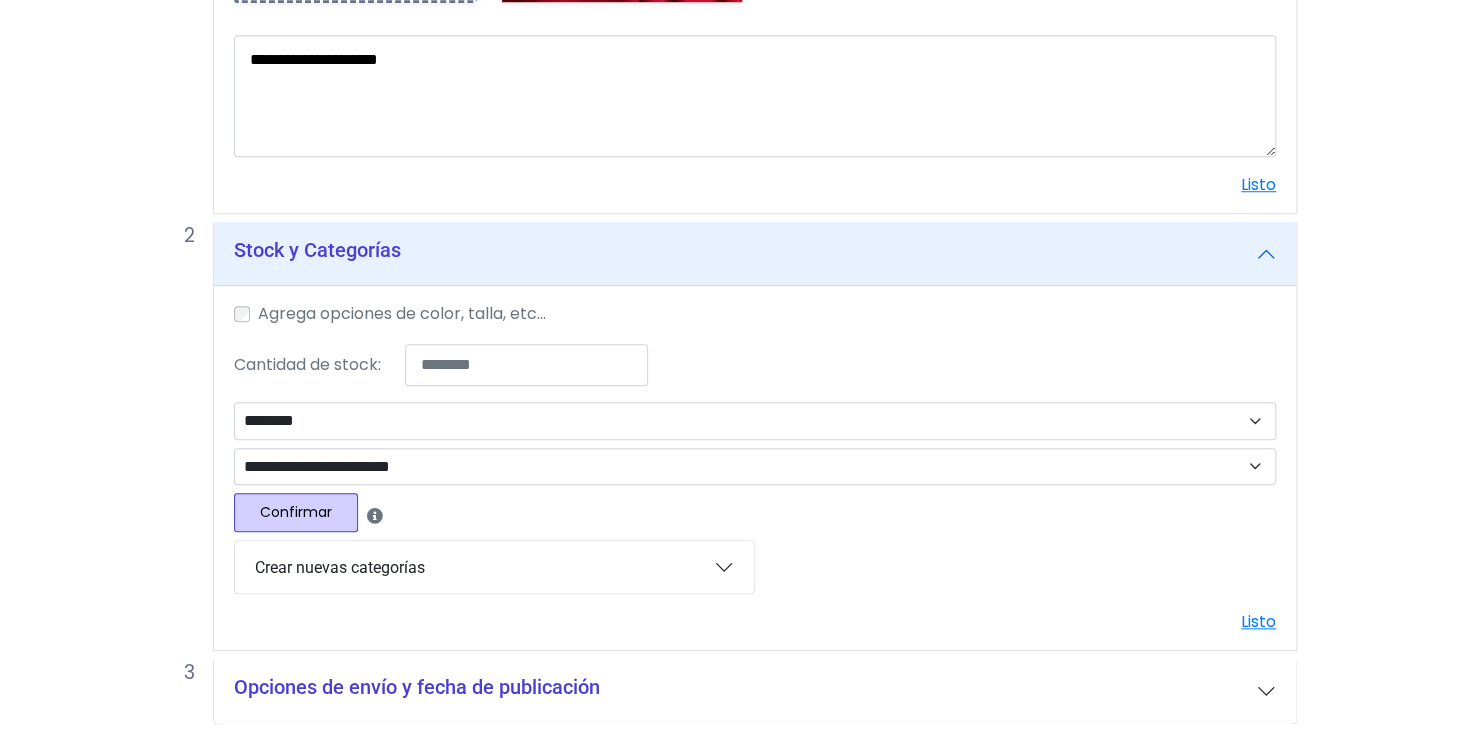 click on "Confirmar" at bounding box center [296, 512] 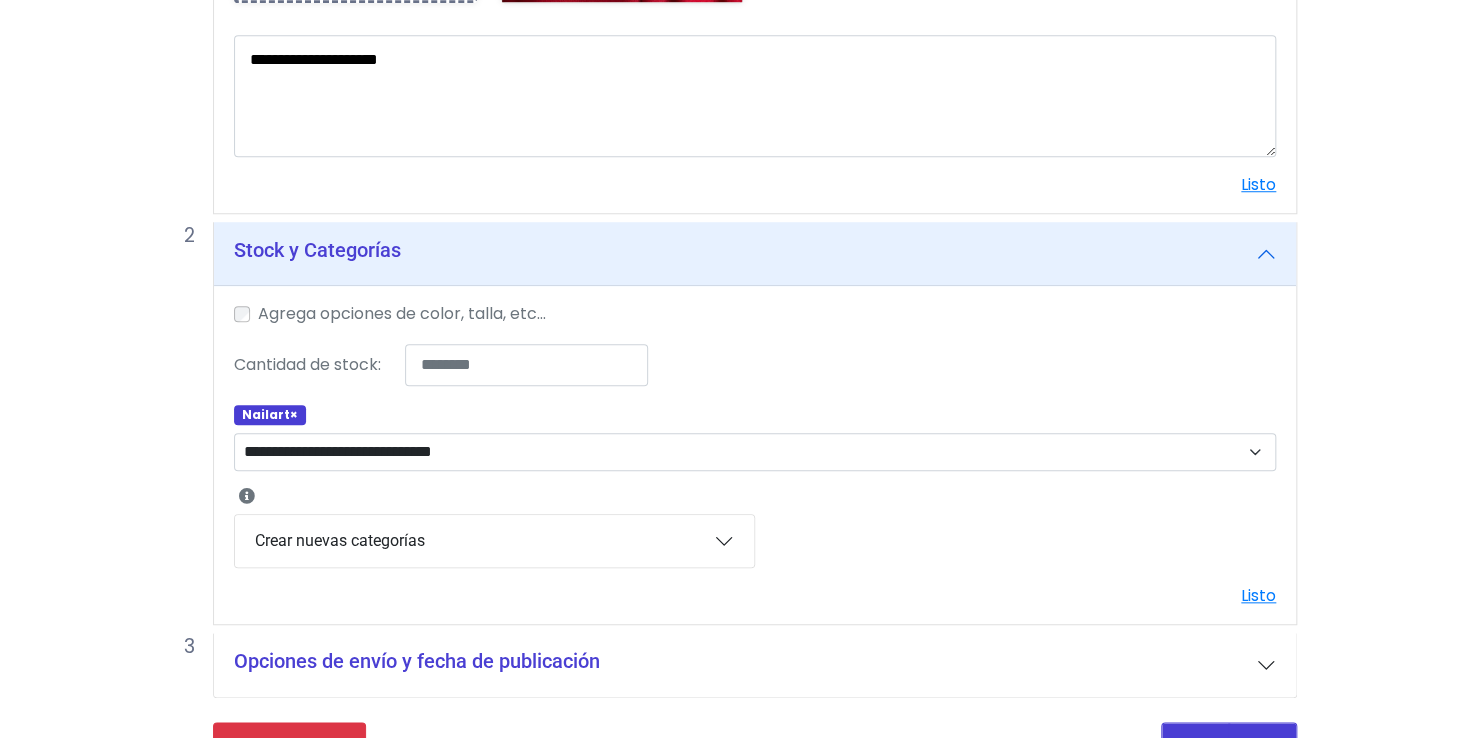 scroll, scrollTop: 711, scrollLeft: 0, axis: vertical 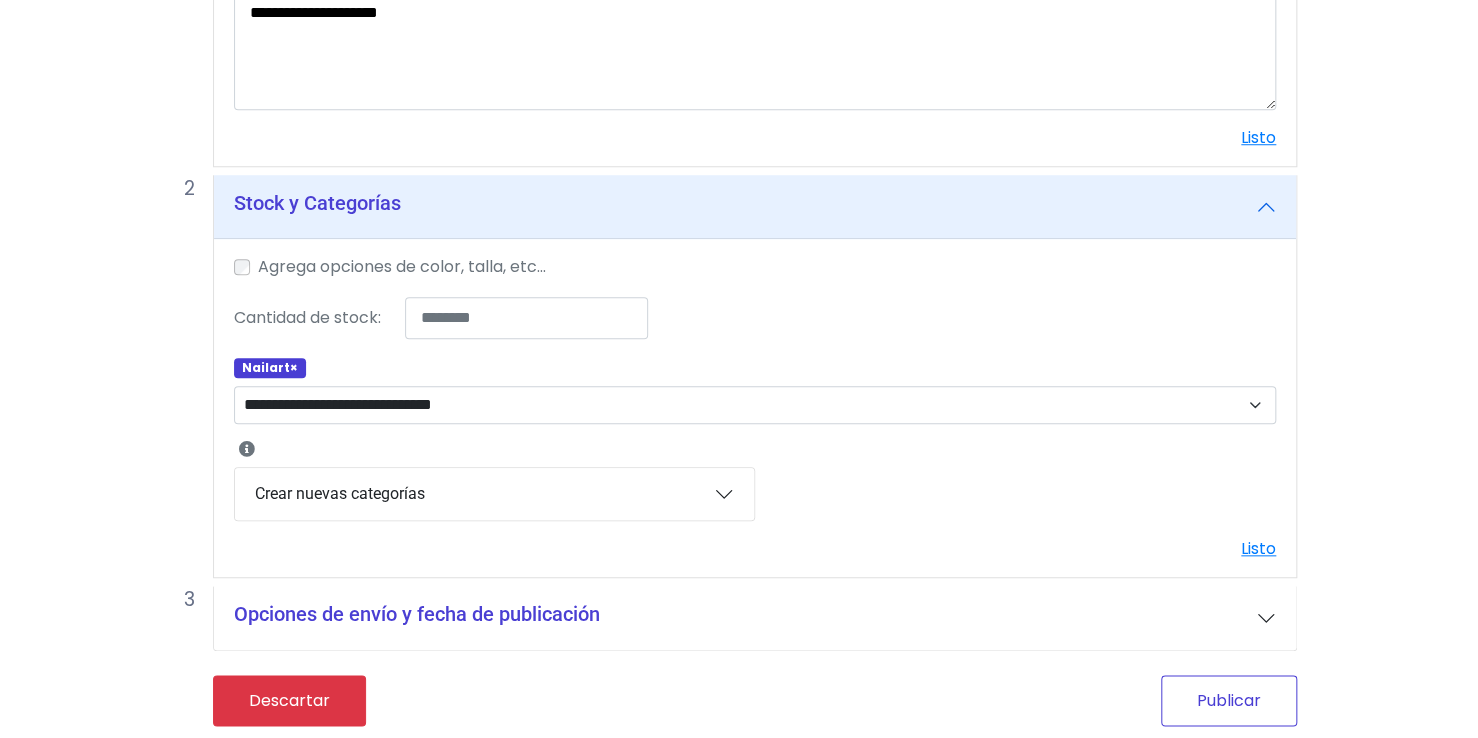 click on "Publicar" at bounding box center [1229, 700] 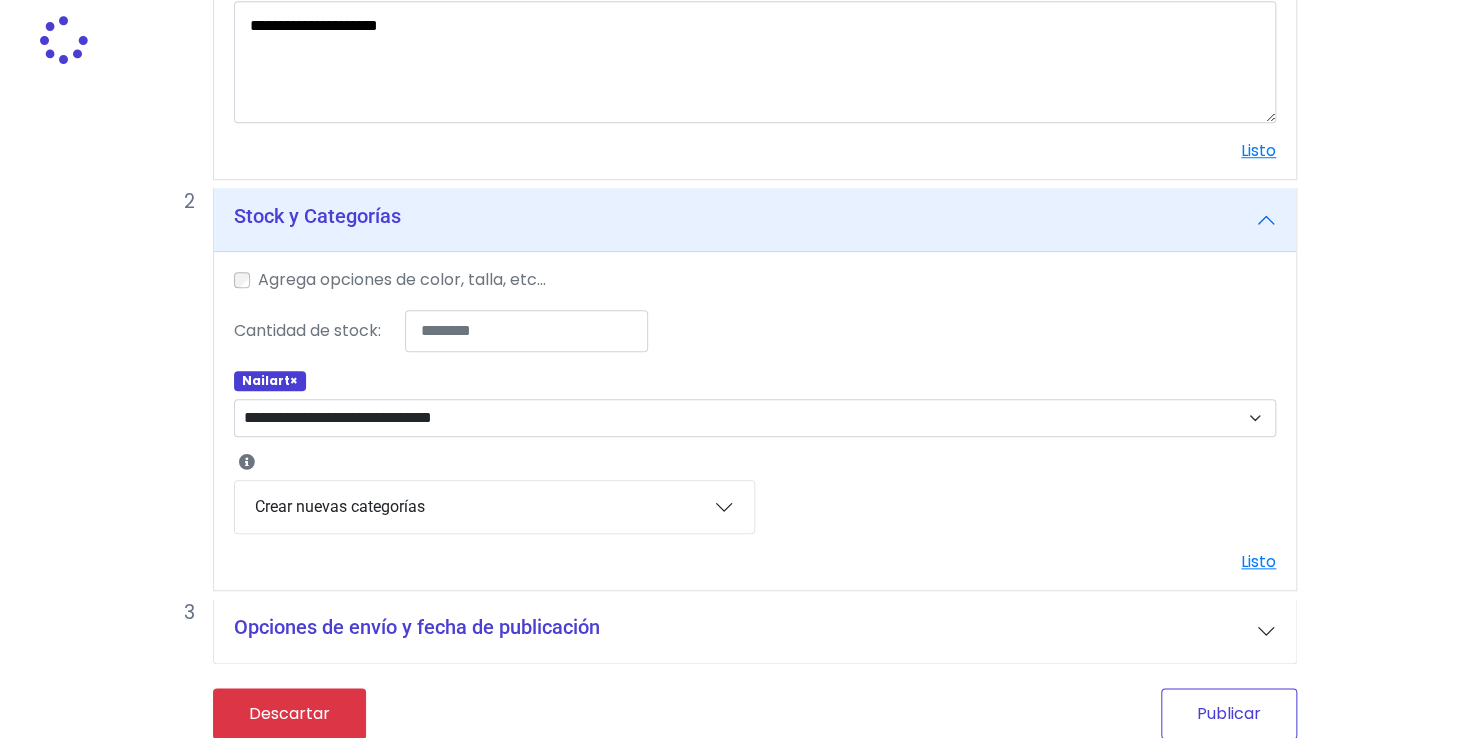 scroll, scrollTop: 724, scrollLeft: 0, axis: vertical 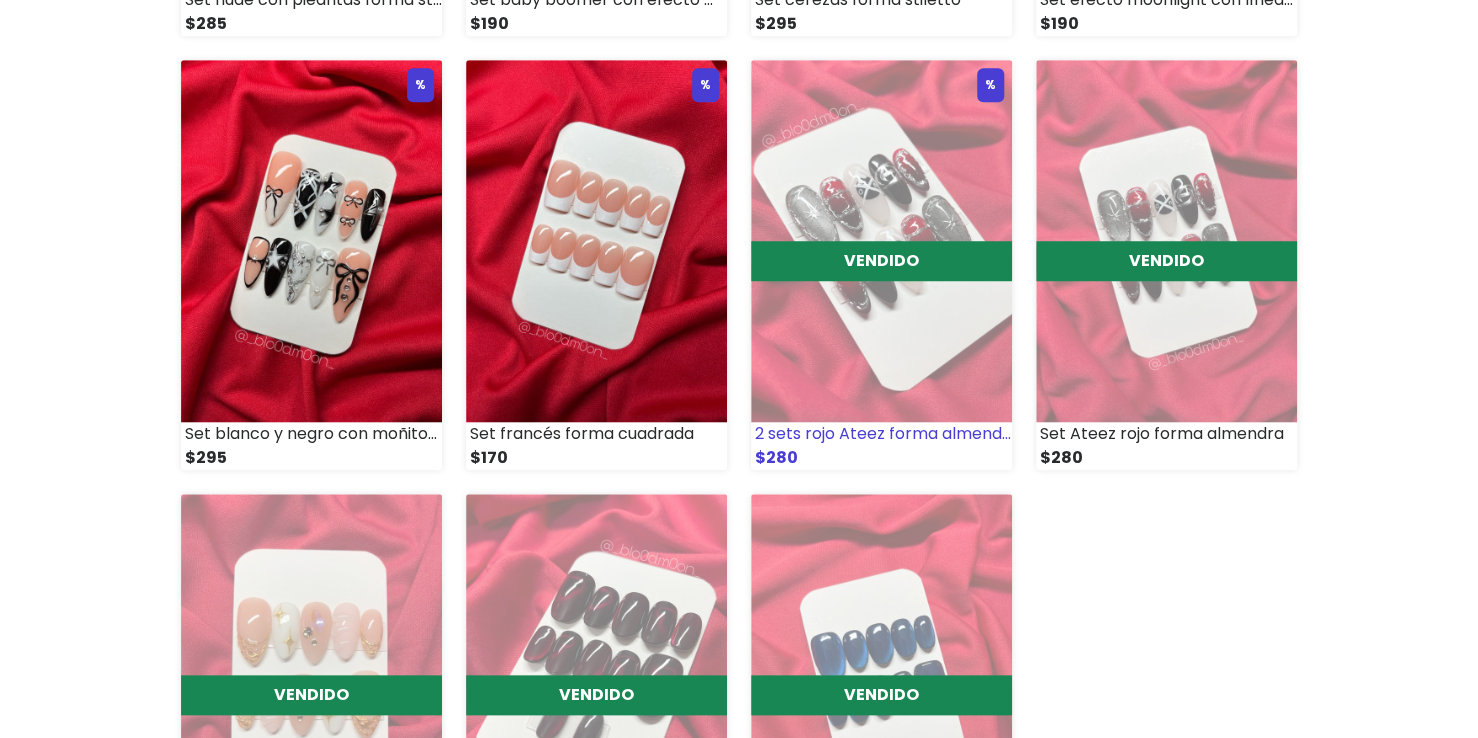 click on "2 sets rojo Ateez forma almendra" at bounding box center (881, 434) 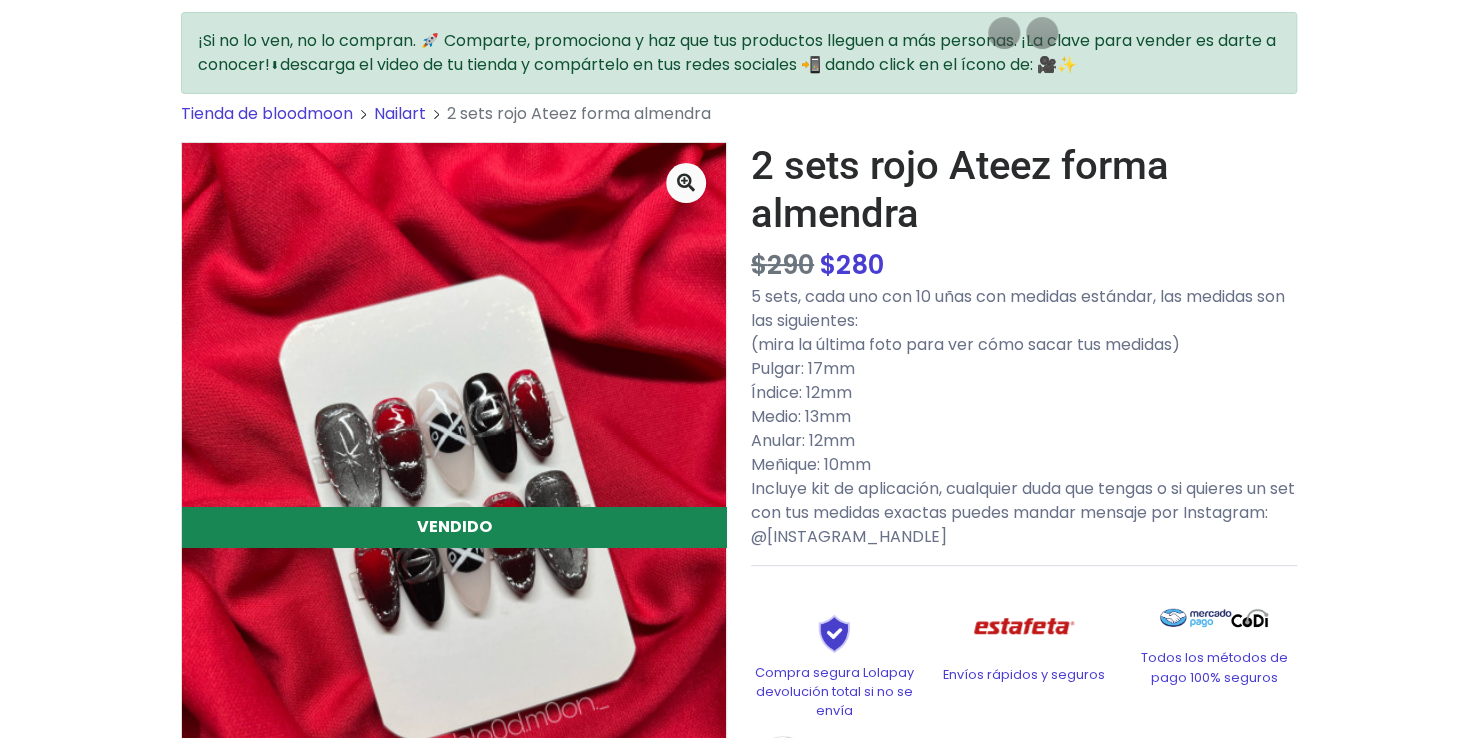 scroll, scrollTop: 48, scrollLeft: 0, axis: vertical 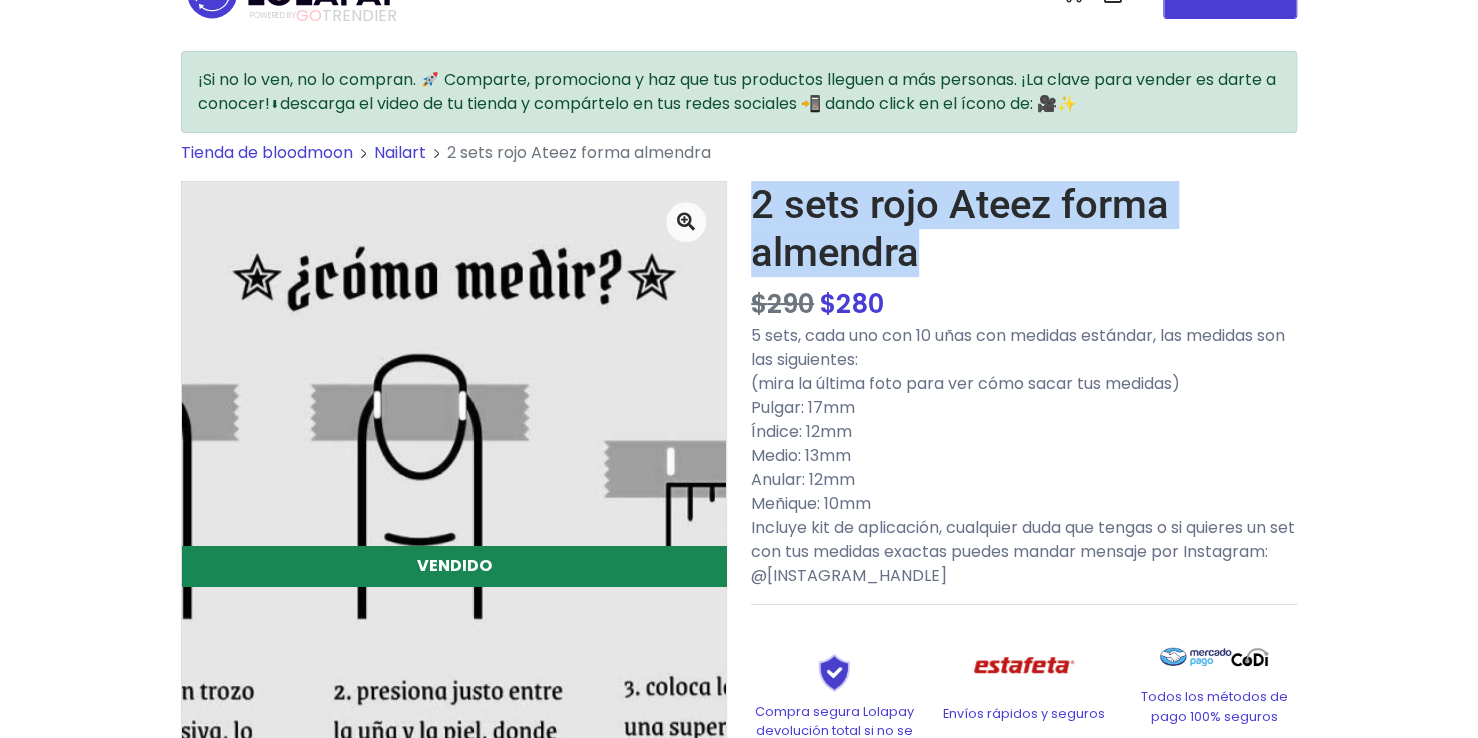 drag, startPoint x: 758, startPoint y: 197, endPoint x: 935, endPoint y: 258, distance: 187.21645 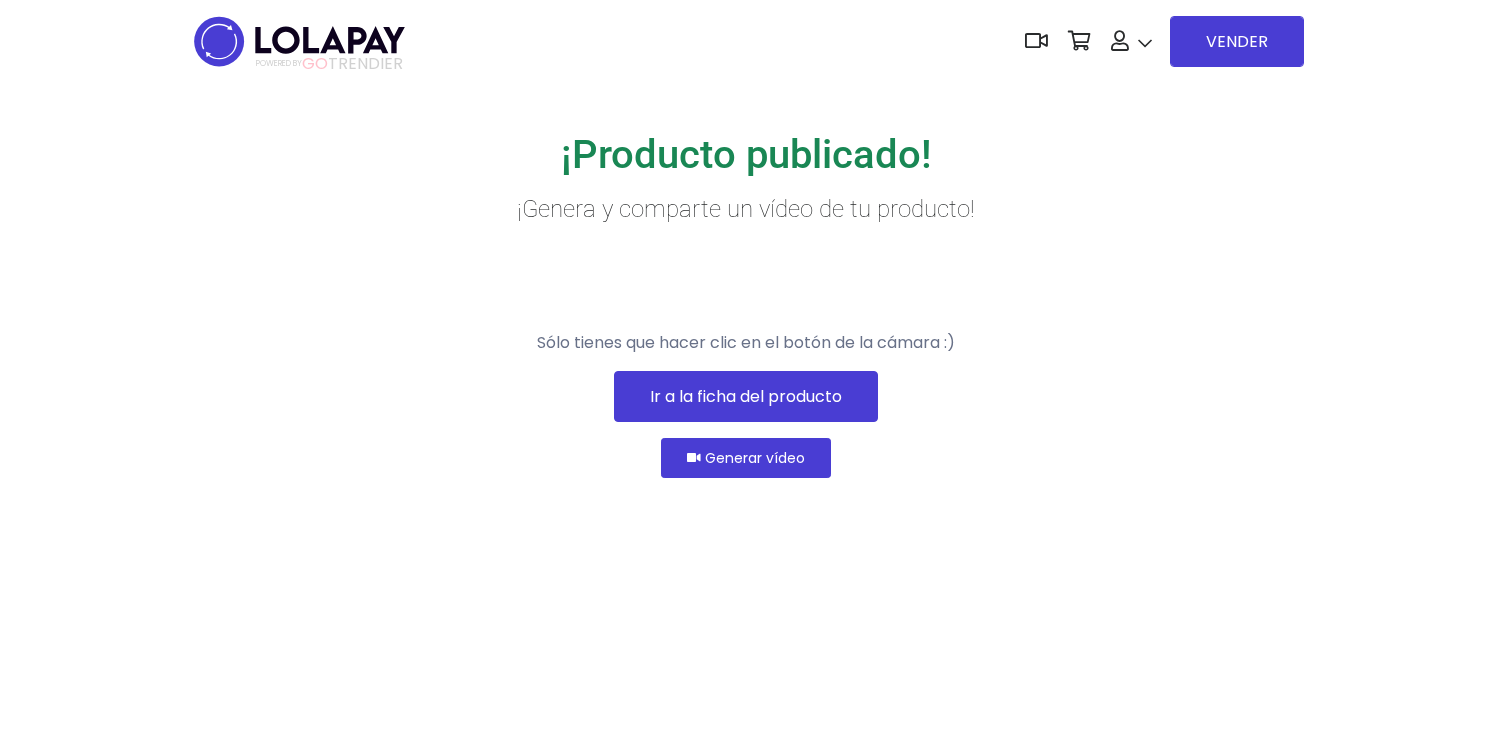 scroll, scrollTop: 0, scrollLeft: 0, axis: both 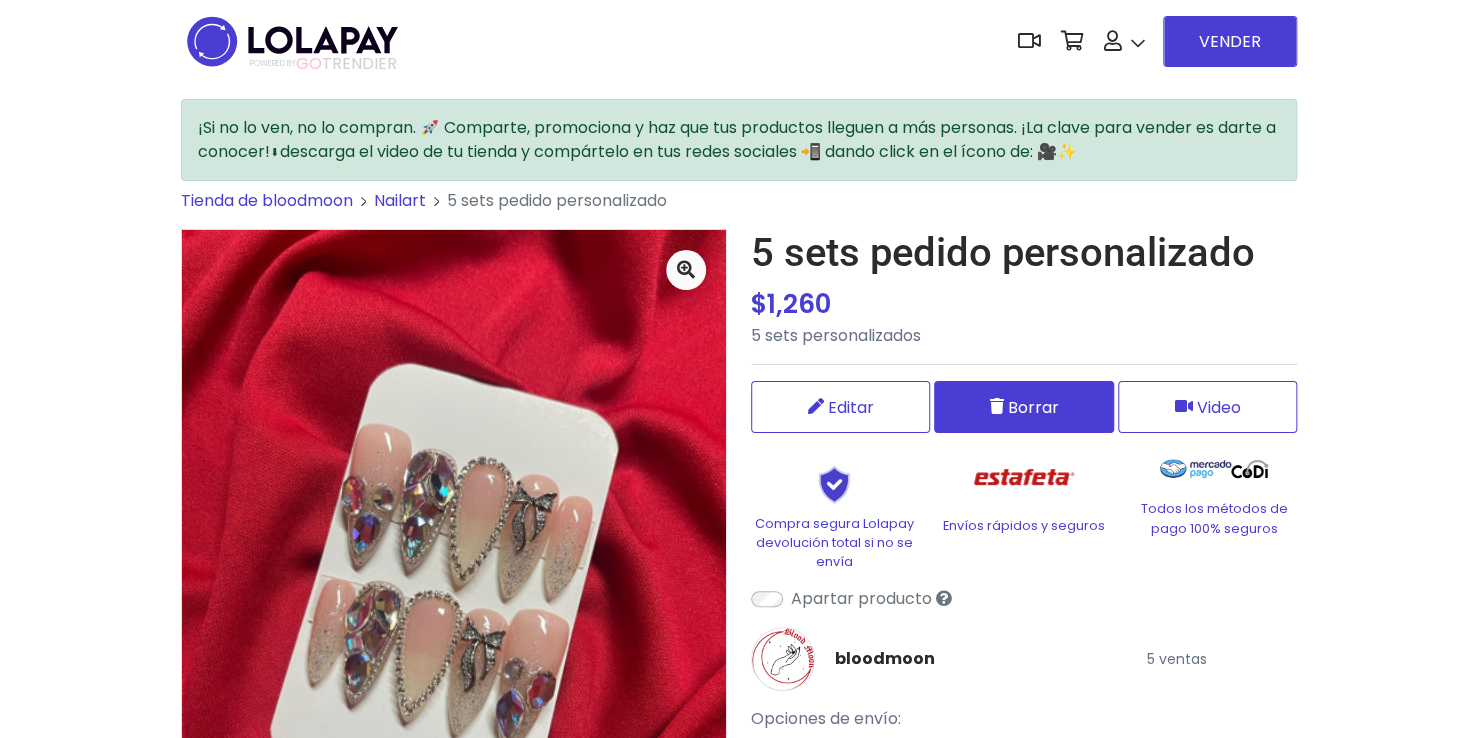 click on "Borrar" at bounding box center (1023, 407) 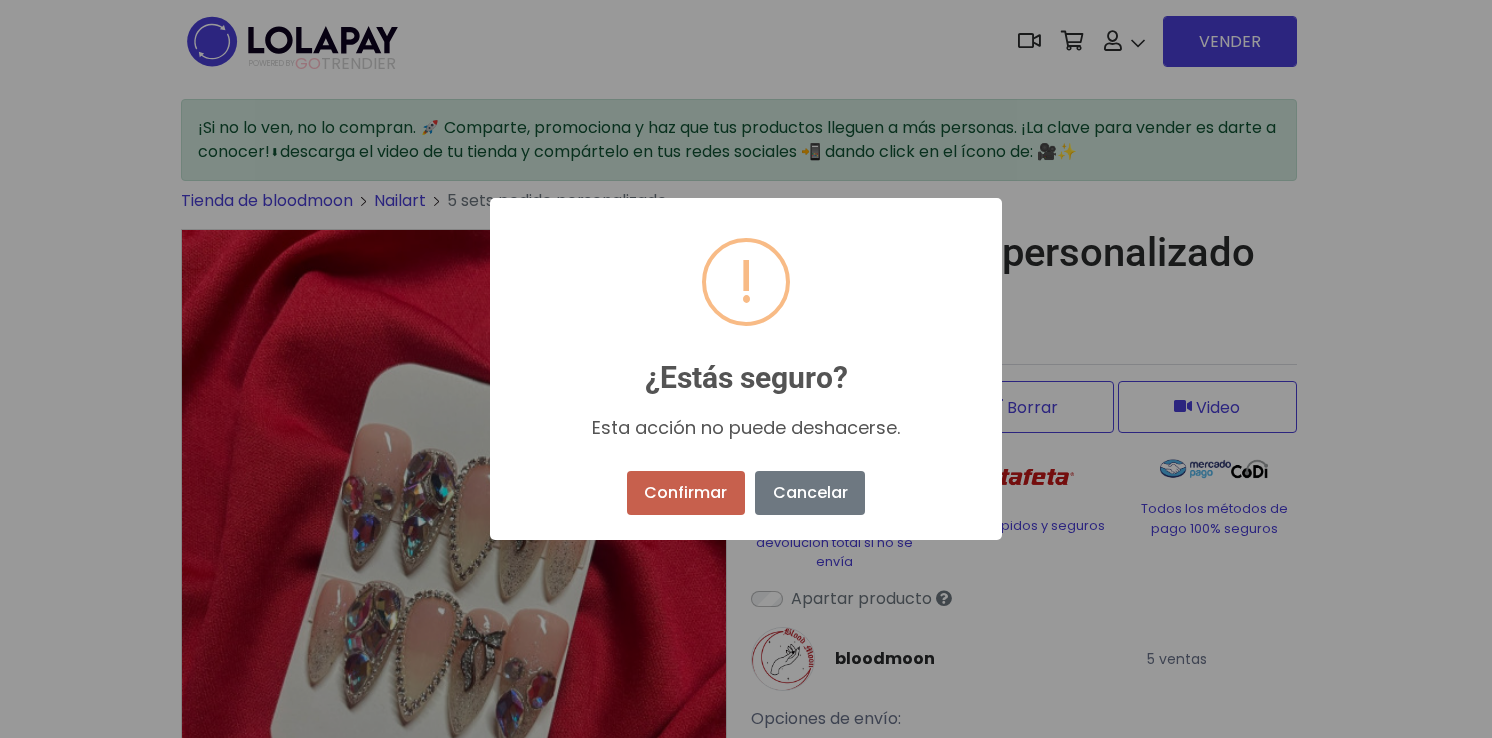 click on "Confirmar" at bounding box center (686, 493) 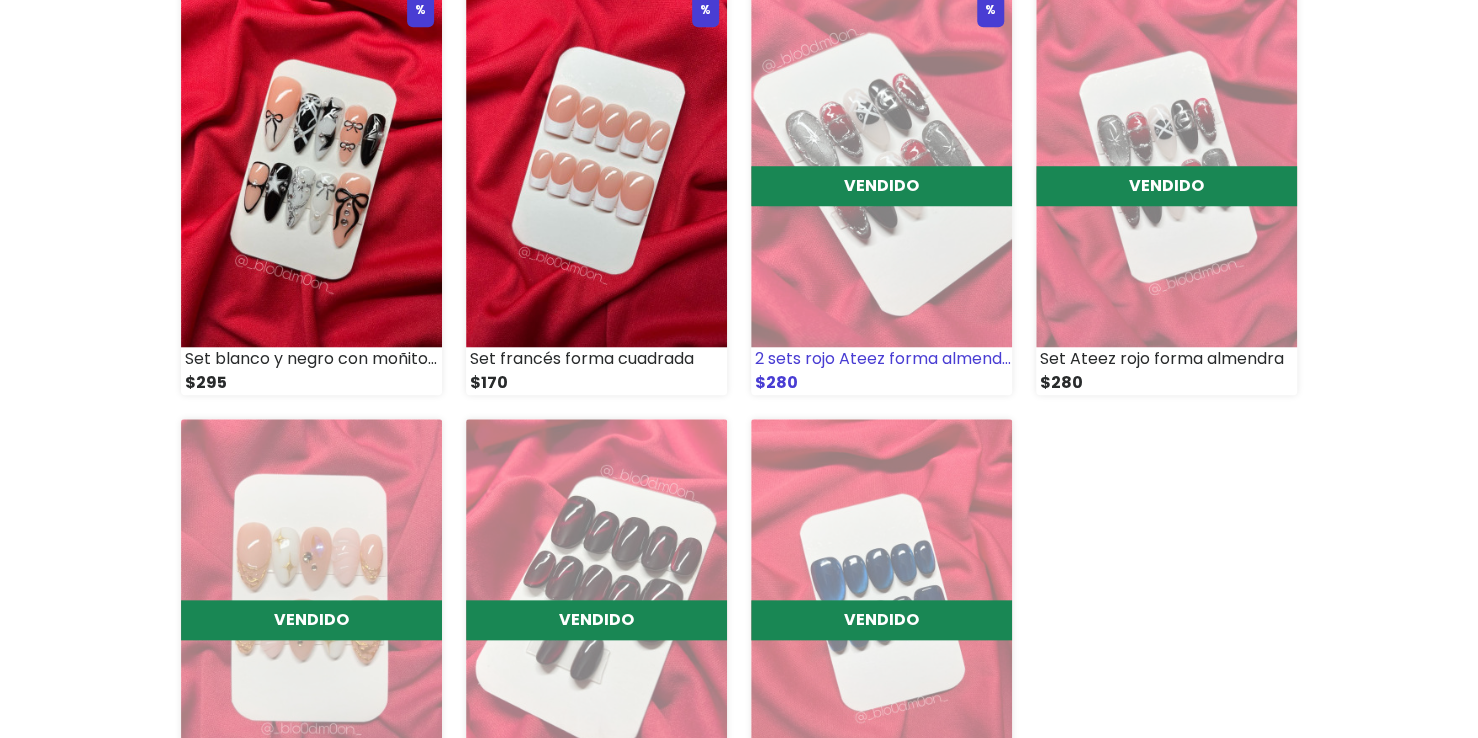 scroll, scrollTop: 716, scrollLeft: 0, axis: vertical 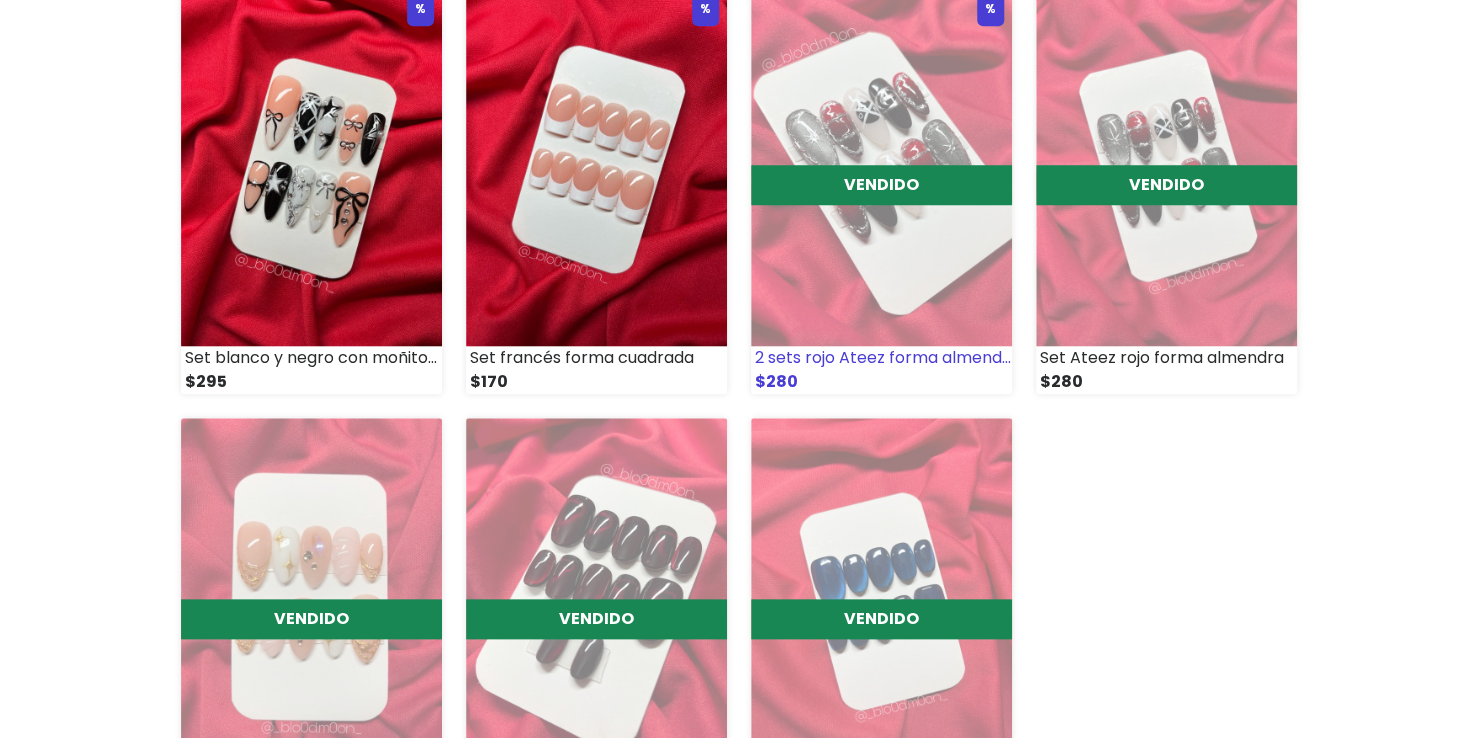 click at bounding box center [881, 165] 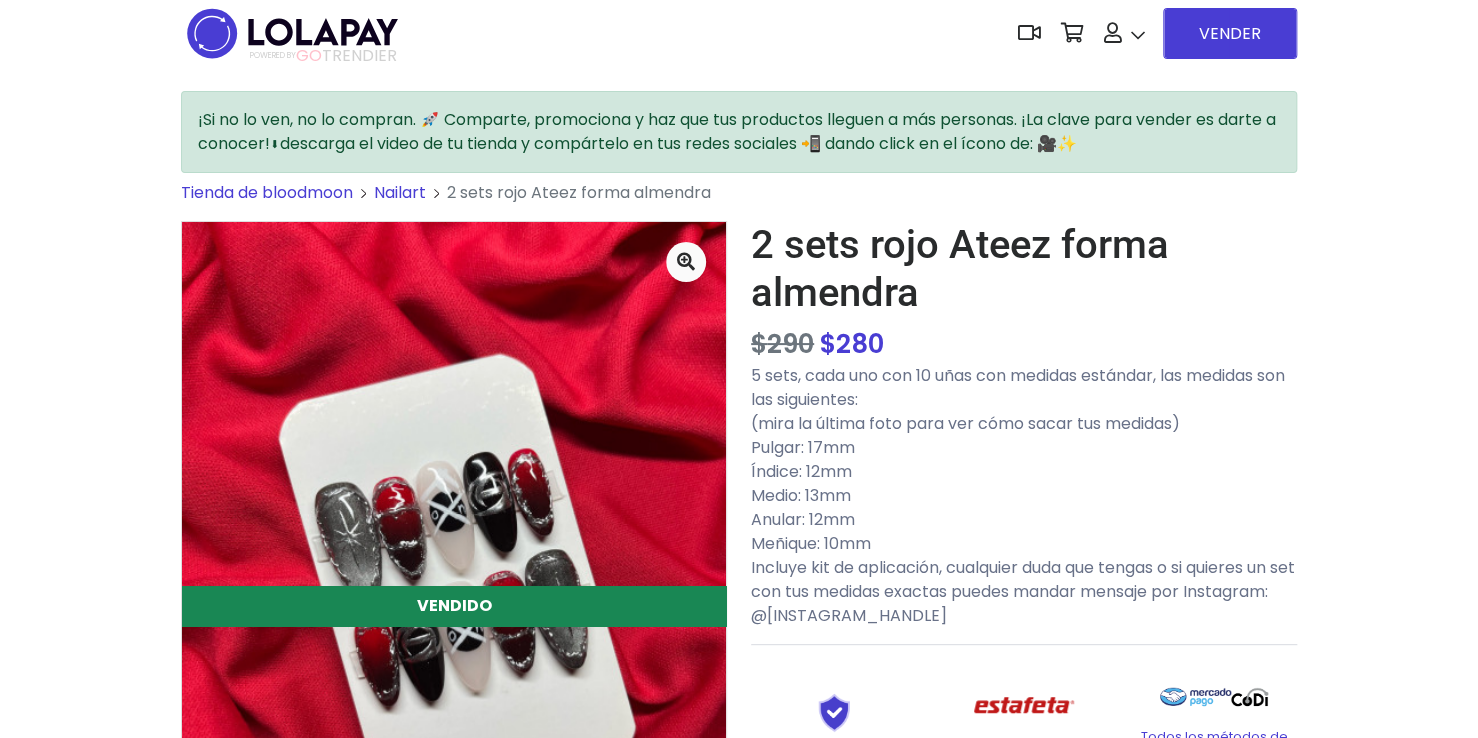 scroll, scrollTop: 0, scrollLeft: 0, axis: both 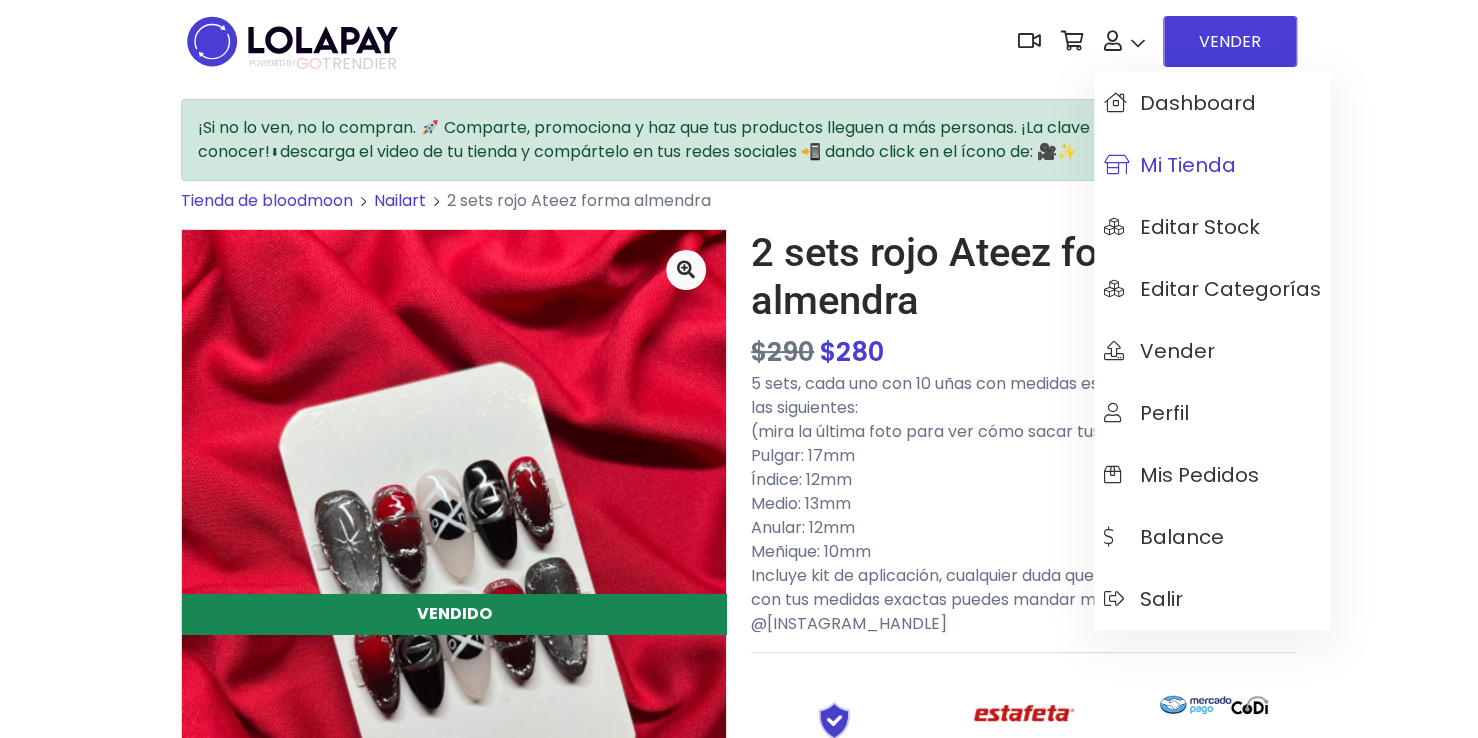click on "Mi tienda" at bounding box center (1212, 165) 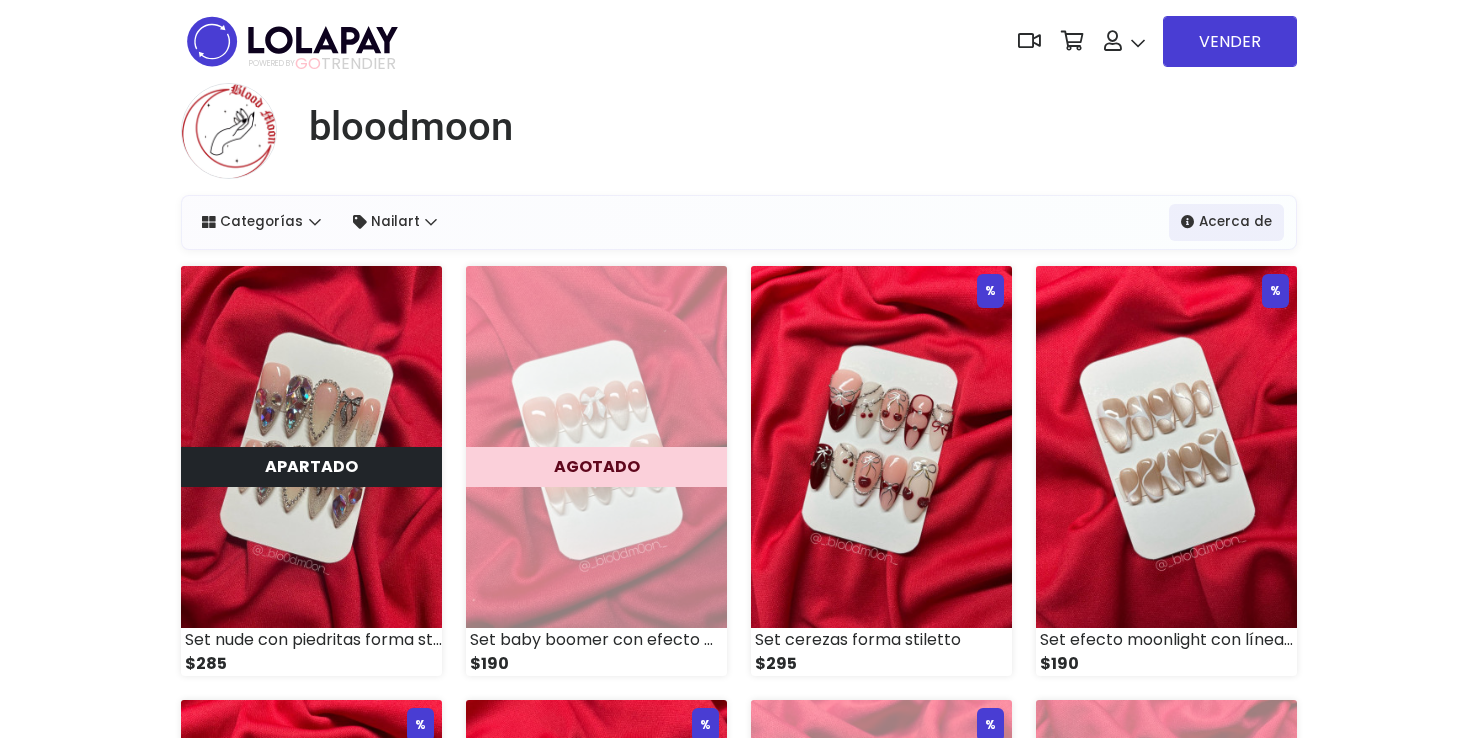scroll, scrollTop: 0, scrollLeft: 0, axis: both 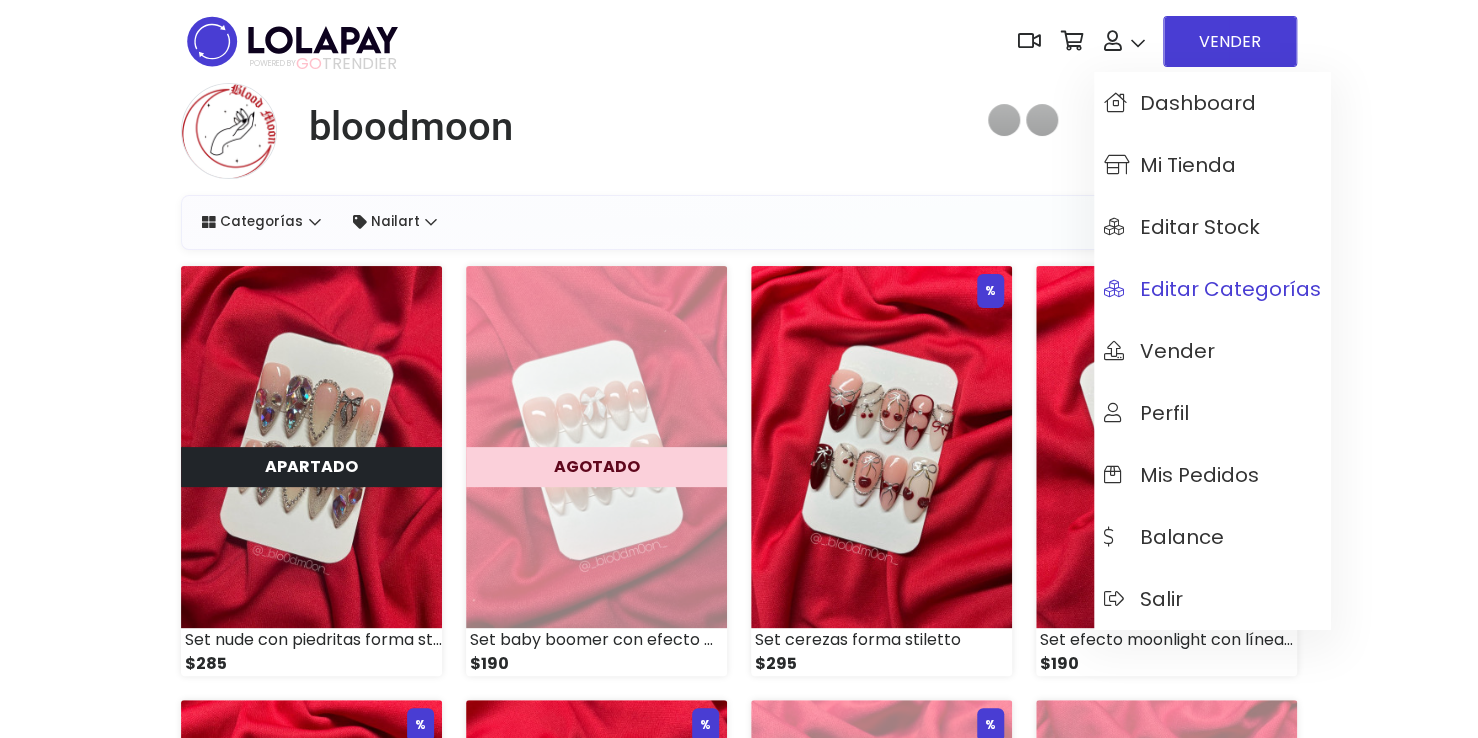 click on "Editar Categorías" at bounding box center [1212, 289] 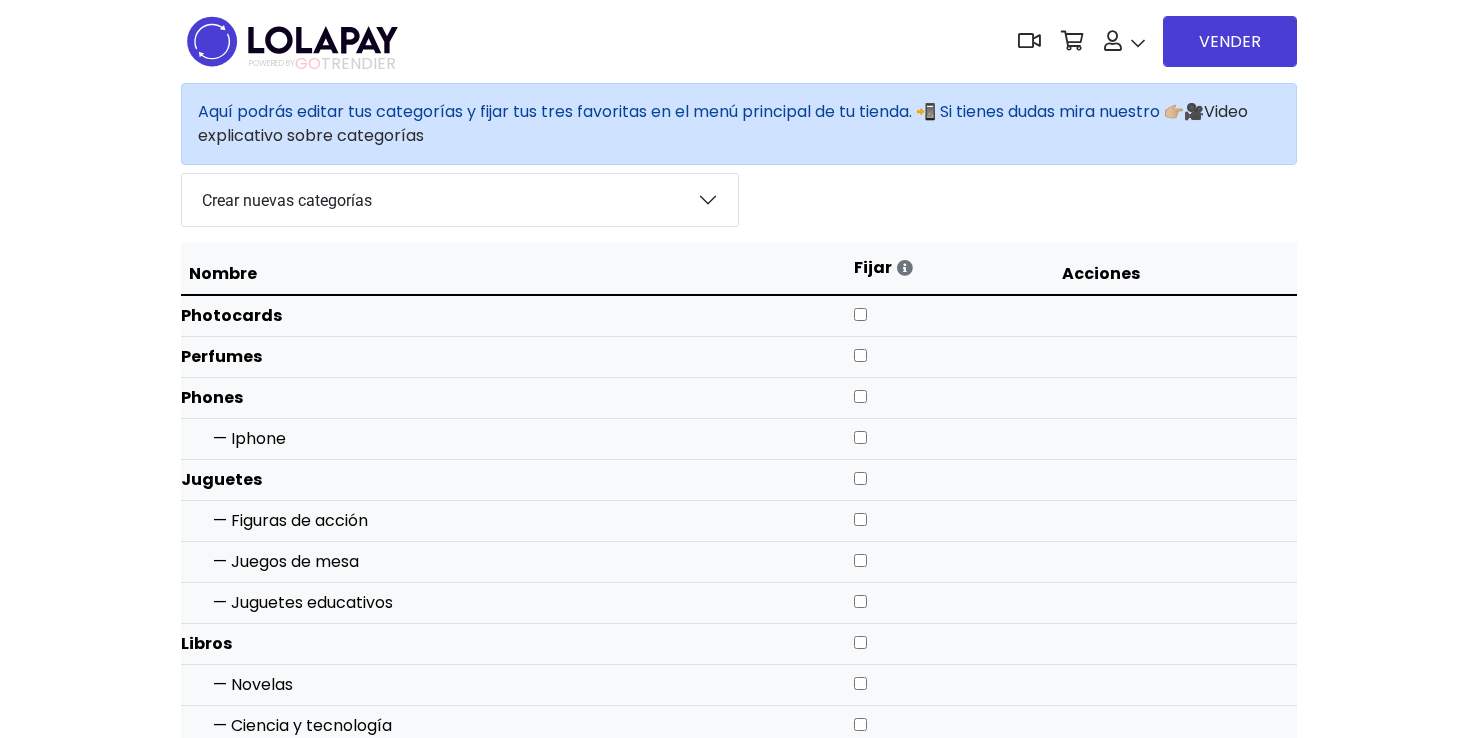 scroll, scrollTop: 0, scrollLeft: 0, axis: both 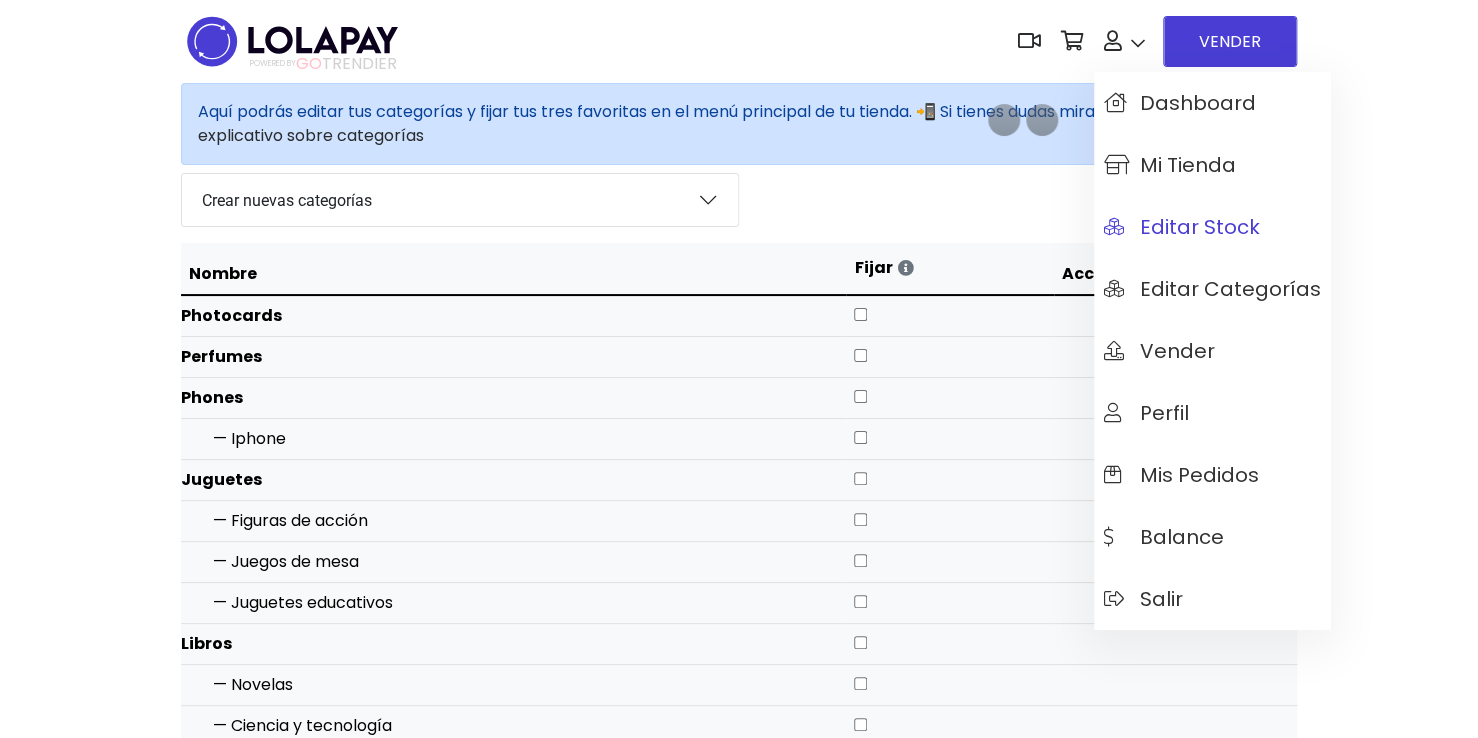 click on "Editar Stock" at bounding box center (1212, 227) 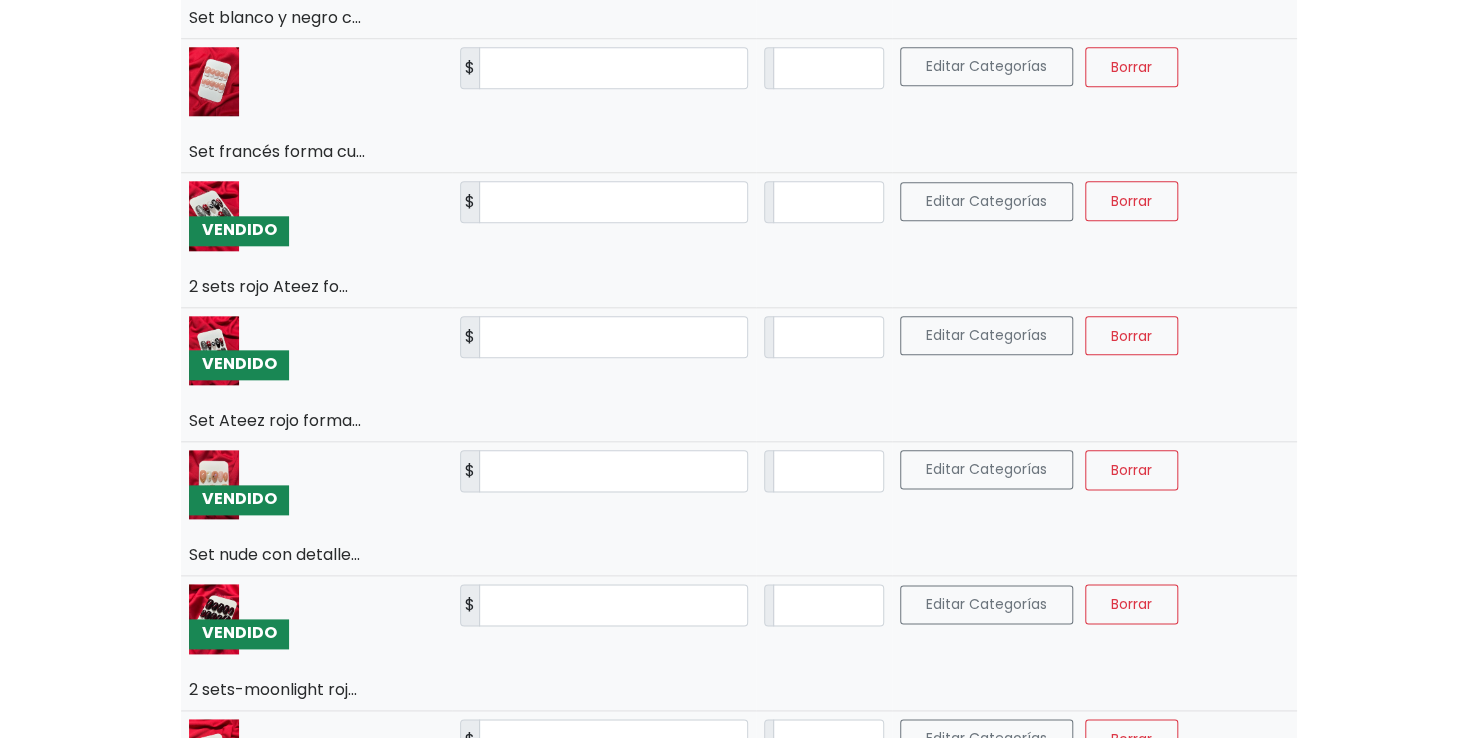 scroll, scrollTop: 902, scrollLeft: 0, axis: vertical 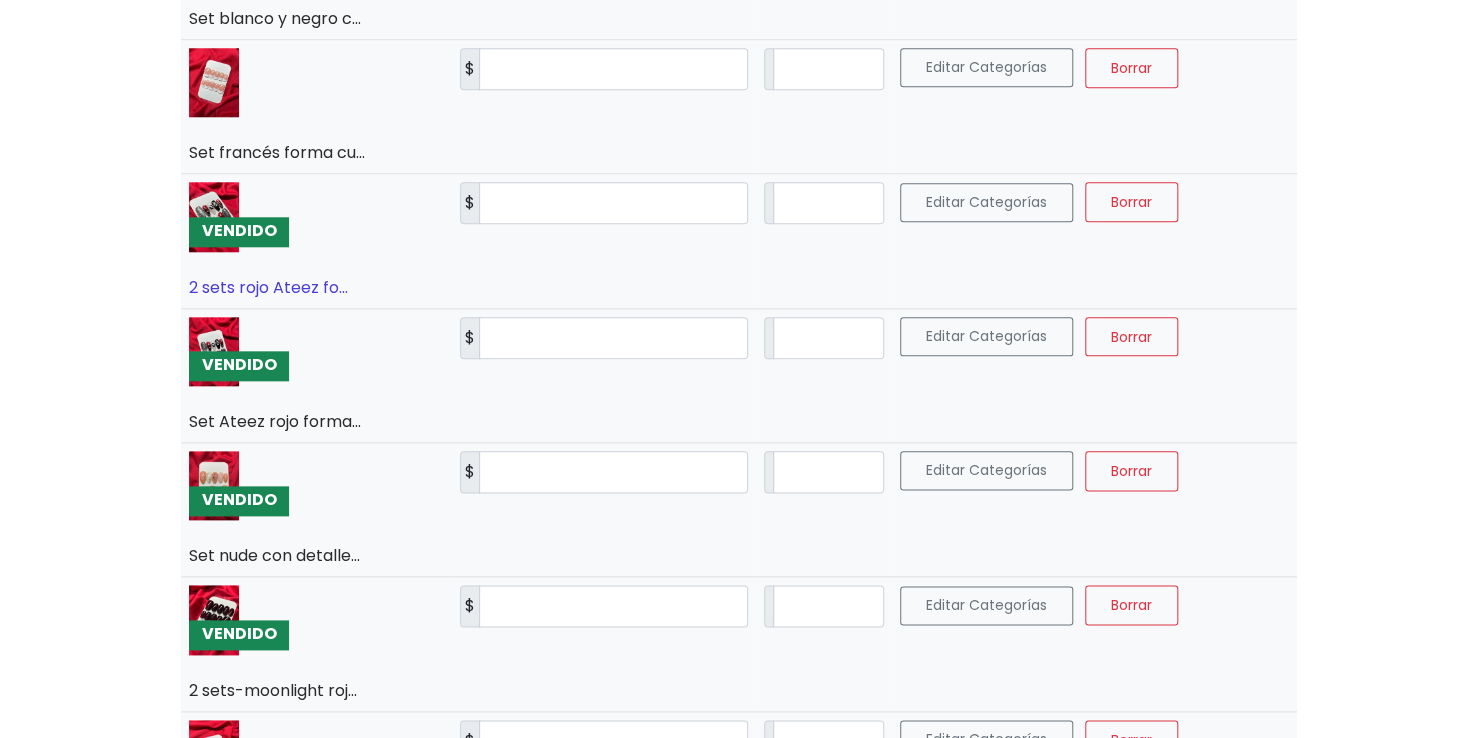 click on "2 sets rojo Ateez fo..." at bounding box center [268, 287] 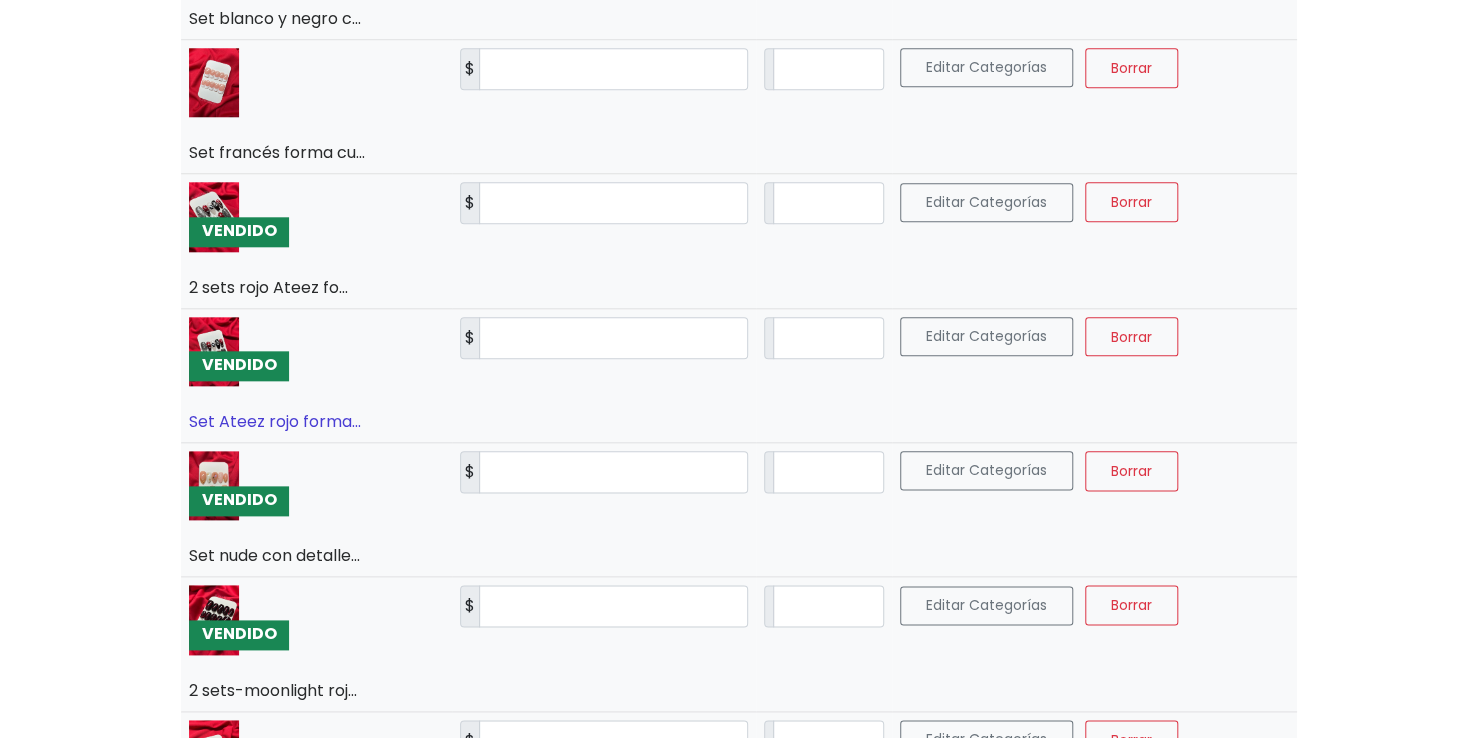 click on "Set Ateez rojo forma..." at bounding box center [275, 421] 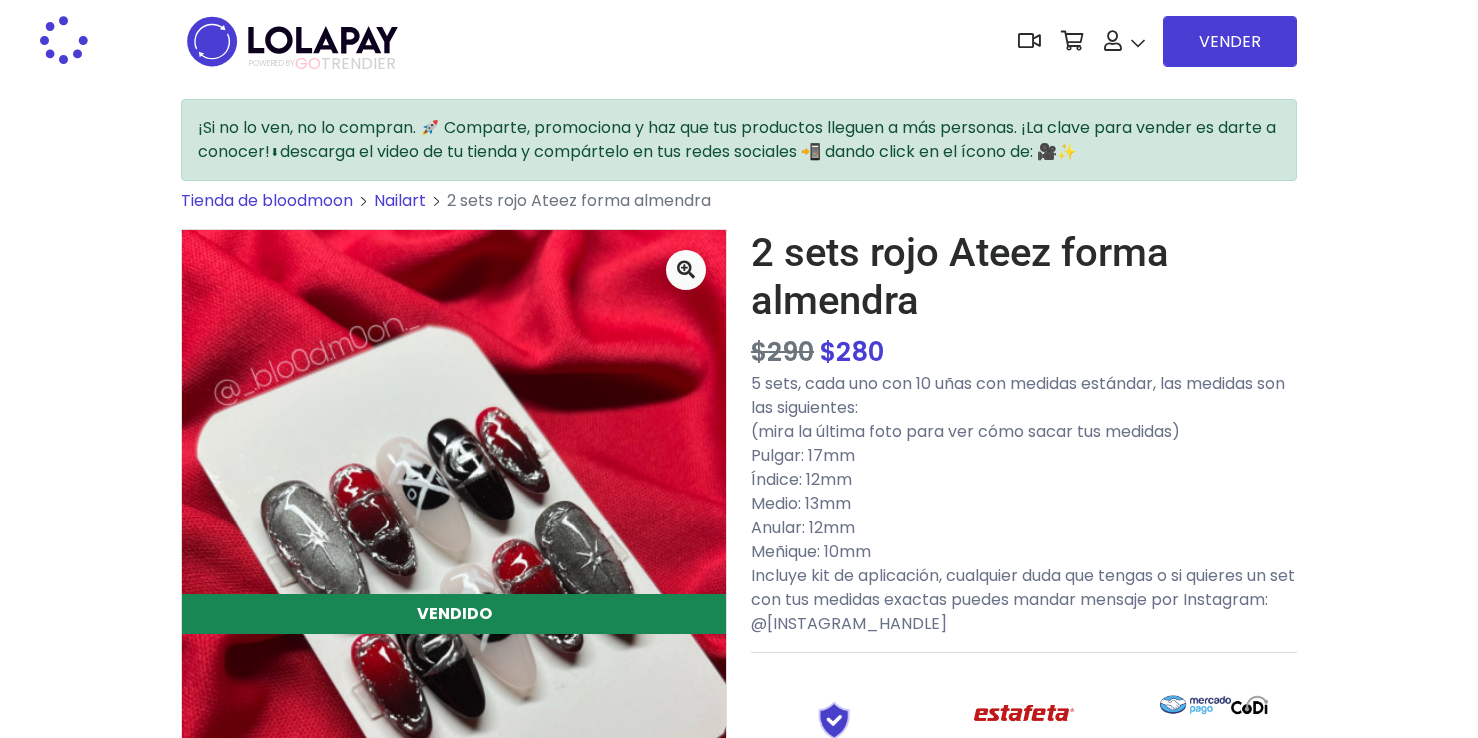 scroll, scrollTop: 0, scrollLeft: 0, axis: both 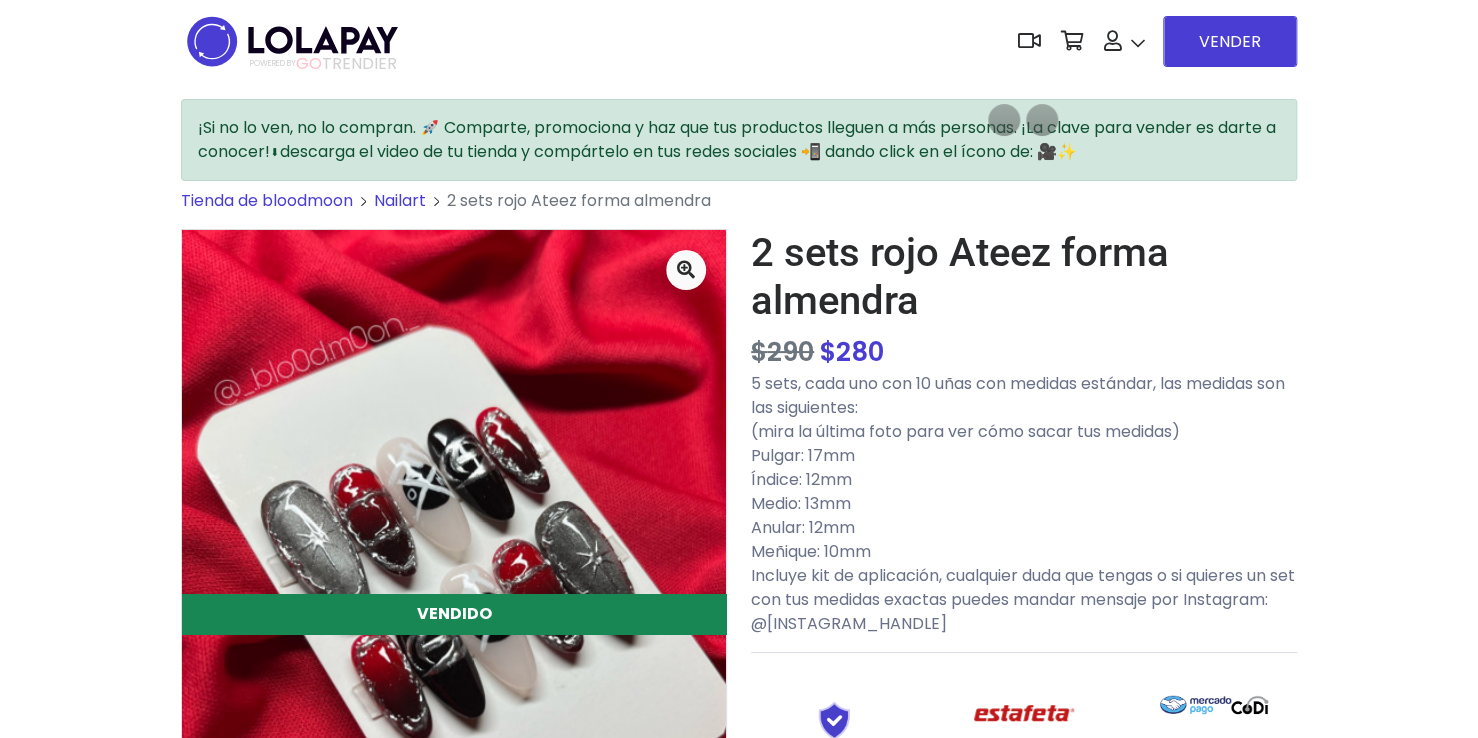 click on "5 sets, cada uno con 10 uñas con medidas estándar, las medidas son las siguientes: (mira la última foto para ver cómo sacar tus medidas) Pulgar: 17mm Índice: 12mm Medio: 13mm Anular: 12mm Meñique: 10mm Incluye kit de aplicación, cualquier duda que tengas o si quieres un set con tus medidas exactas puedes mandar mensaje por Instagram: @_.blo0d.m0on._" at bounding box center (1024, 504) 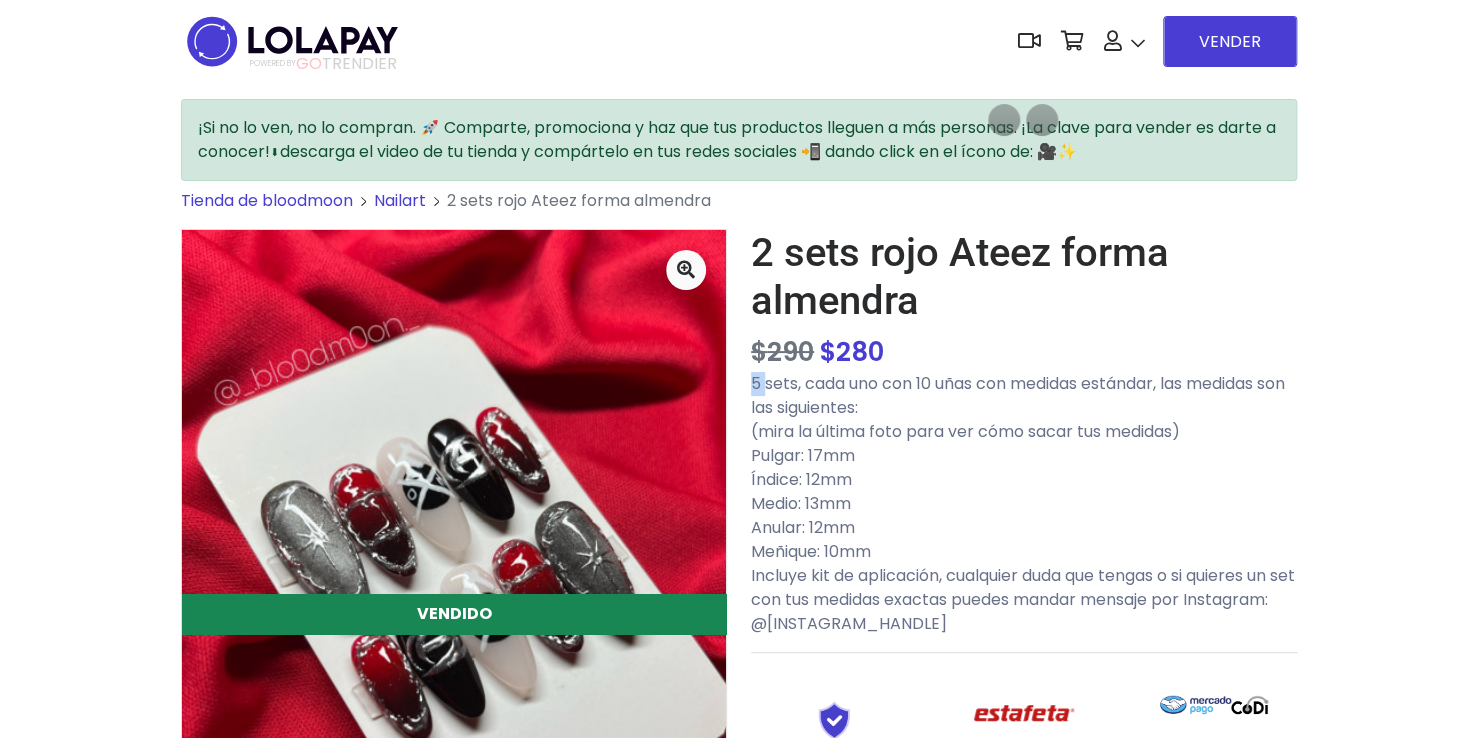 click on "5 sets, cada uno con 10 uñas con medidas estándar, las medidas son las siguientes: (mira la última foto para ver cómo sacar tus medidas) Pulgar: 17mm Índice: 12mm Medio: 13mm Anular: 12mm Meñique: 10mm Incluye kit de aplicación, cualquier duda que tengas o si quieres un set con tus medidas exactas puedes mandar mensaje por Instagram: @_.blo0d.m0on._" at bounding box center [1024, 504] 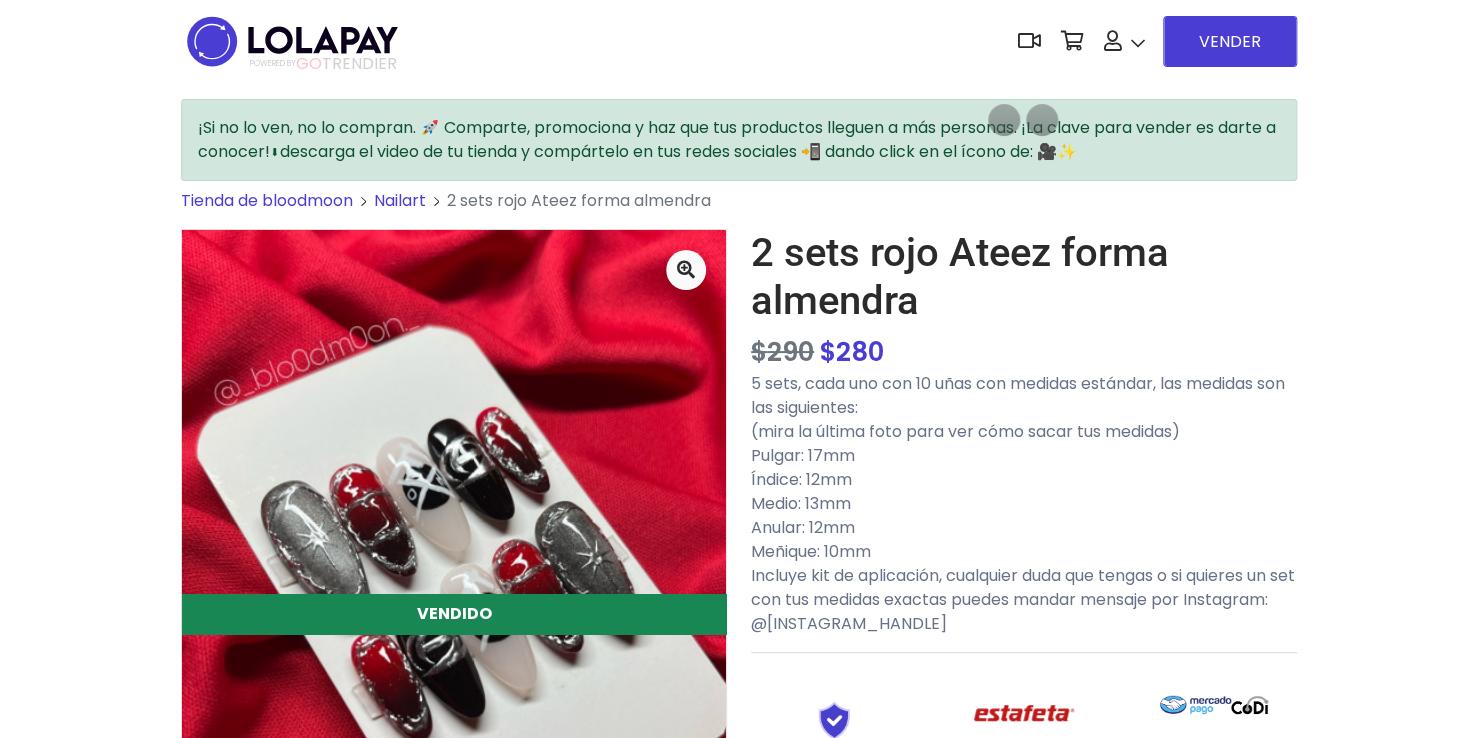 click on "5 sets, cada uno con 10 uñas con medidas estándar, las medidas son las siguientes: (mira la última foto para ver cómo sacar tus medidas) Pulgar: 17mm Índice: 12mm Medio: 13mm Anular: 12mm Meñique: 10mm Incluye kit de aplicación, cualquier duda que tengas o si quieres un set con tus medidas exactas puedes mandar mensaje por Instagram: @_.blo0d.m0on._" at bounding box center (1024, 504) 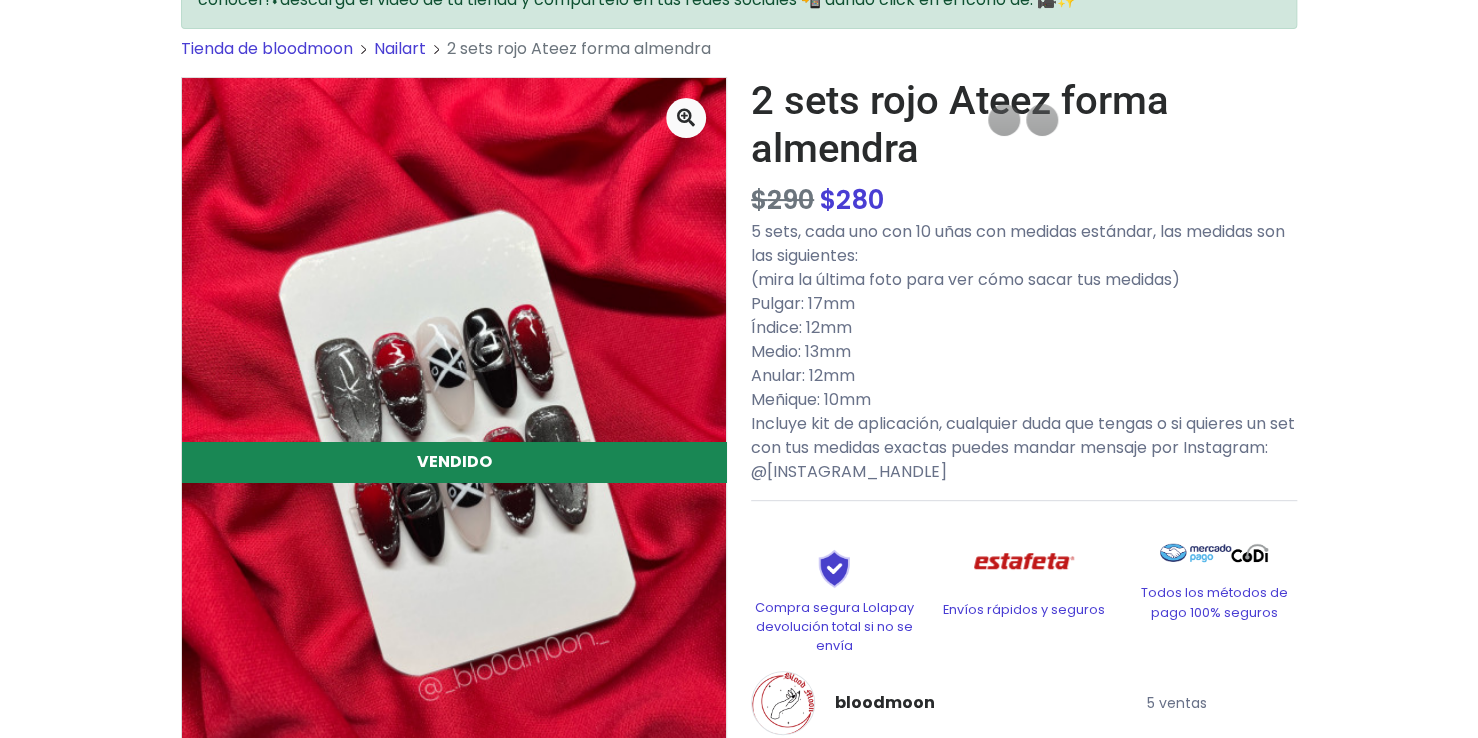 scroll, scrollTop: 147, scrollLeft: 0, axis: vertical 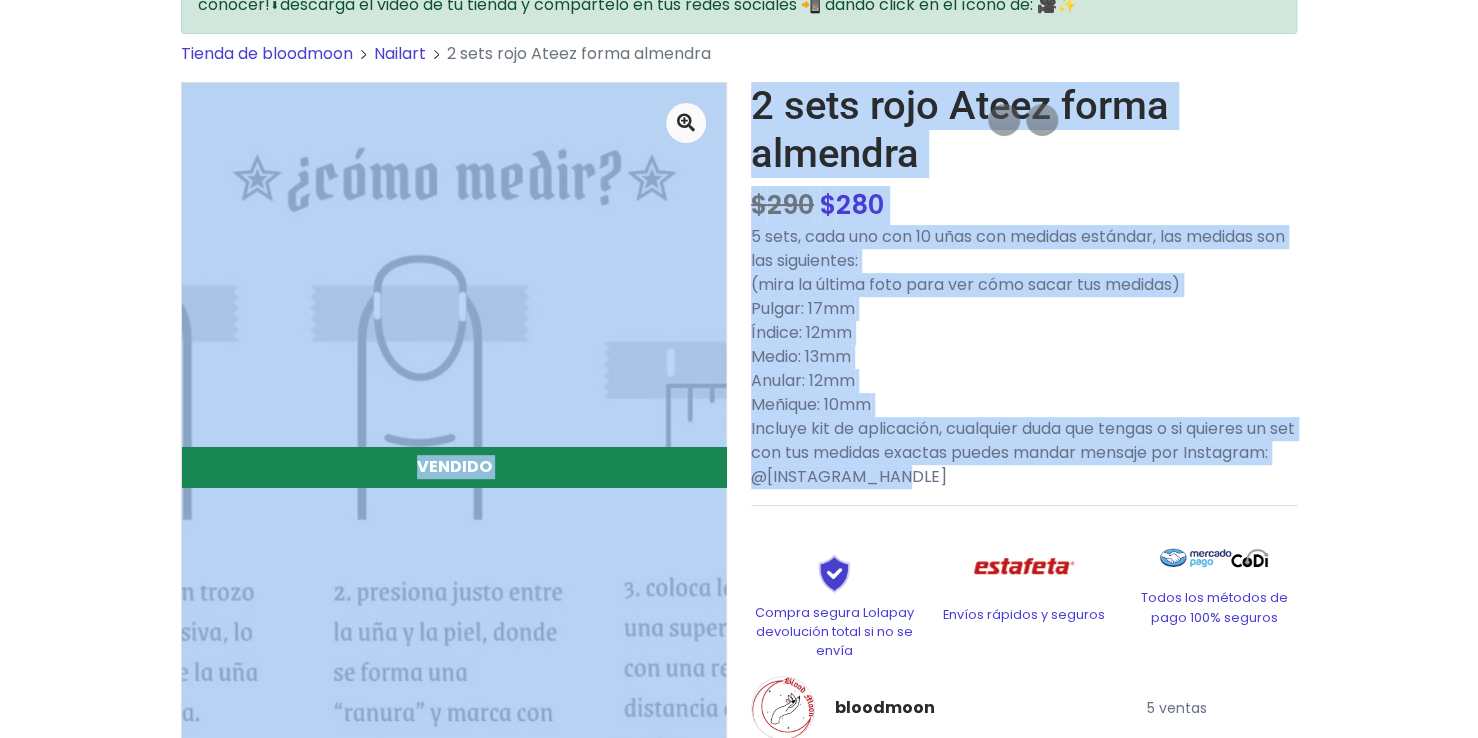drag, startPoint x: 992, startPoint y: 484, endPoint x: 751, endPoint y: 72, distance: 477.31018 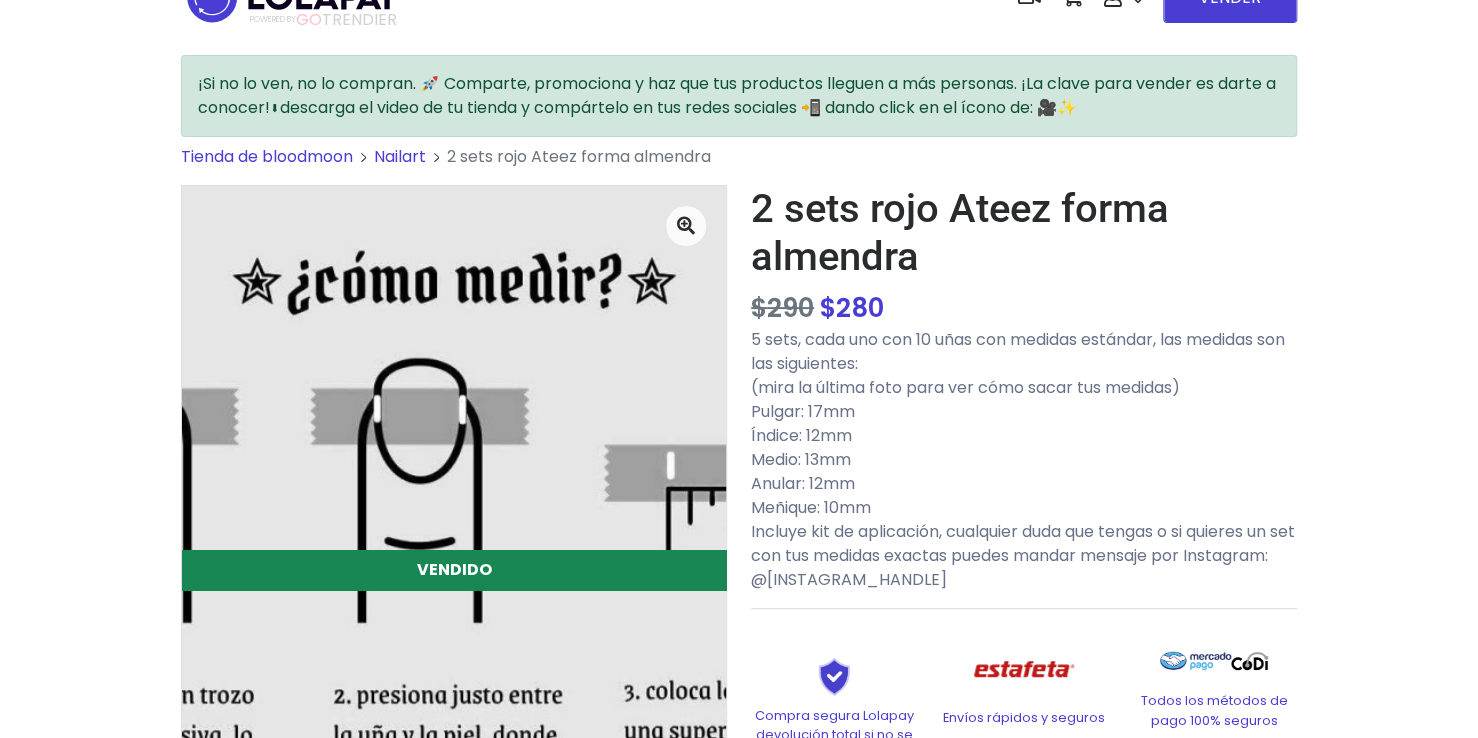 scroll, scrollTop: 46, scrollLeft: 0, axis: vertical 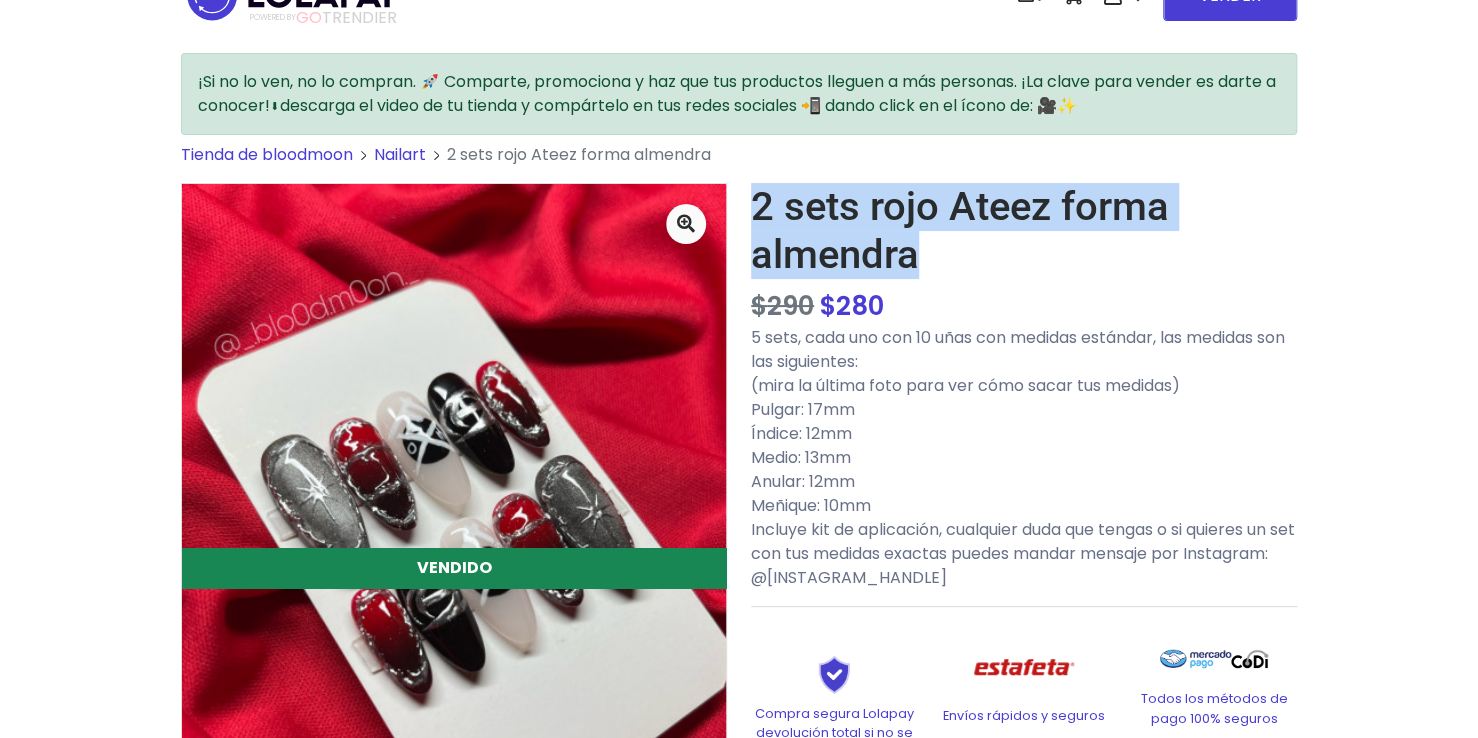 drag, startPoint x: 923, startPoint y: 261, endPoint x: 748, endPoint y: 213, distance: 181.4635 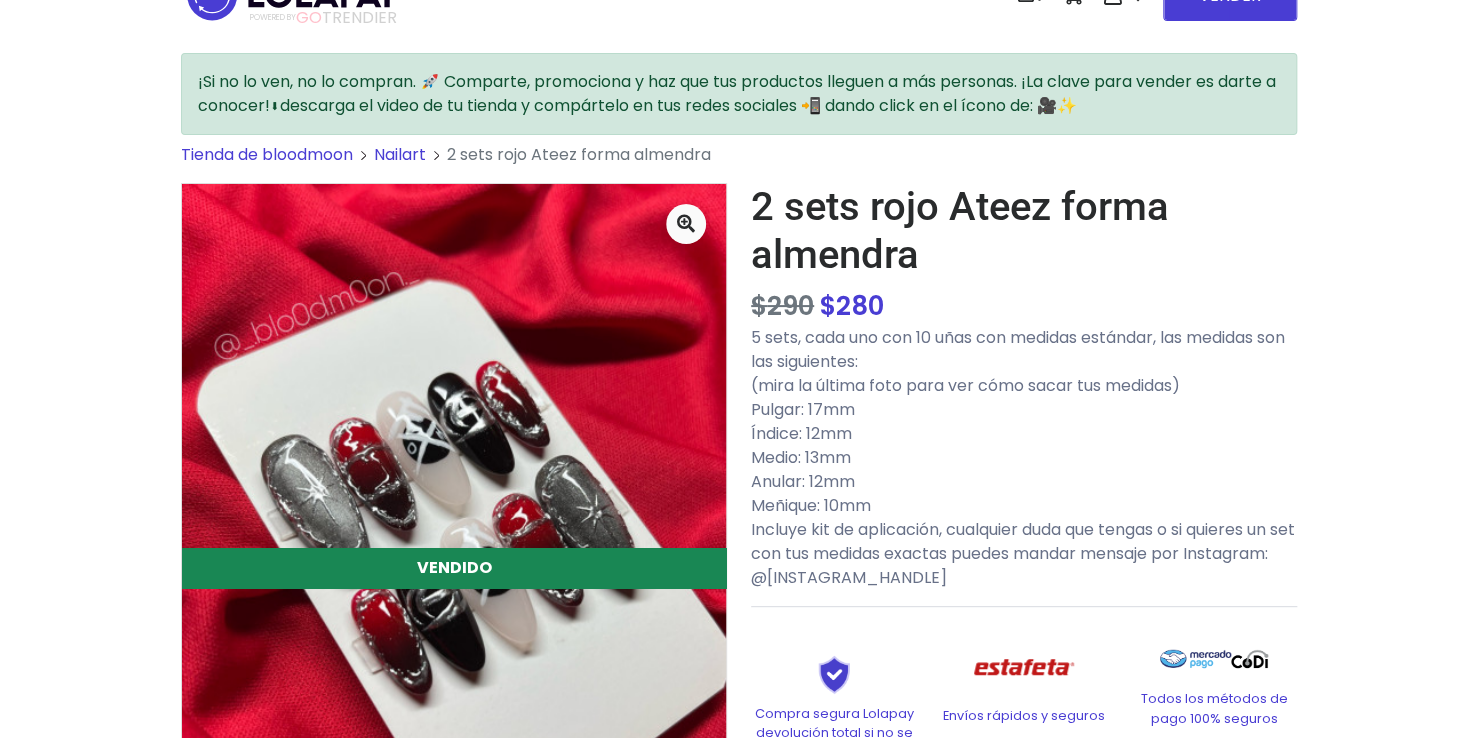 click on "2 sets rojo Ateez forma almendra
$ 290
$ 280
5 sets, cada uno con 10 uñas con medidas estándar, las medidas son las siguientes: (mira la última foto para ver cómo sacar tus medidas) Pulgar: 17mm Índice: 12mm Medio: 13mm Anular: 12mm Meñique: 10mm Incluye kit de aplicación, cualquier duda que tengas o si quieres un set con tus medidas exactas puedes mandar mensaje por Instagram: @_.blo0d.m0on._" at bounding box center (1024, 386) 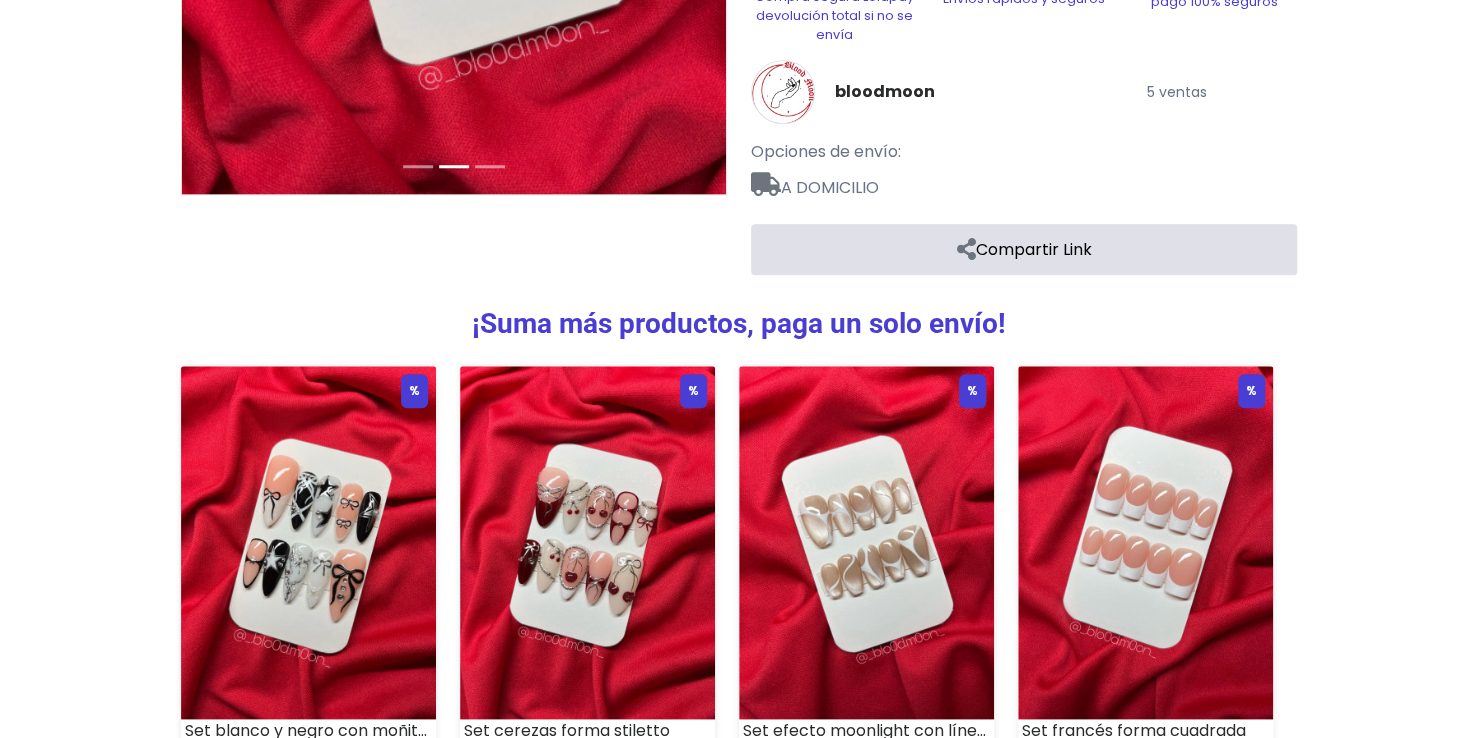 scroll, scrollTop: 937, scrollLeft: 0, axis: vertical 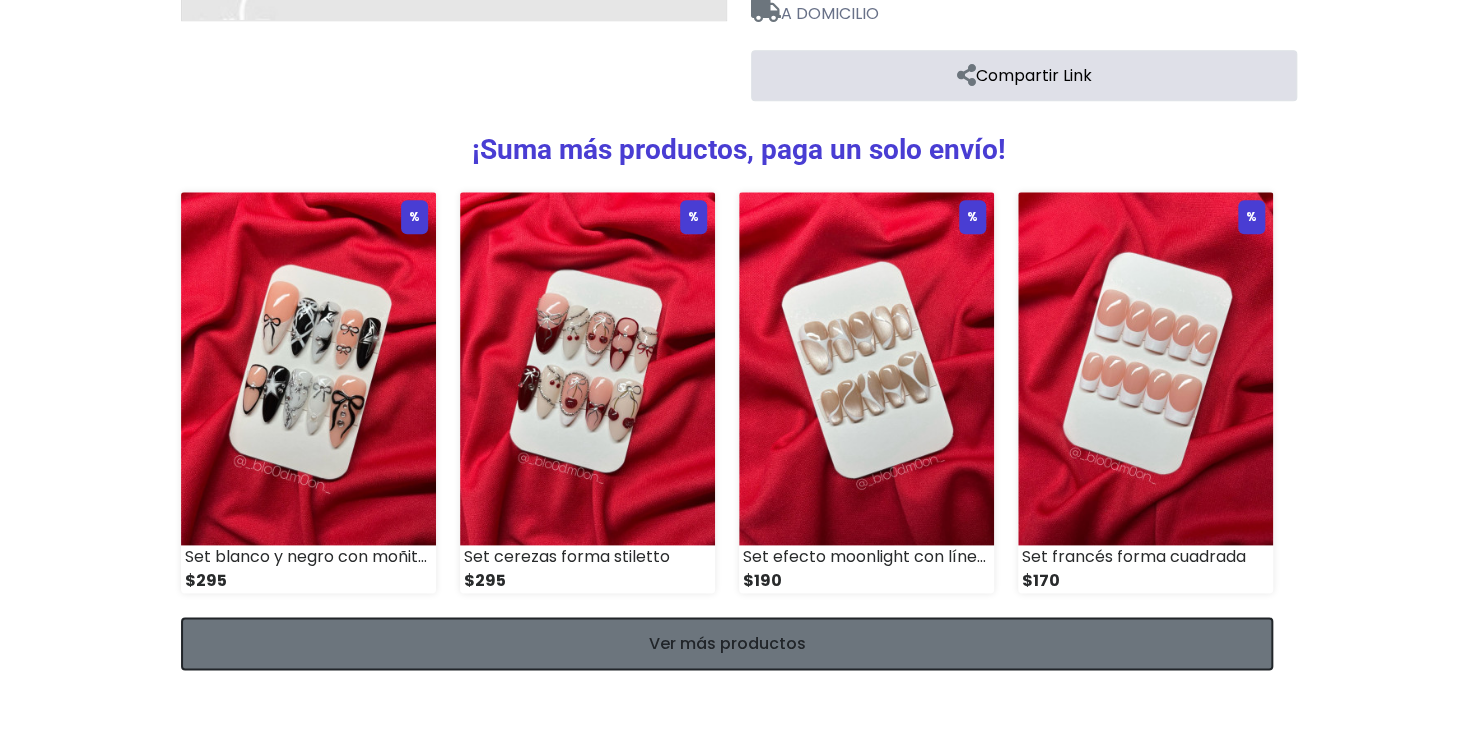 click on "Ver más productos" at bounding box center (727, 643) 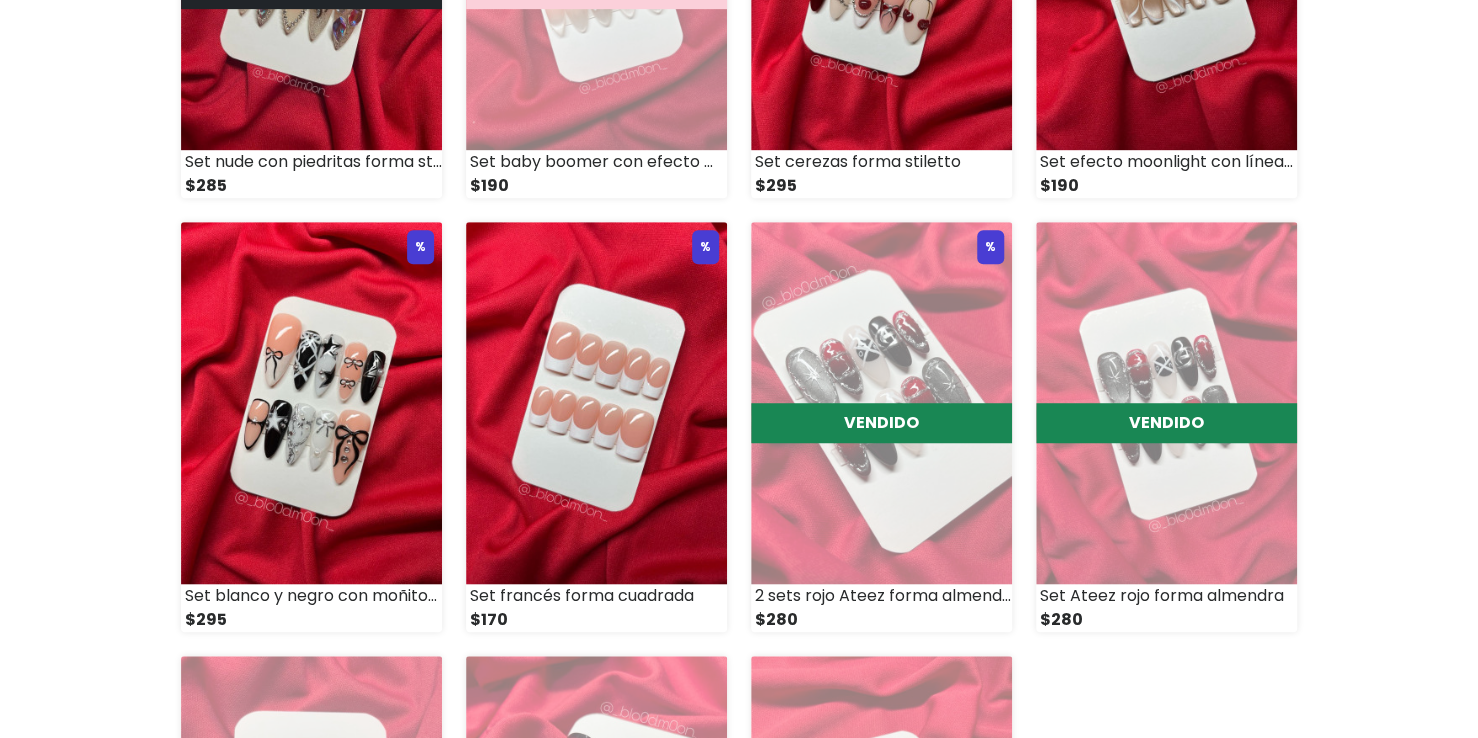 scroll, scrollTop: 484, scrollLeft: 0, axis: vertical 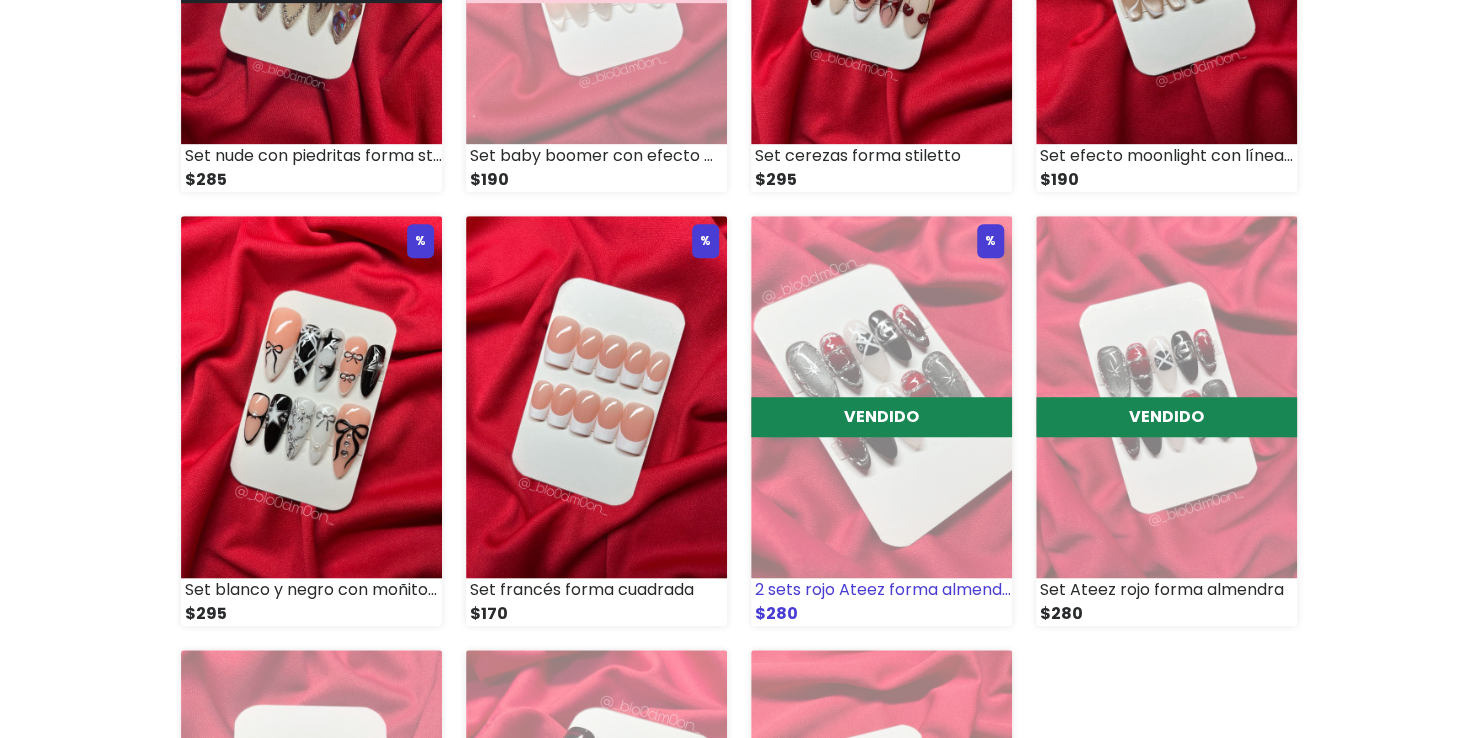 click on "2 sets rojo Ateez forma almendra" at bounding box center [881, 590] 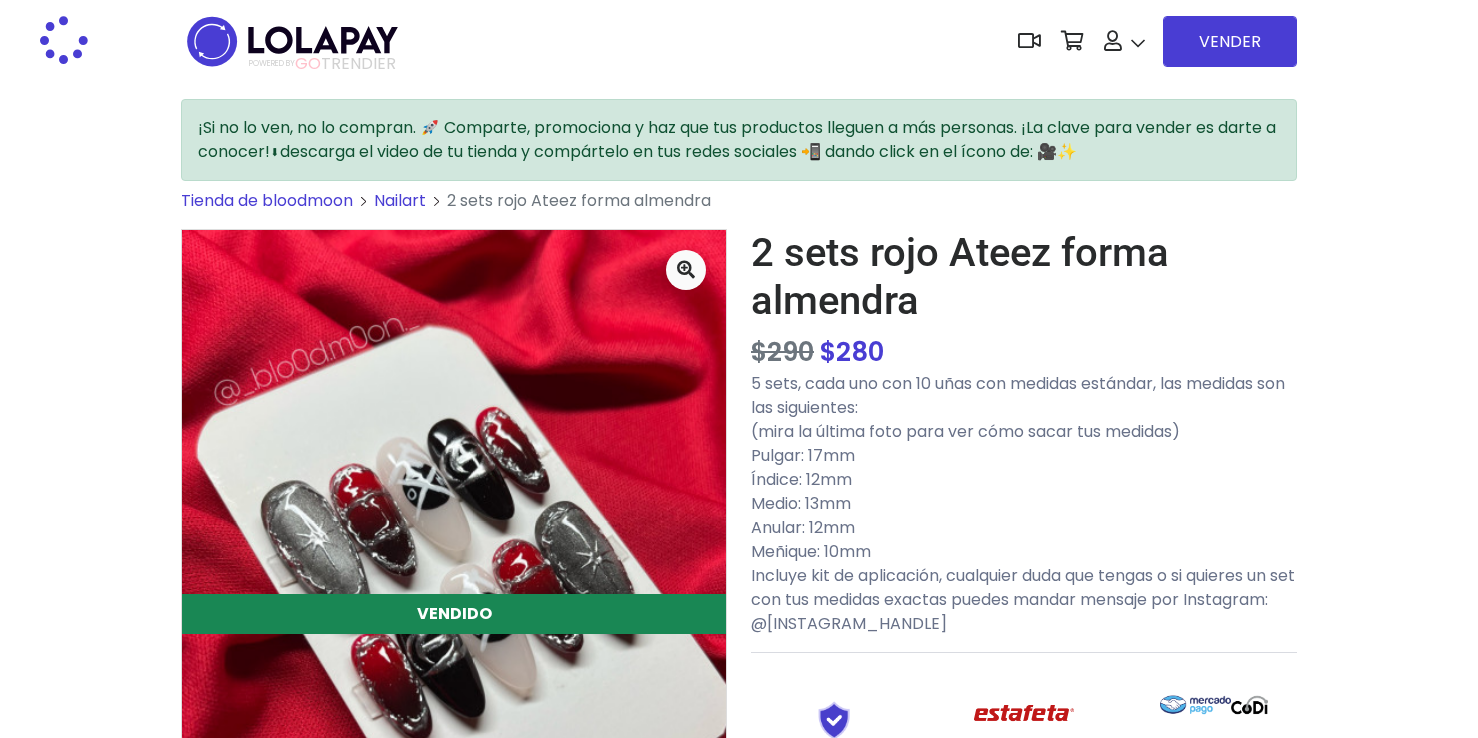 scroll, scrollTop: 0, scrollLeft: 0, axis: both 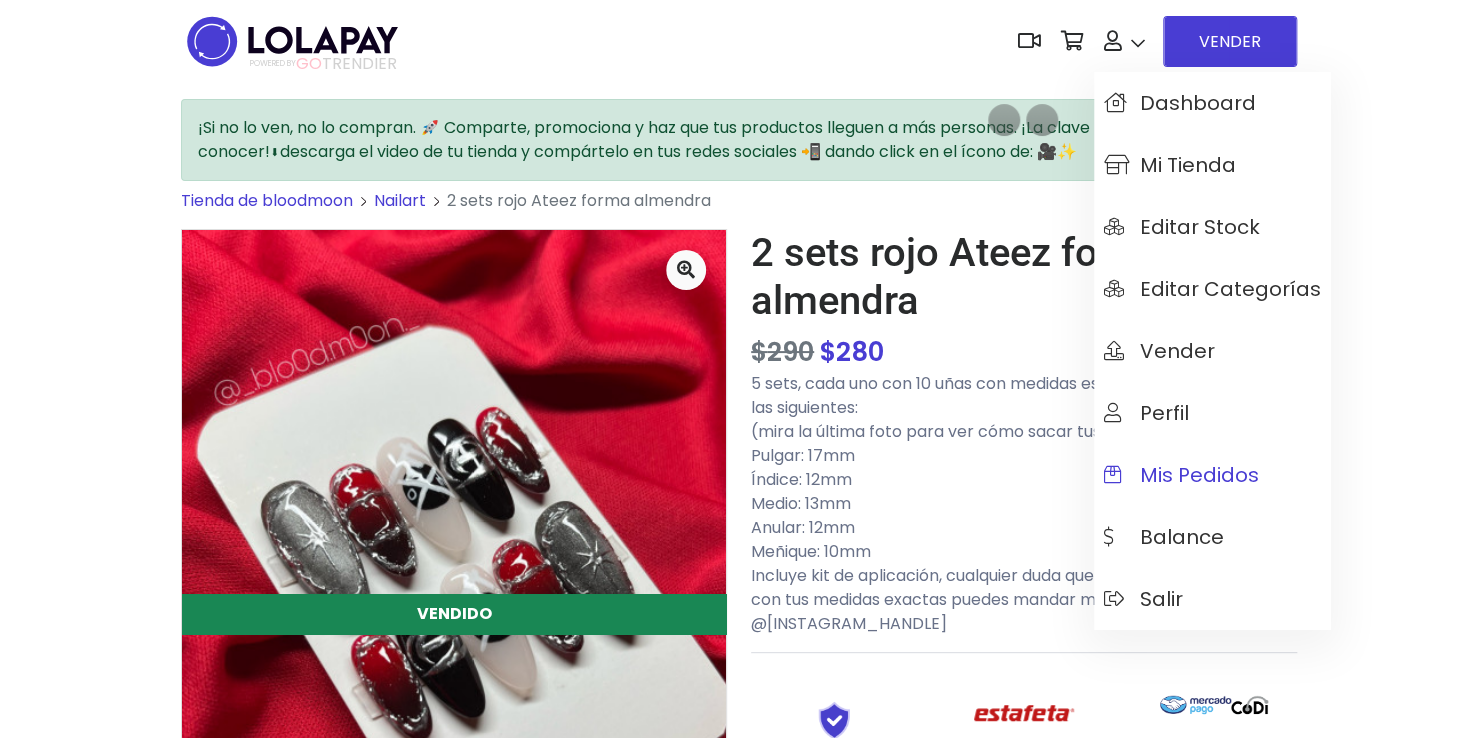 click on "Mis pedidos" at bounding box center (1212, 475) 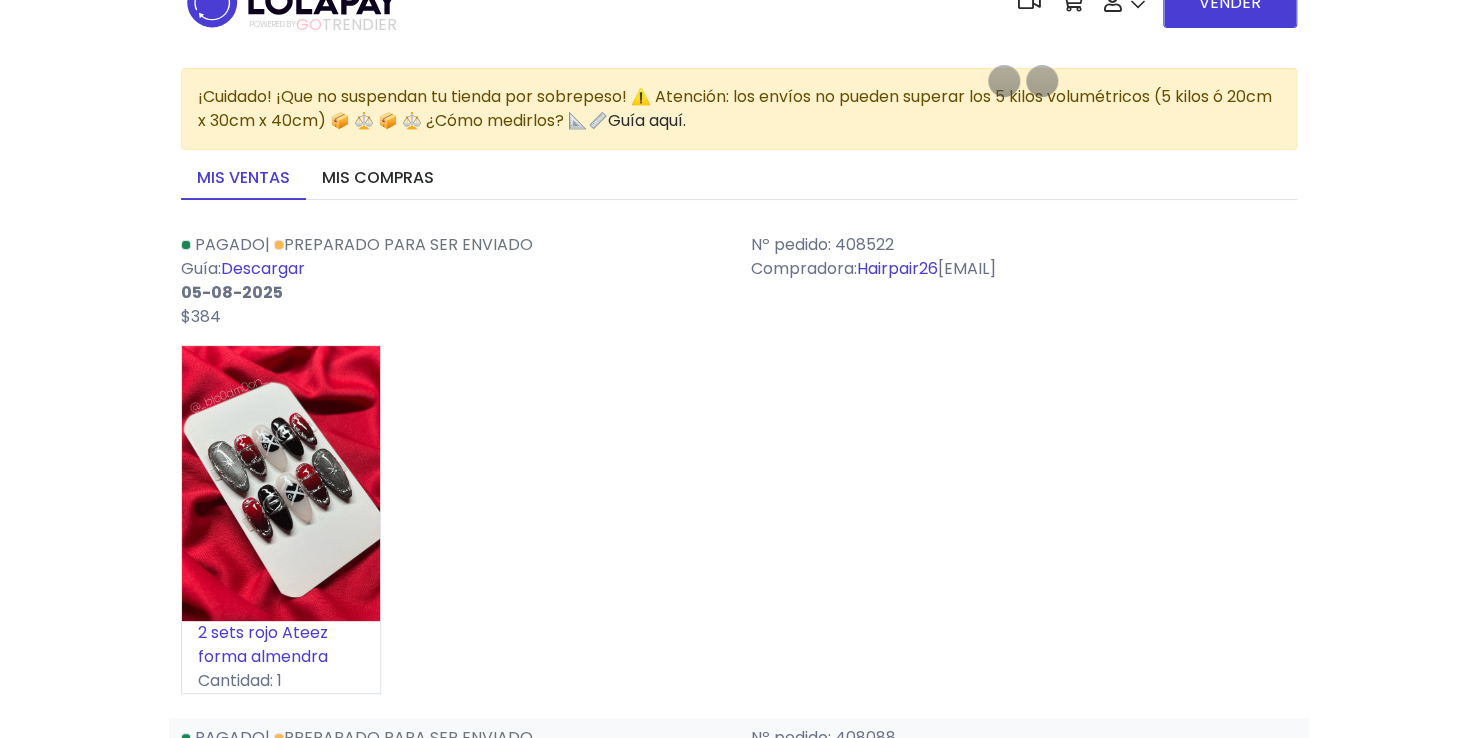 scroll, scrollTop: 0, scrollLeft: 0, axis: both 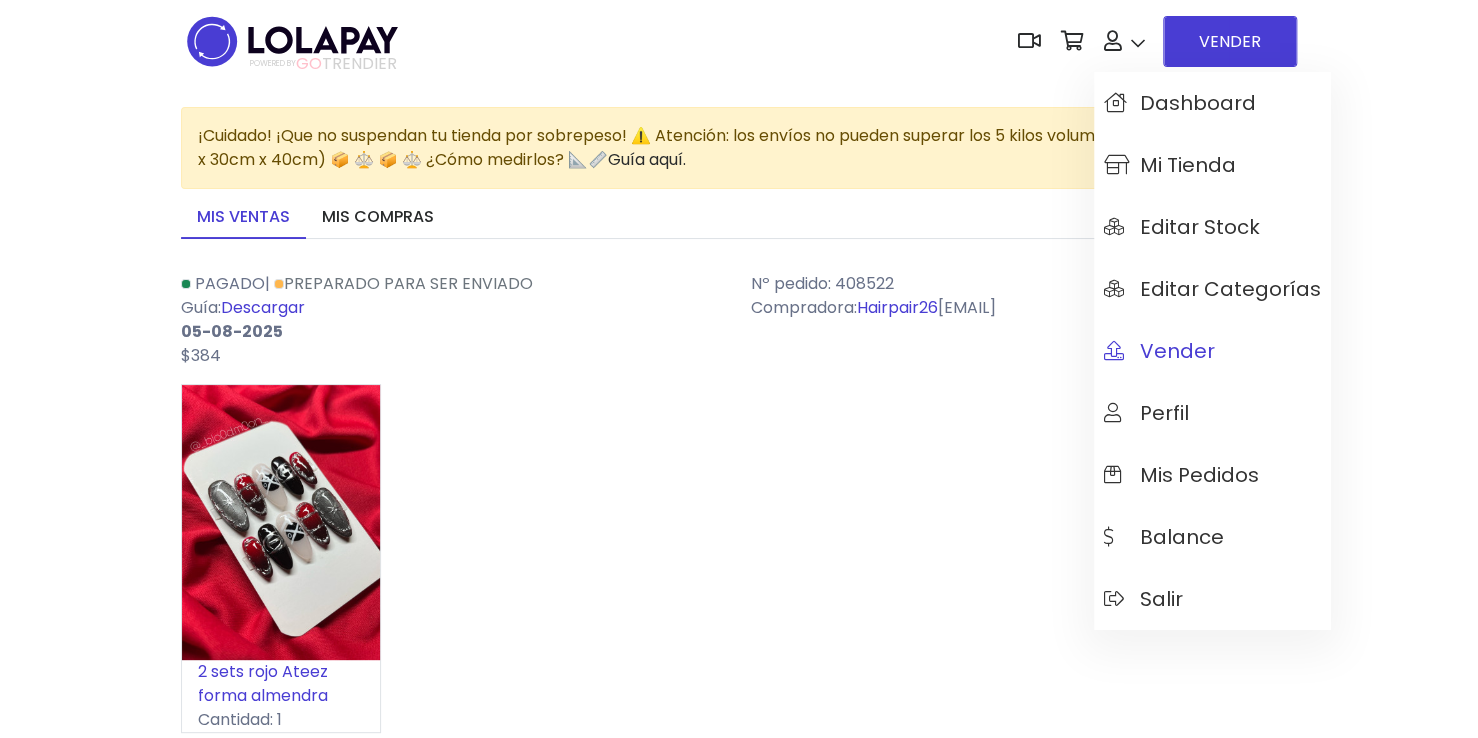 click on "Vender" at bounding box center (1159, 351) 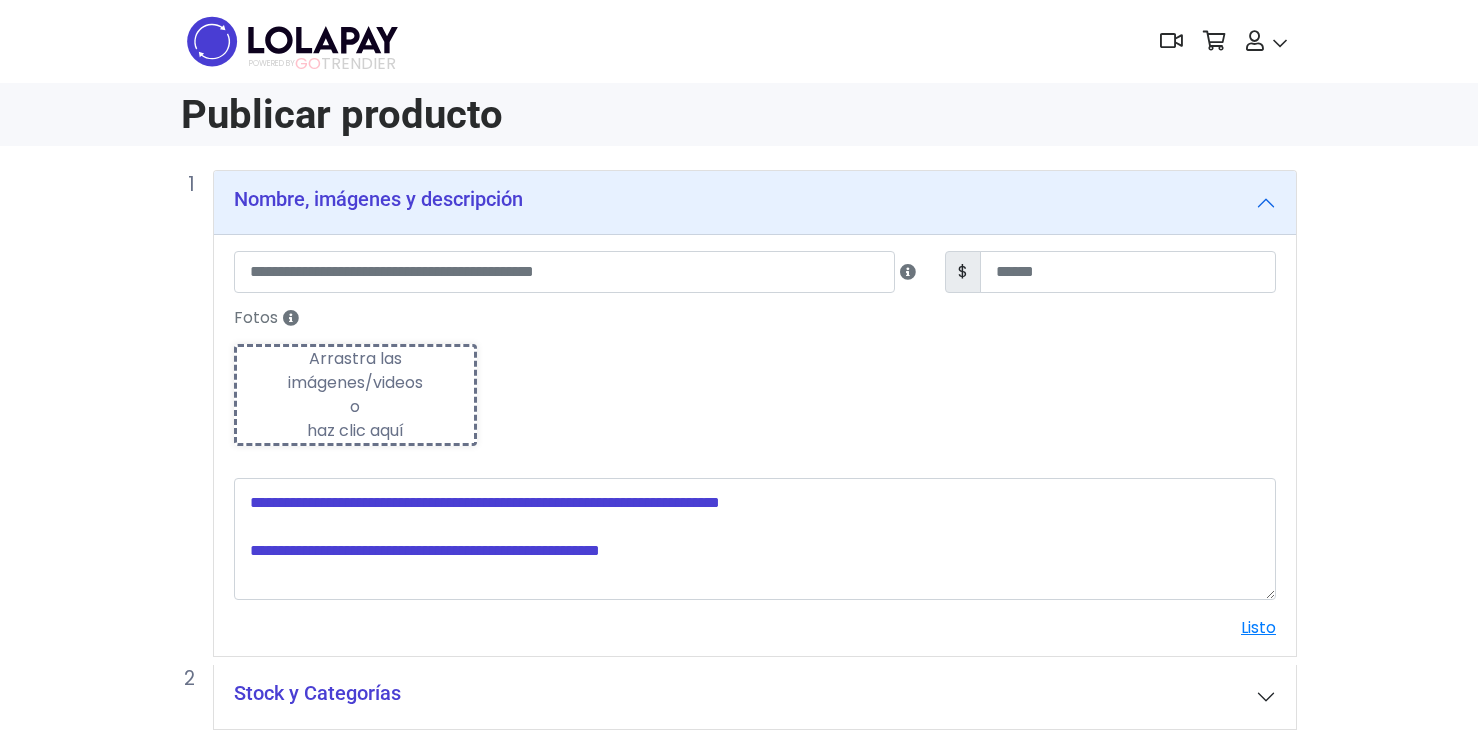 scroll, scrollTop: 0, scrollLeft: 0, axis: both 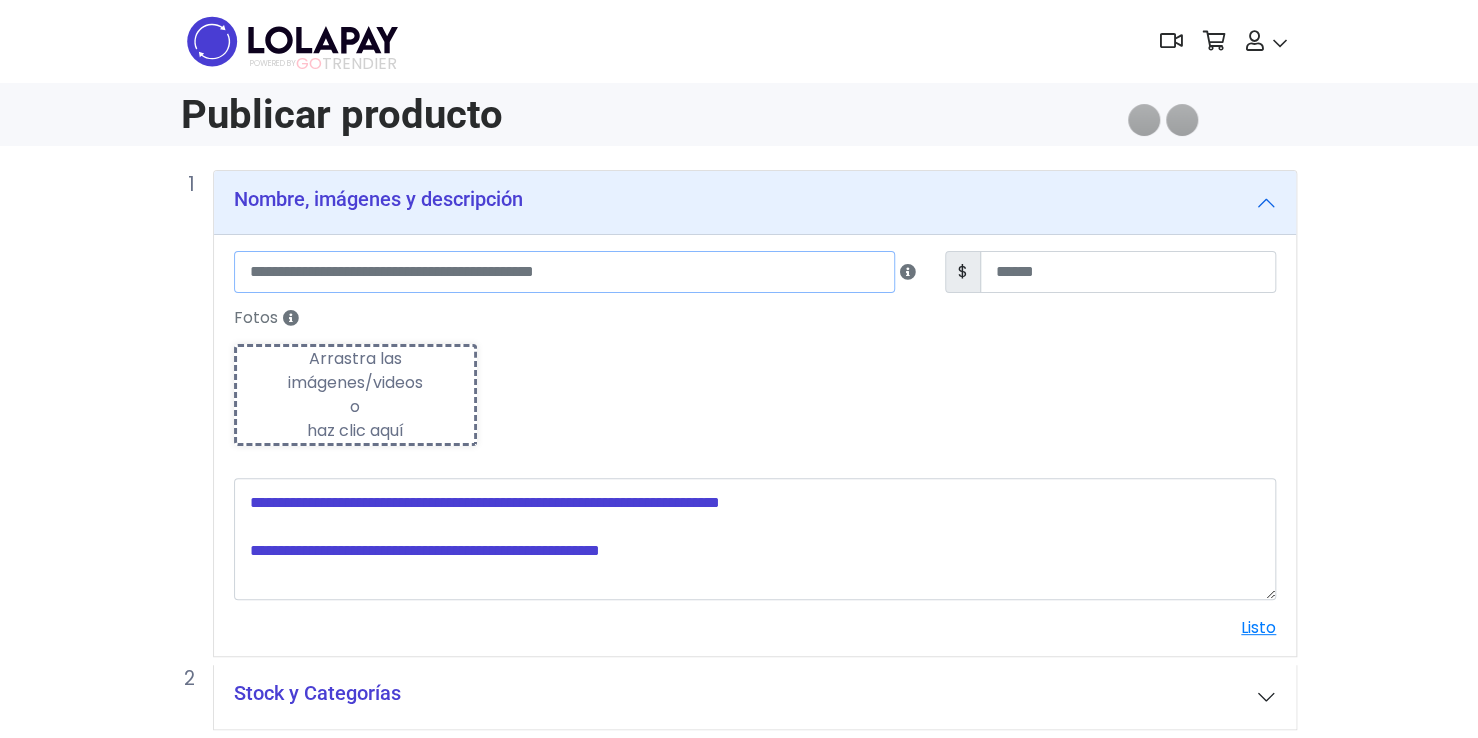click at bounding box center (564, 272) 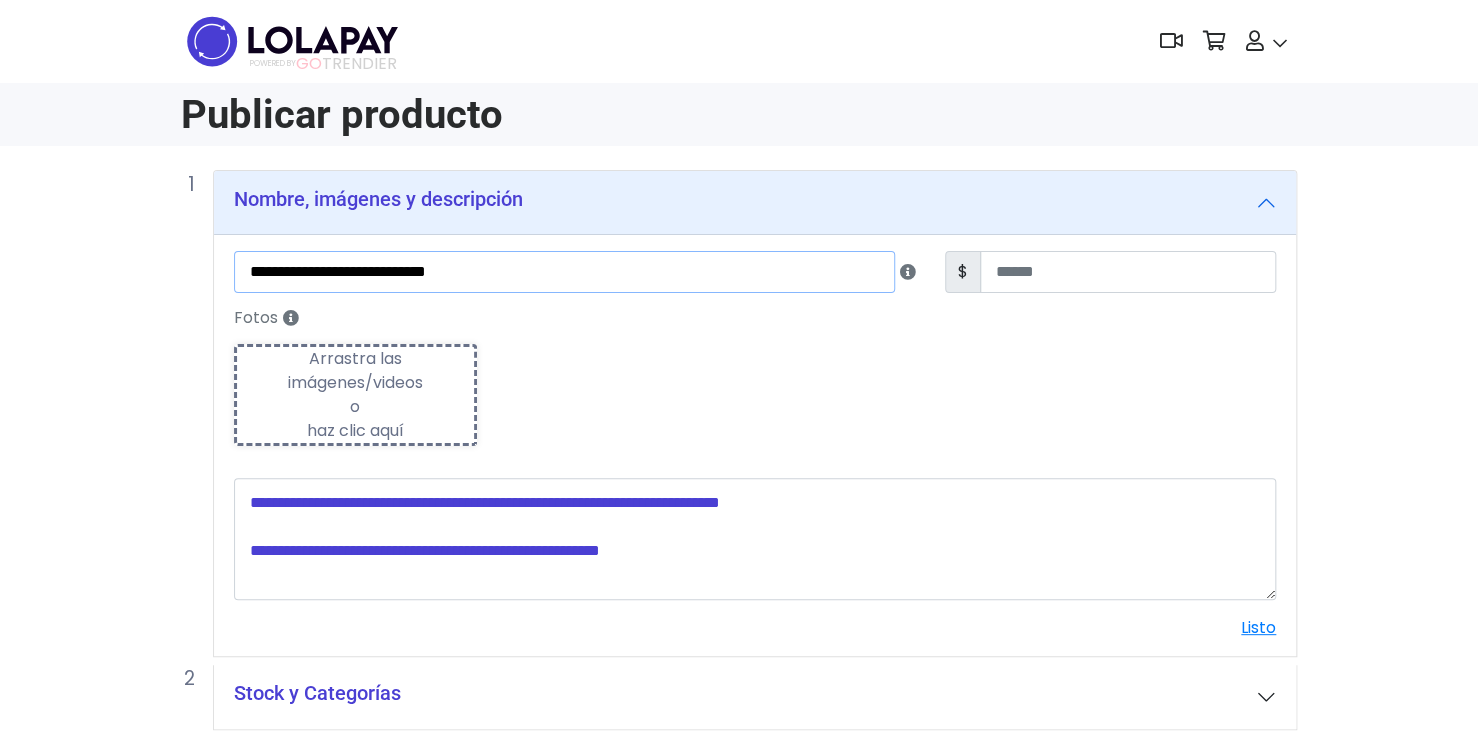 type on "**********" 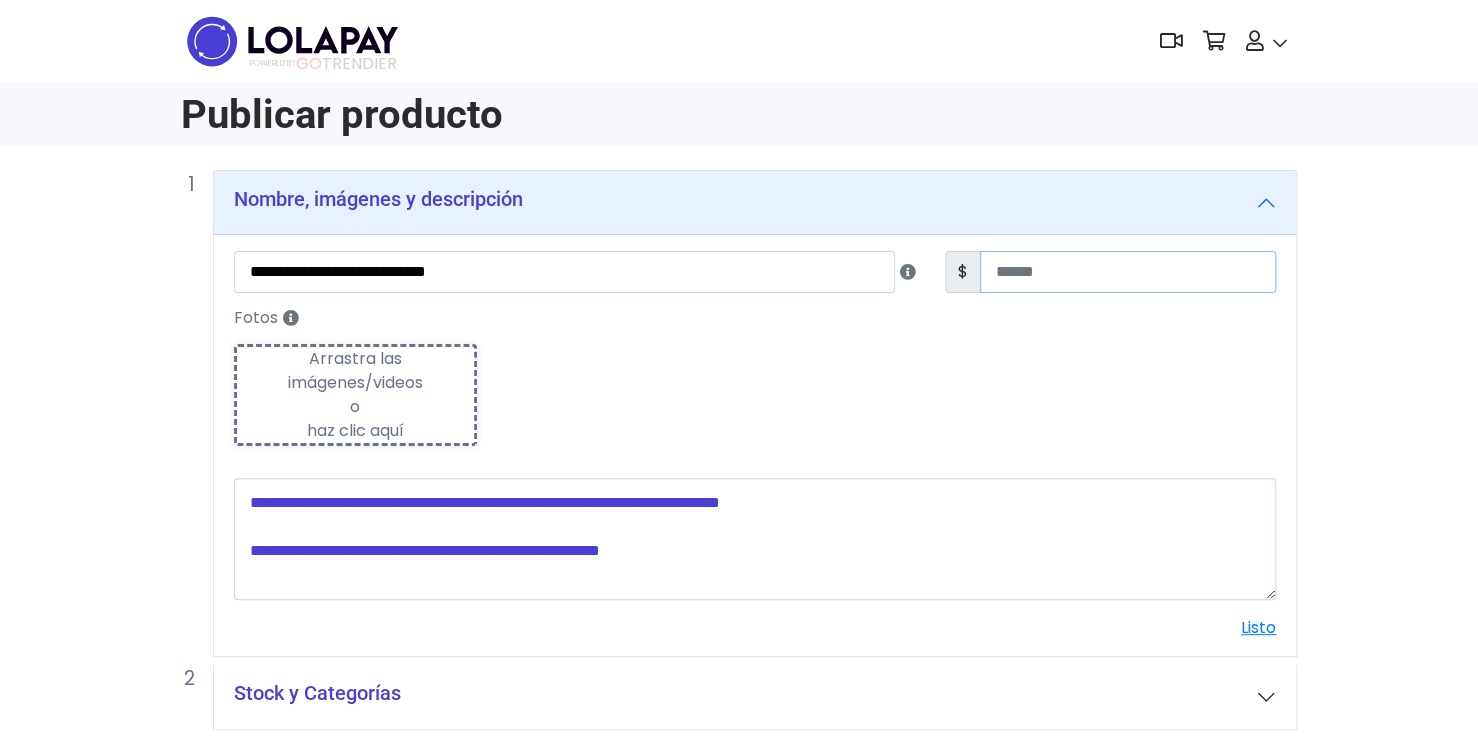 click at bounding box center [1128, 272] 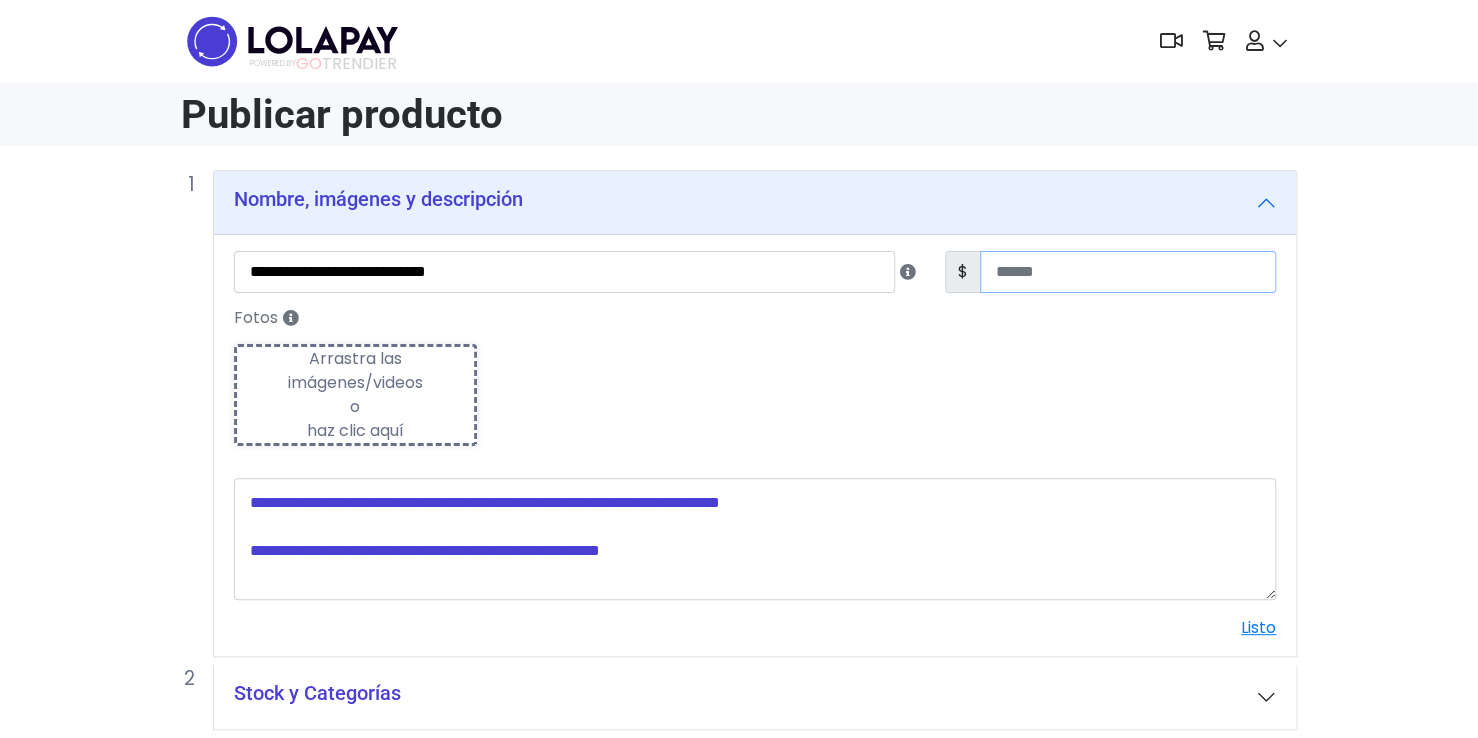 type on "***" 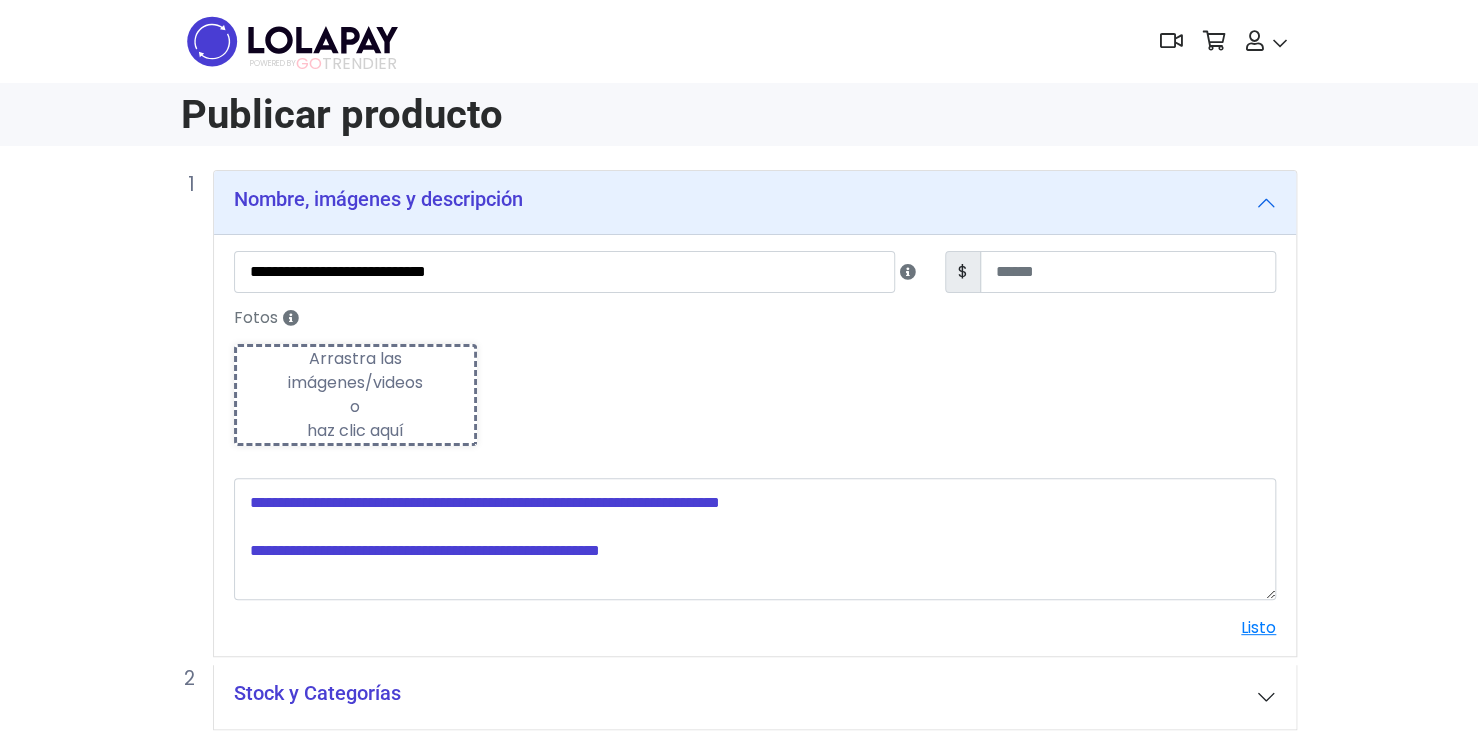 click on "Arrastra las
imágenes/videos
o
haz clic aquí" at bounding box center [355, 395] 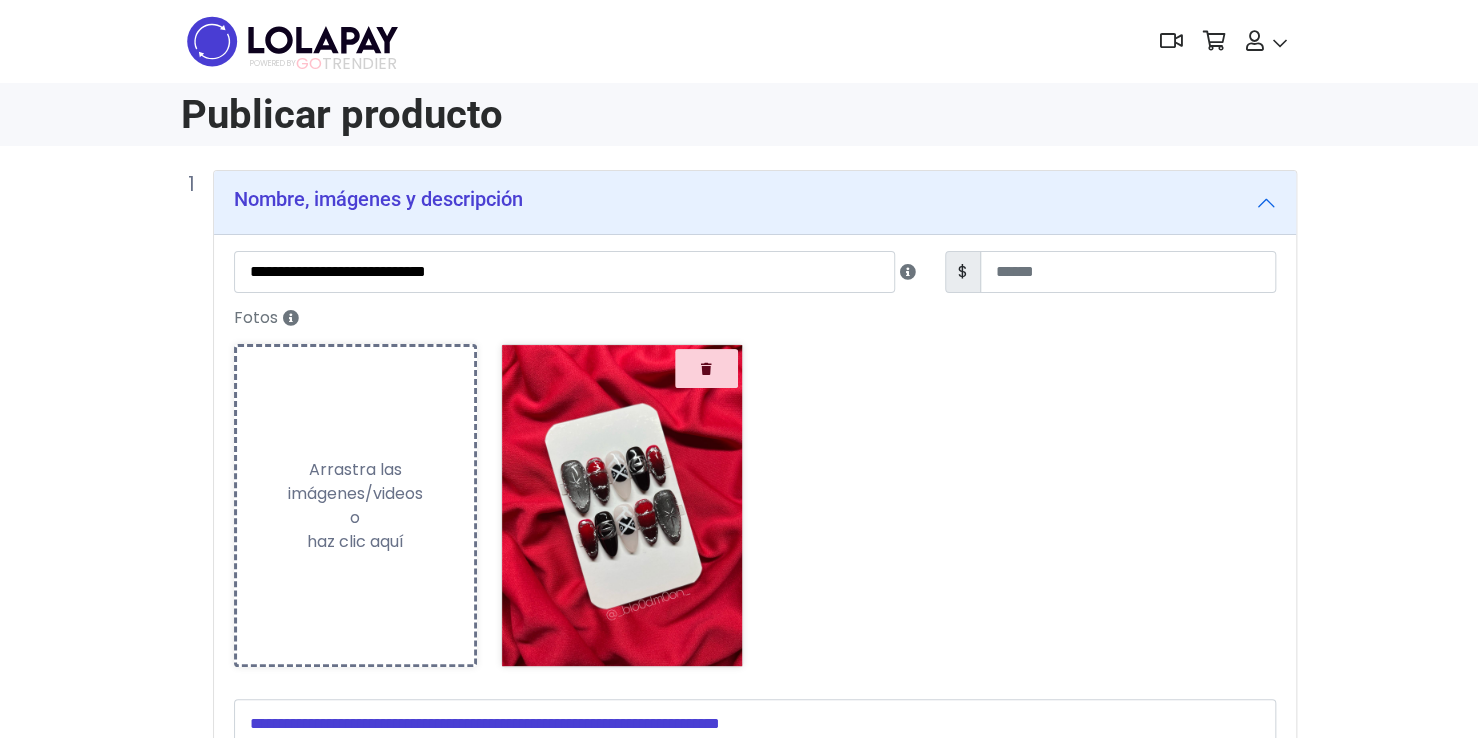 click on "Arrastra las
imágenes/videos
o
haz clic aquí" at bounding box center (355, 506) 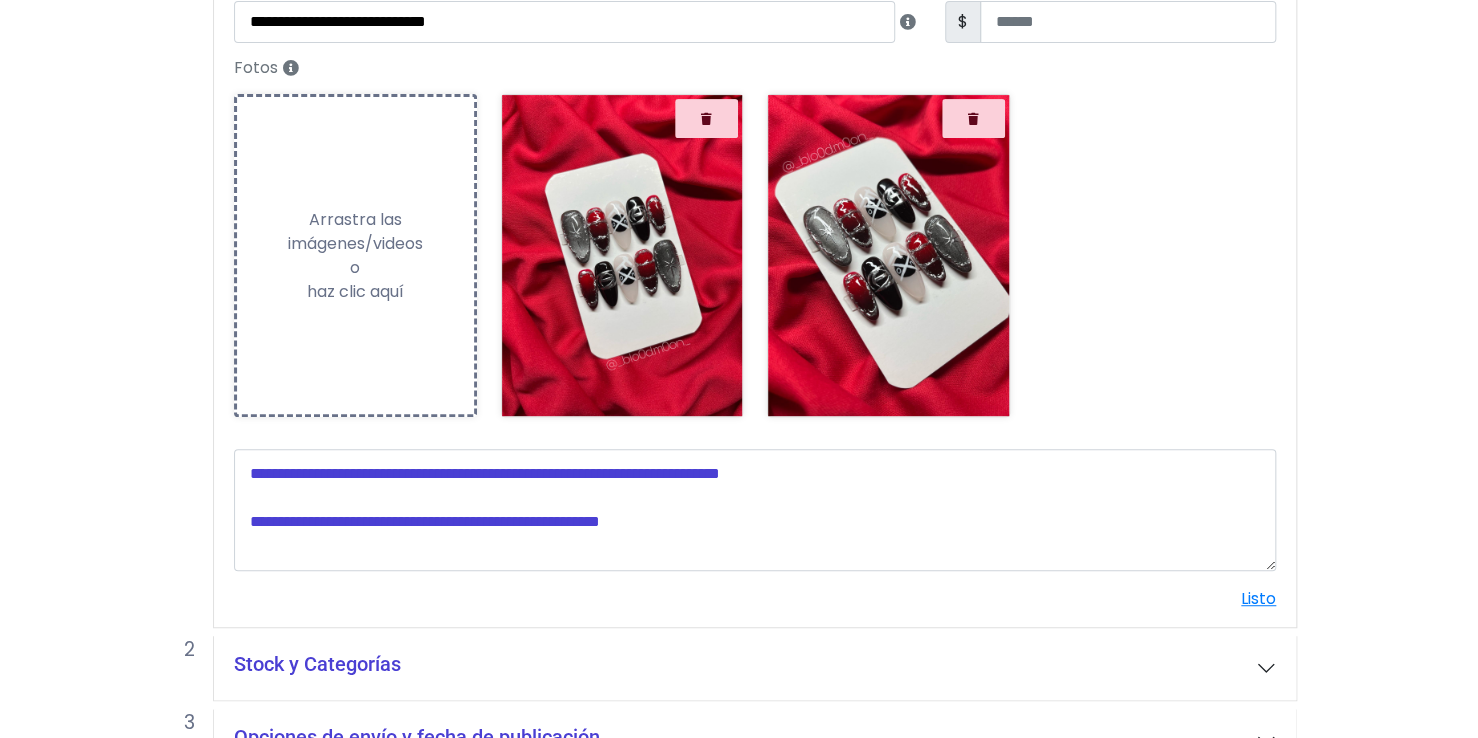 scroll, scrollTop: 252, scrollLeft: 0, axis: vertical 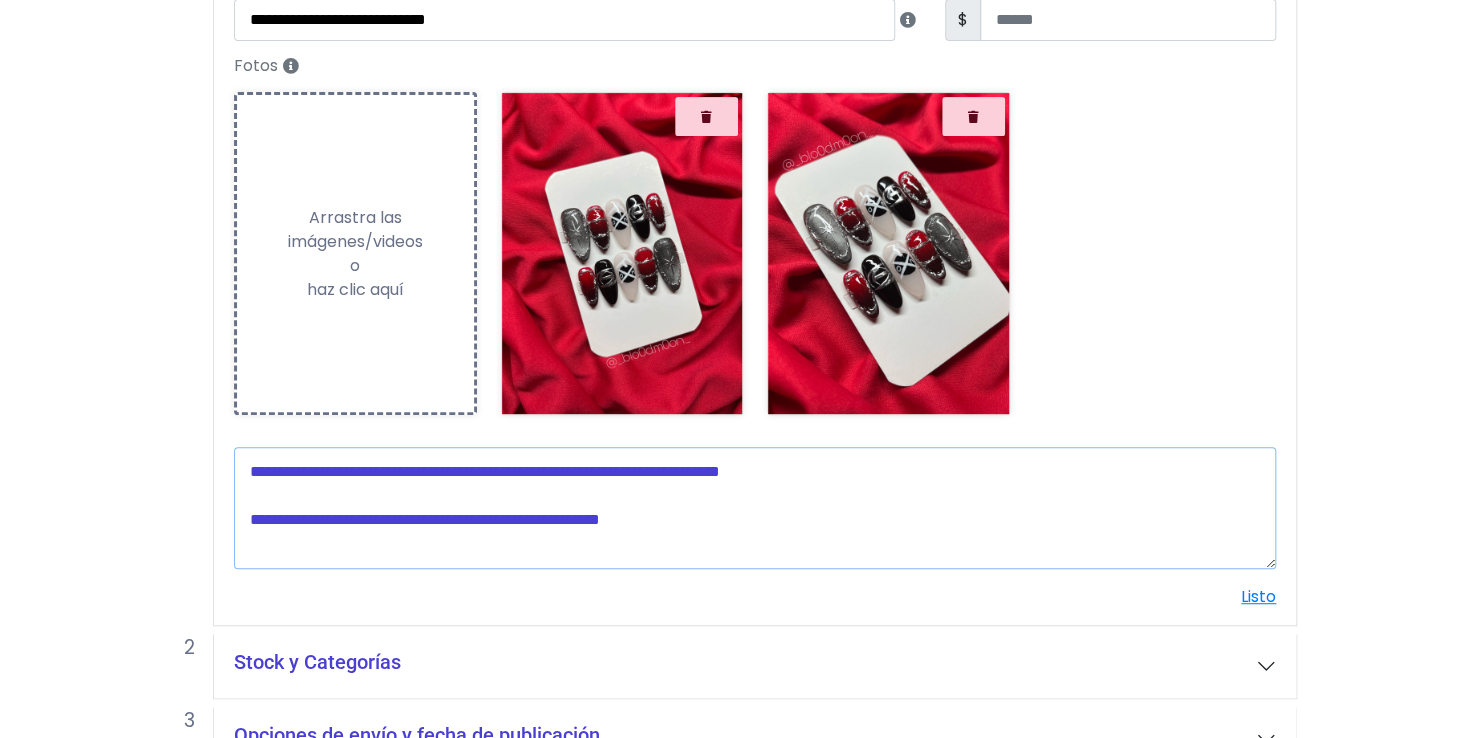 click at bounding box center [755, 508] 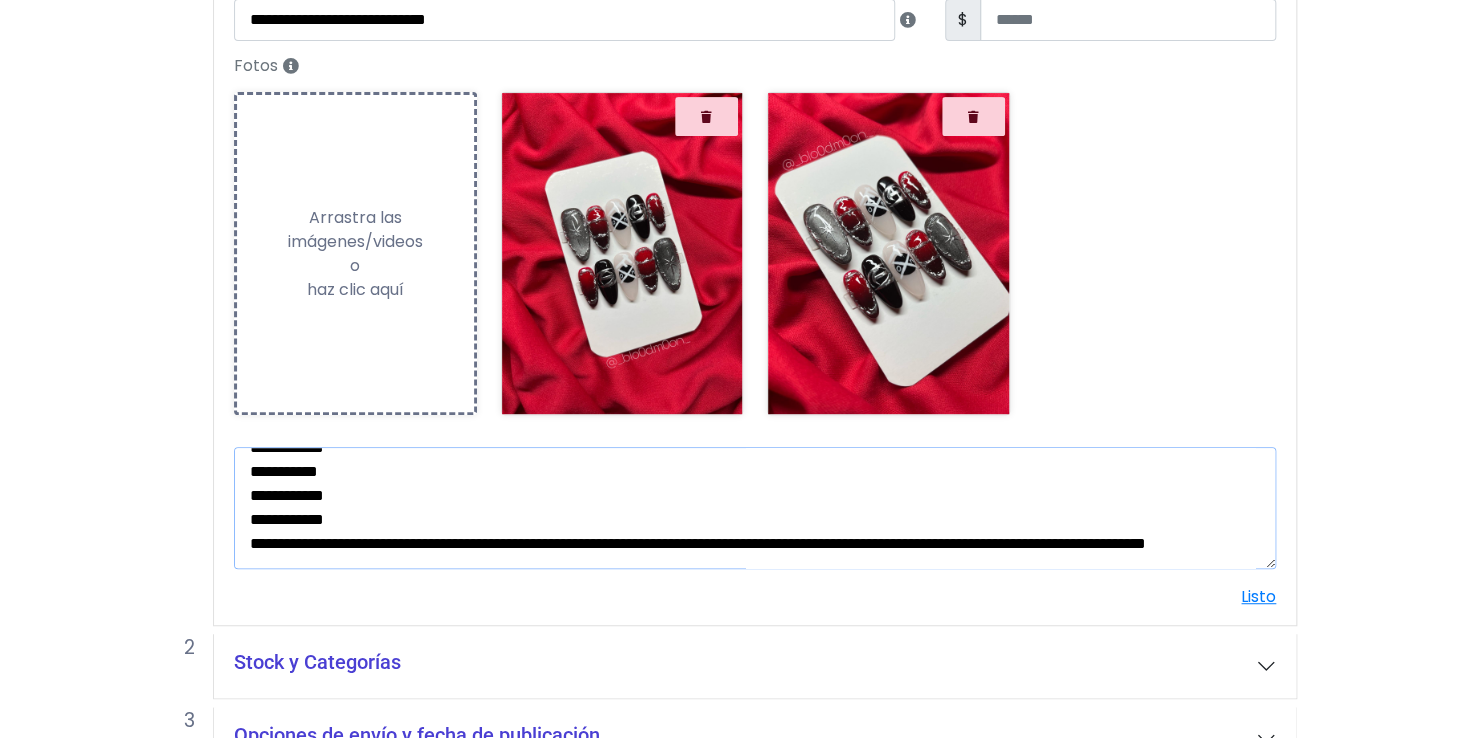 scroll, scrollTop: 120, scrollLeft: 0, axis: vertical 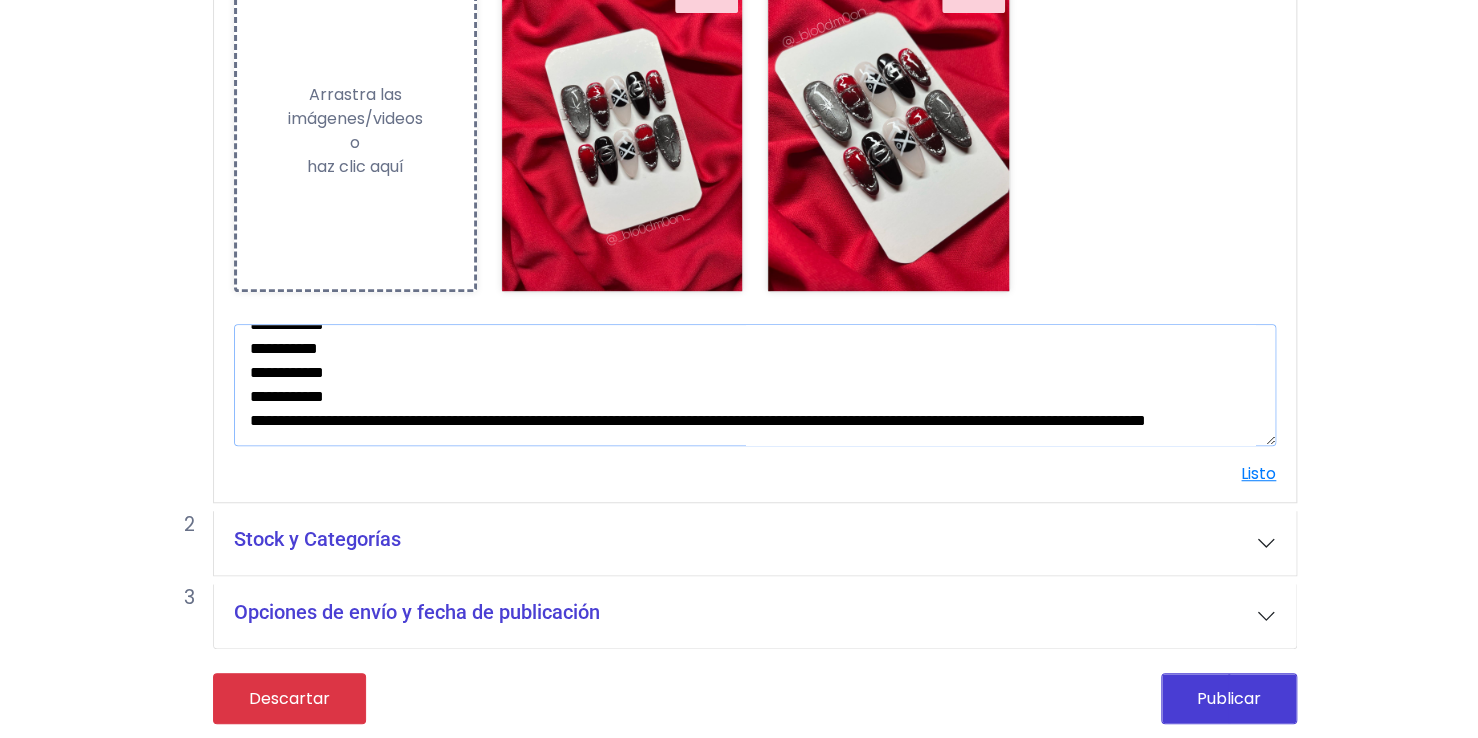 type on "**********" 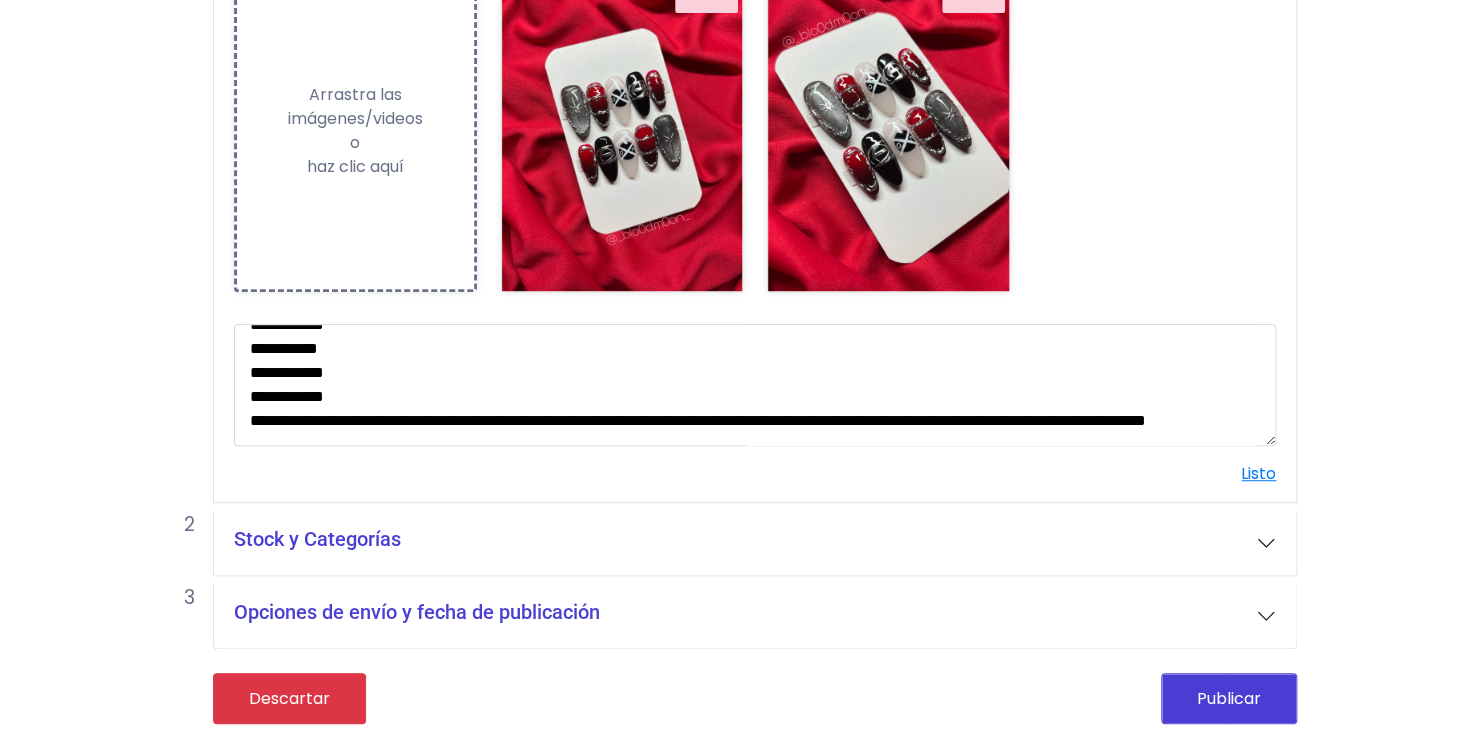 click on "Stock y Categorías" at bounding box center (755, 543) 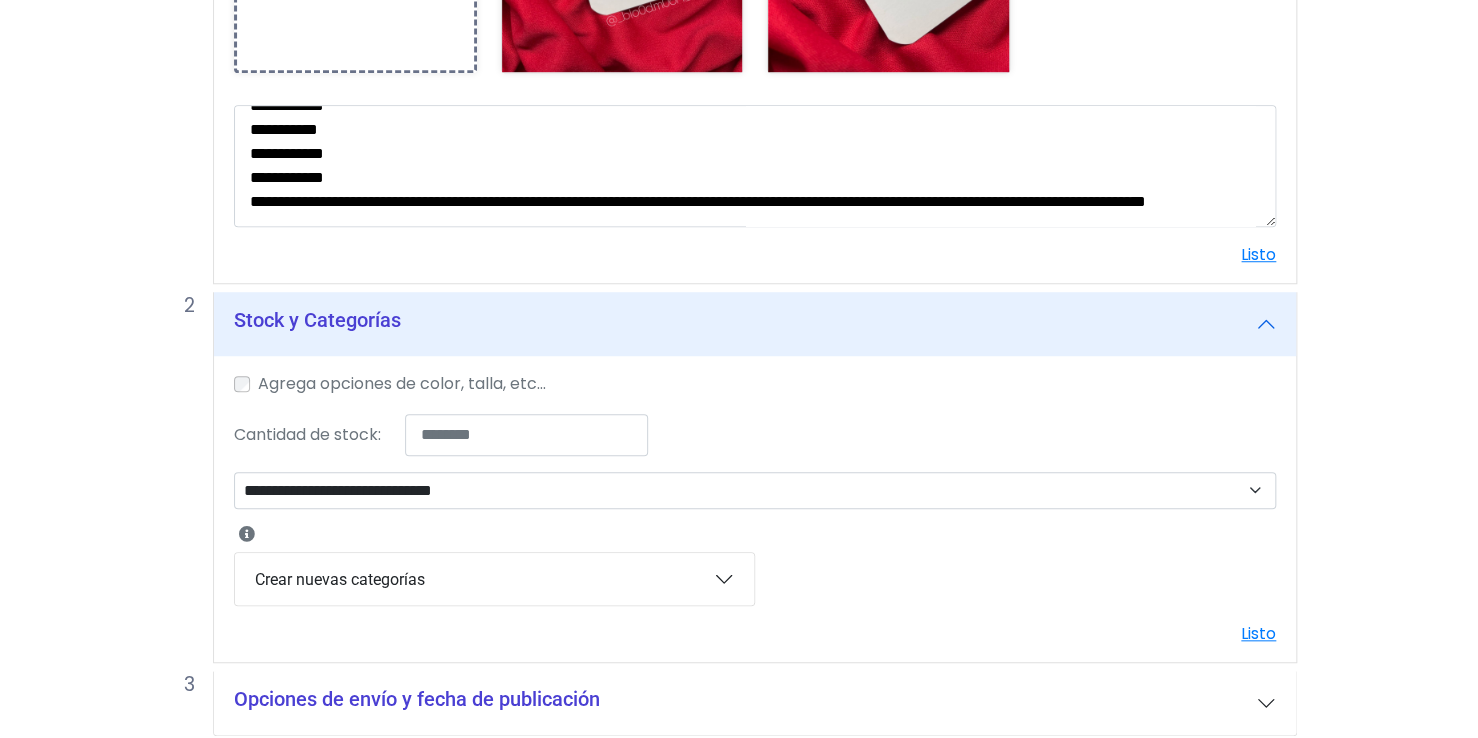 scroll, scrollTop: 597, scrollLeft: 0, axis: vertical 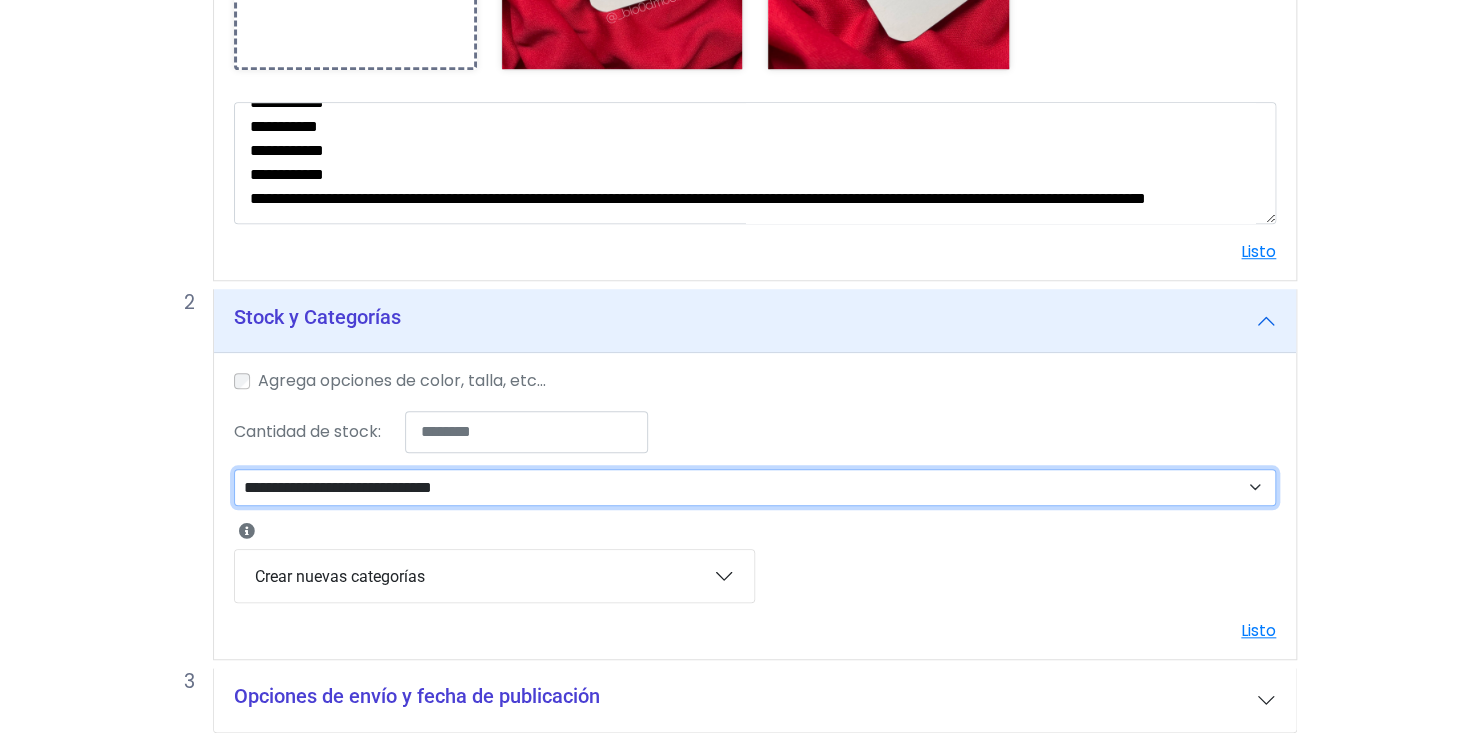 click on "**********" at bounding box center (755, 488) 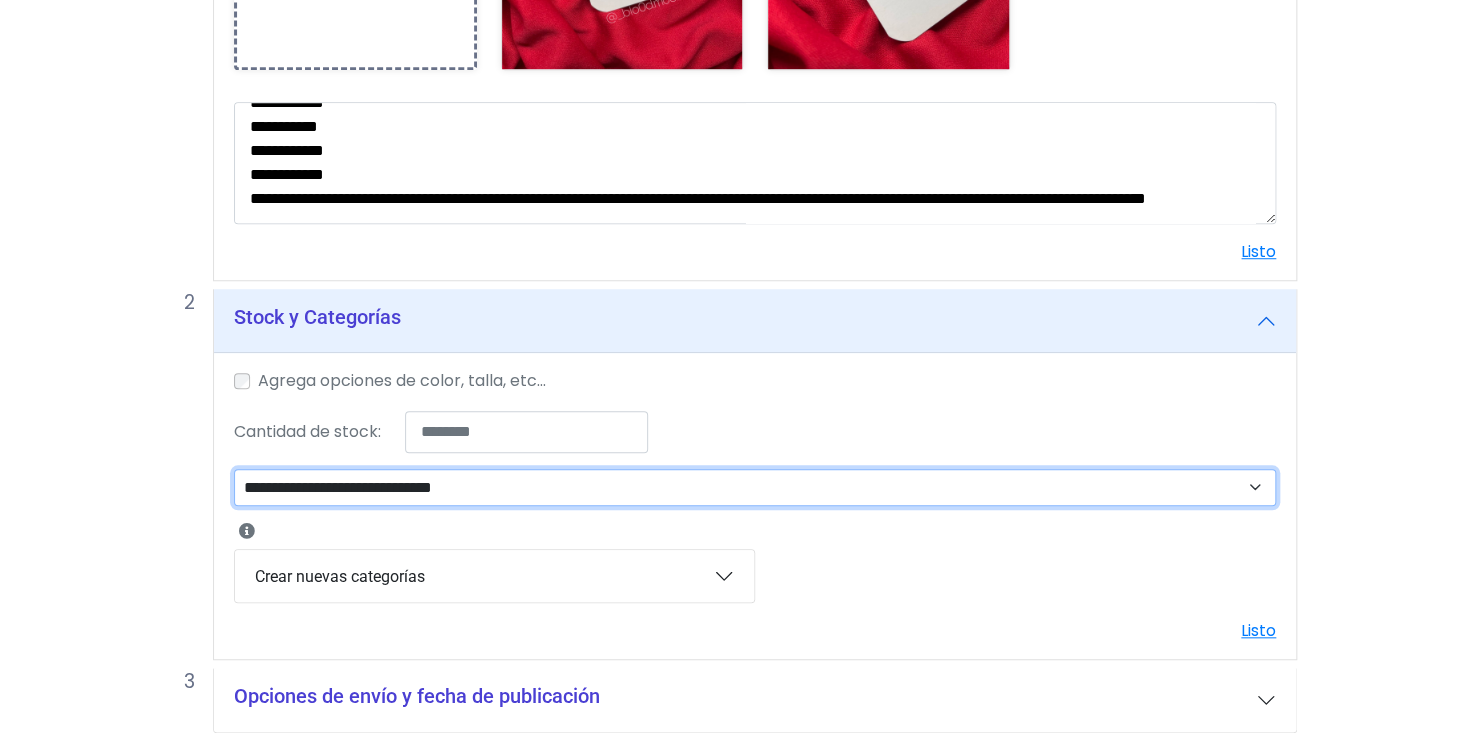 select on "***" 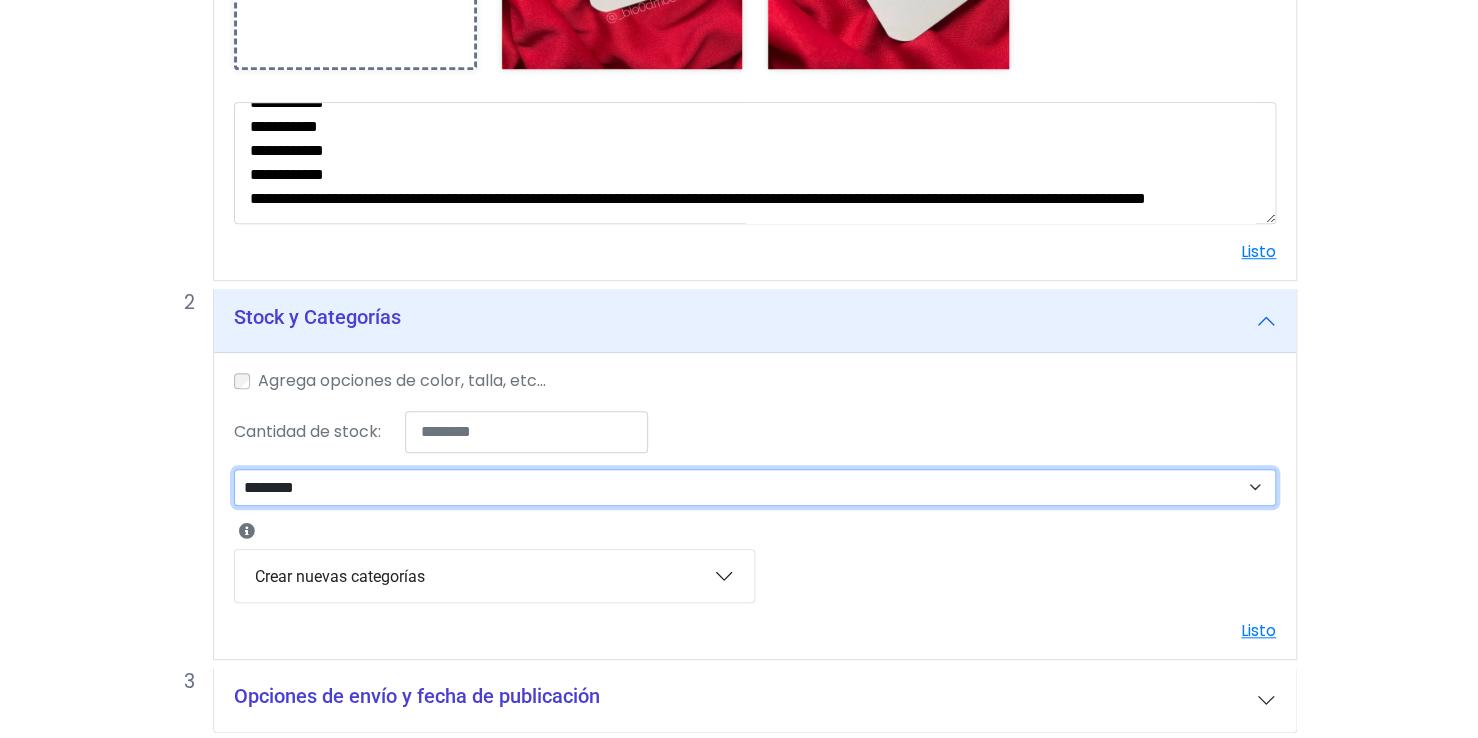 click on "**********" at bounding box center (755, 488) 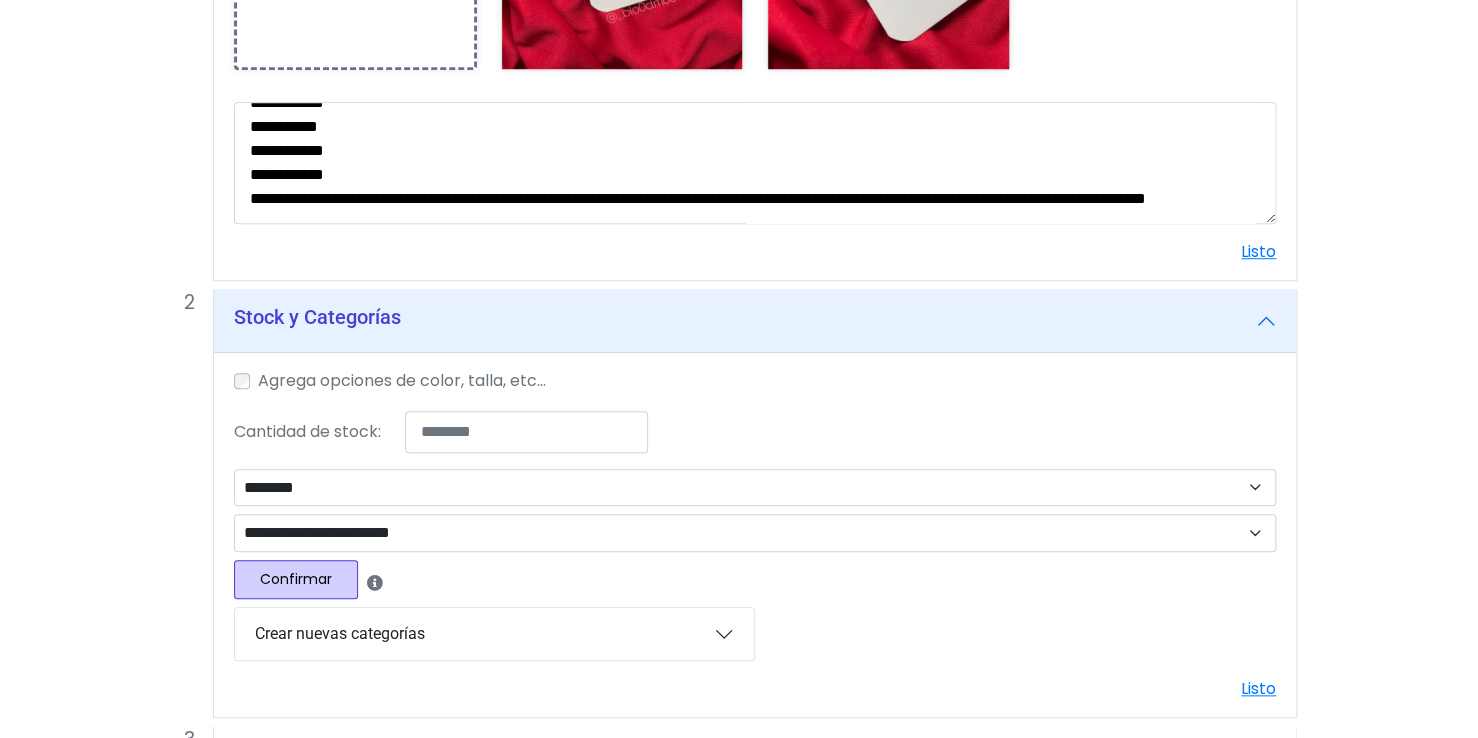 click on "Confirmar" at bounding box center [296, 579] 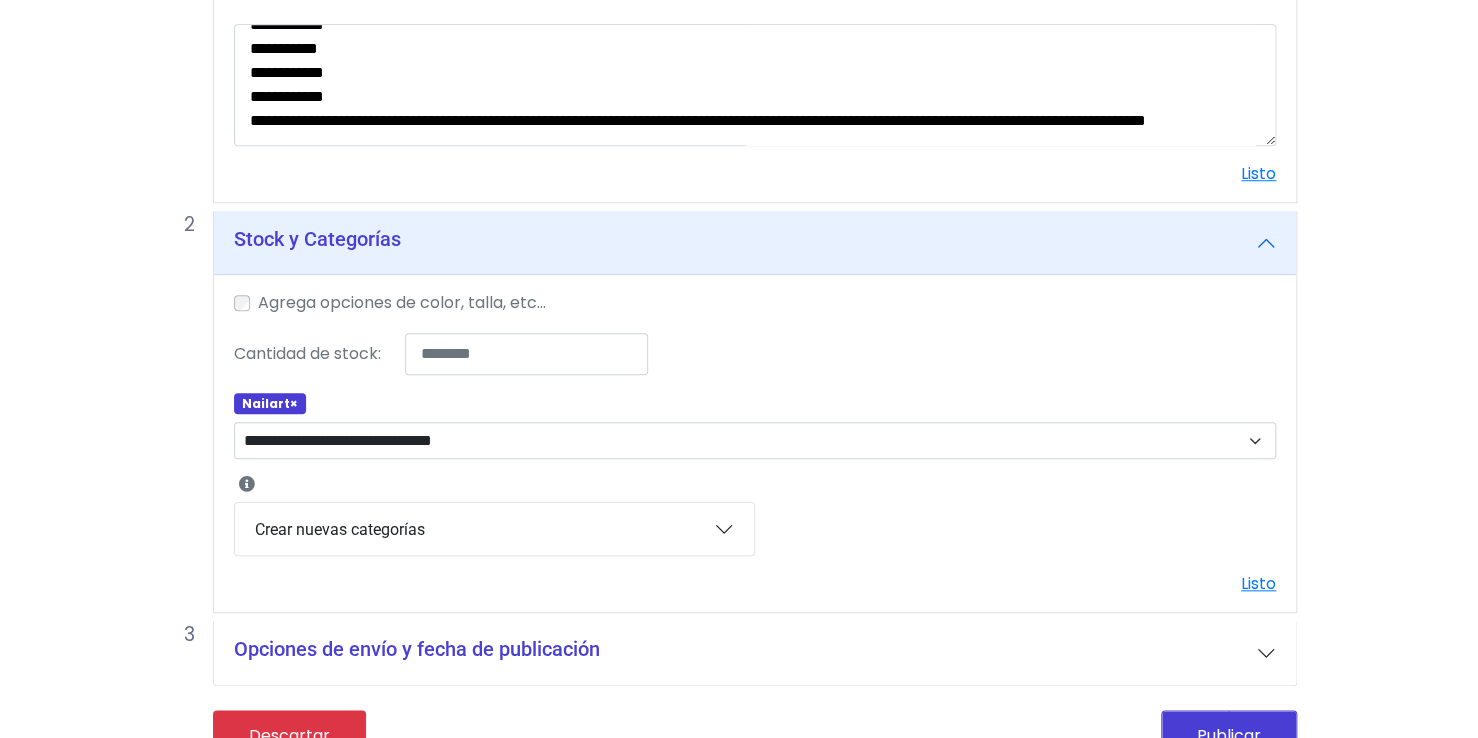 scroll, scrollTop: 676, scrollLeft: 0, axis: vertical 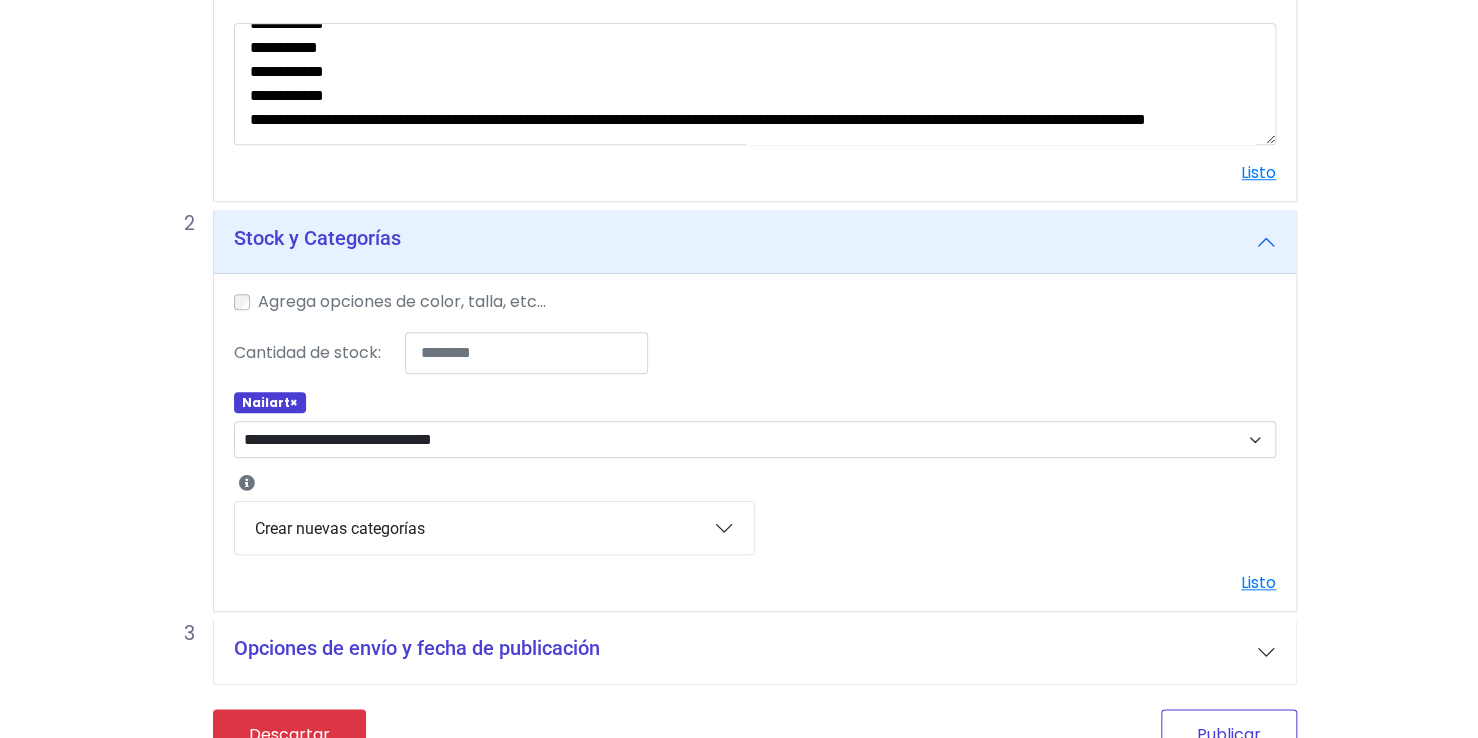 click on "Publicar" at bounding box center (1229, 734) 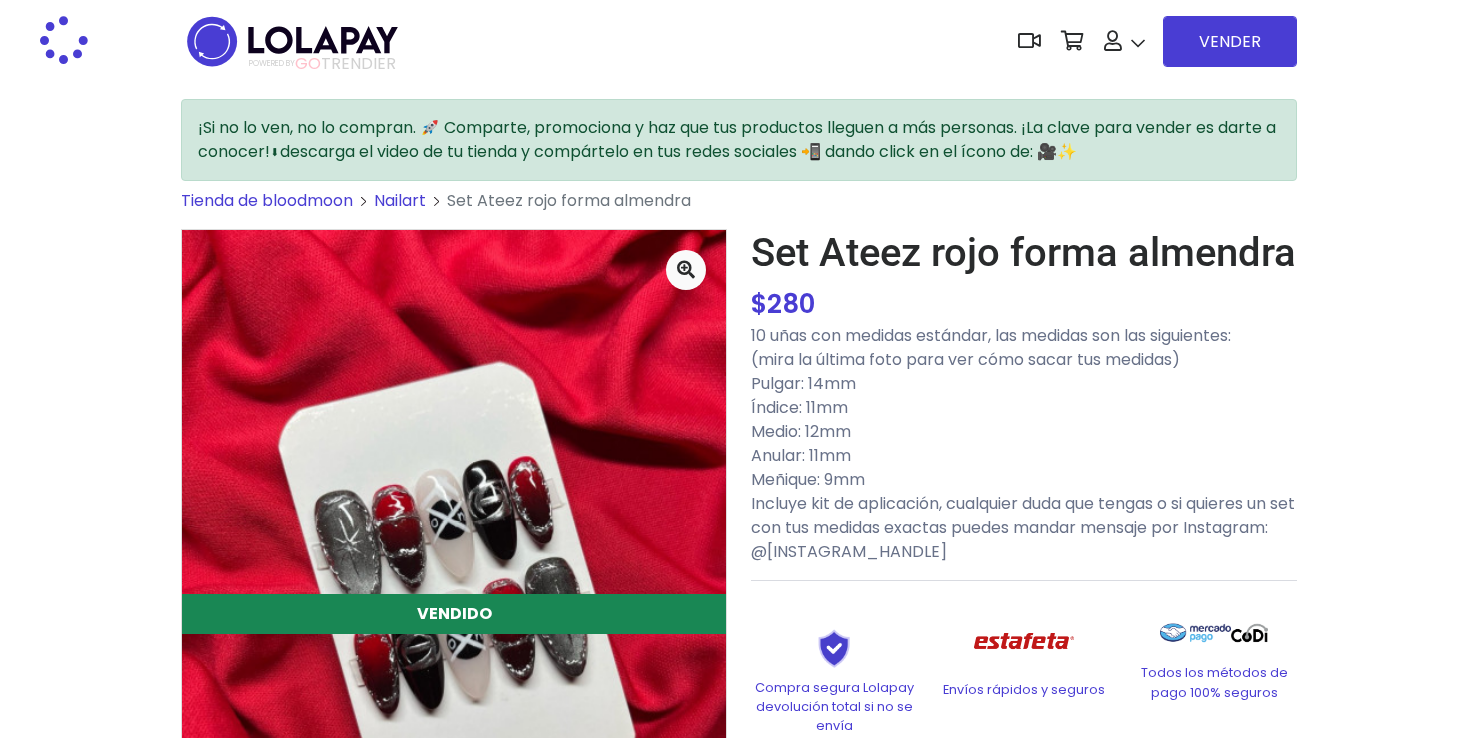 scroll, scrollTop: 0, scrollLeft: 0, axis: both 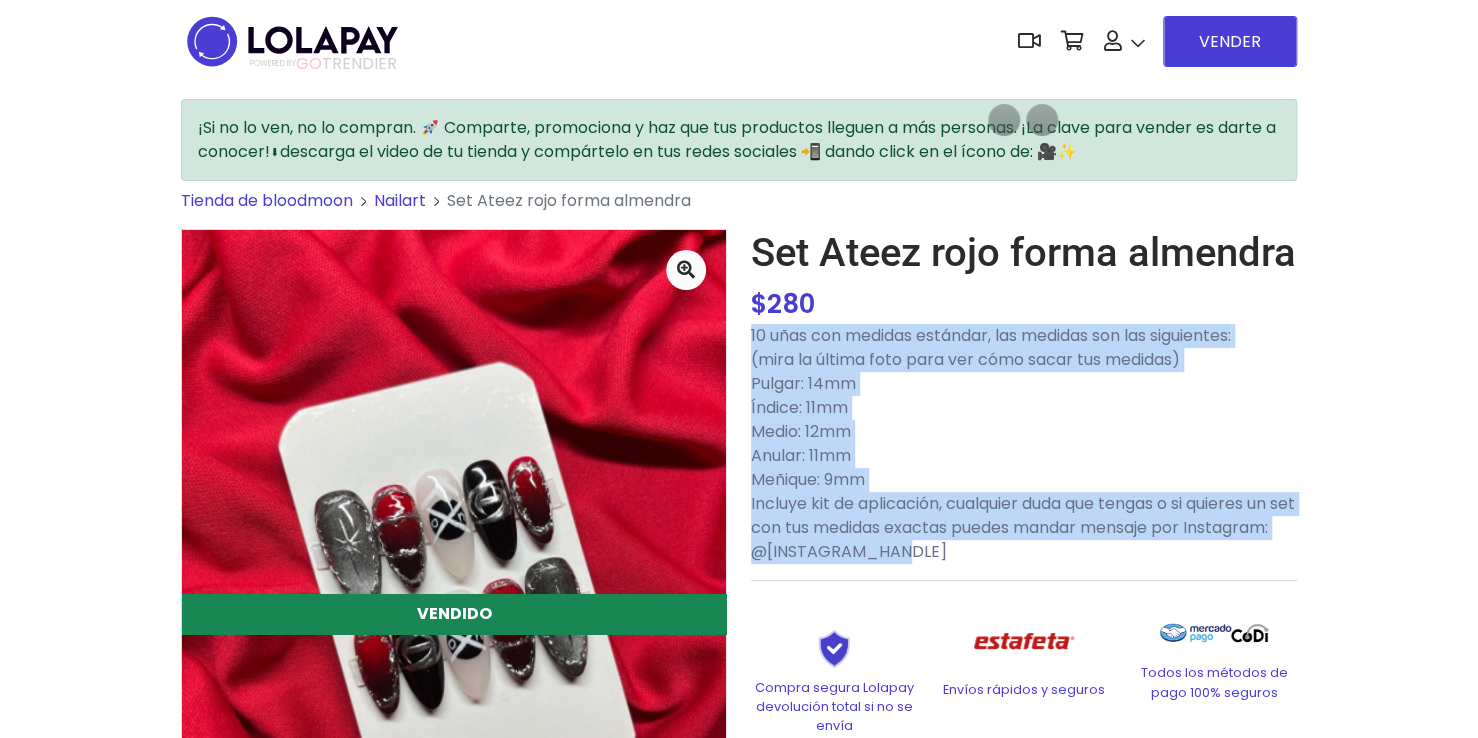 drag, startPoint x: 746, startPoint y: 337, endPoint x: 1042, endPoint y: 557, distance: 368.80347 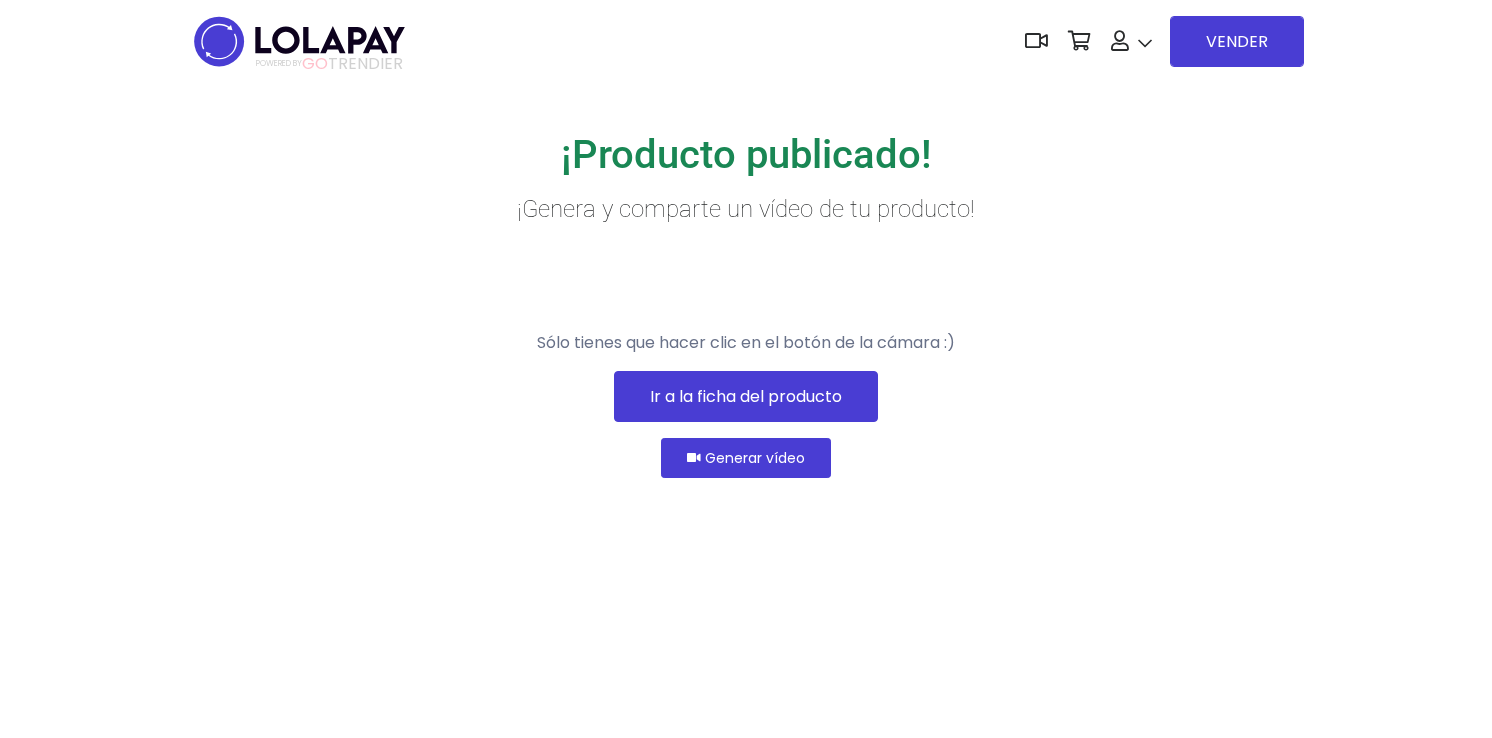 scroll, scrollTop: 0, scrollLeft: 0, axis: both 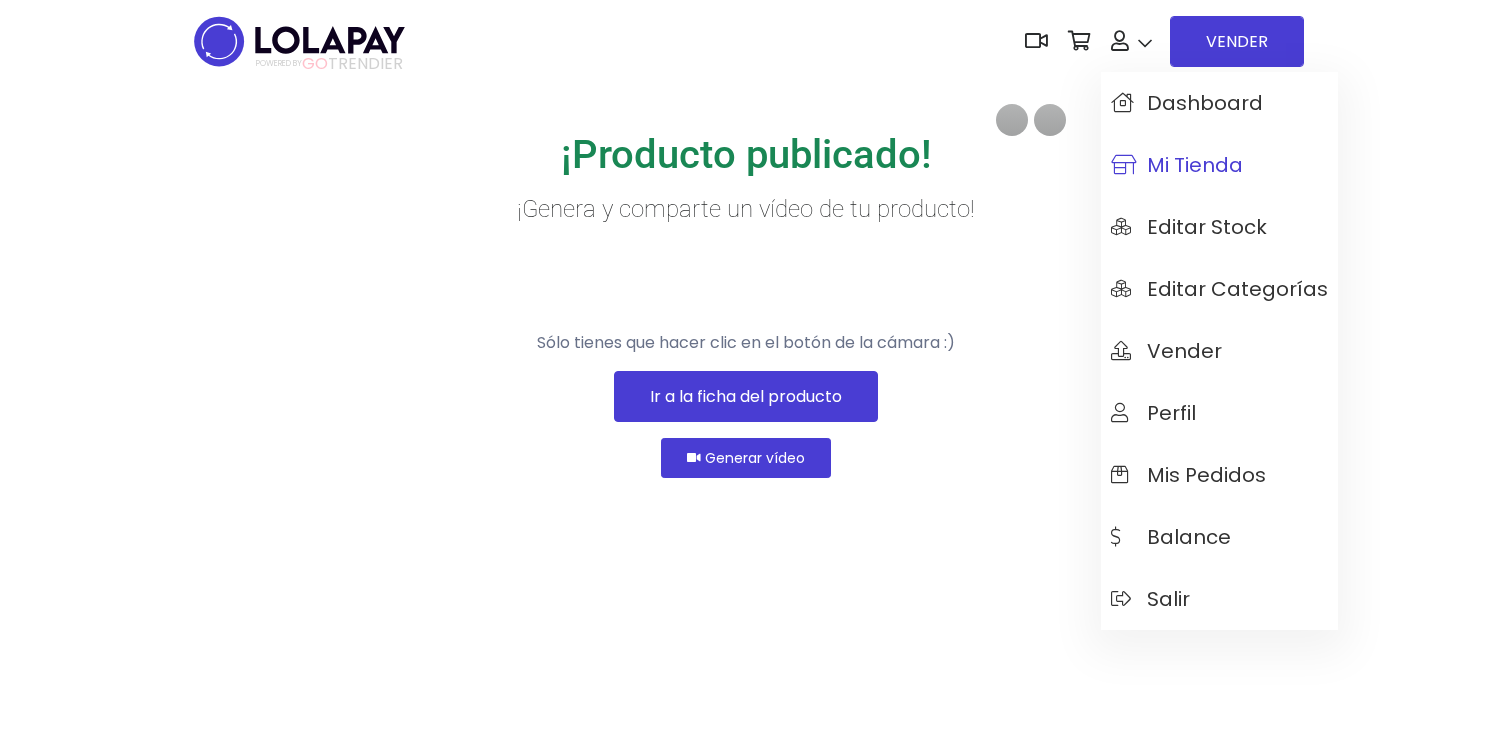 click on "Mi tienda" at bounding box center (1177, 165) 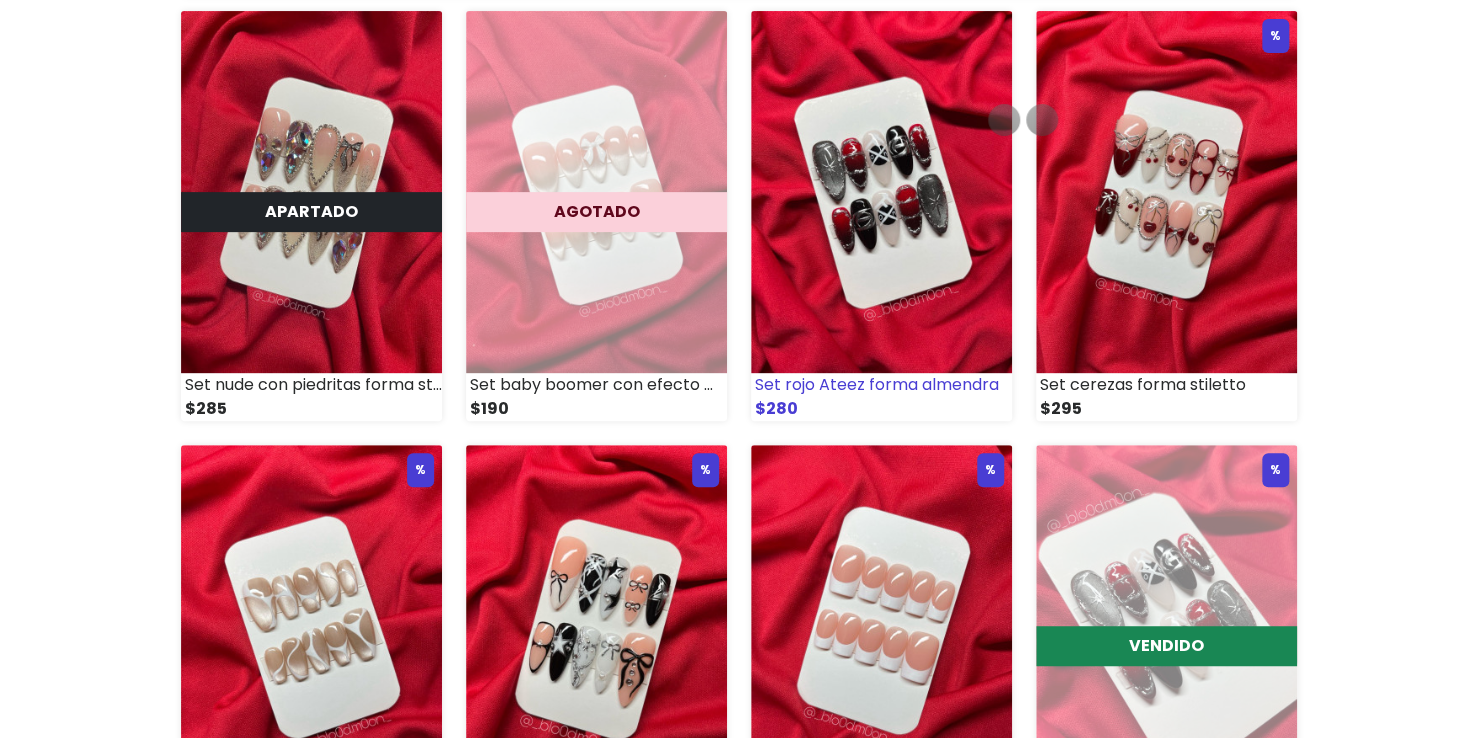 scroll, scrollTop: 248, scrollLeft: 0, axis: vertical 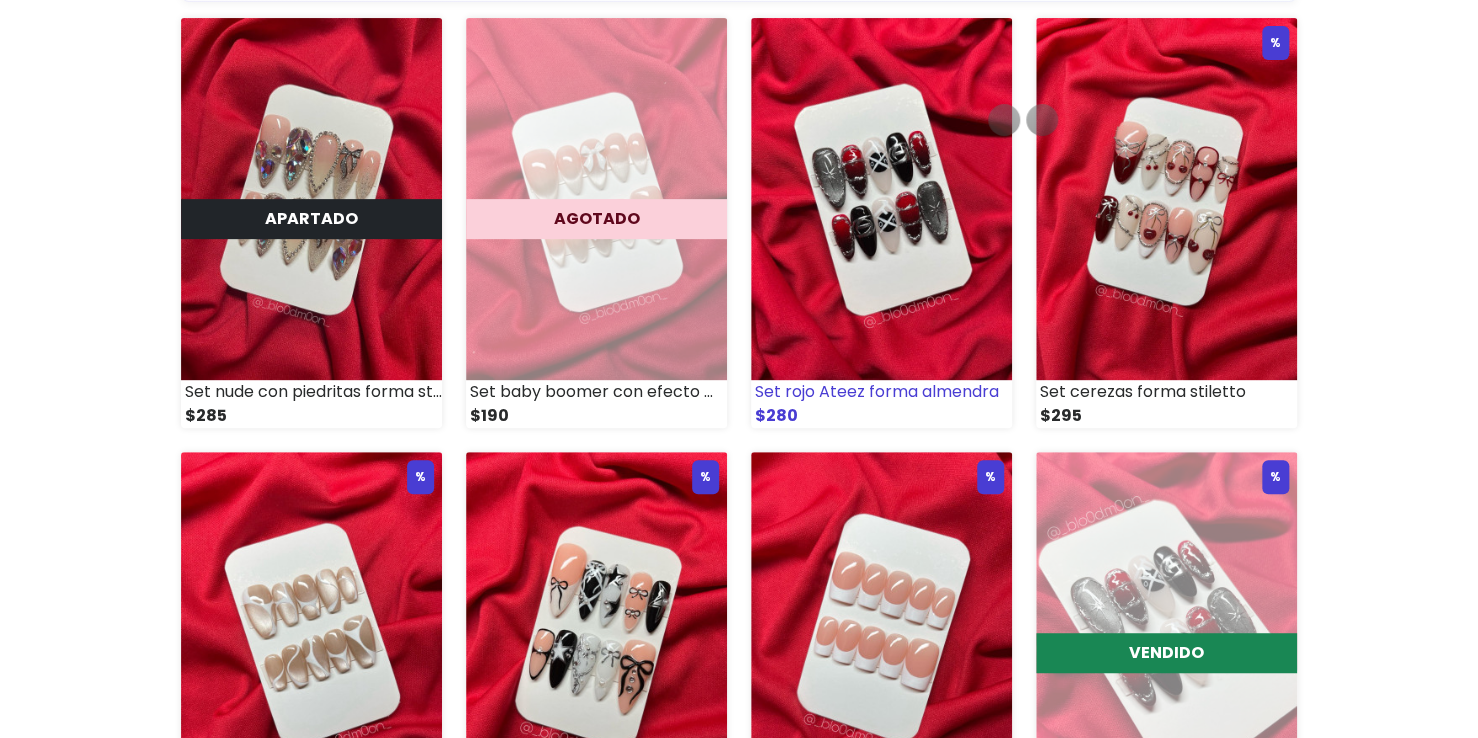 click at bounding box center (881, 199) 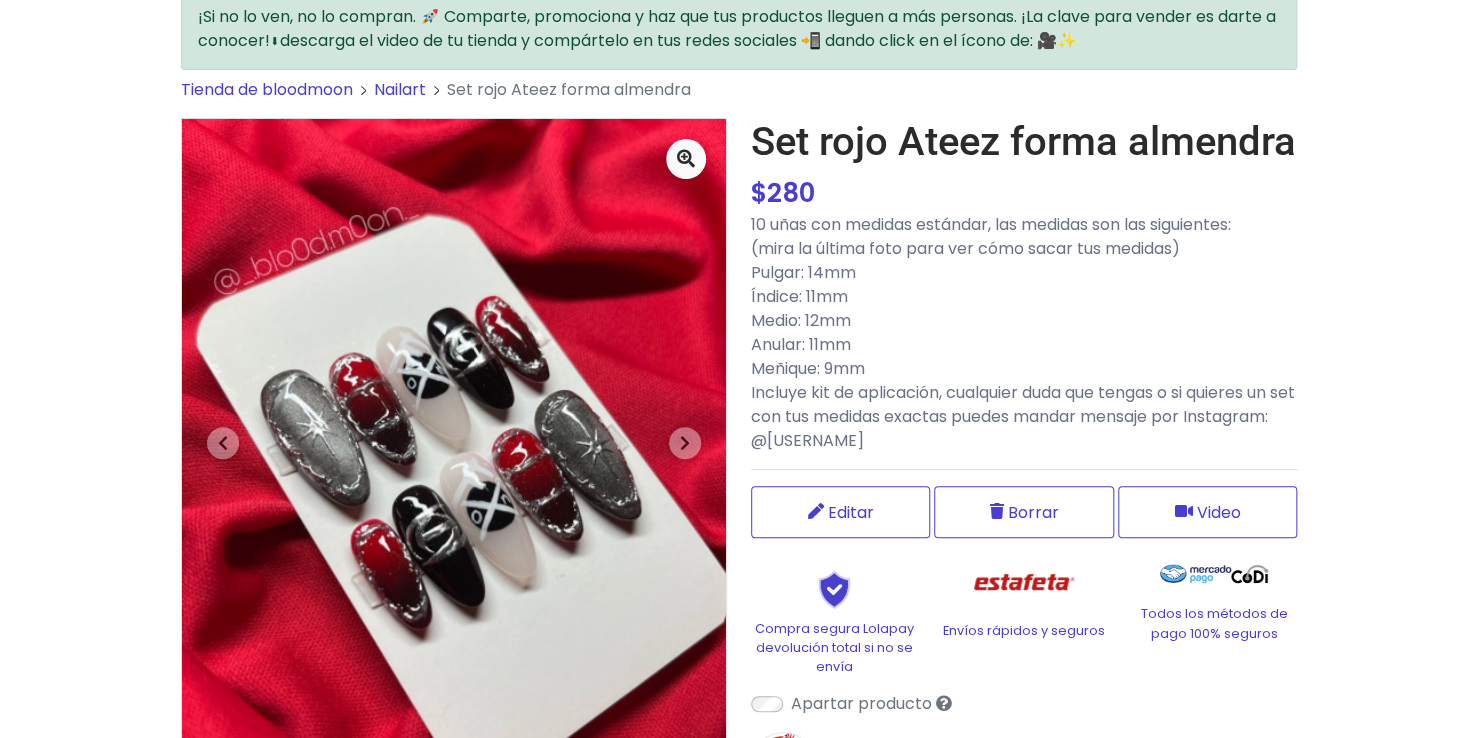scroll, scrollTop: 0, scrollLeft: 0, axis: both 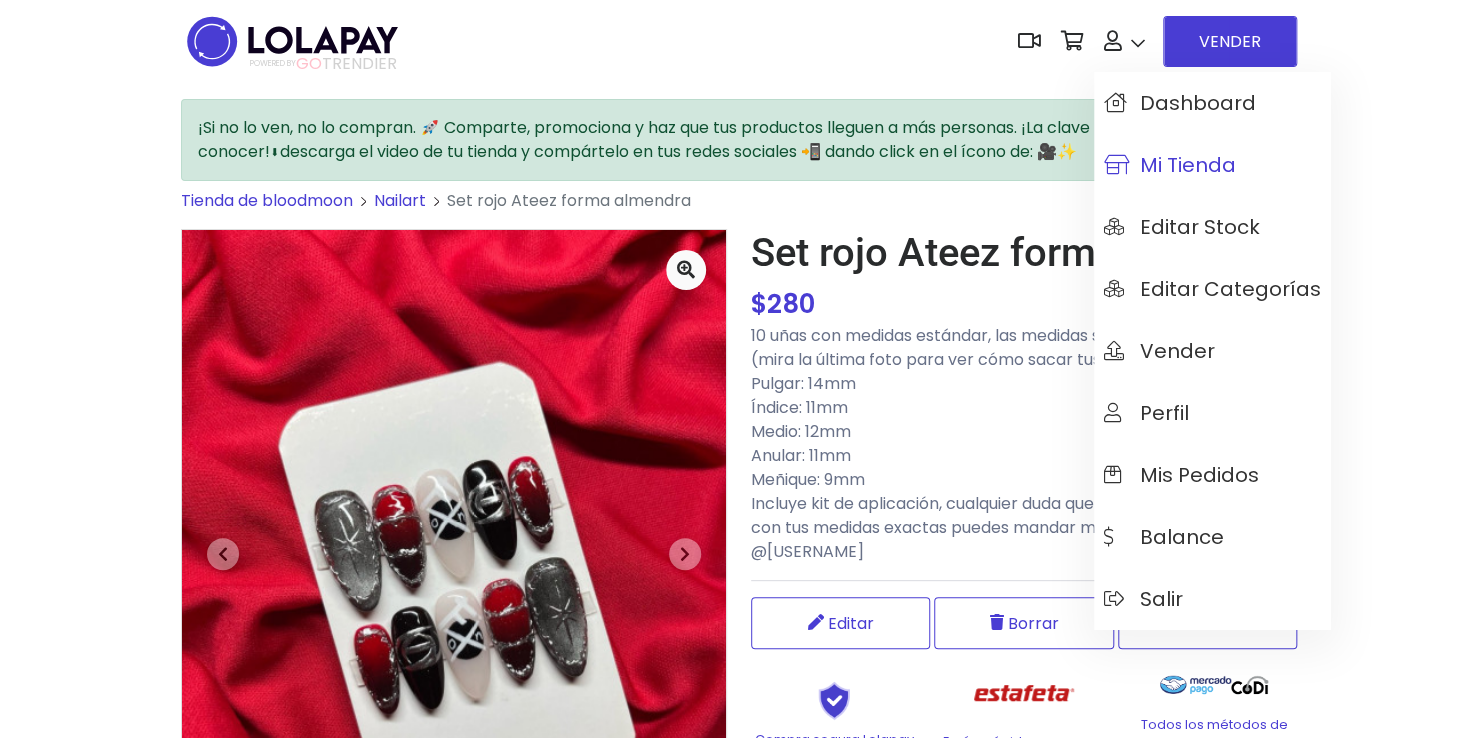 click on "Mi tienda" at bounding box center [1170, 165] 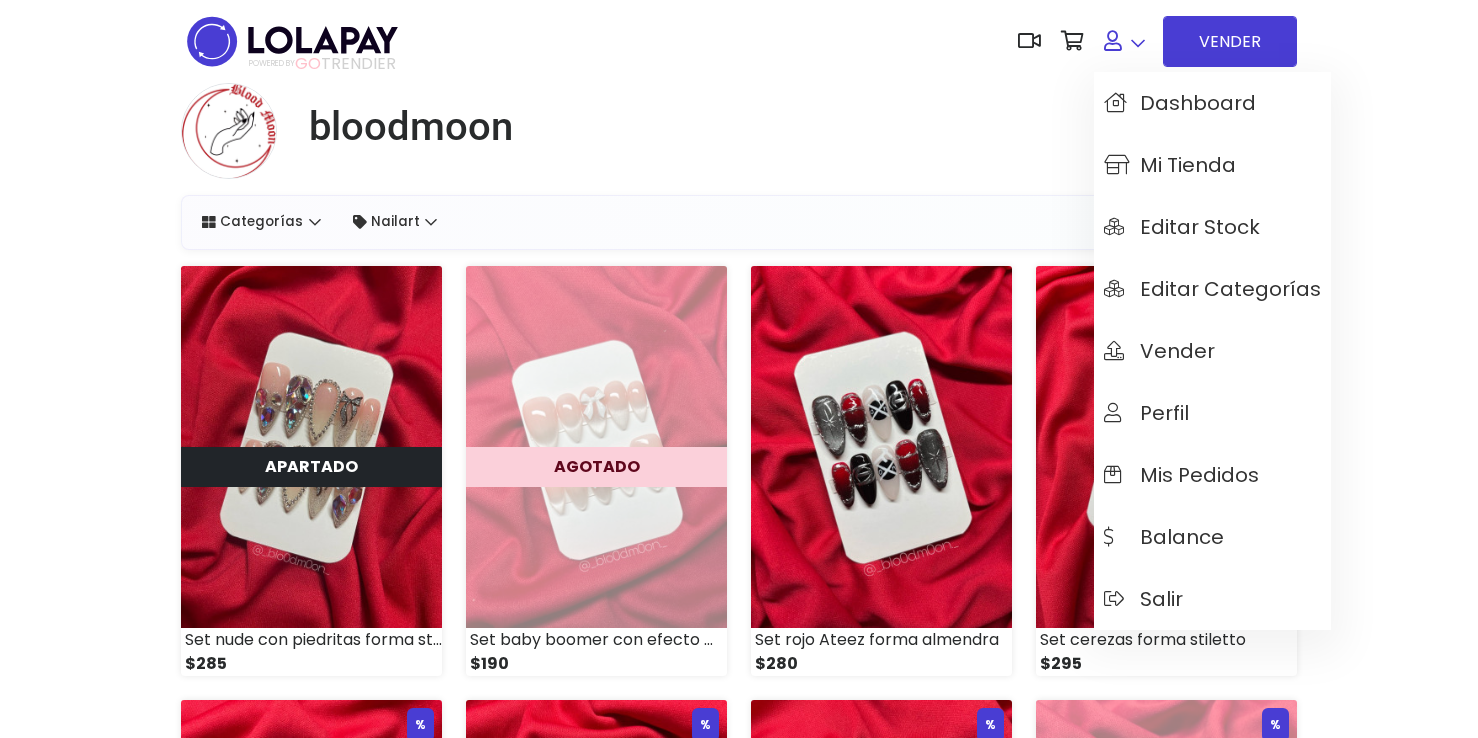 scroll, scrollTop: 0, scrollLeft: 0, axis: both 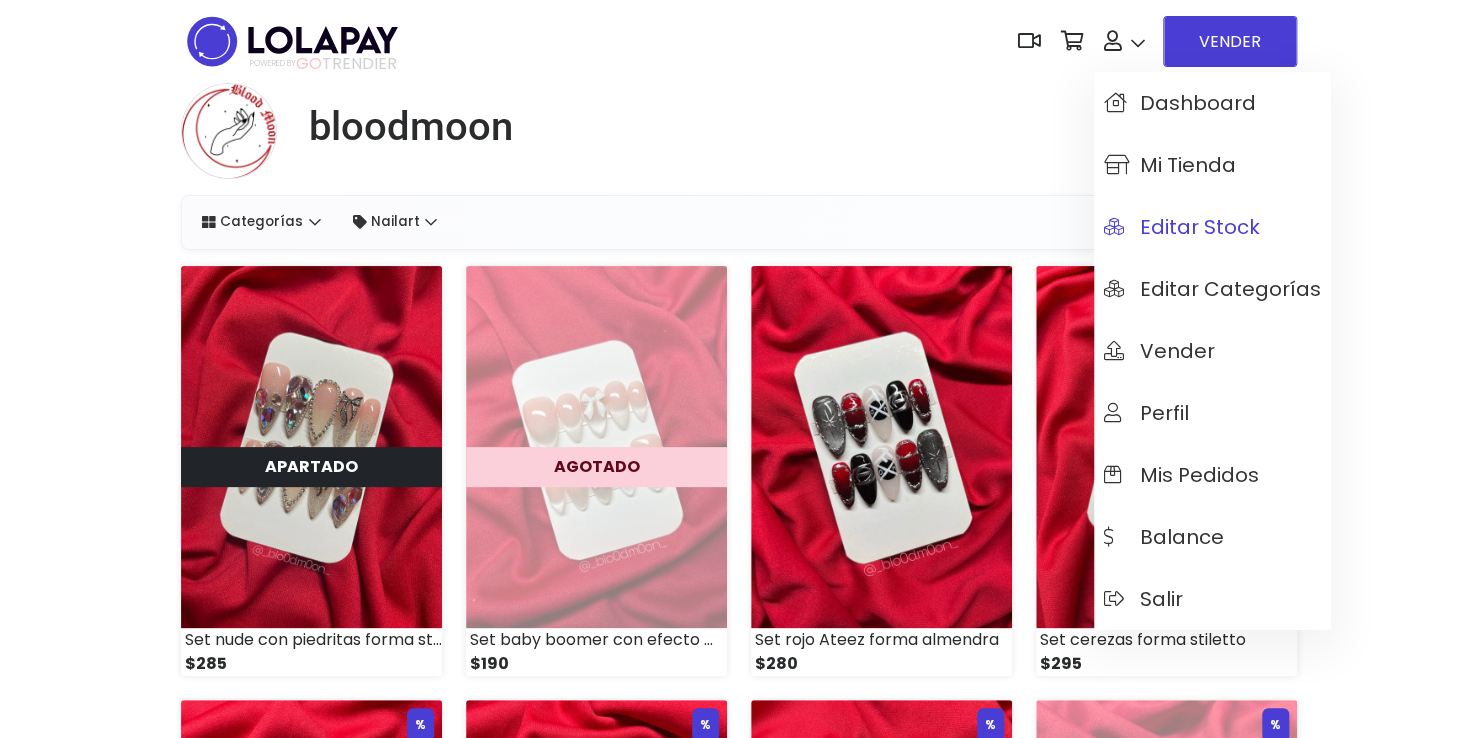 click on "Editar Stock" at bounding box center [1182, 227] 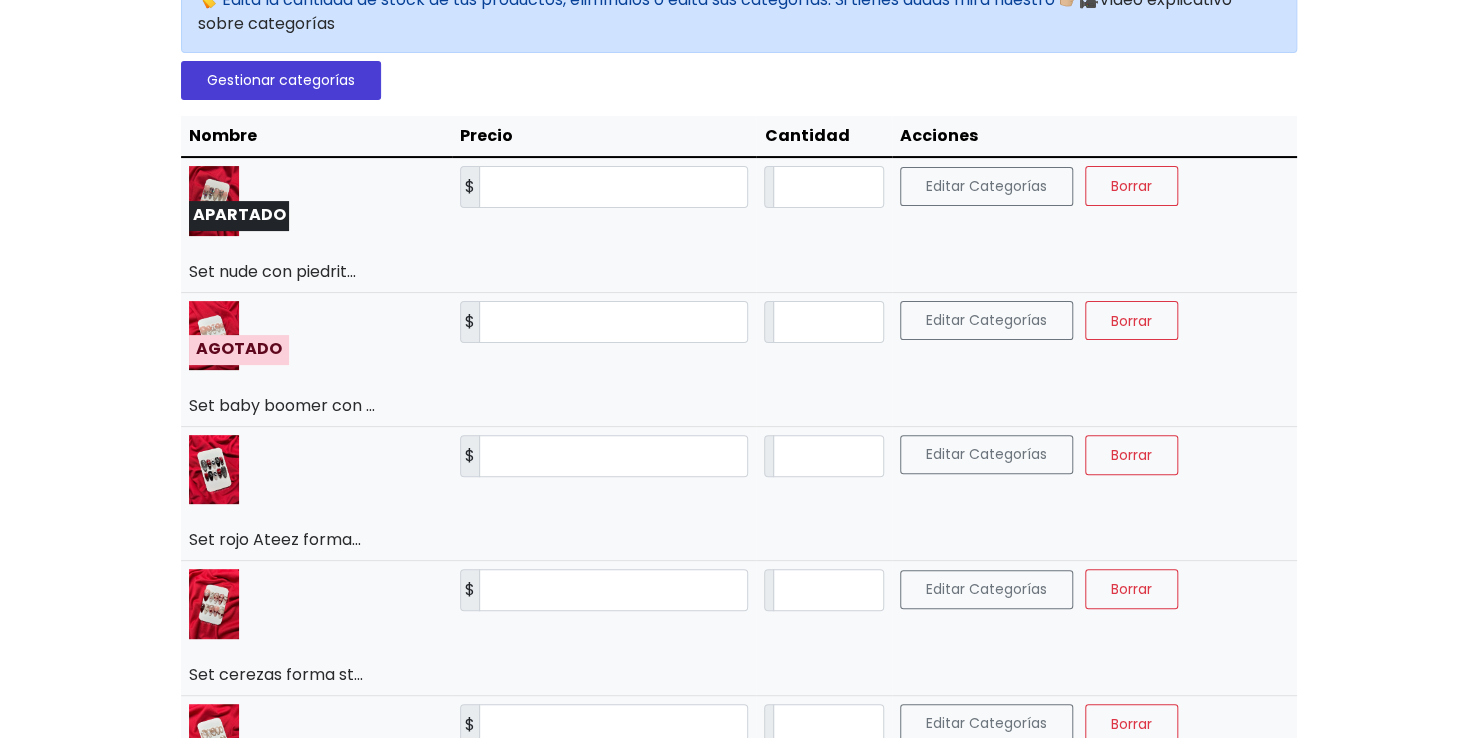 scroll, scrollTop: 112, scrollLeft: 0, axis: vertical 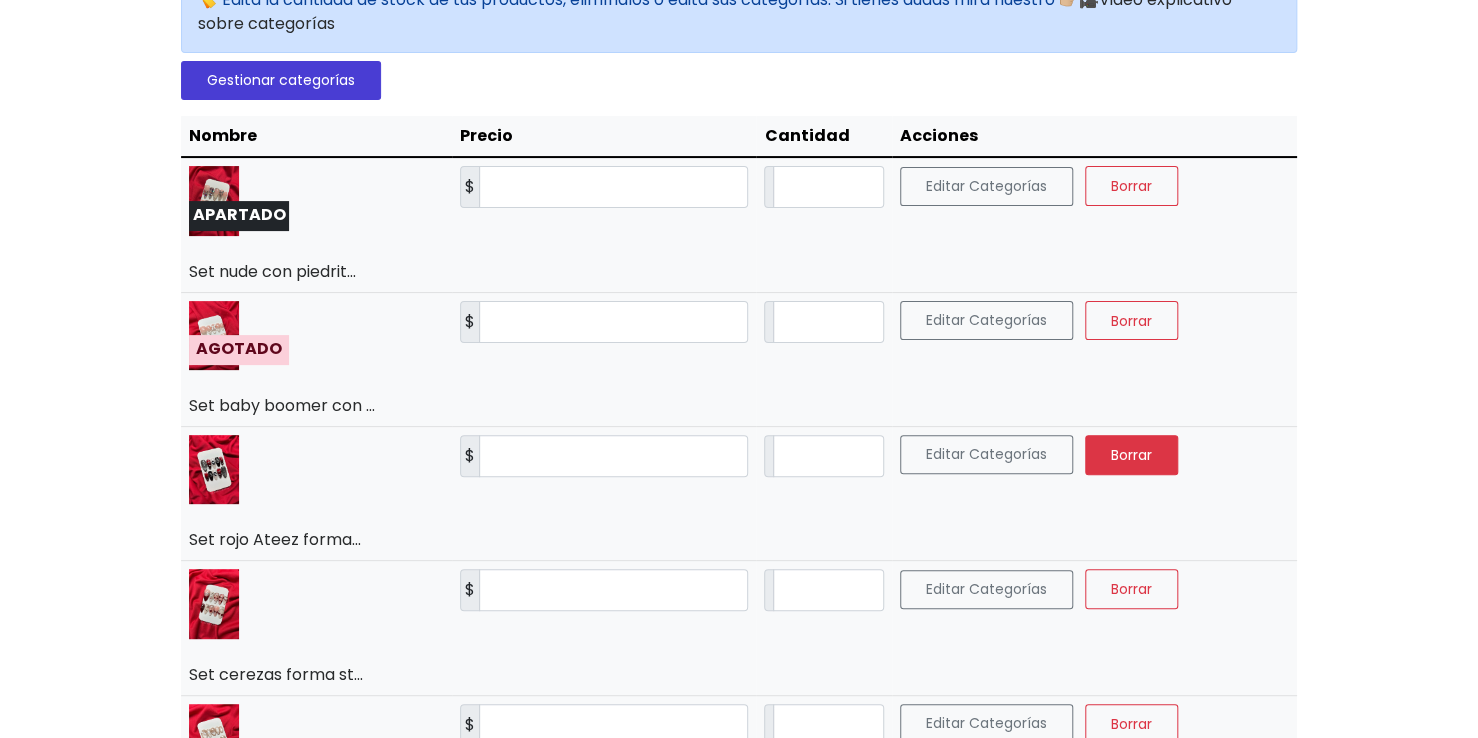 click on "Borrar" at bounding box center (1131, 455) 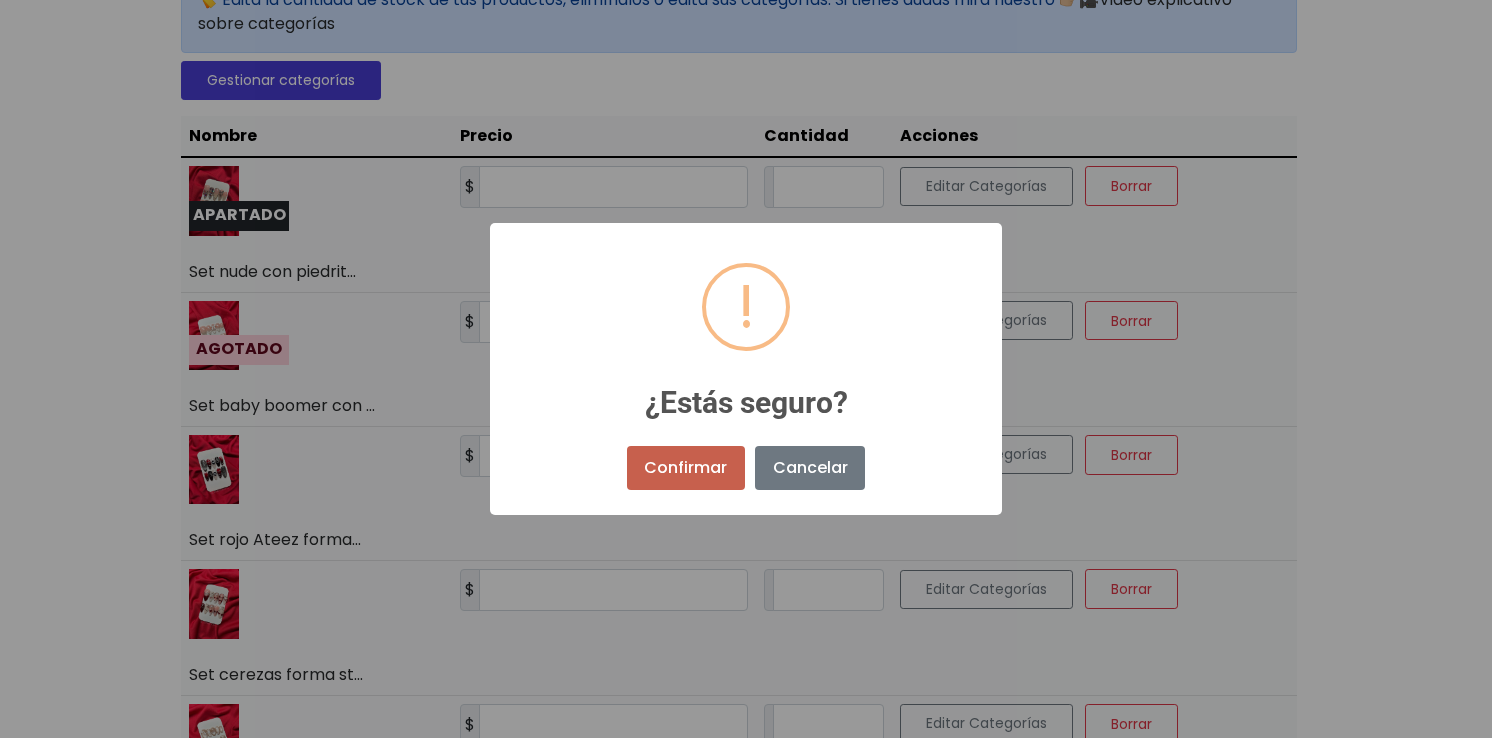 click on "Confirmar" at bounding box center [686, 468] 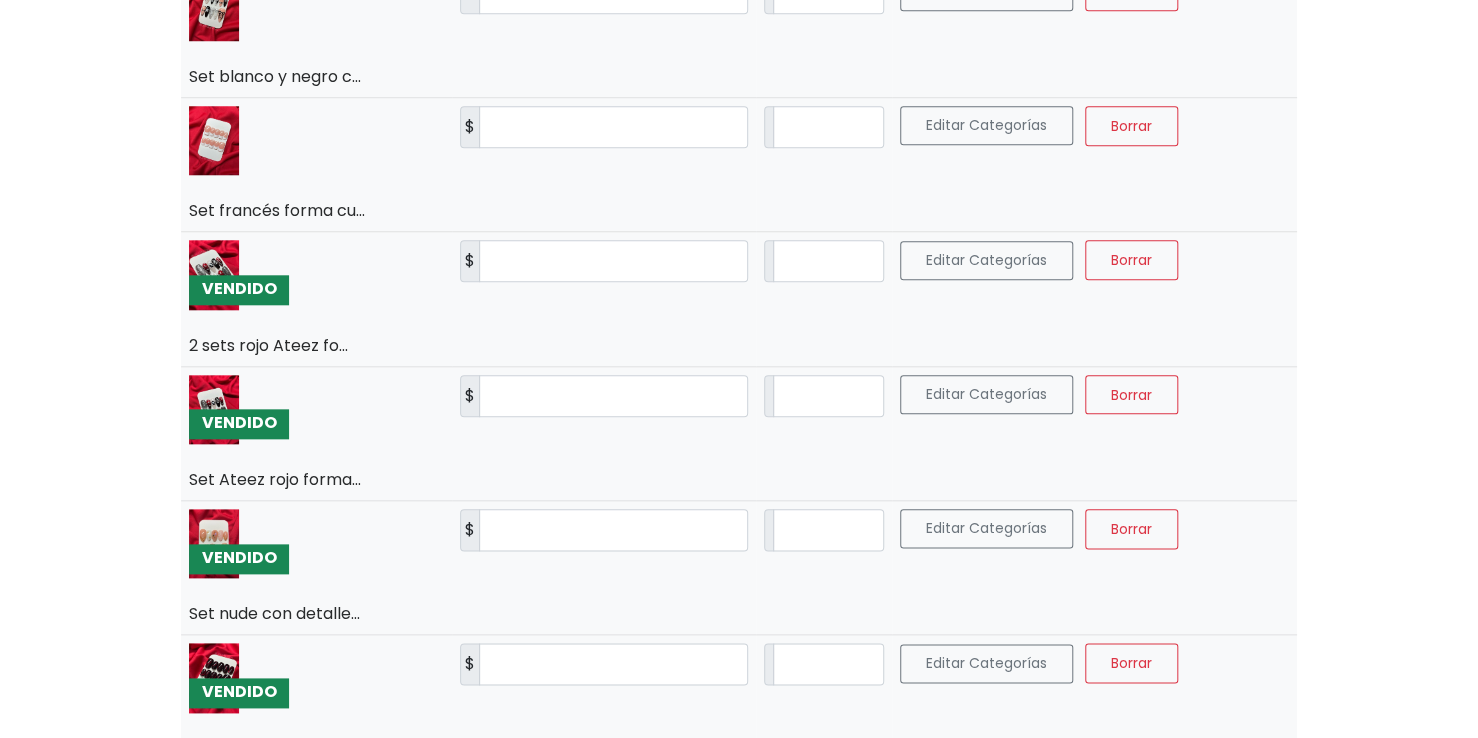scroll, scrollTop: 846, scrollLeft: 0, axis: vertical 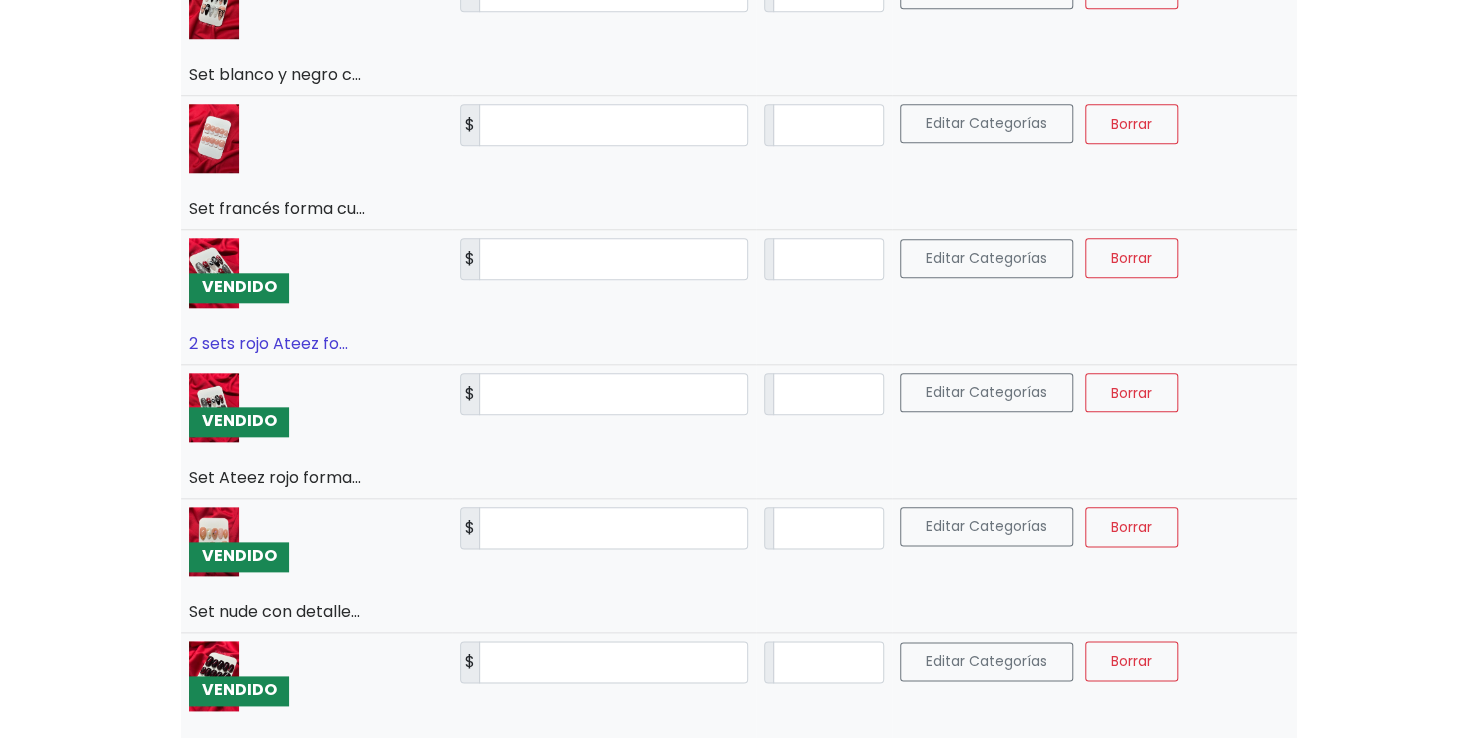 click on "2 sets rojo Ateez fo..." at bounding box center (268, 343) 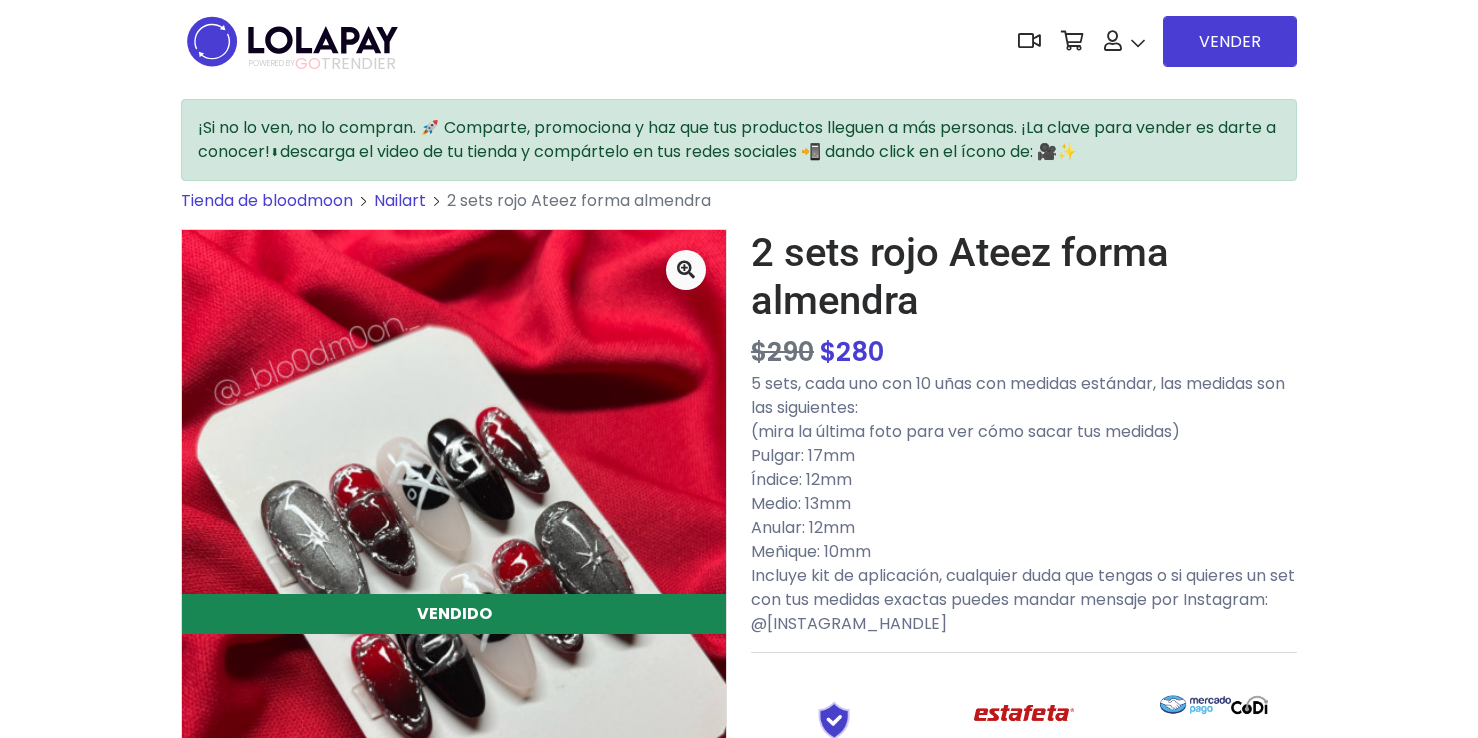 scroll, scrollTop: 0, scrollLeft: 0, axis: both 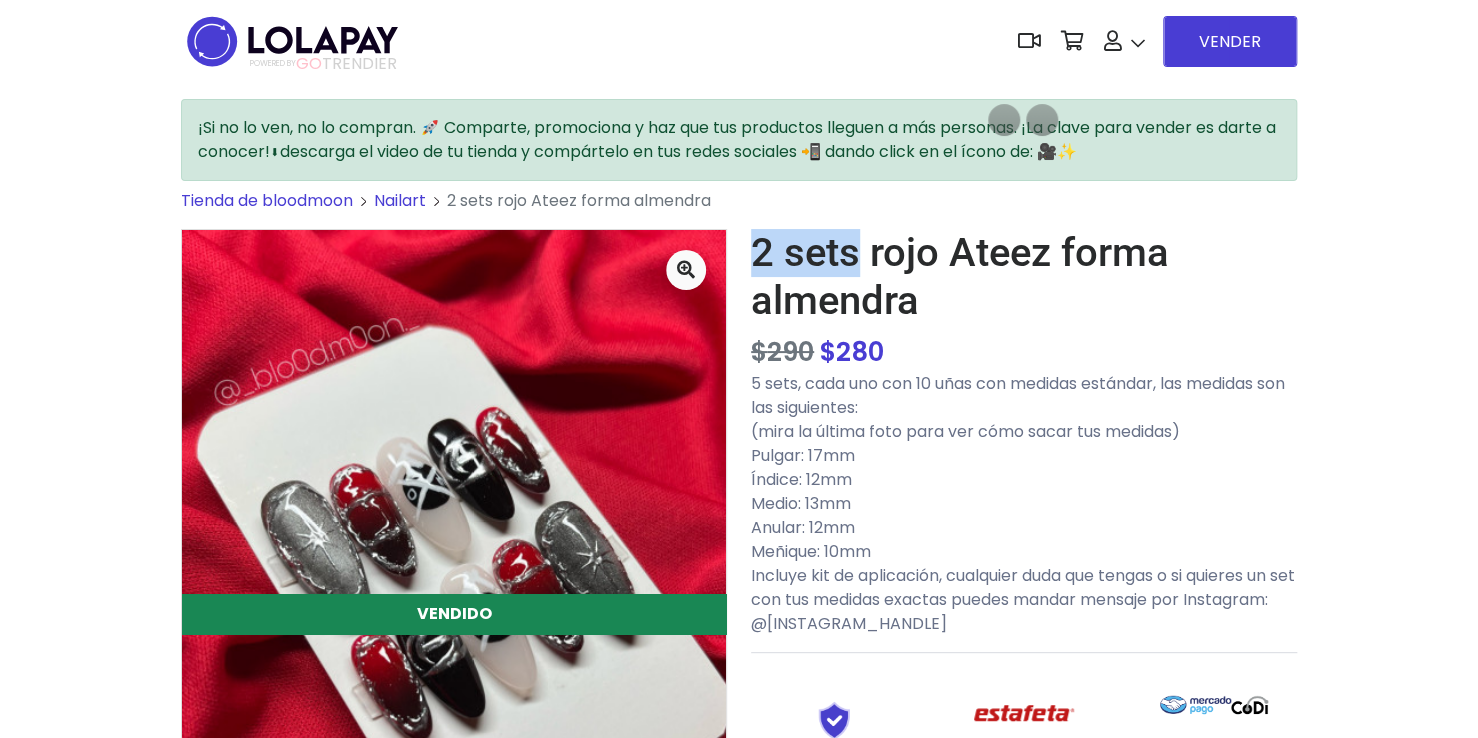 drag, startPoint x: 859, startPoint y: 258, endPoint x: 740, endPoint y: 270, distance: 119.60351 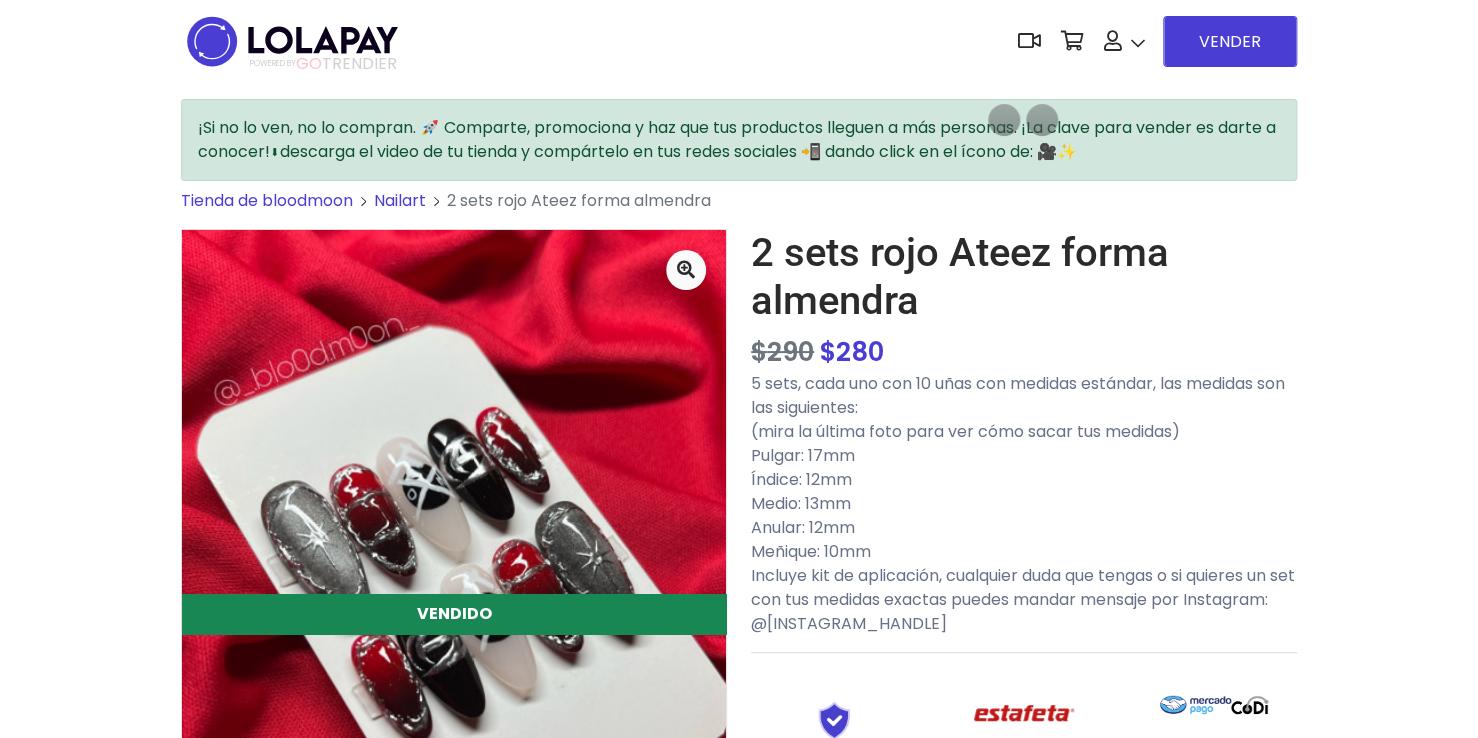 click on "2 sets rojo Ateez forma almendra" at bounding box center [1024, 277] 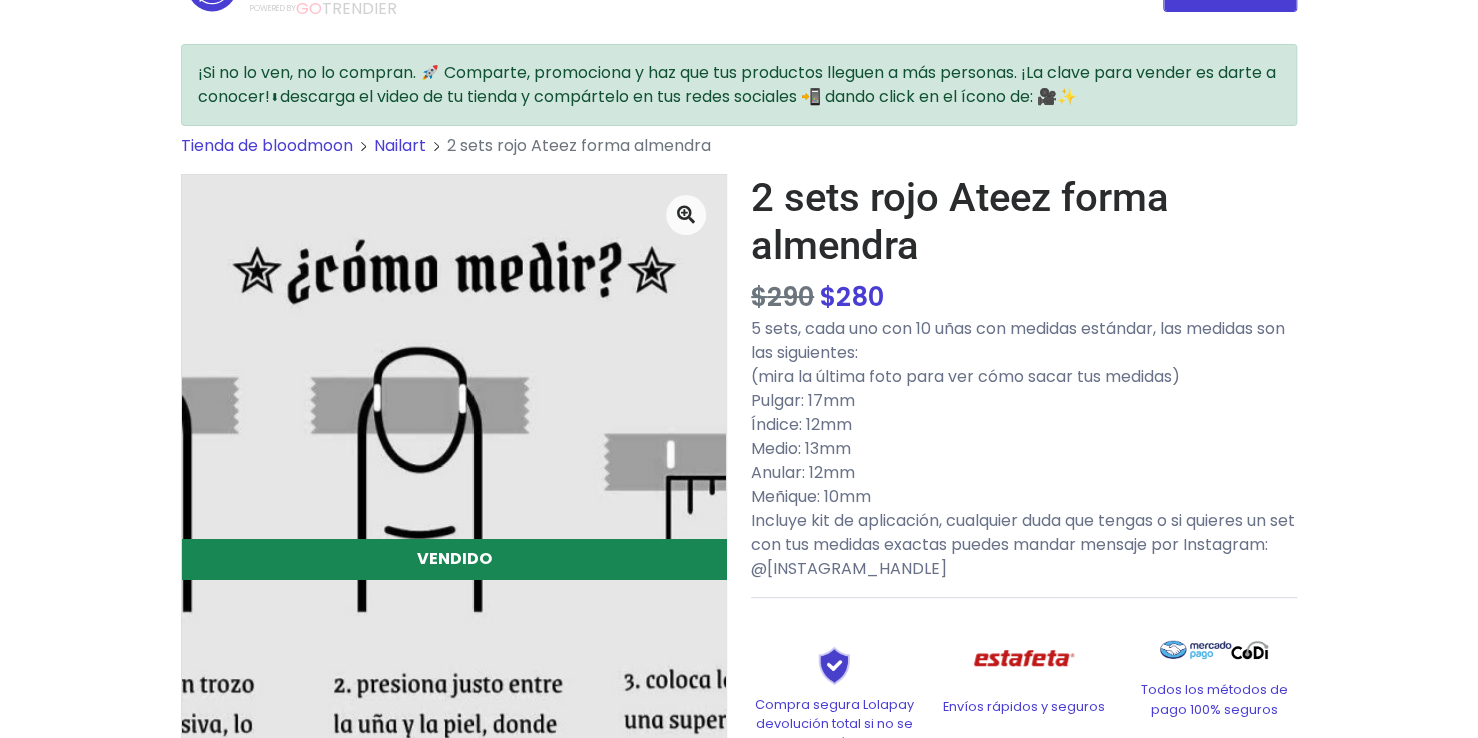 scroll, scrollTop: 0, scrollLeft: 0, axis: both 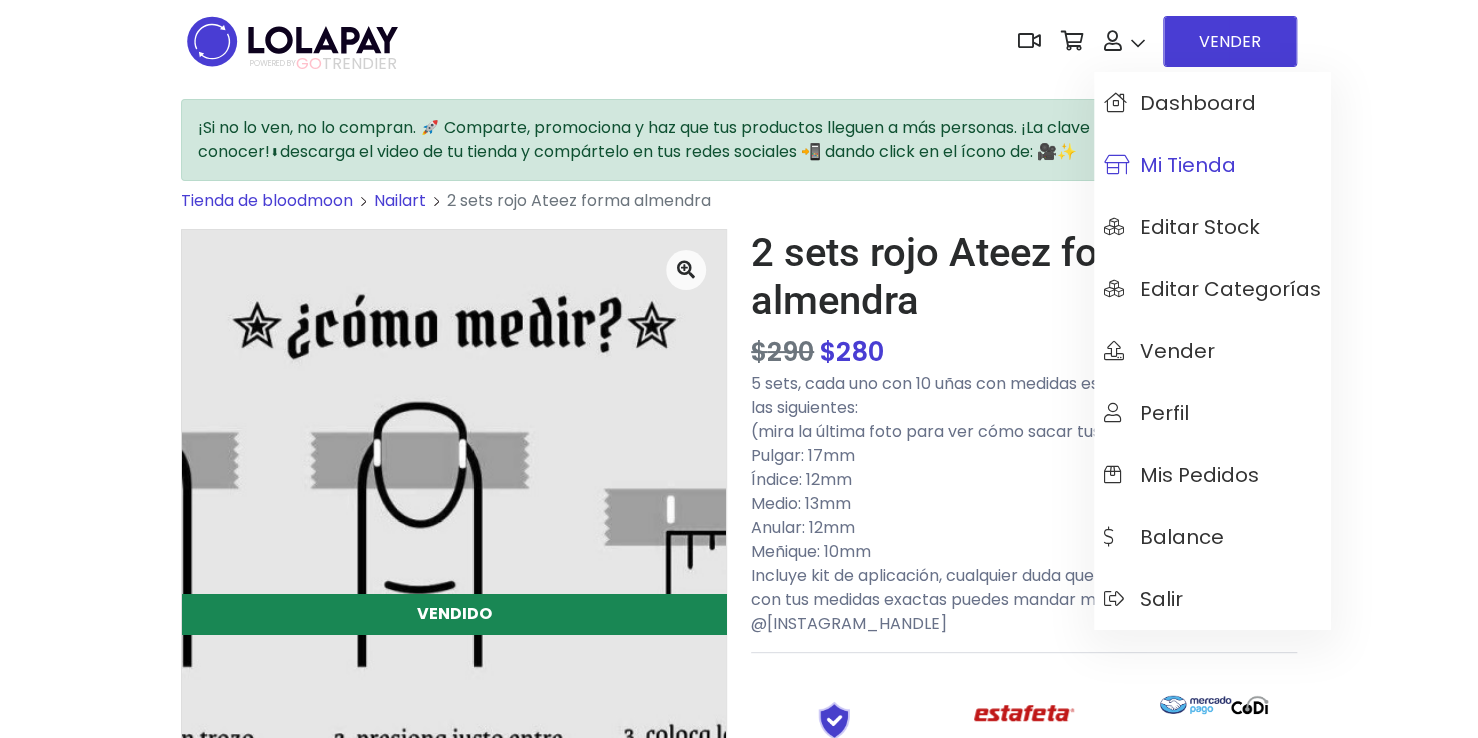 click on "Mi tienda" at bounding box center [1170, 165] 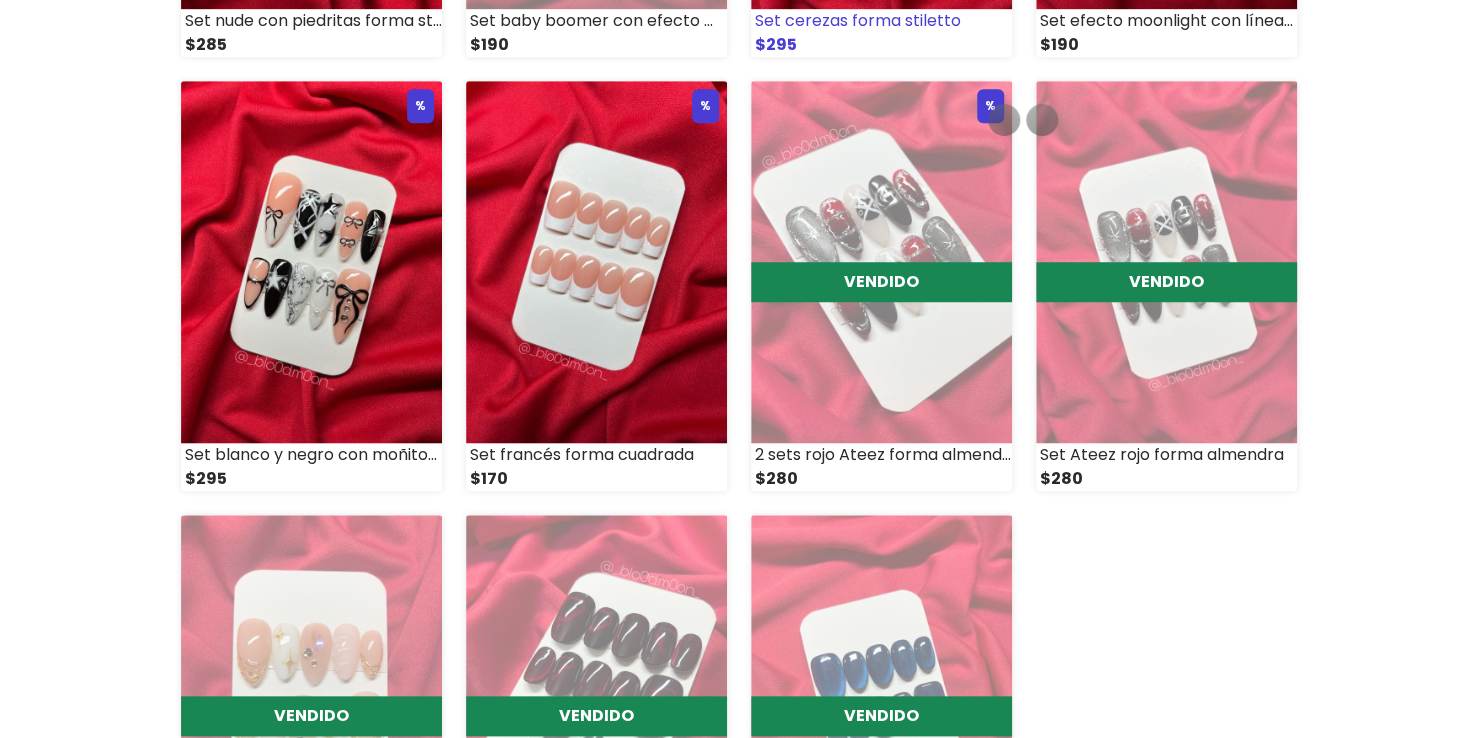 scroll, scrollTop: 620, scrollLeft: 0, axis: vertical 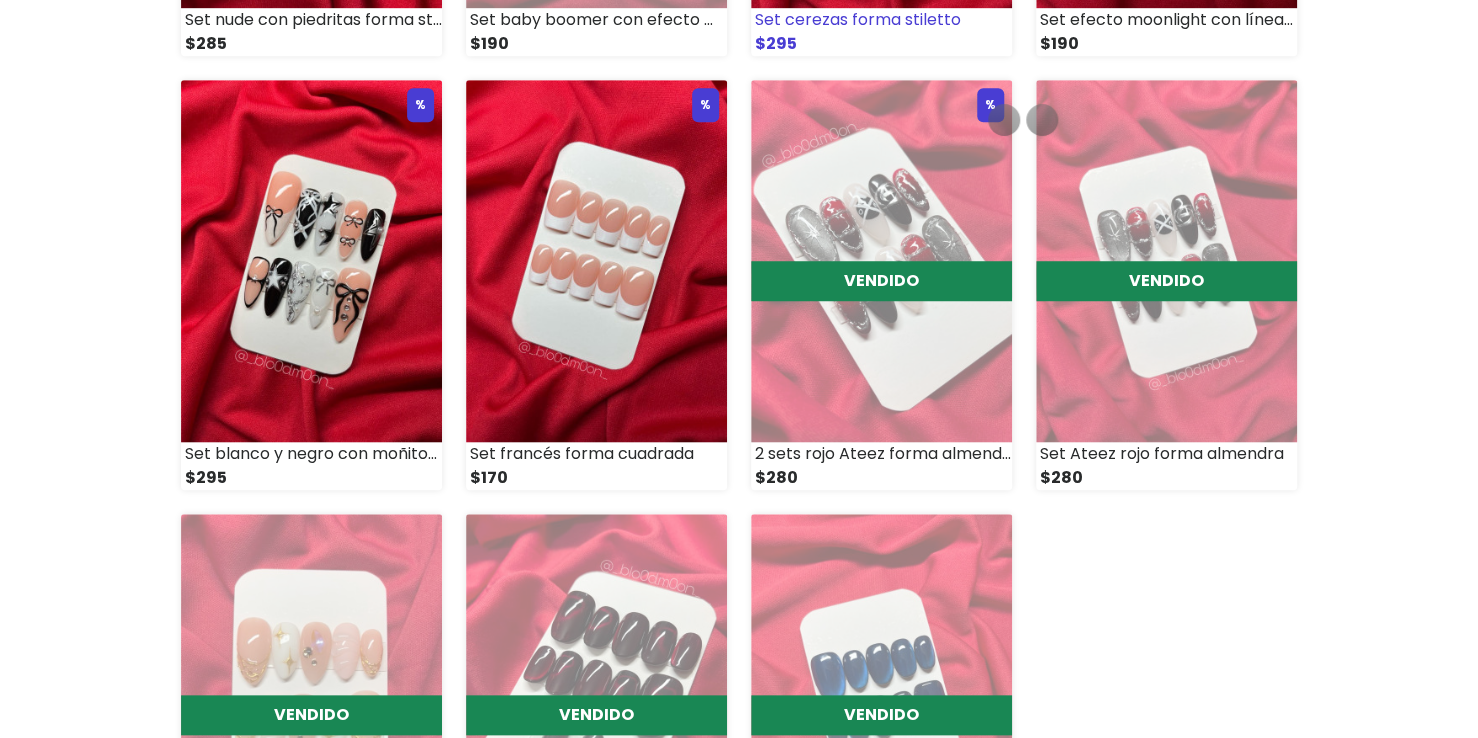 click at bounding box center (881, 261) 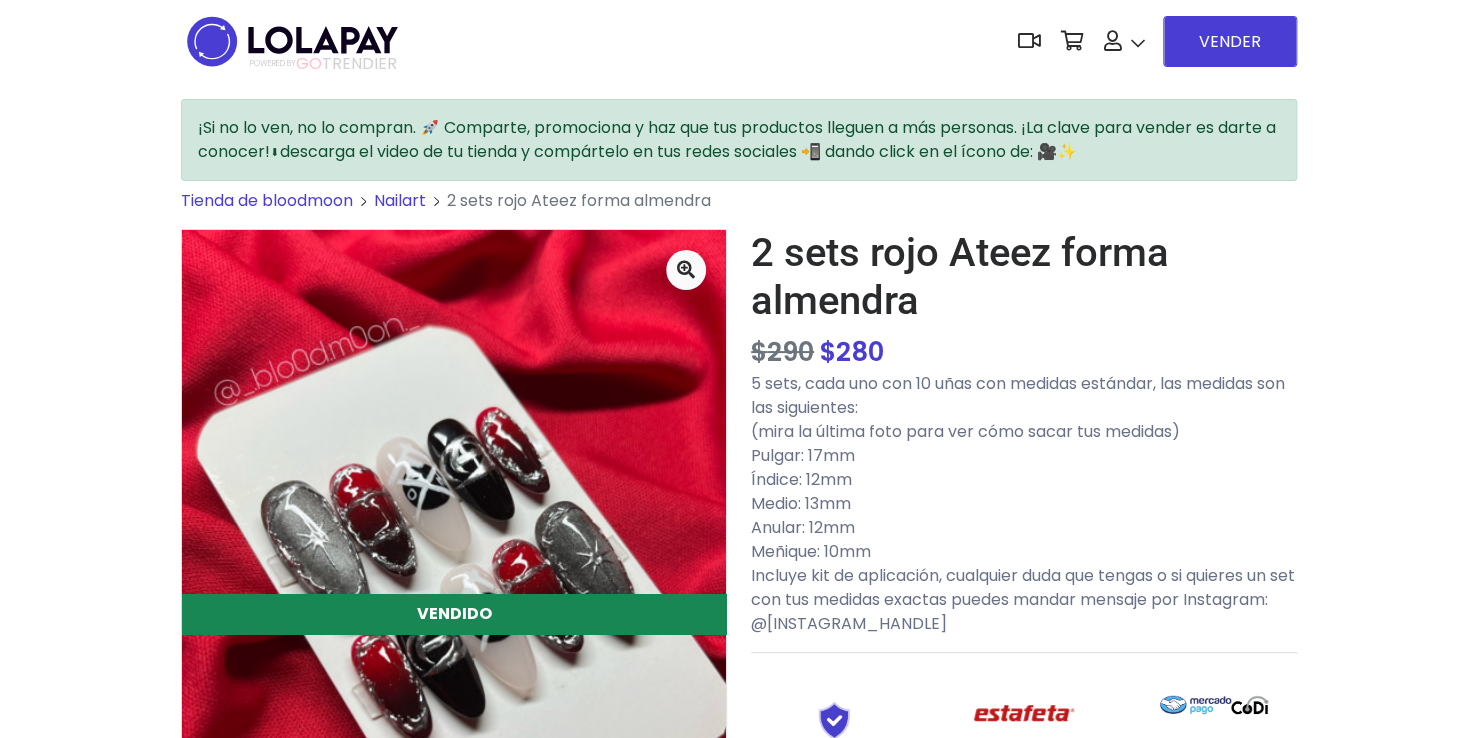 scroll, scrollTop: 115, scrollLeft: 0, axis: vertical 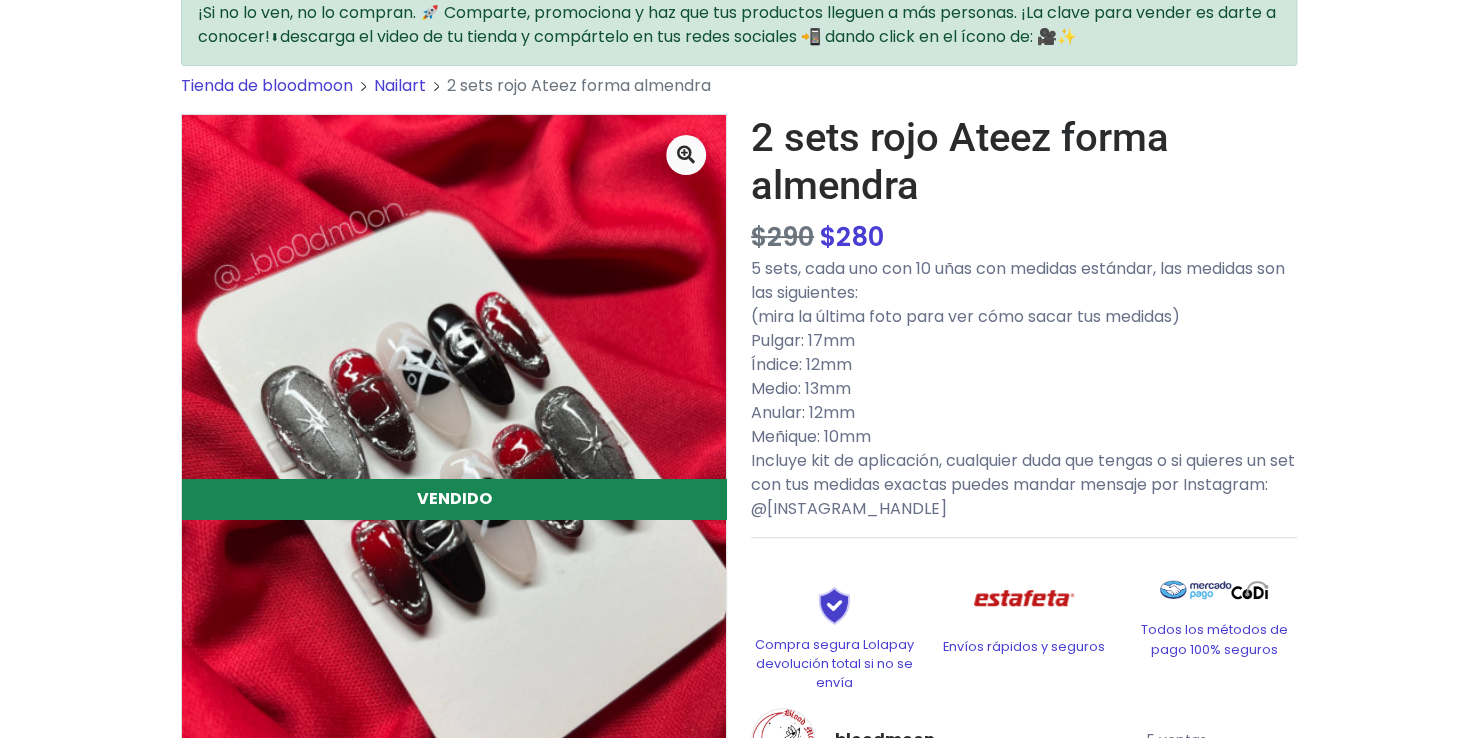 click on "5 sets, cada uno con 10 uñas con medidas estándar, las medidas son las siguientes: (mira la última foto para ver cómo sacar tus medidas) Pulgar: 17mm Índice: 12mm Medio: 13mm Anular: 12mm Meñique: 10mm Incluye kit de aplicación, cualquier duda que tengas o si quieres un set con tus medidas exactas puedes mandar mensaje por Instagram: @_.blo0d.m0on._" at bounding box center [1024, 389] 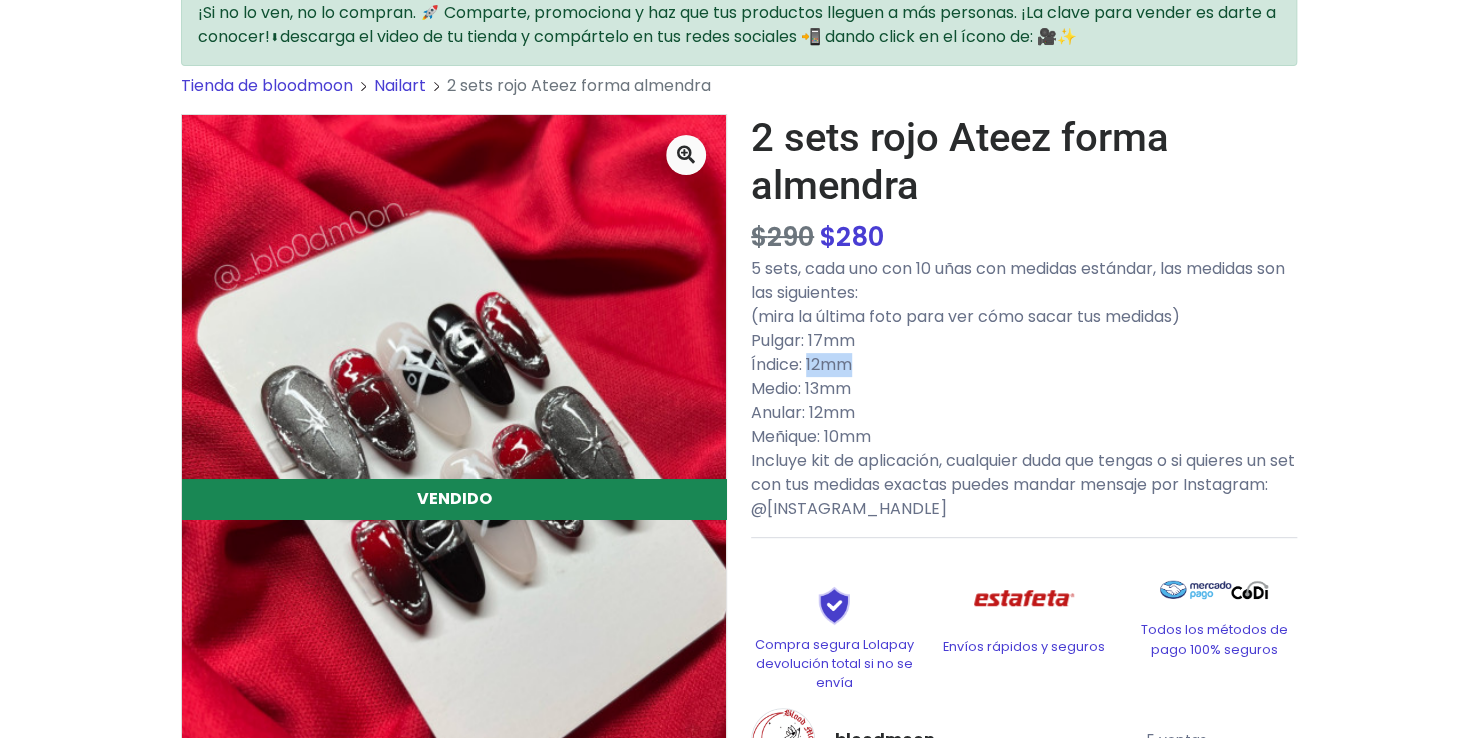 click on "5 sets, cada uno con 10 uñas con medidas estándar, las medidas son las siguientes: (mira la última foto para ver cómo sacar tus medidas) Pulgar: 17mm Índice: 12mm Medio: 13mm Anular: 12mm Meñique: 10mm Incluye kit de aplicación, cualquier duda que tengas o si quieres un set con tus medidas exactas puedes mandar mensaje por Instagram: @_.blo0d.m0on._" at bounding box center (1024, 389) 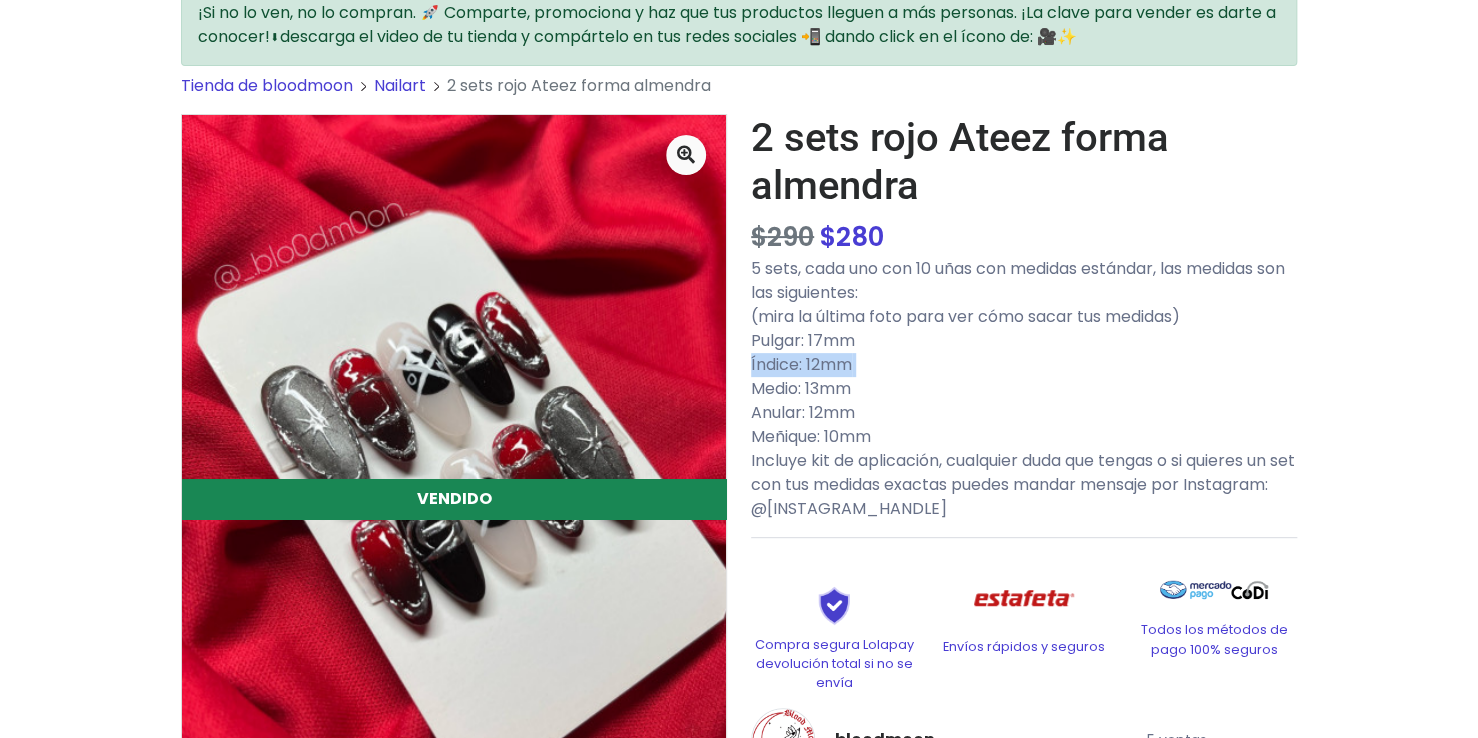 click on "5 sets, cada uno con 10 uñas con medidas estándar, las medidas son las siguientes: (mira la última foto para ver cómo sacar tus medidas) Pulgar: 17mm Índice: 12mm Medio: 13mm Anular: 12mm Meñique: 10mm Incluye kit de aplicación, cualquier duda que tengas o si quieres un set con tus medidas exactas puedes mandar mensaje por Instagram: @_.blo0d.m0on._" at bounding box center (1024, 389) 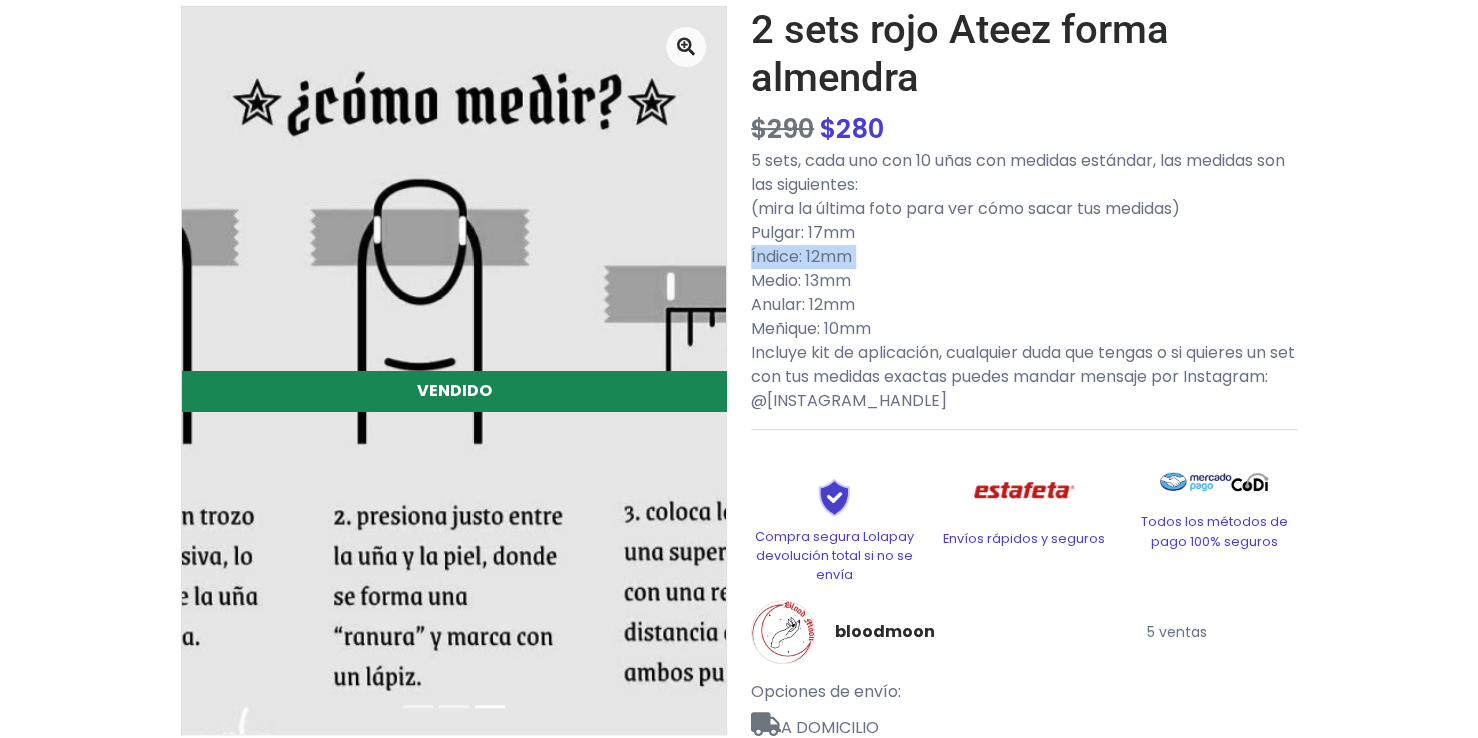 scroll, scrollTop: 220, scrollLeft: 0, axis: vertical 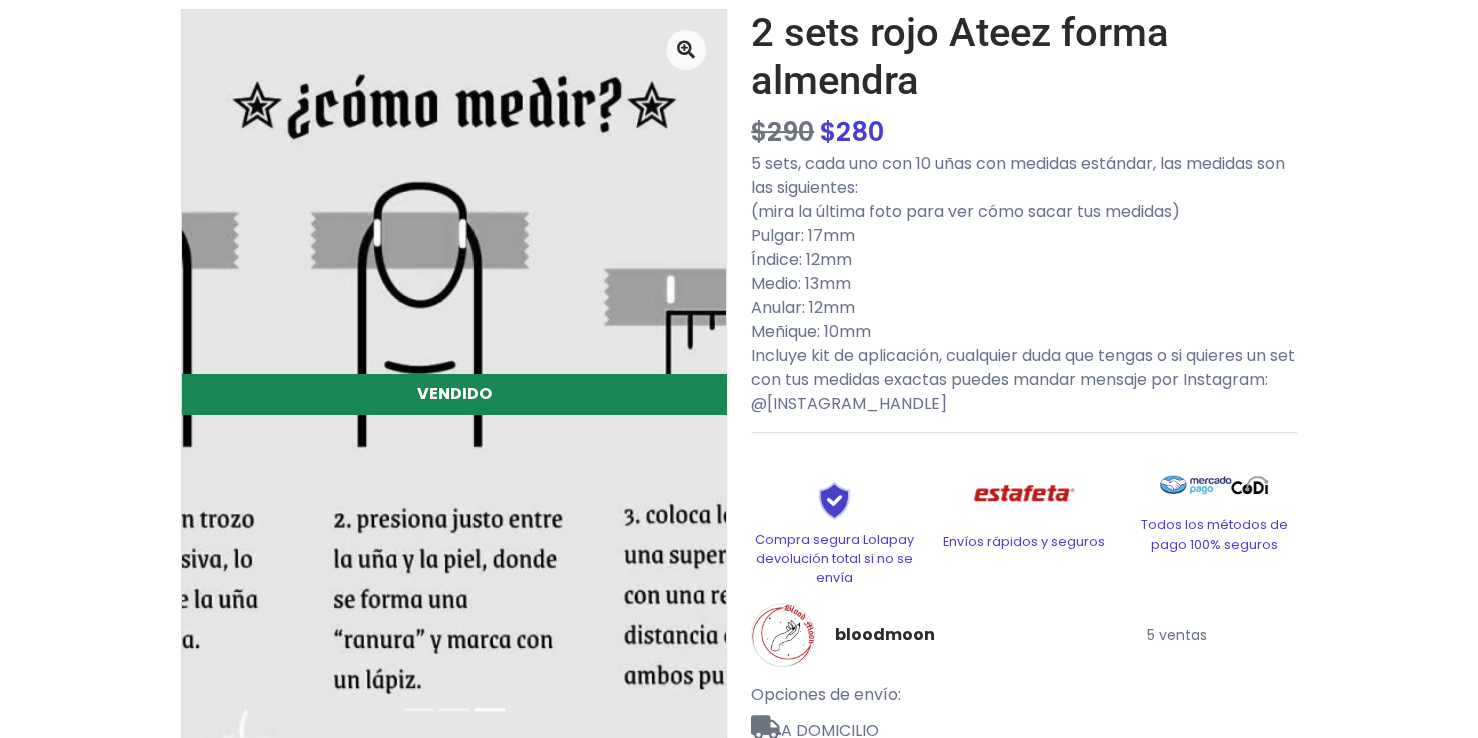 click on "5 sets, cada uno con 10 uñas con medidas estándar, las medidas son las siguientes: (mira la última foto para ver cómo sacar tus medidas) Pulgar: 17mm Índice: 12mm Medio: 13mm Anular: 12mm Meñique: 10mm Incluye kit de aplicación, cualquier duda que tengas o si quieres un set con tus medidas exactas puedes mandar mensaje por Instagram: @_.blo0d.m0on._" at bounding box center [1024, 284] 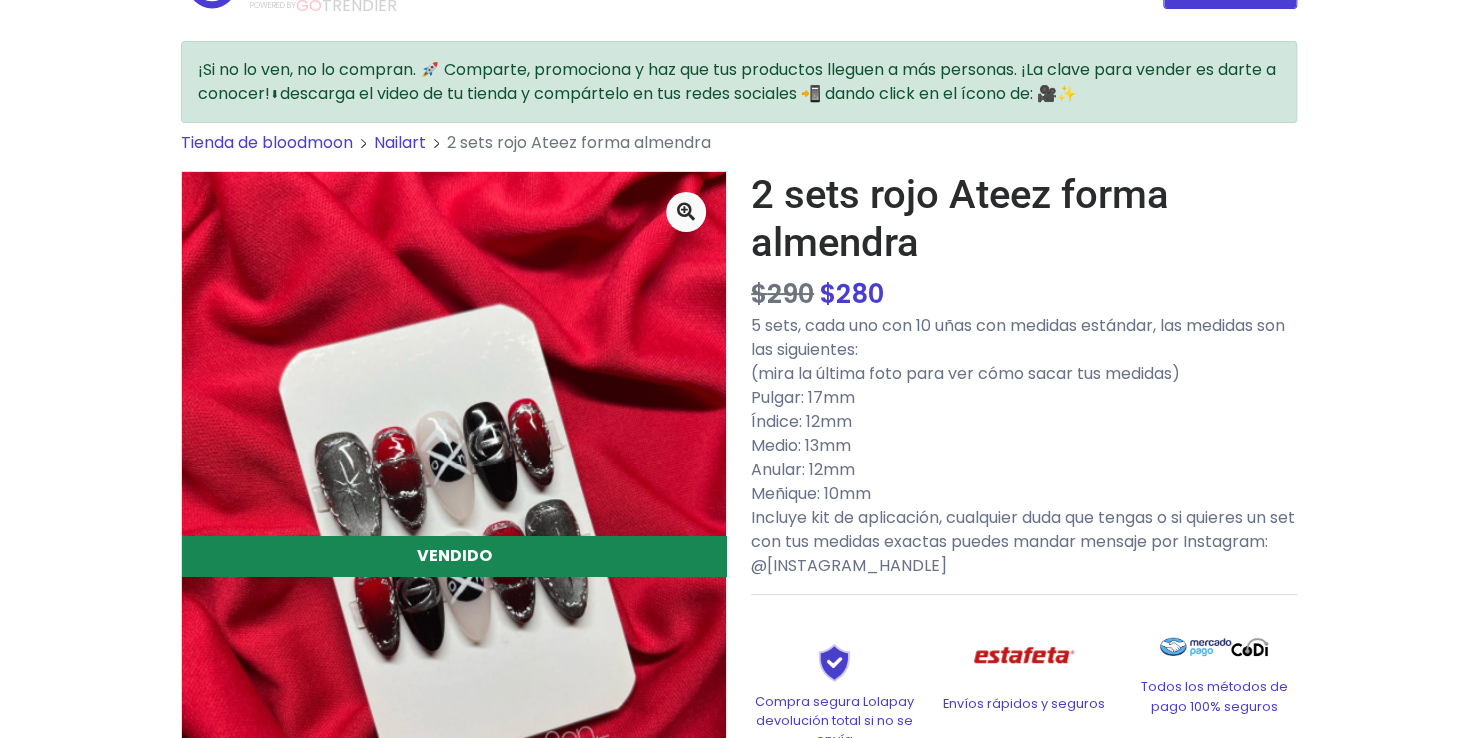 scroll, scrollTop: 0, scrollLeft: 0, axis: both 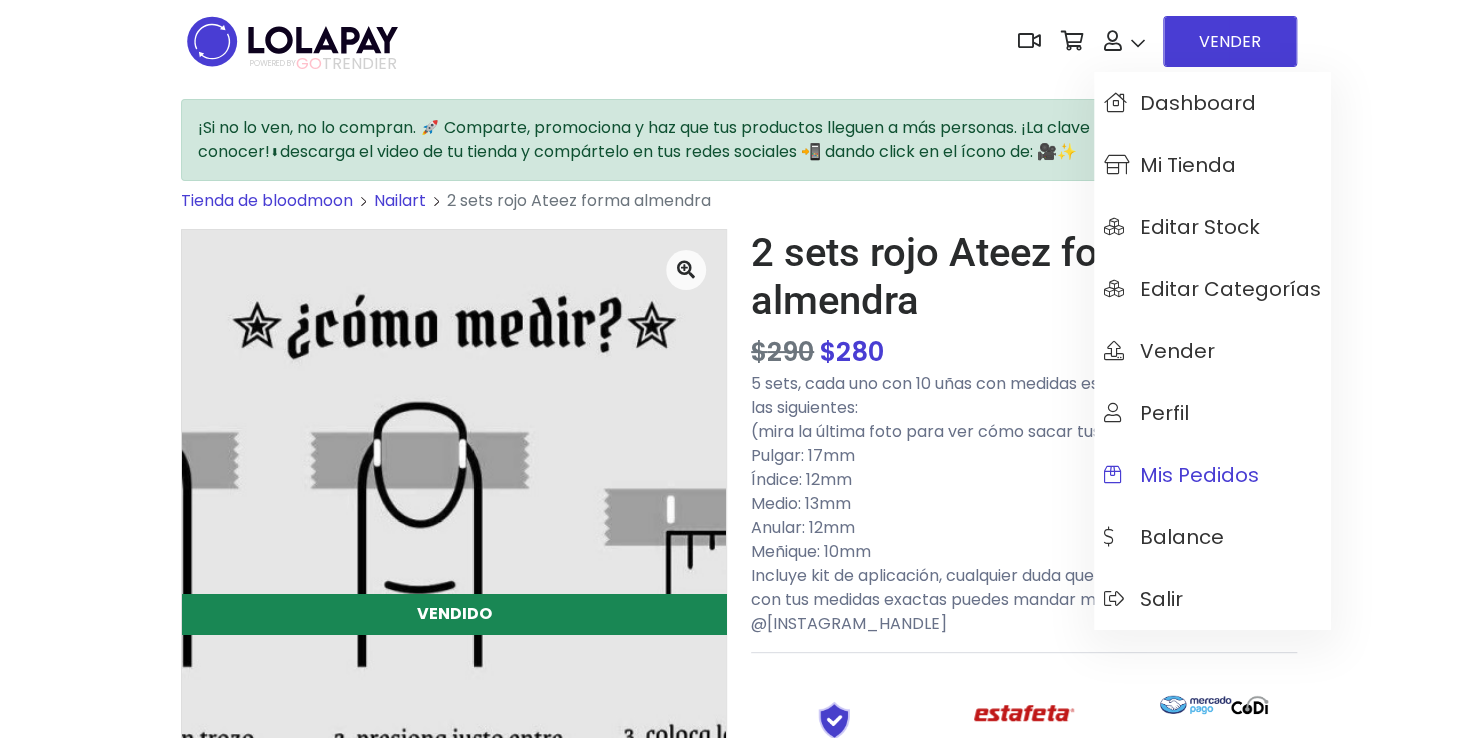 click on "Mis pedidos" at bounding box center [1181, 475] 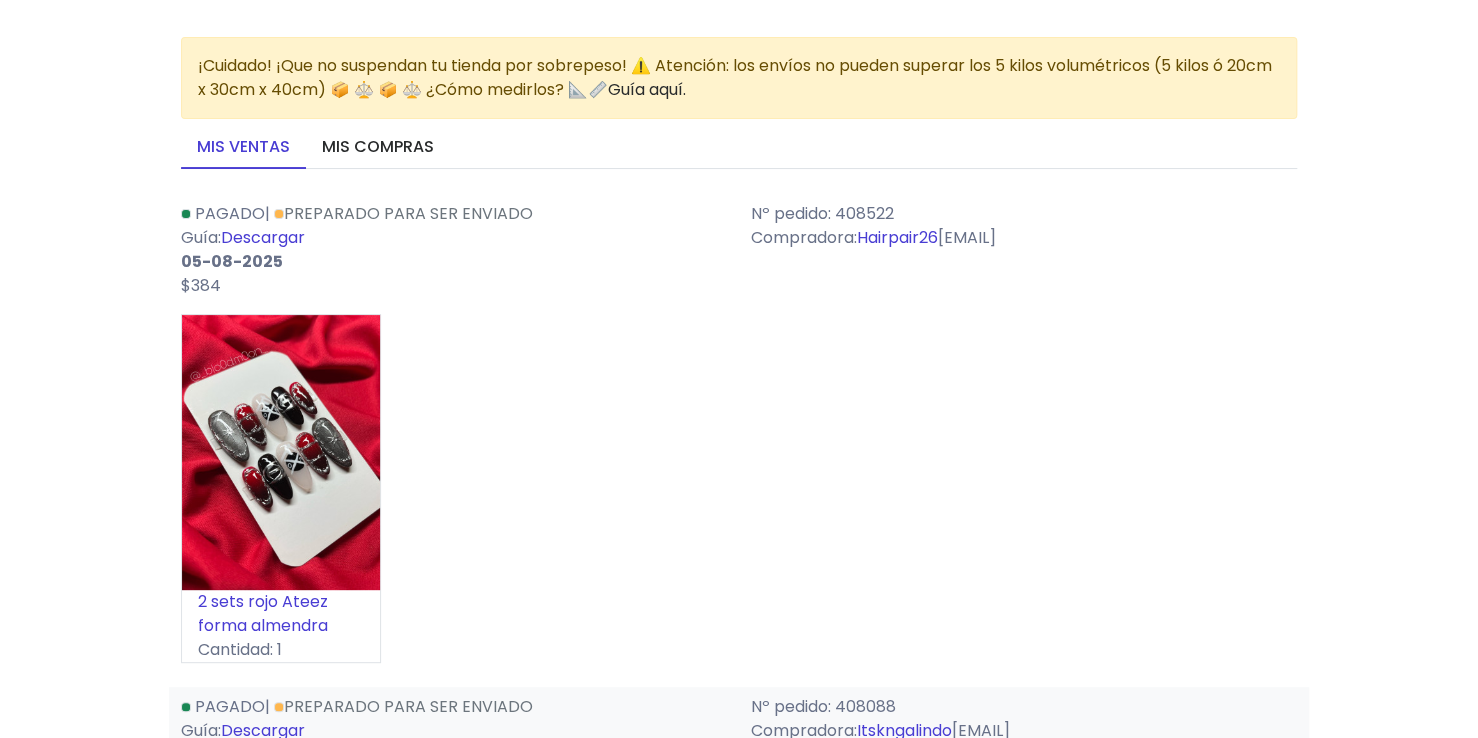 scroll, scrollTop: 32, scrollLeft: 0, axis: vertical 